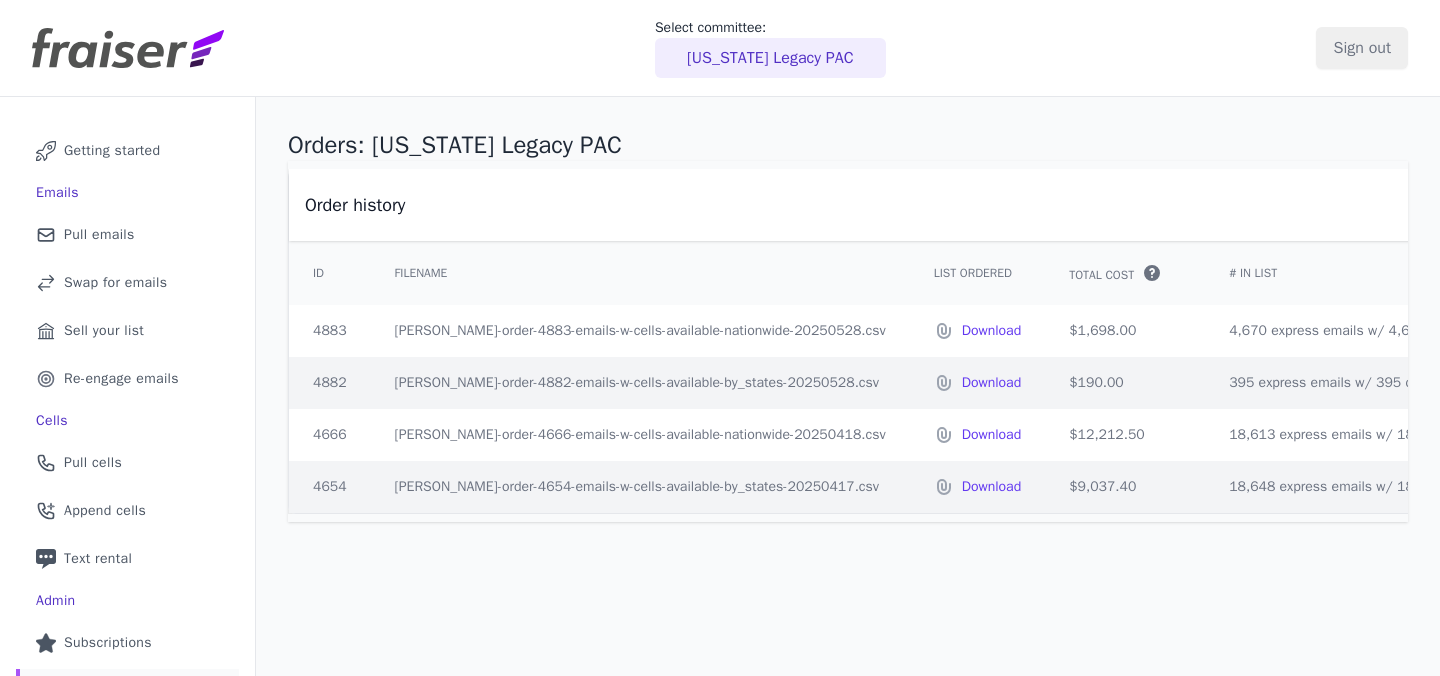 scroll, scrollTop: 0, scrollLeft: 0, axis: both 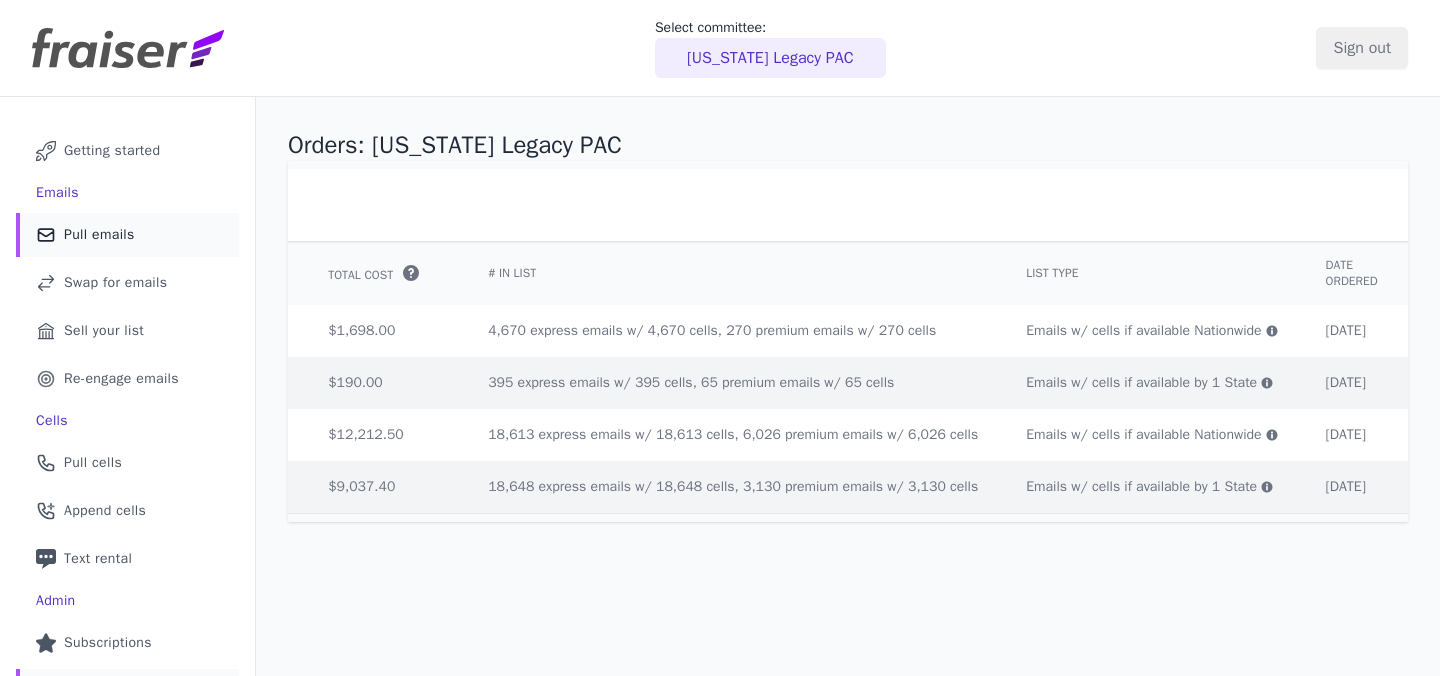 click on "Mail Icon Outline of a mail envelope
Pull emails" at bounding box center [127, 235] 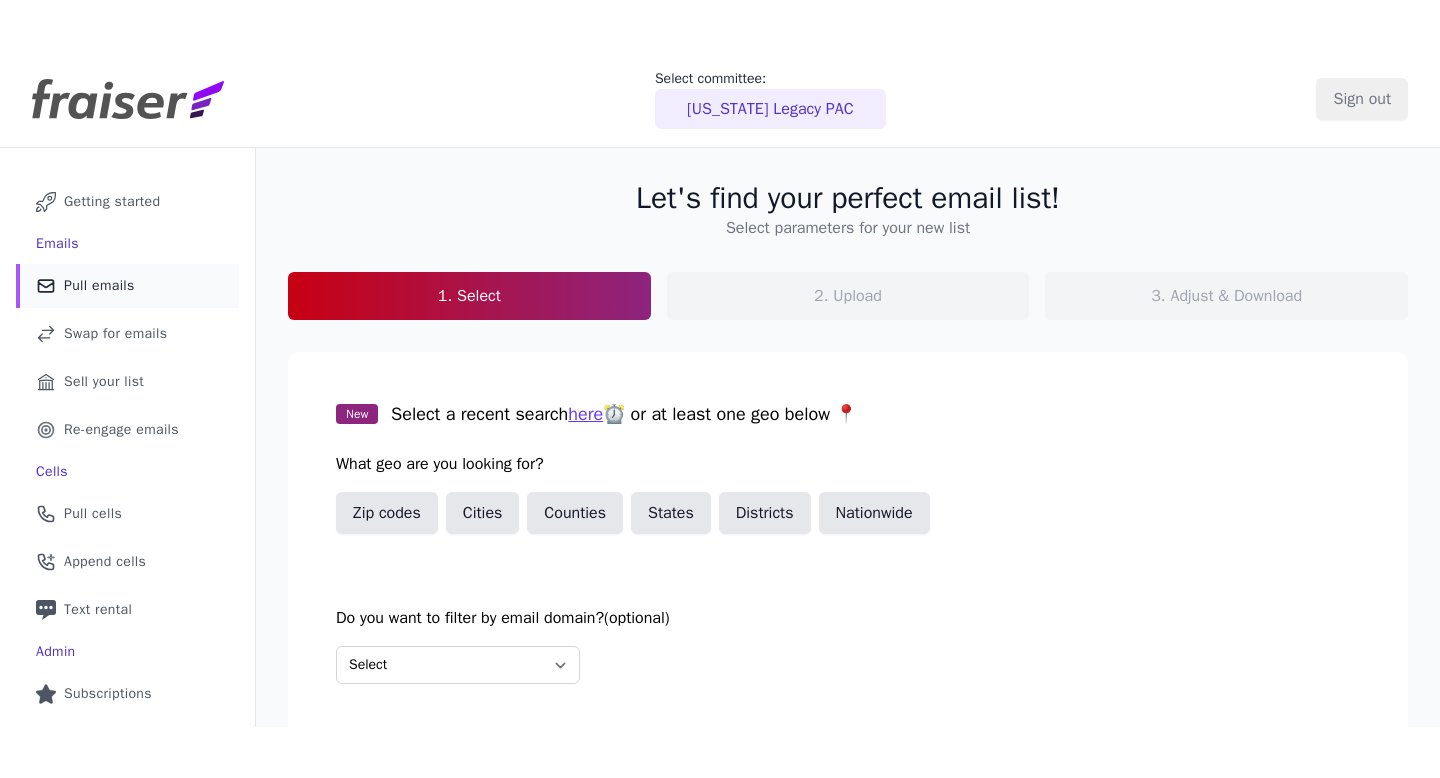 scroll, scrollTop: 0, scrollLeft: 0, axis: both 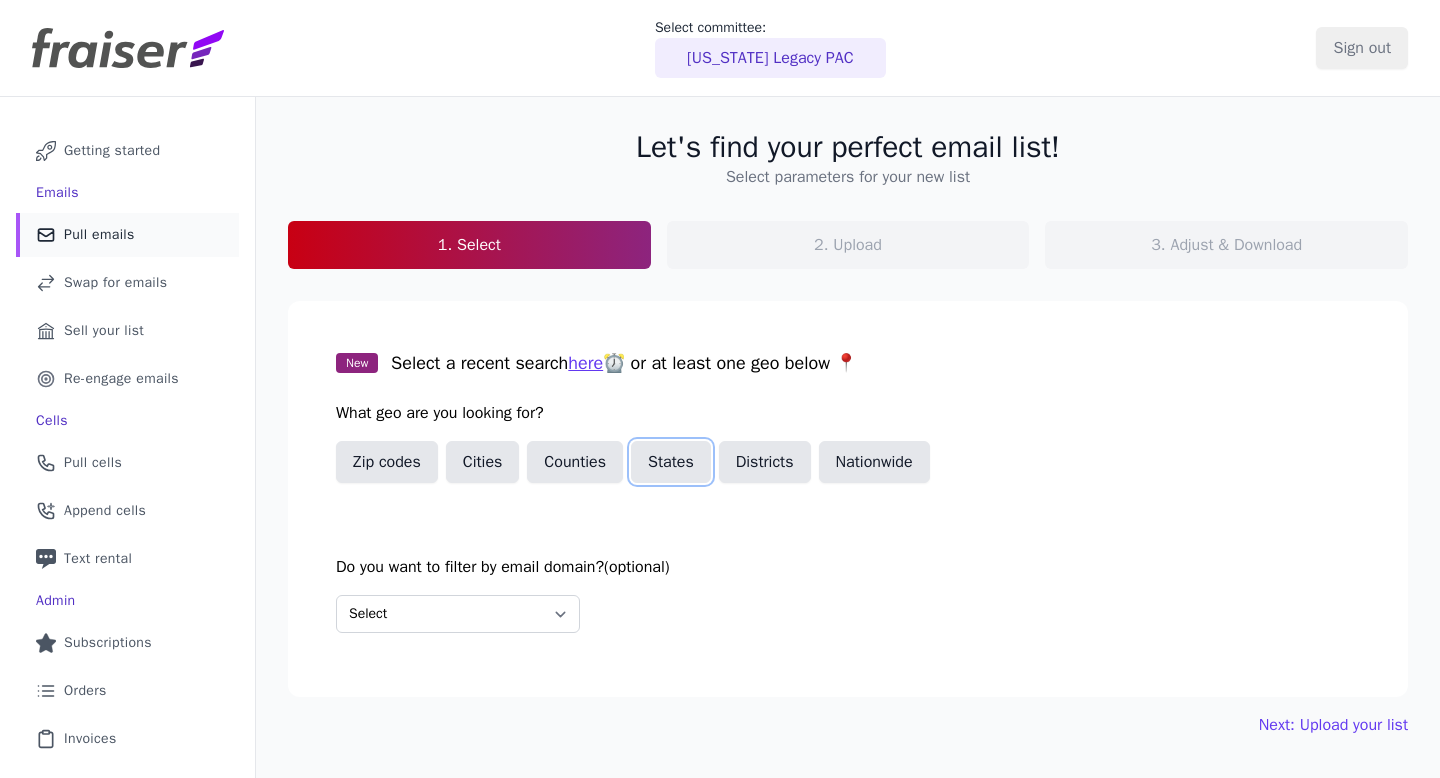 click on "States" at bounding box center (671, 462) 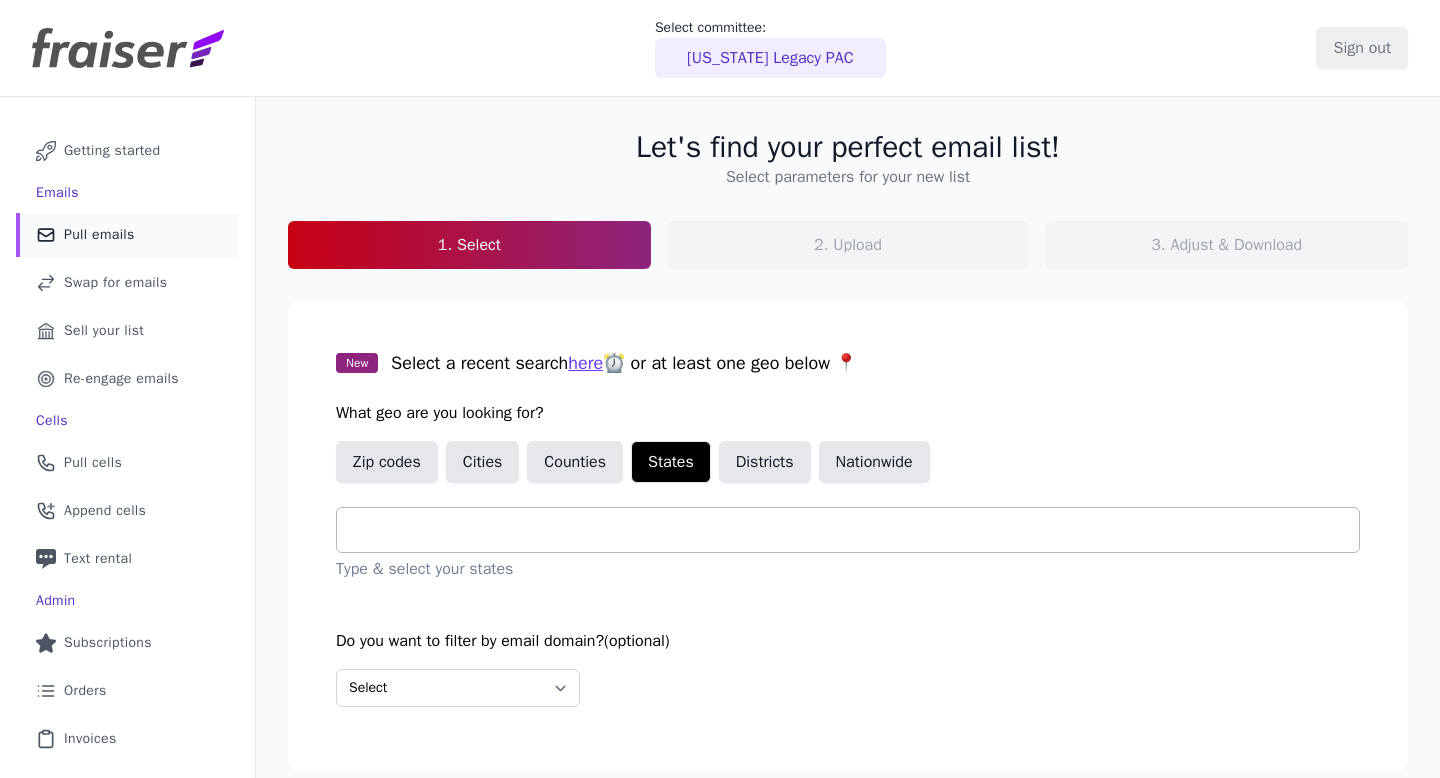 click at bounding box center [856, 530] 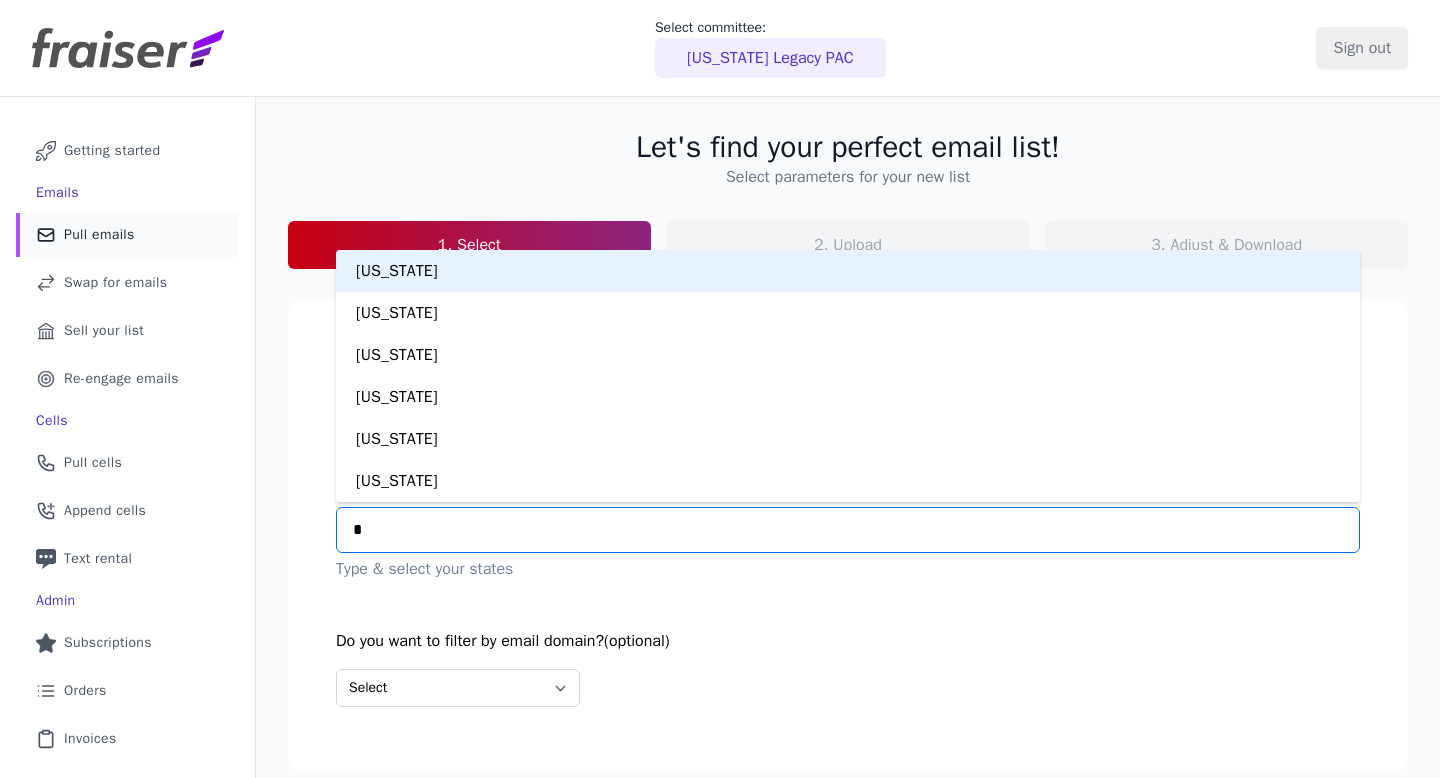 type on "**" 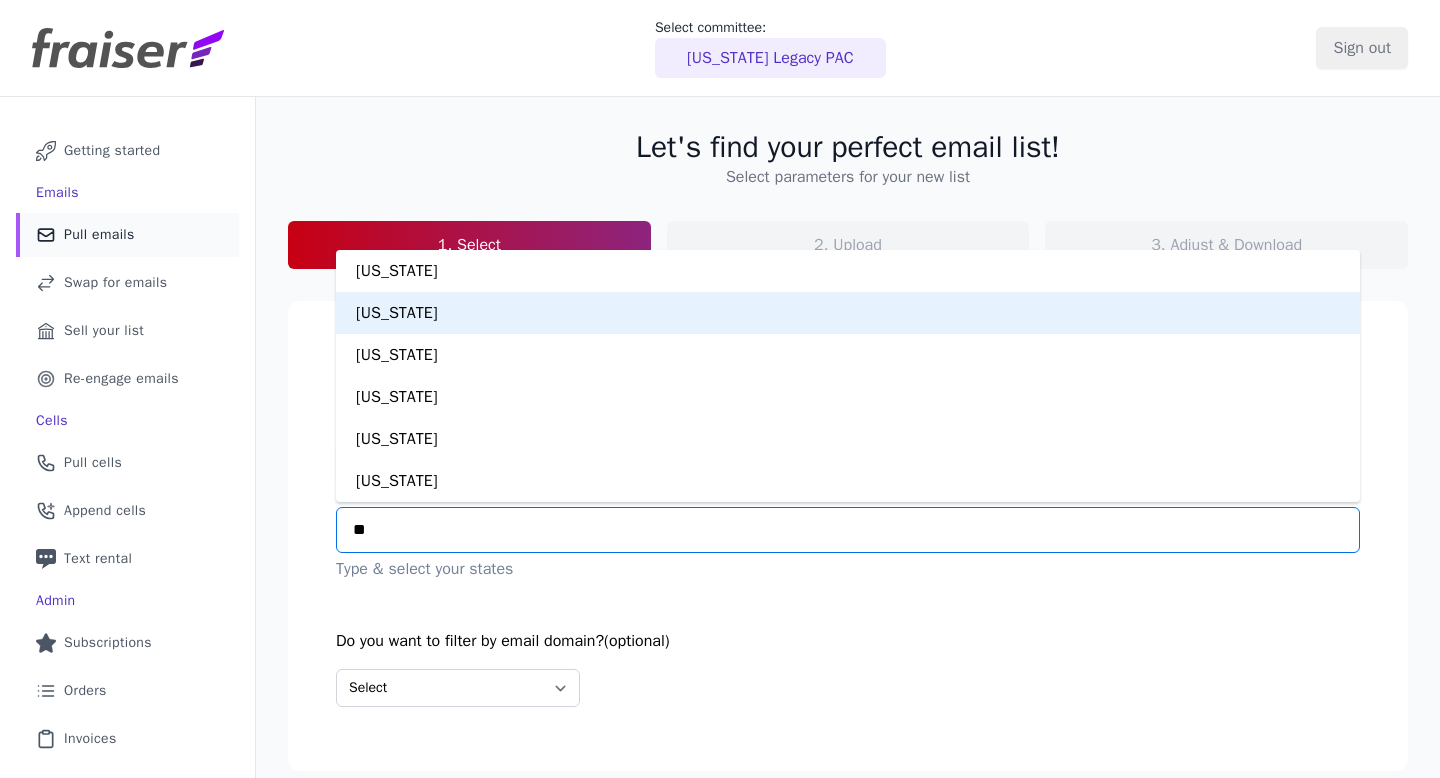 click on "Michigan" at bounding box center [848, 313] 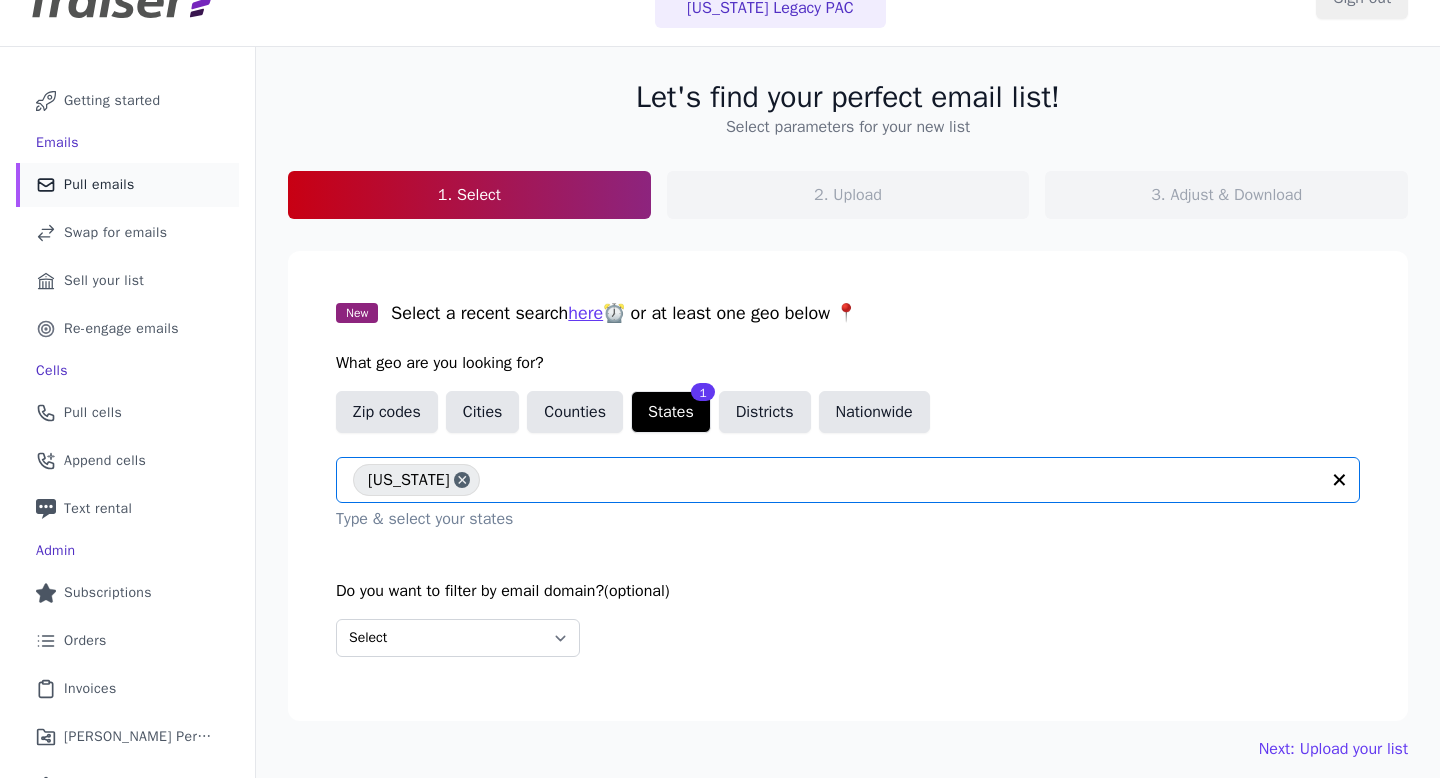 scroll, scrollTop: 127, scrollLeft: 0, axis: vertical 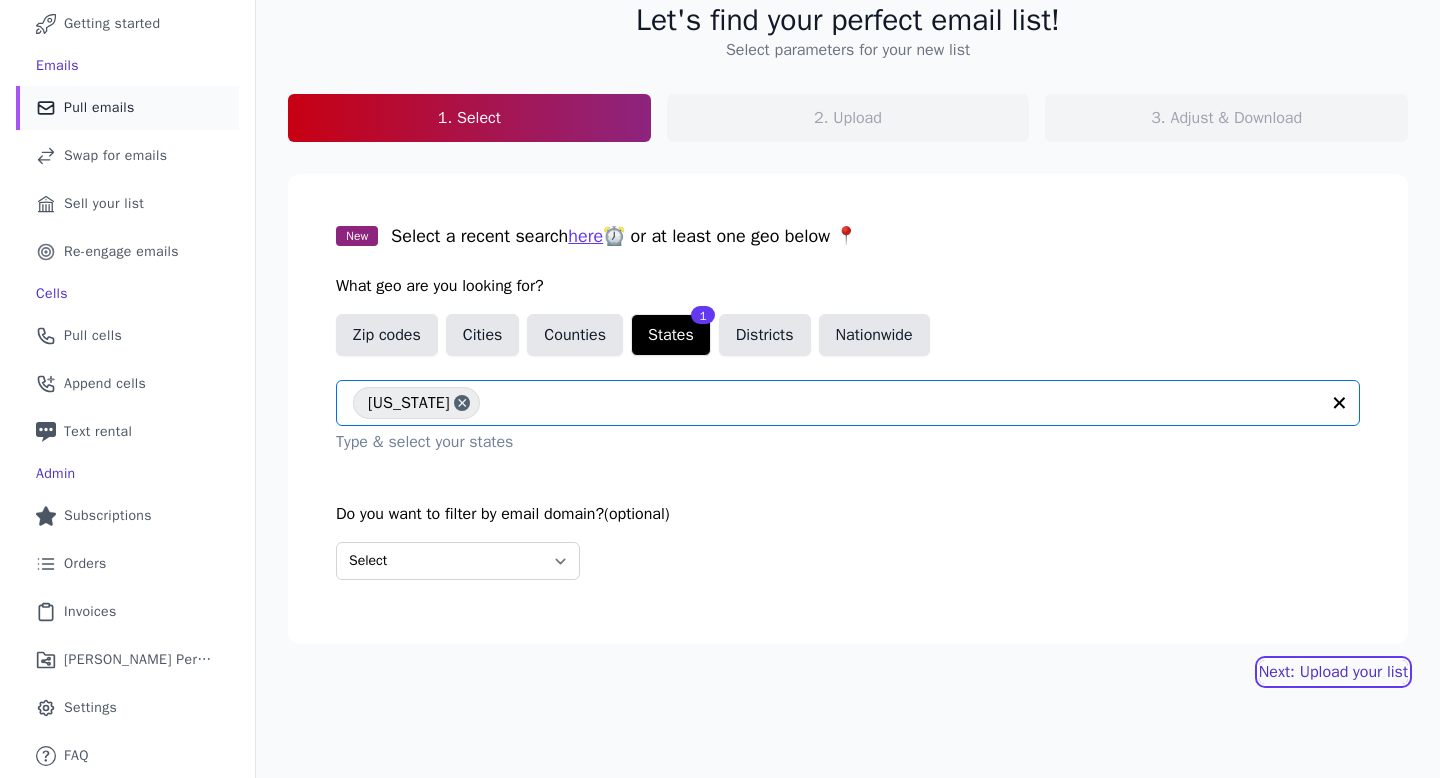 click on "Next: Upload your list" at bounding box center [1333, 672] 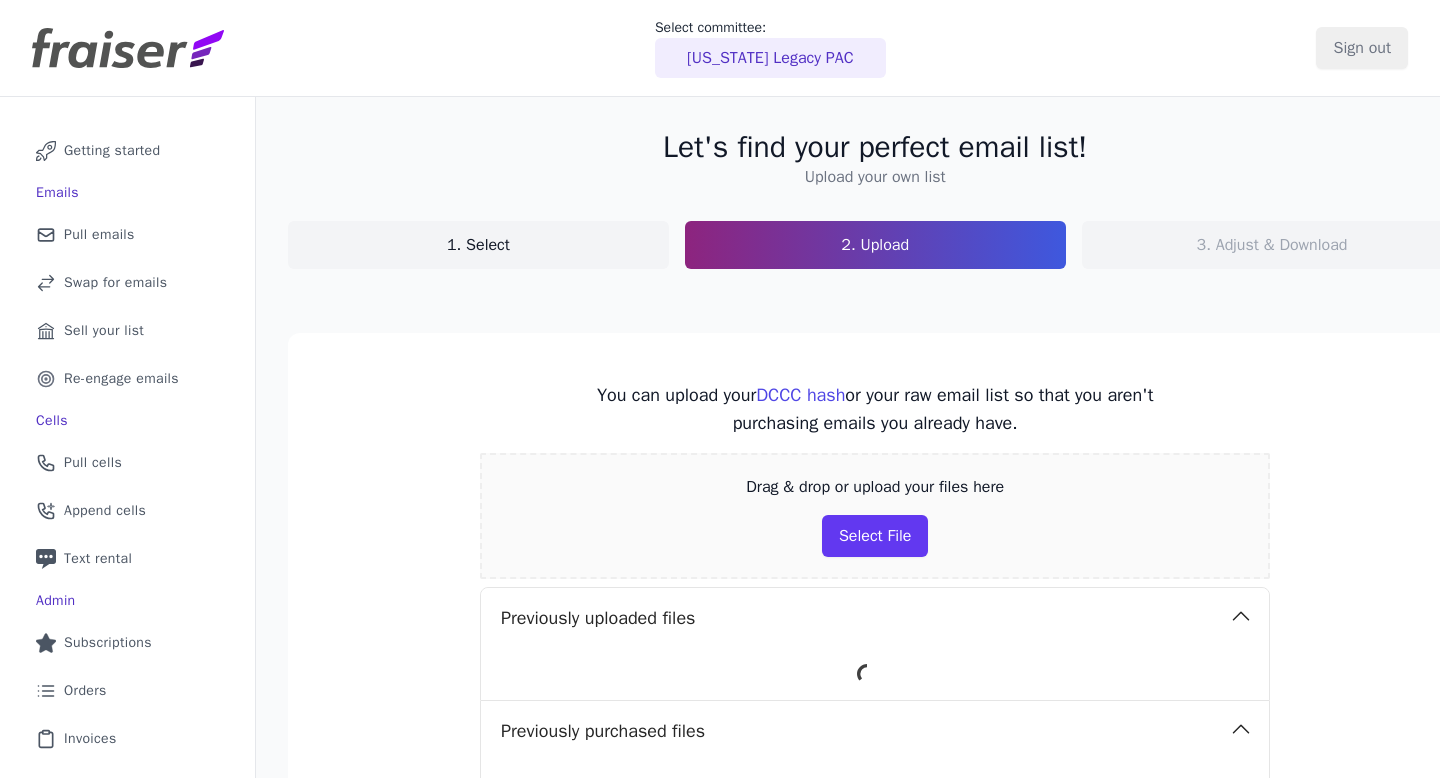 scroll, scrollTop: 0, scrollLeft: 0, axis: both 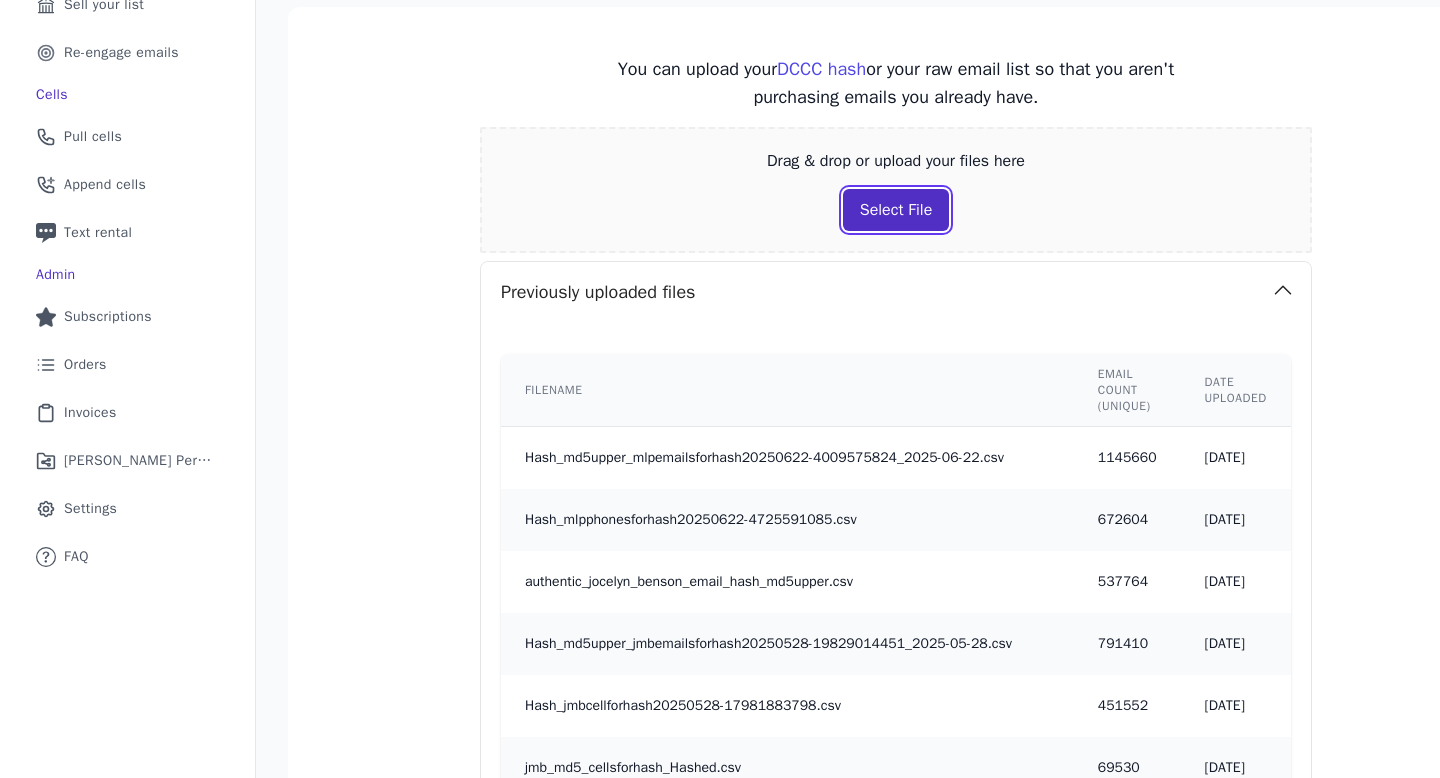 click on "Select File" at bounding box center [896, 210] 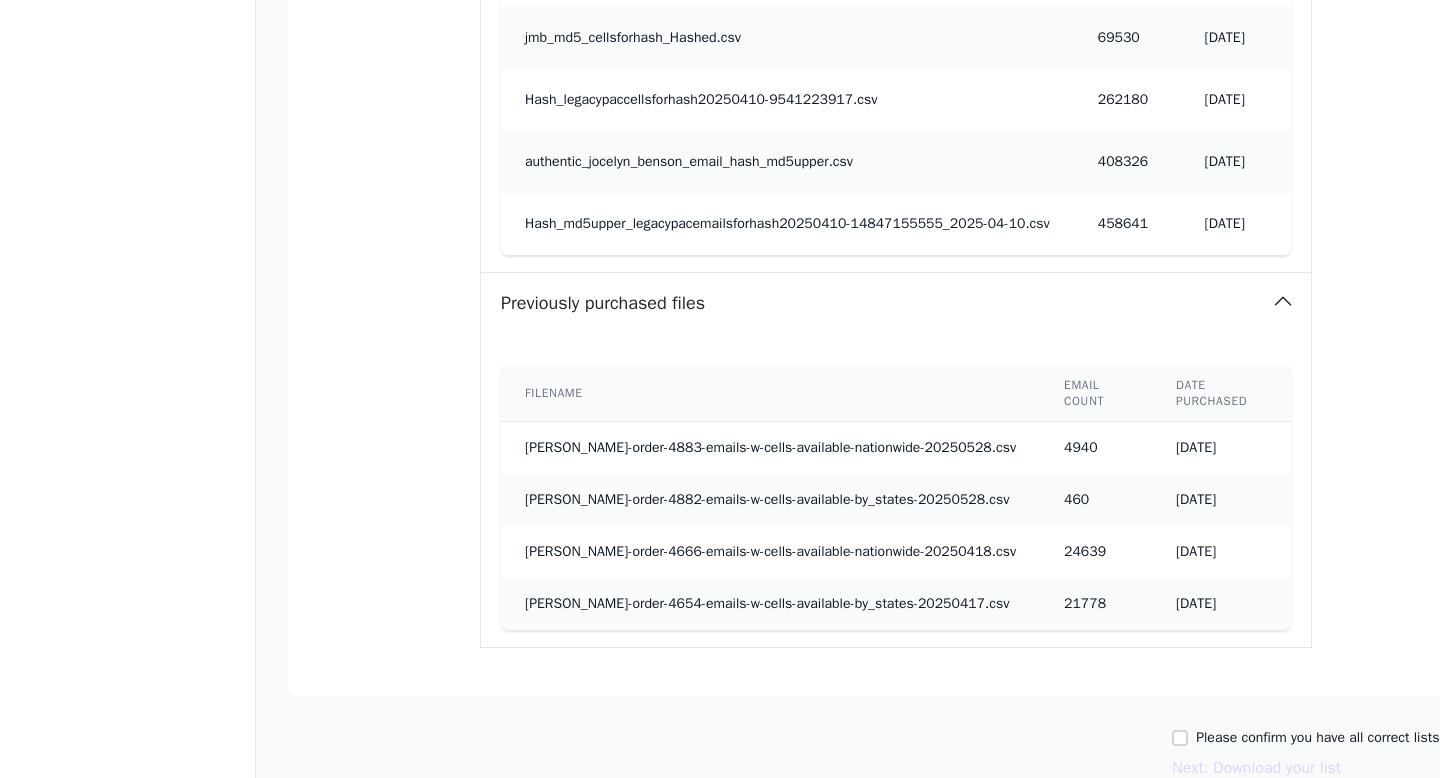 scroll, scrollTop: 1389, scrollLeft: 0, axis: vertical 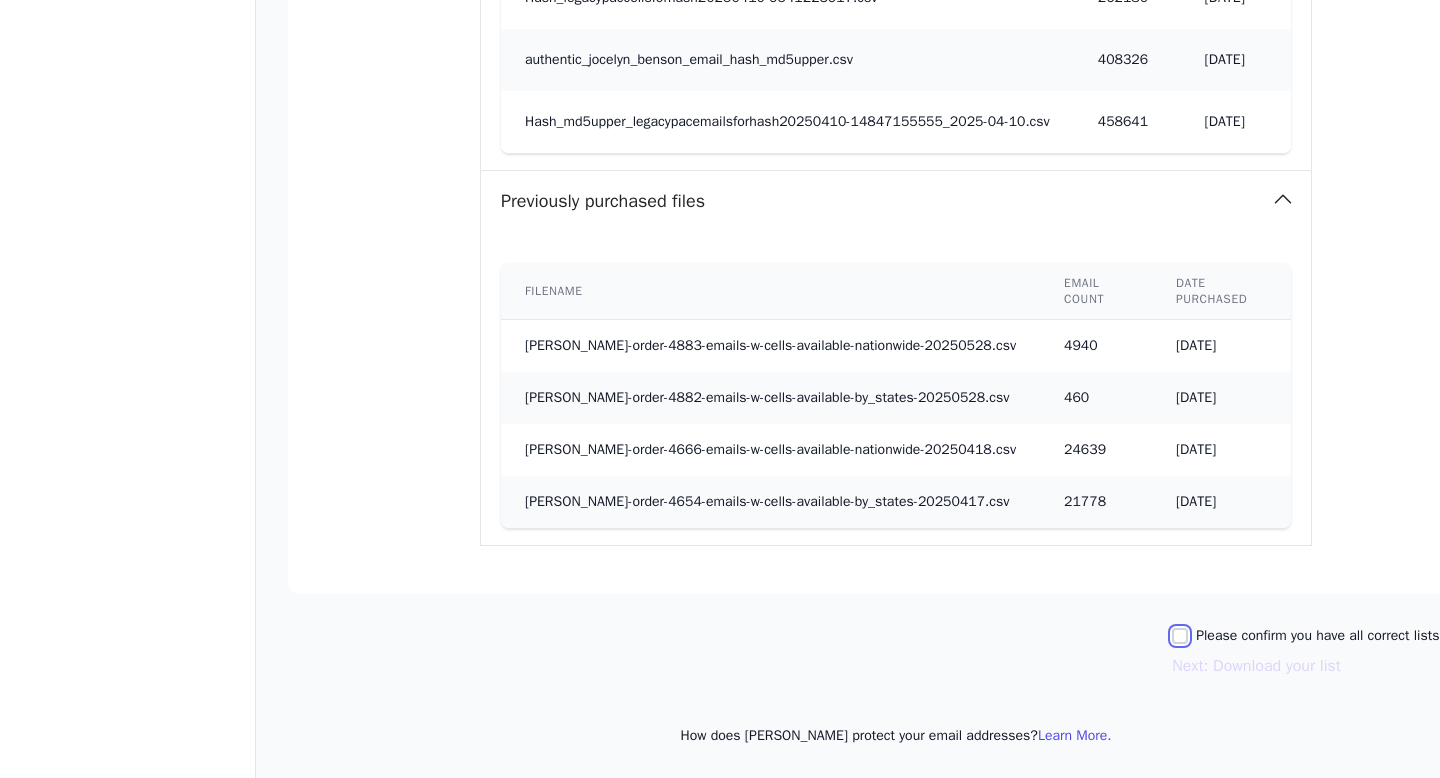 click on "Please confirm you have all correct lists uploaded." at bounding box center (1180, 636) 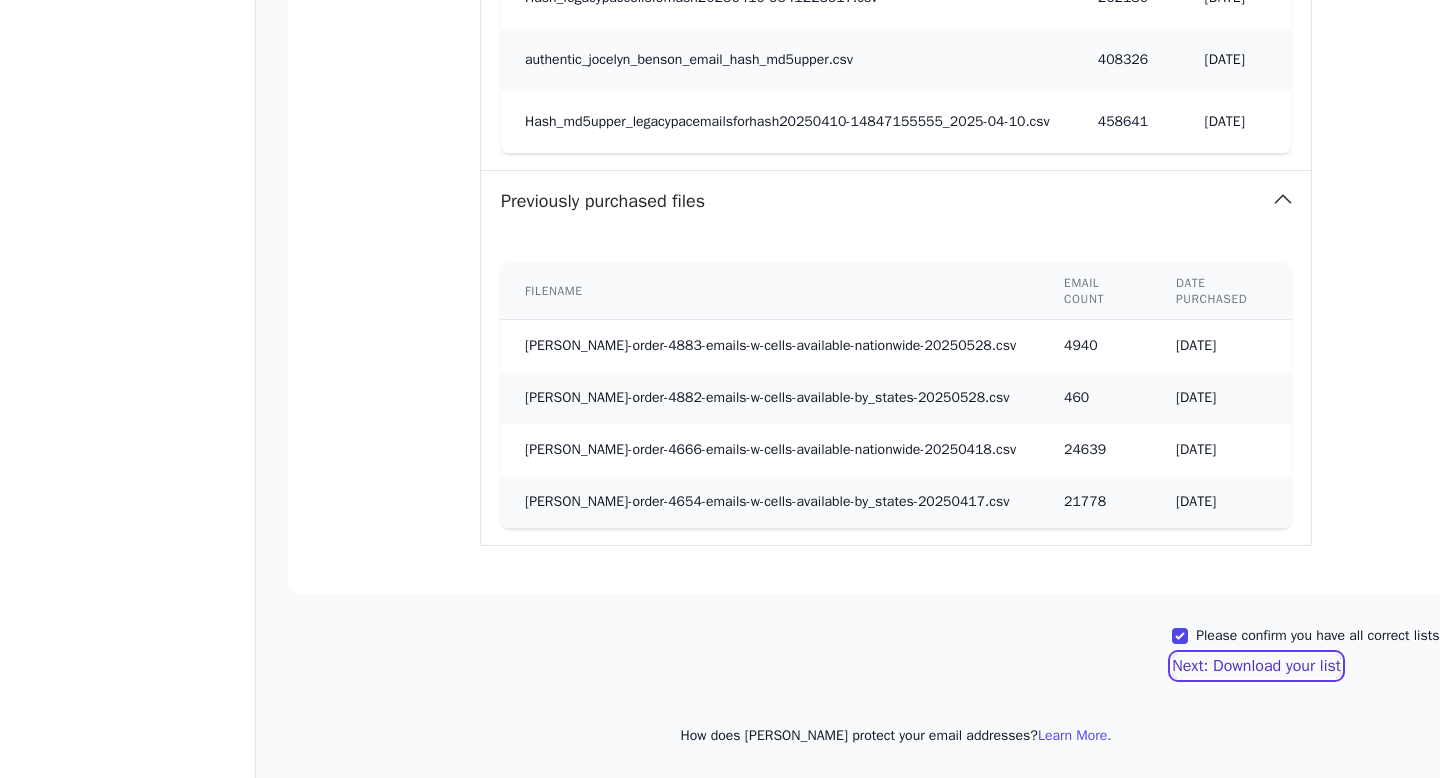 click on "Next: Download your list" at bounding box center (1256, 666) 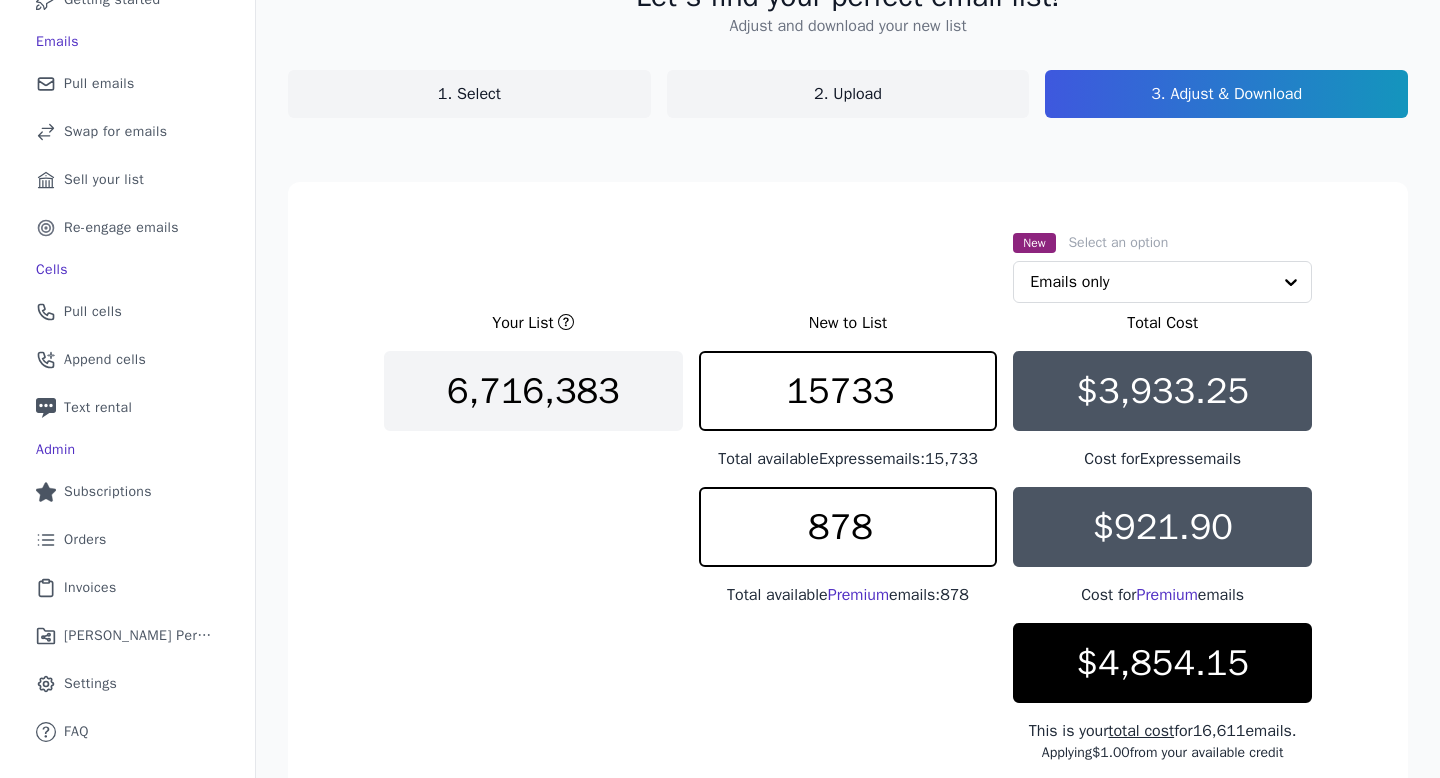 scroll, scrollTop: 182, scrollLeft: 0, axis: vertical 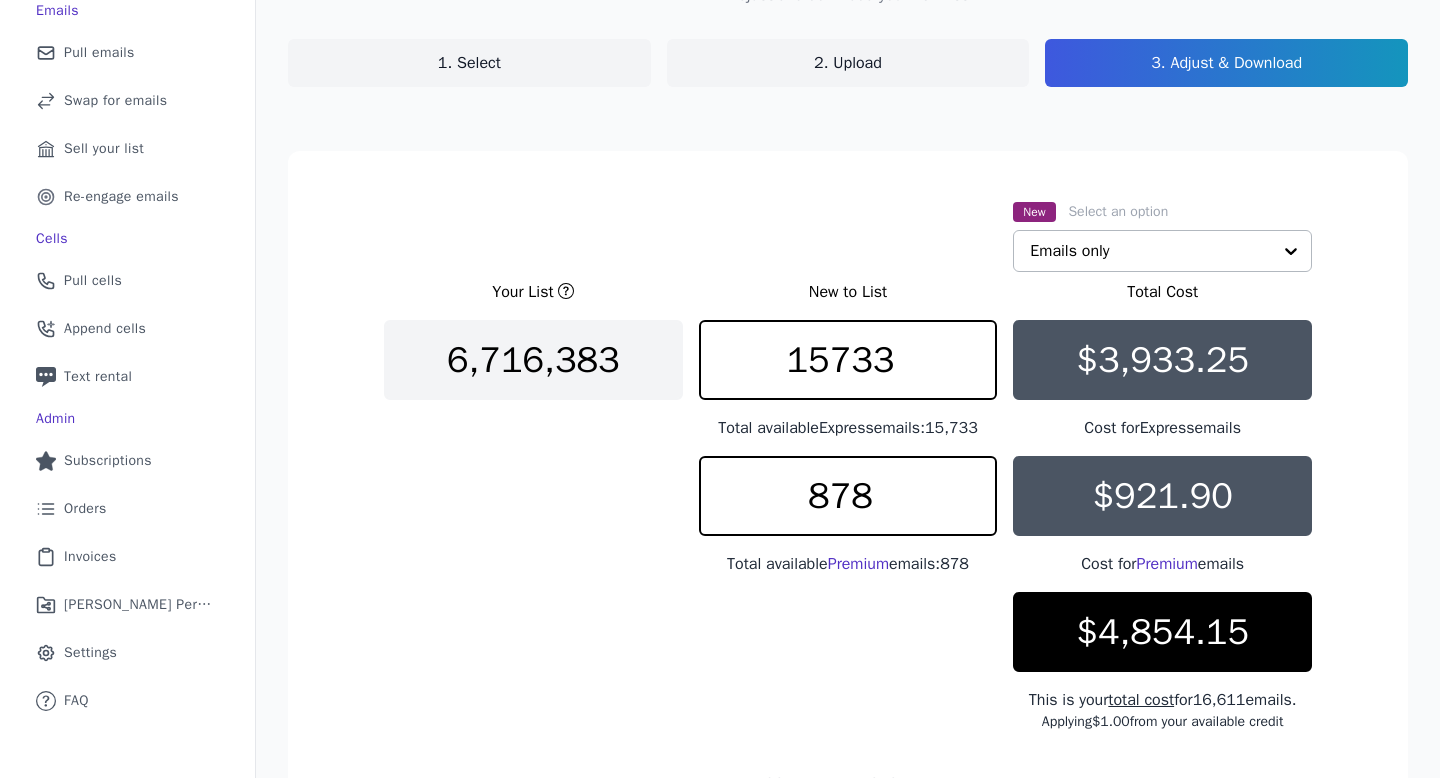 click 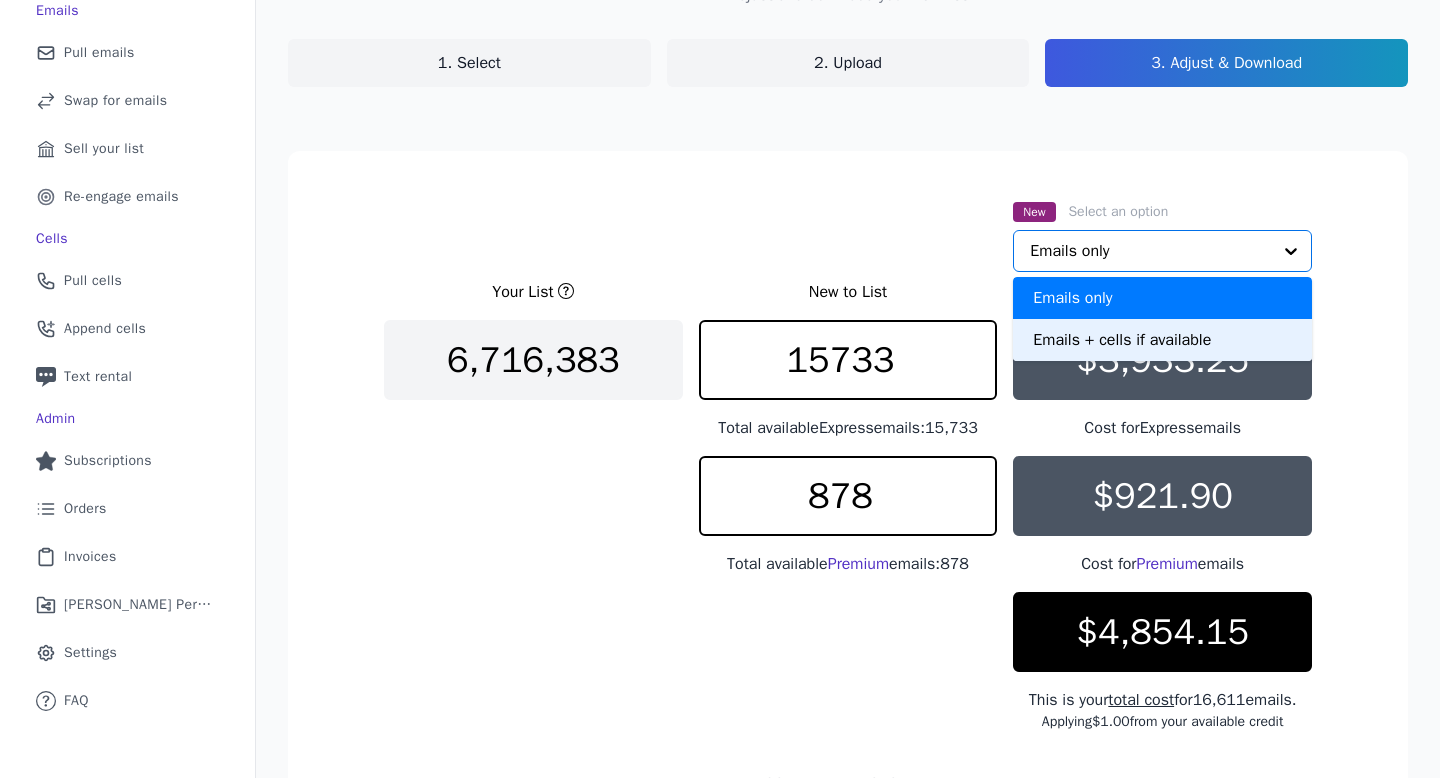 click on "Emails + cells if available" at bounding box center [1162, 340] 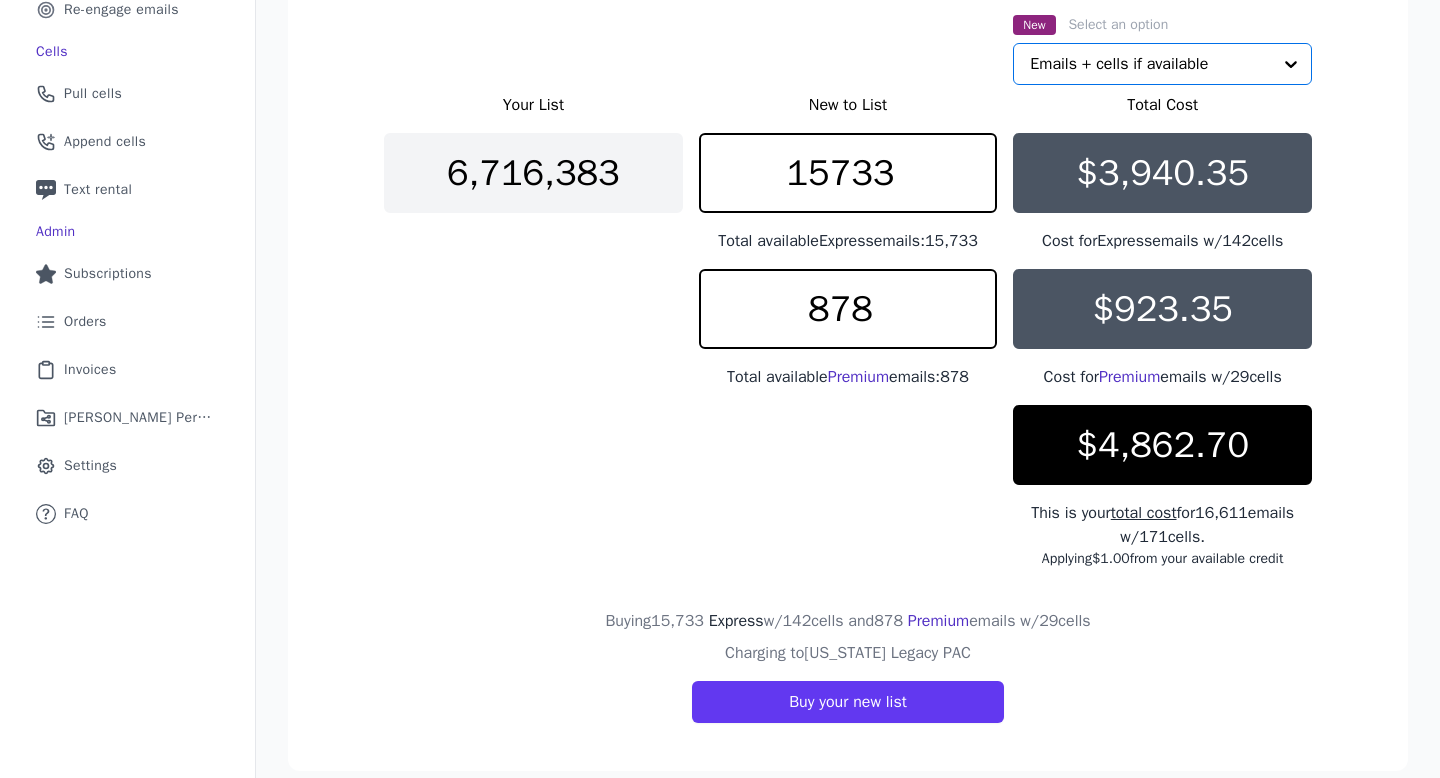 scroll, scrollTop: 361, scrollLeft: 0, axis: vertical 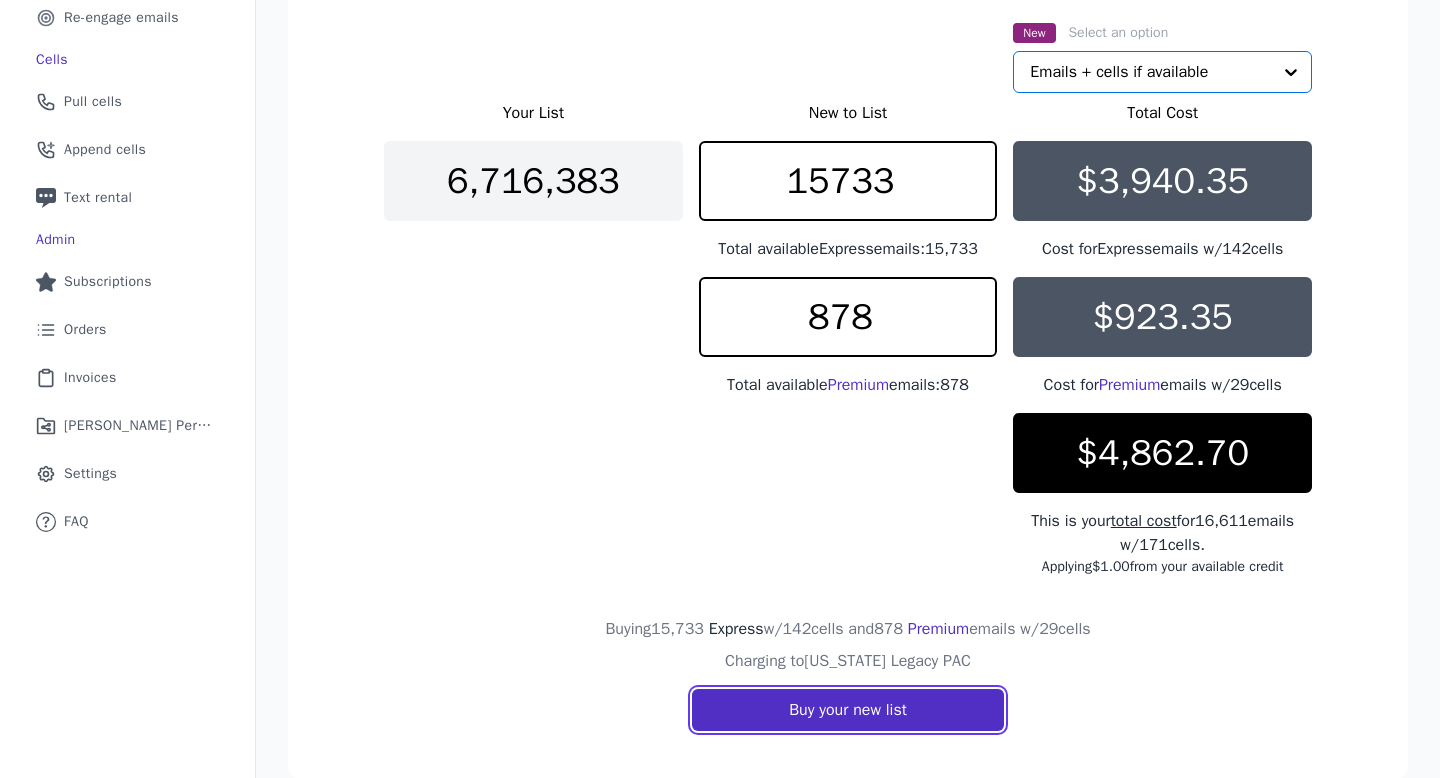 click on "Buy your new list" at bounding box center [848, 710] 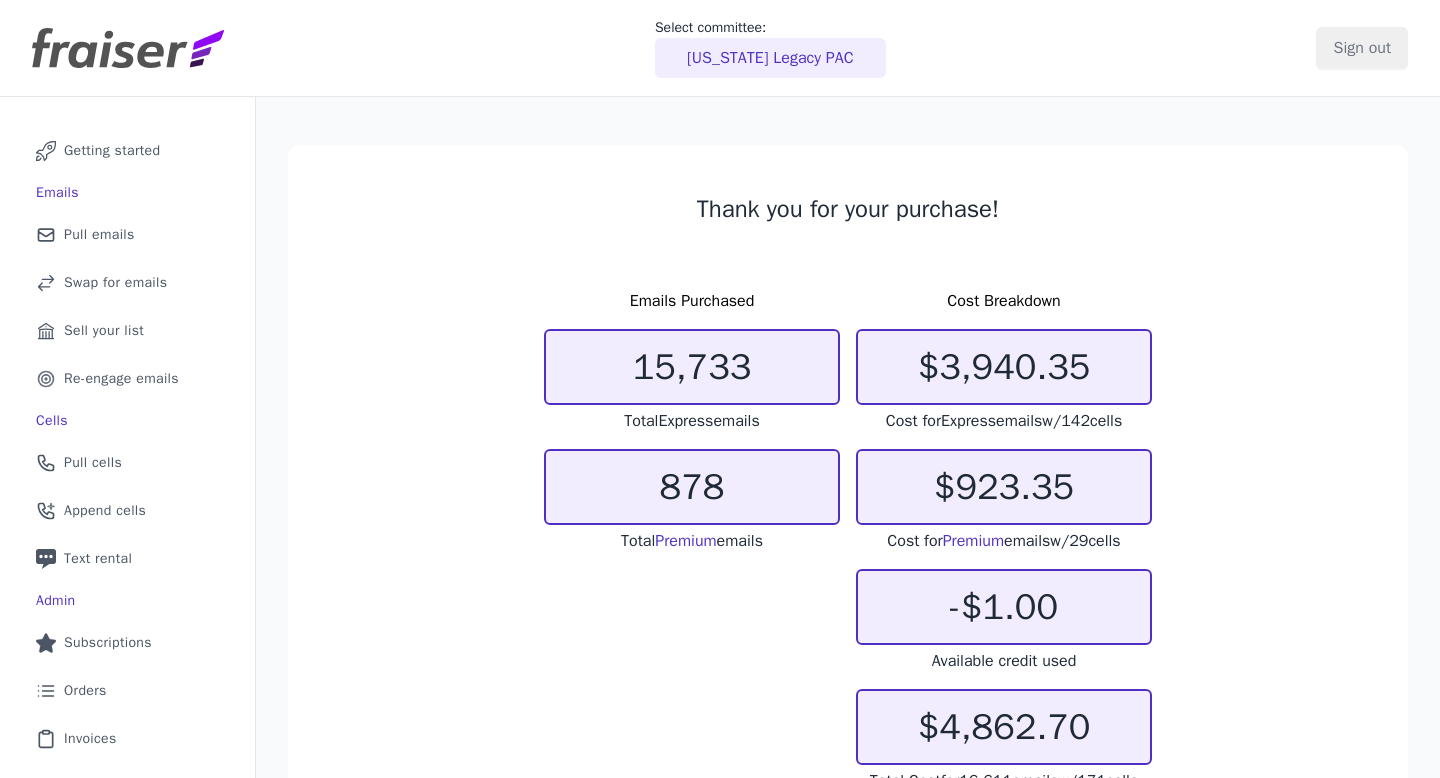 scroll, scrollTop: 0, scrollLeft: 0, axis: both 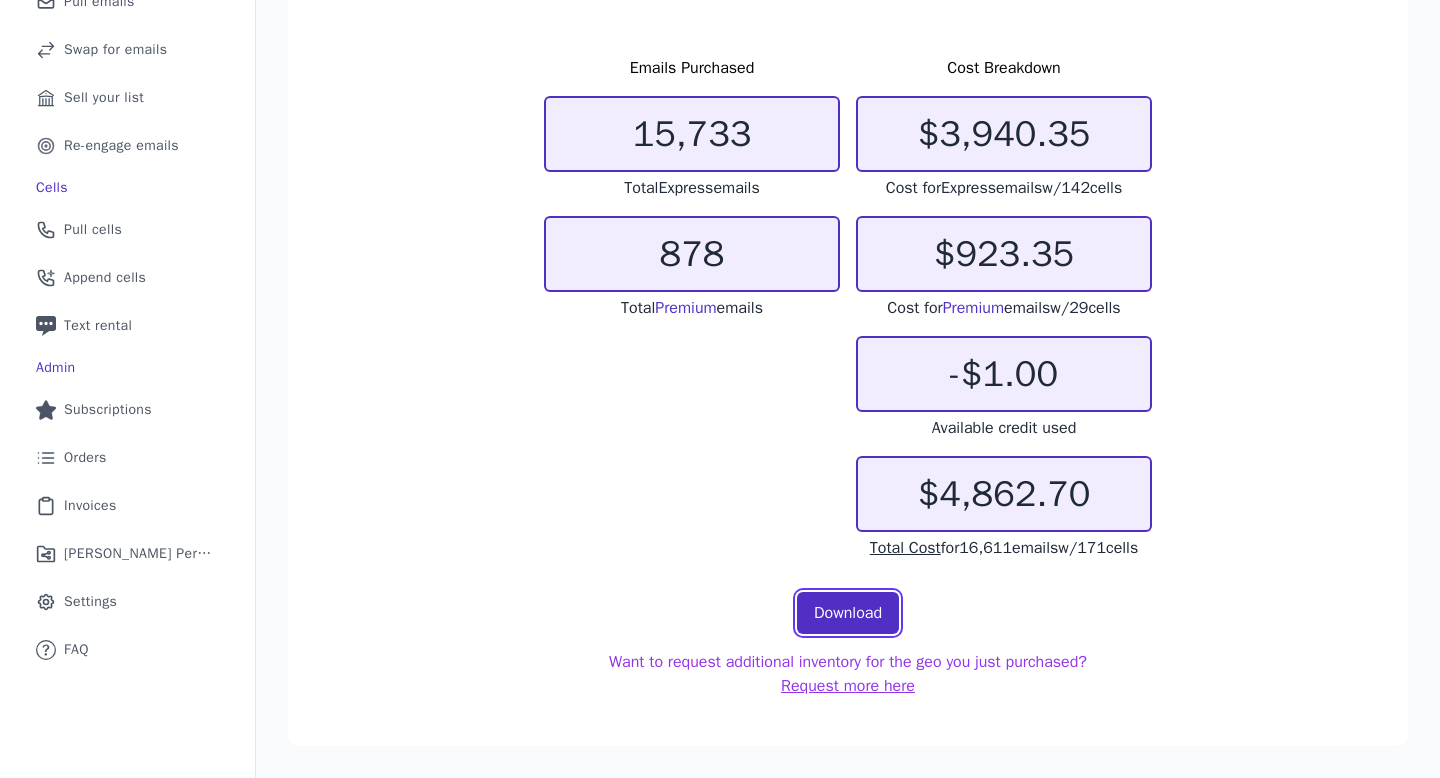 click on "Download" at bounding box center [848, 613] 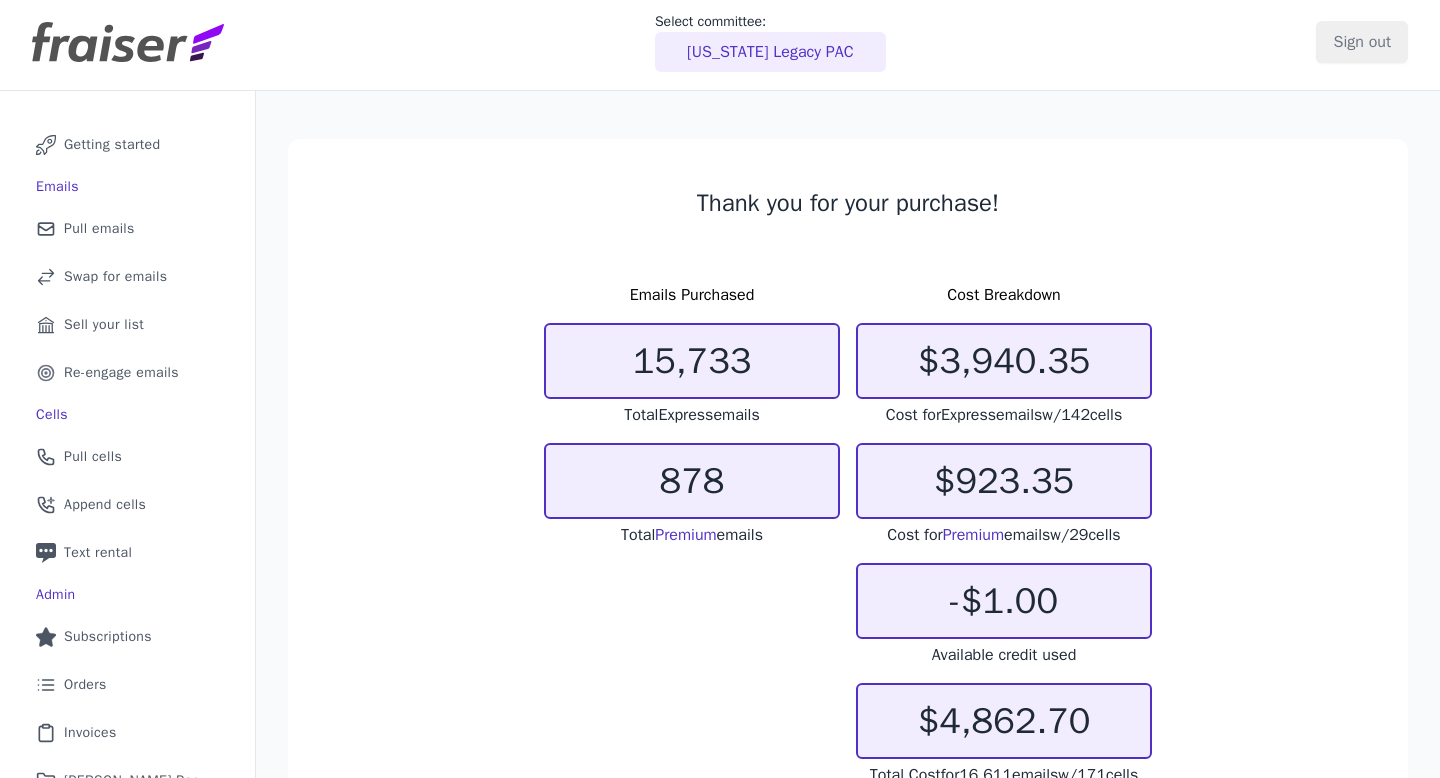 scroll, scrollTop: 0, scrollLeft: 0, axis: both 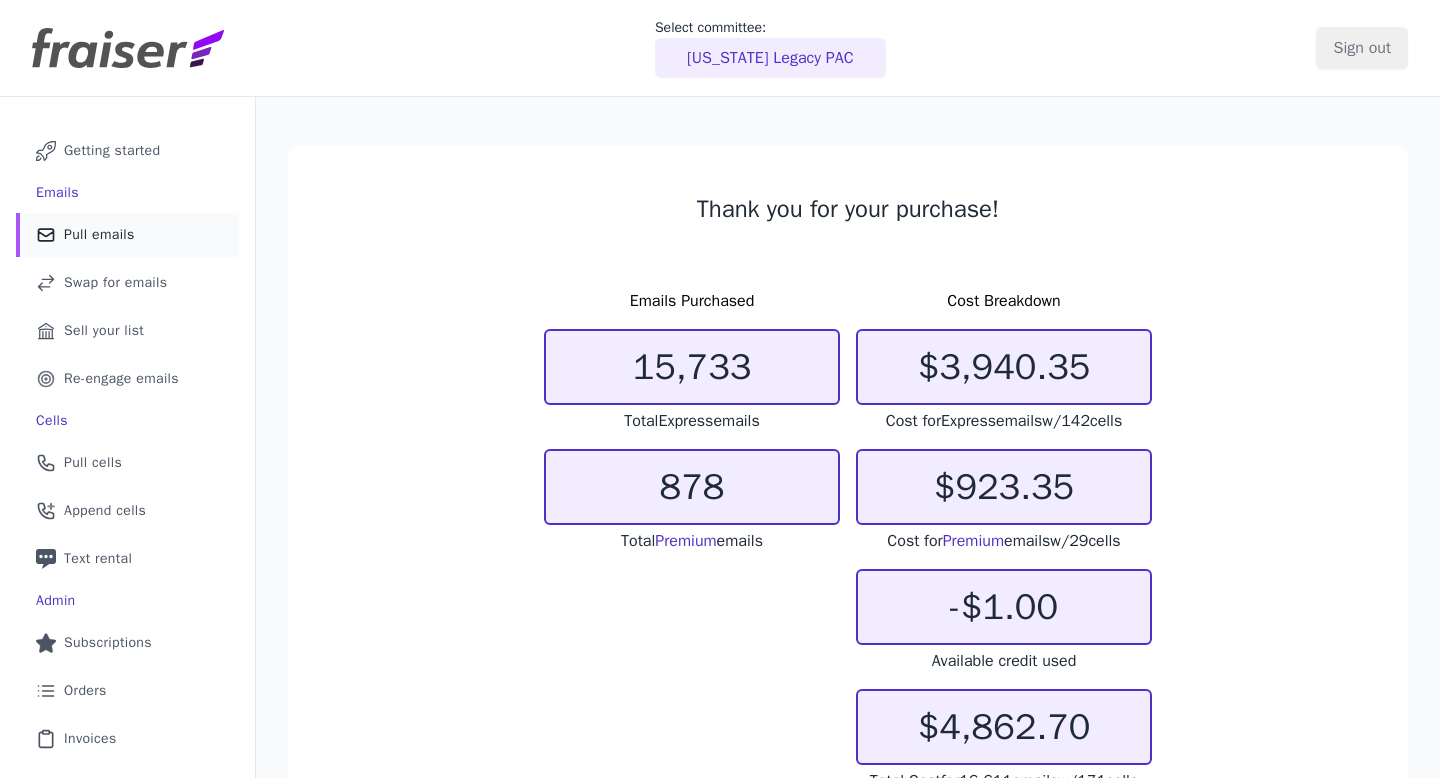 click on "Mail Icon Outline of a mail envelope
Pull emails" at bounding box center [127, 235] 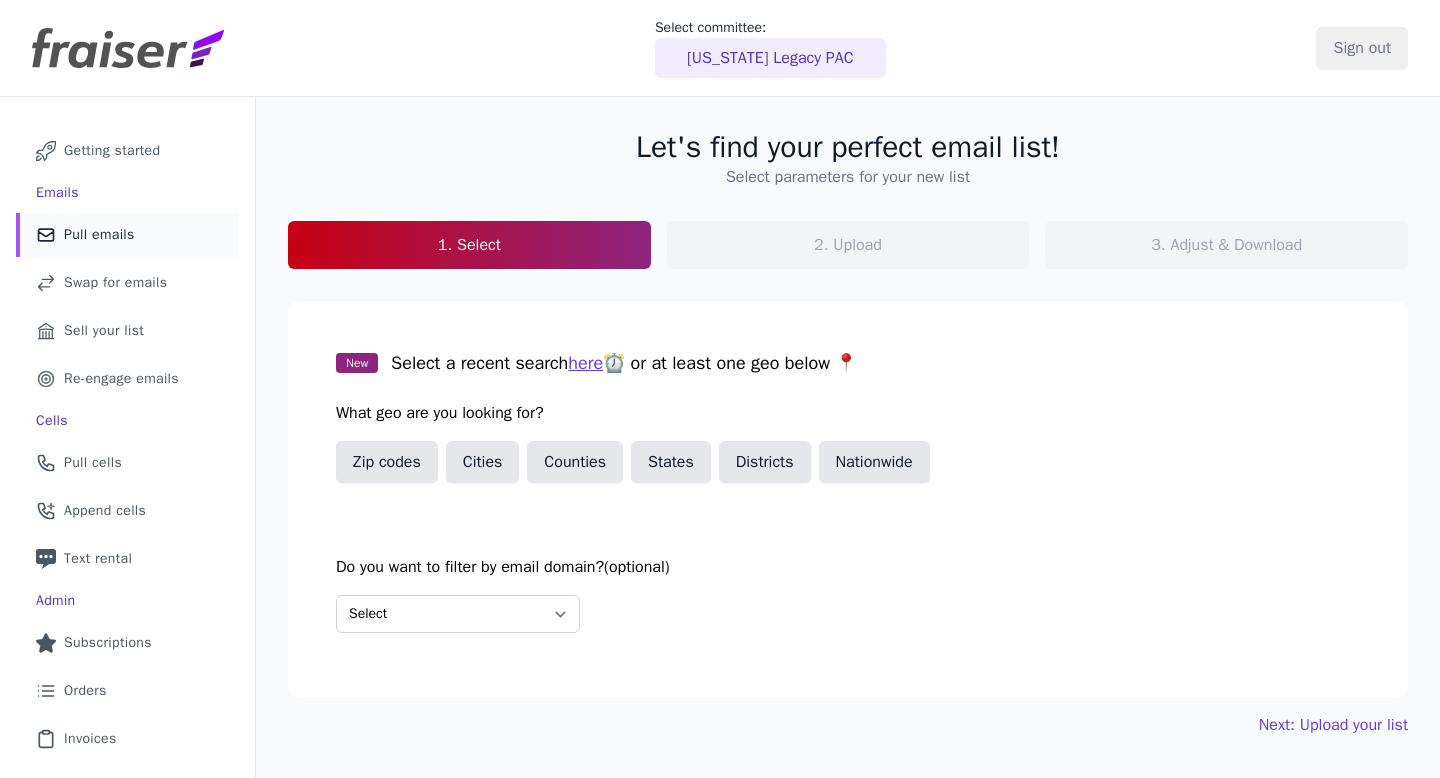 scroll, scrollTop: 0, scrollLeft: 0, axis: both 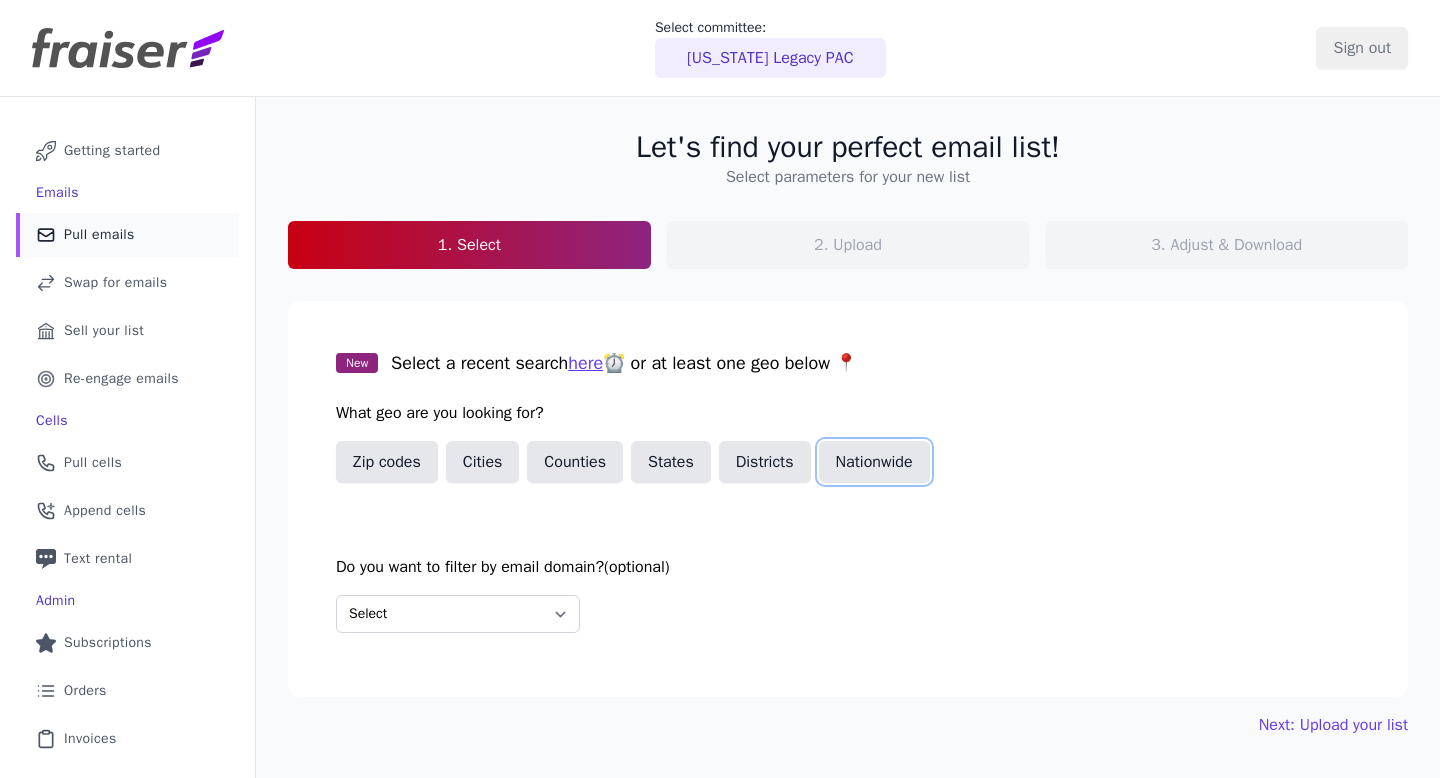 click on "Nationwide" at bounding box center (874, 462) 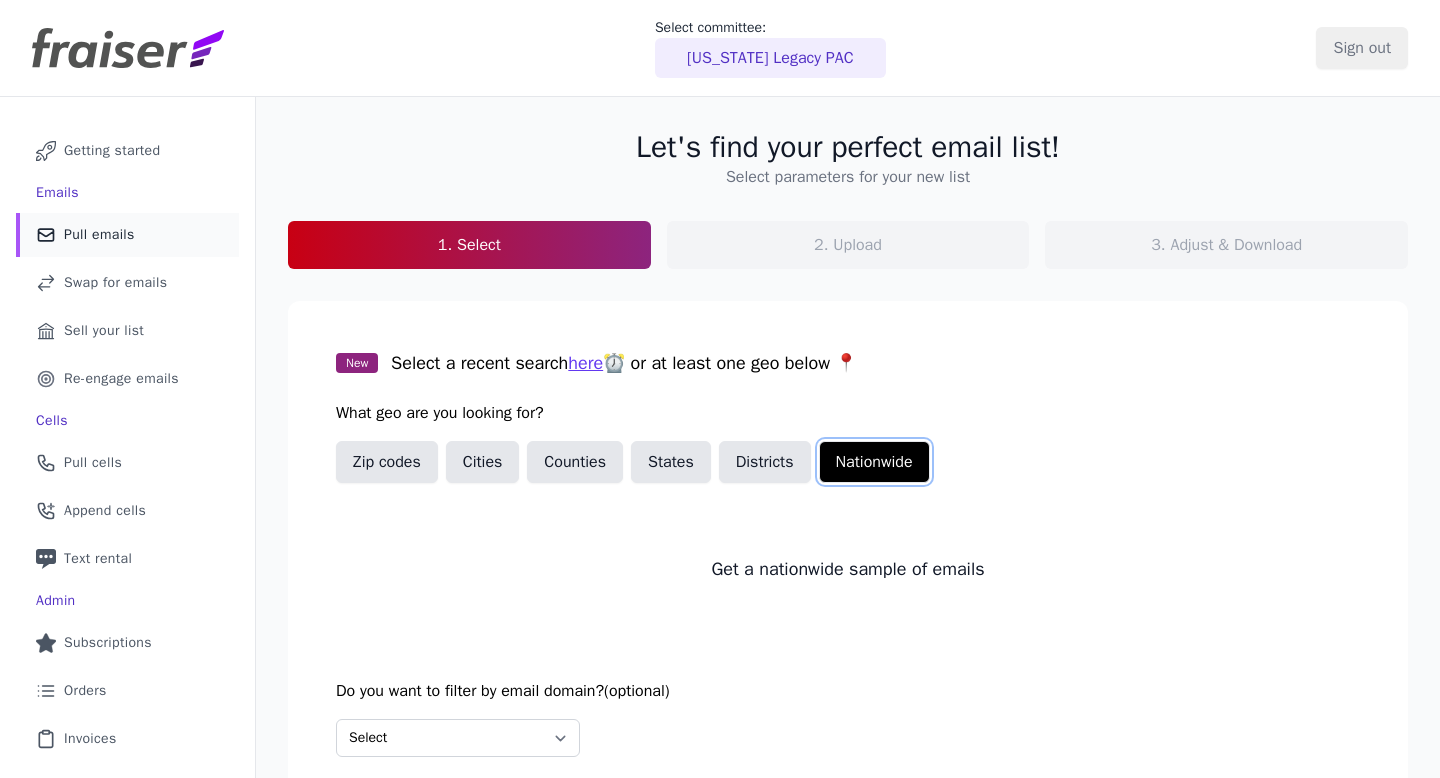 scroll, scrollTop: 127, scrollLeft: 0, axis: vertical 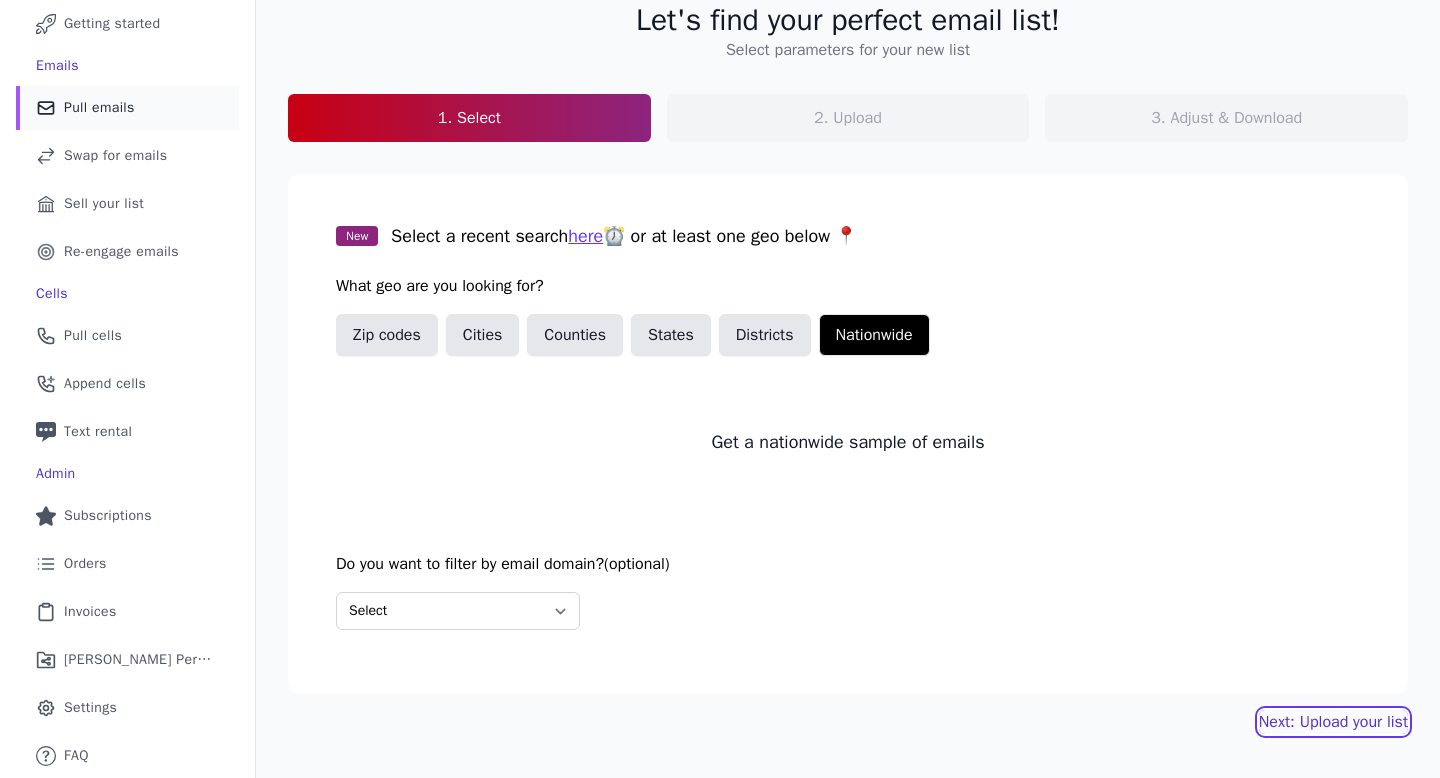 click on "Next: Upload your list" at bounding box center (1333, 722) 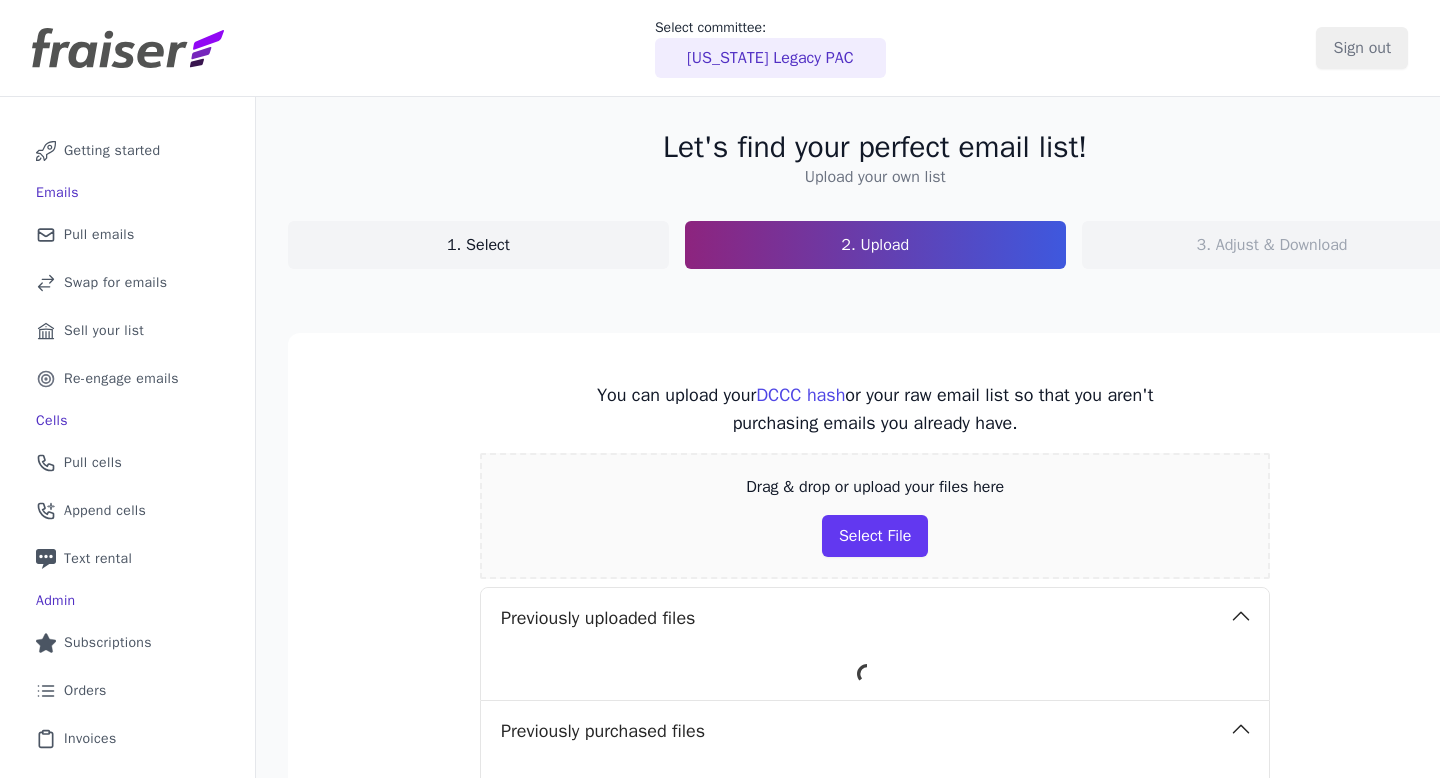 scroll, scrollTop: 0, scrollLeft: 0, axis: both 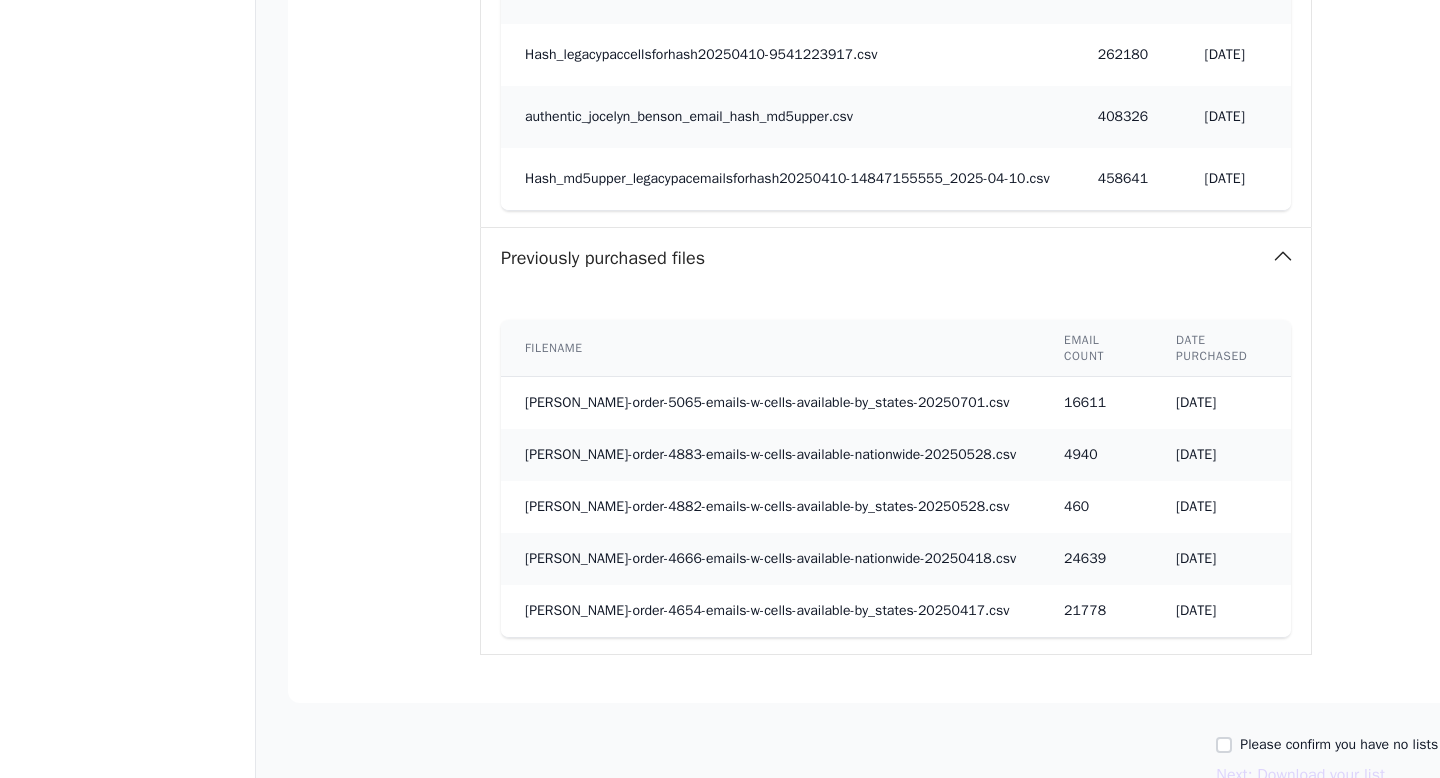 click on "Let's find your perfect email list!   Upload your own list   1. Select   2. Upload   3. Adjust & Download       You can upload your  DCCC hash
or your raw email list so that you aren't purchasing emails you already have.   Drag & drop or upload your files here
Select File     Previously uploaded files        Filename   Email count (unique)   Date uploaded   Delete     Hash_jmbcellforhash20250701-13148813266.csv   672673   7/1/2025       Hash_md5upper_jmbemailsforhash20250701-7581287692_2025-07-01 (1).csv   1194226   7/1/2025       Hash_md5upper_mlpemailsforhash20250622-4009575824_2025-06-22.csv   1145660   6/22/2025       Hash_mlpphonesforhash20250622-4725591085.csv   672604   6/22/2025       authentic_jocelyn_benson_email_hash_md5upper.csv   537764   5/28/2025       Hash_md5upper_jmbemailsforhash20250528-19829014451_2025-05-28.csv   791410   5/28/2025       Hash_jmbcellforhash20250528-17981883798.csv   451552   5/28/2025       jmb_md5_cellsforhash_Hashed.csv   69530   4/10/2025" at bounding box center [896, -121] 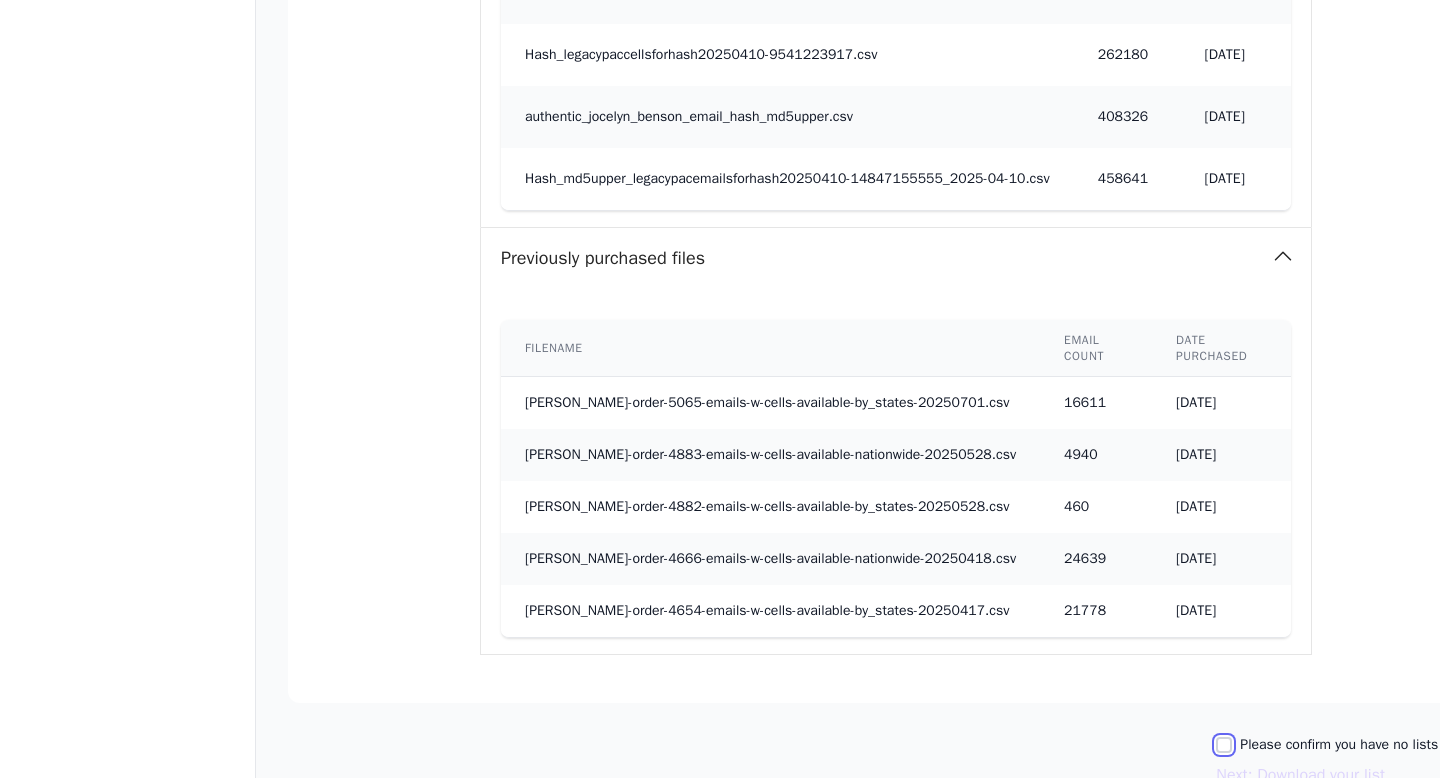 click on "Please confirm you have no lists to upload." at bounding box center [1224, 745] 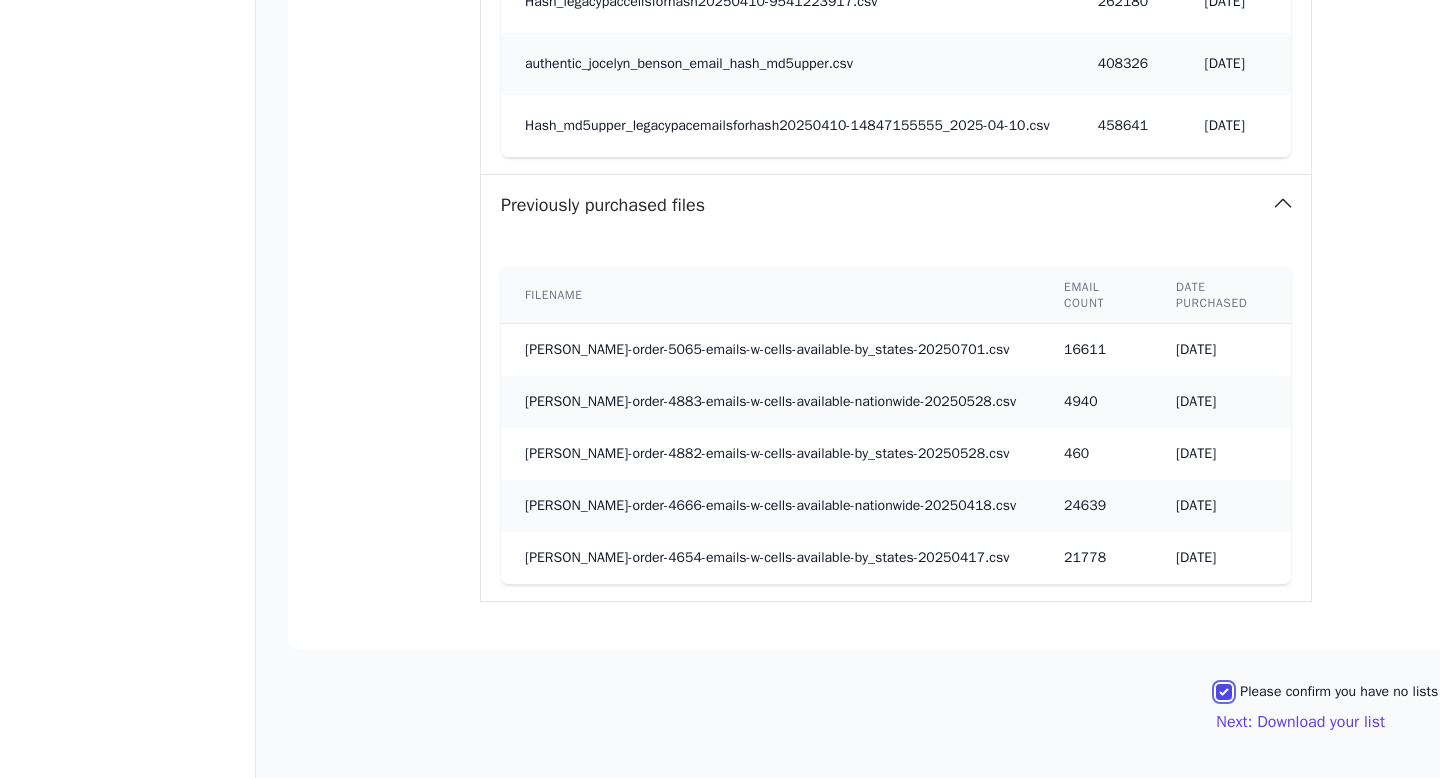 scroll, scrollTop: 1305, scrollLeft: 0, axis: vertical 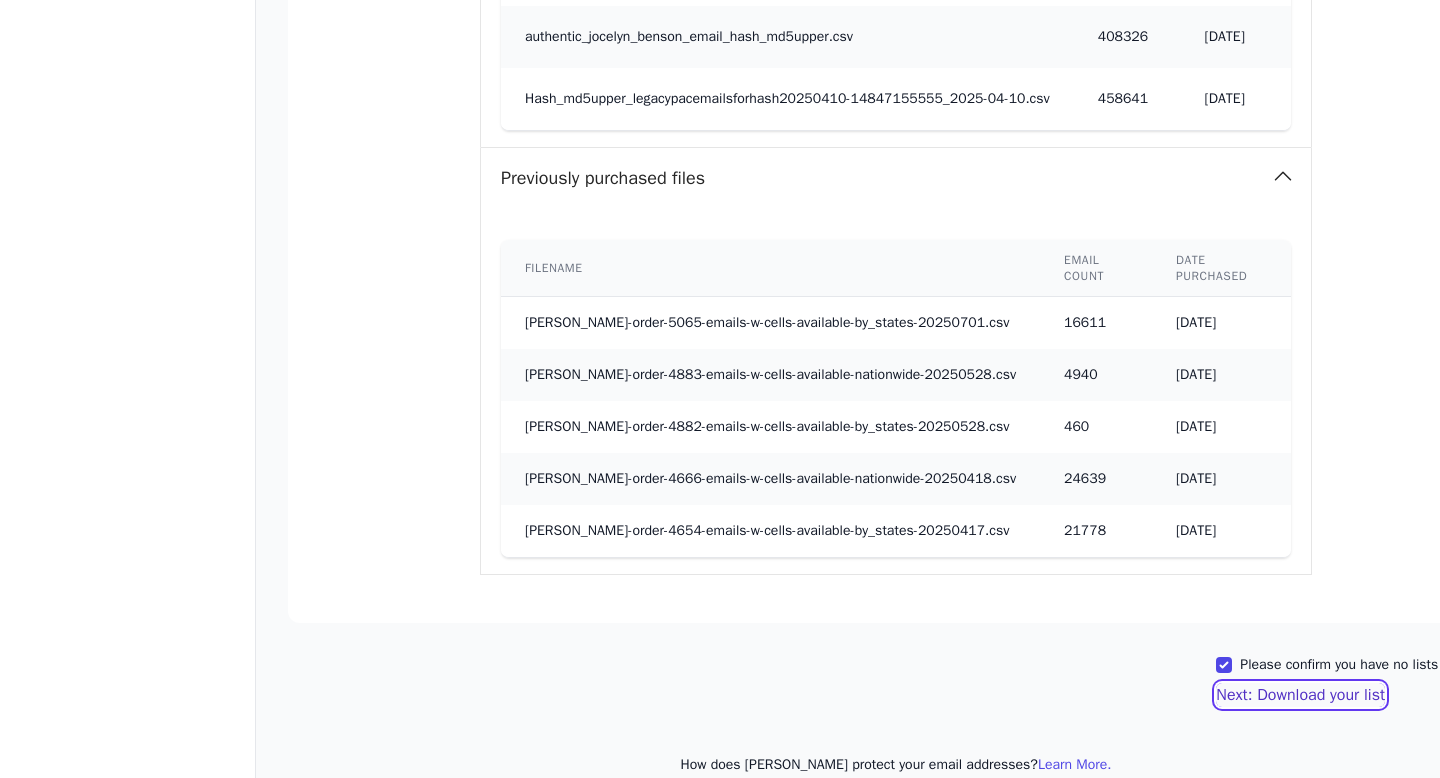 click on "Next: Download your list" at bounding box center (1300, 695) 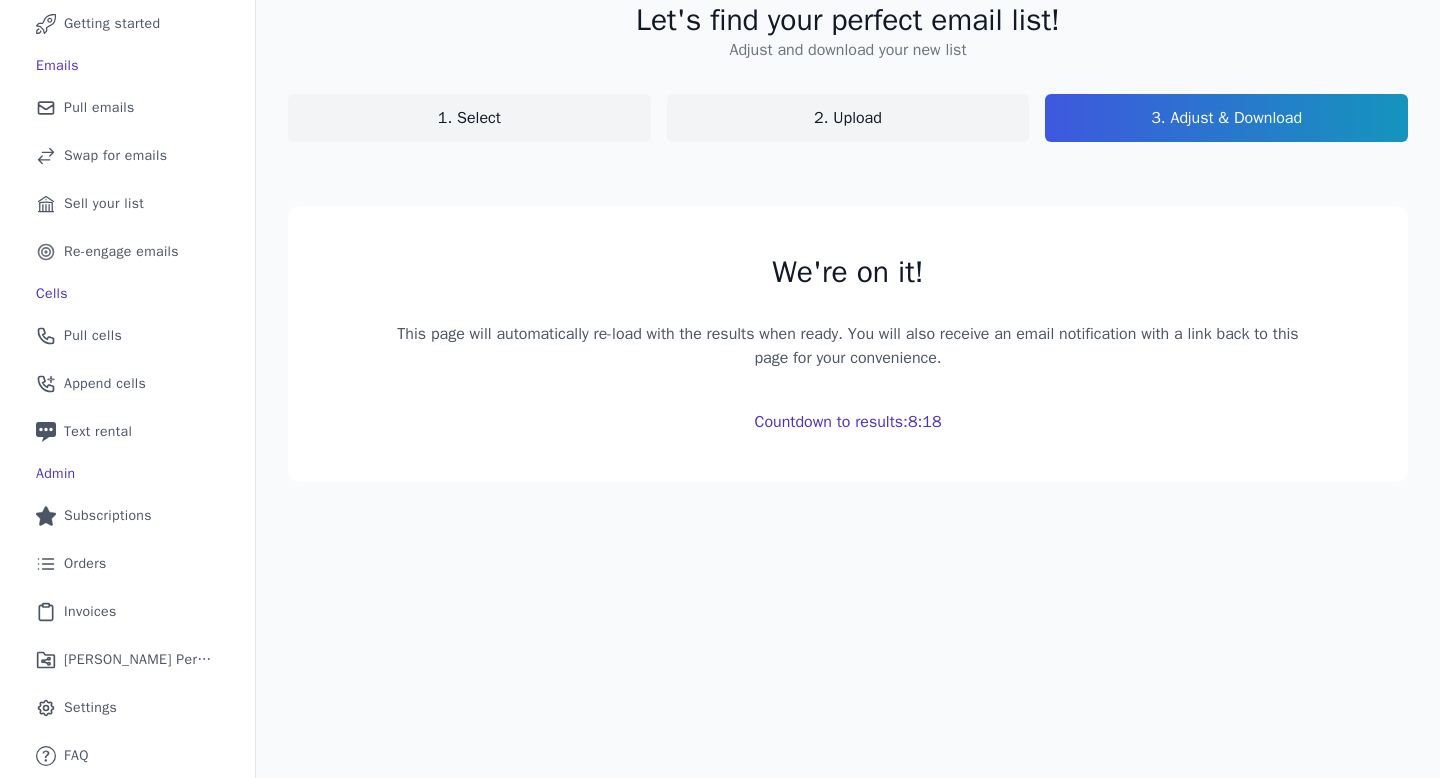 scroll, scrollTop: 421, scrollLeft: 0, axis: vertical 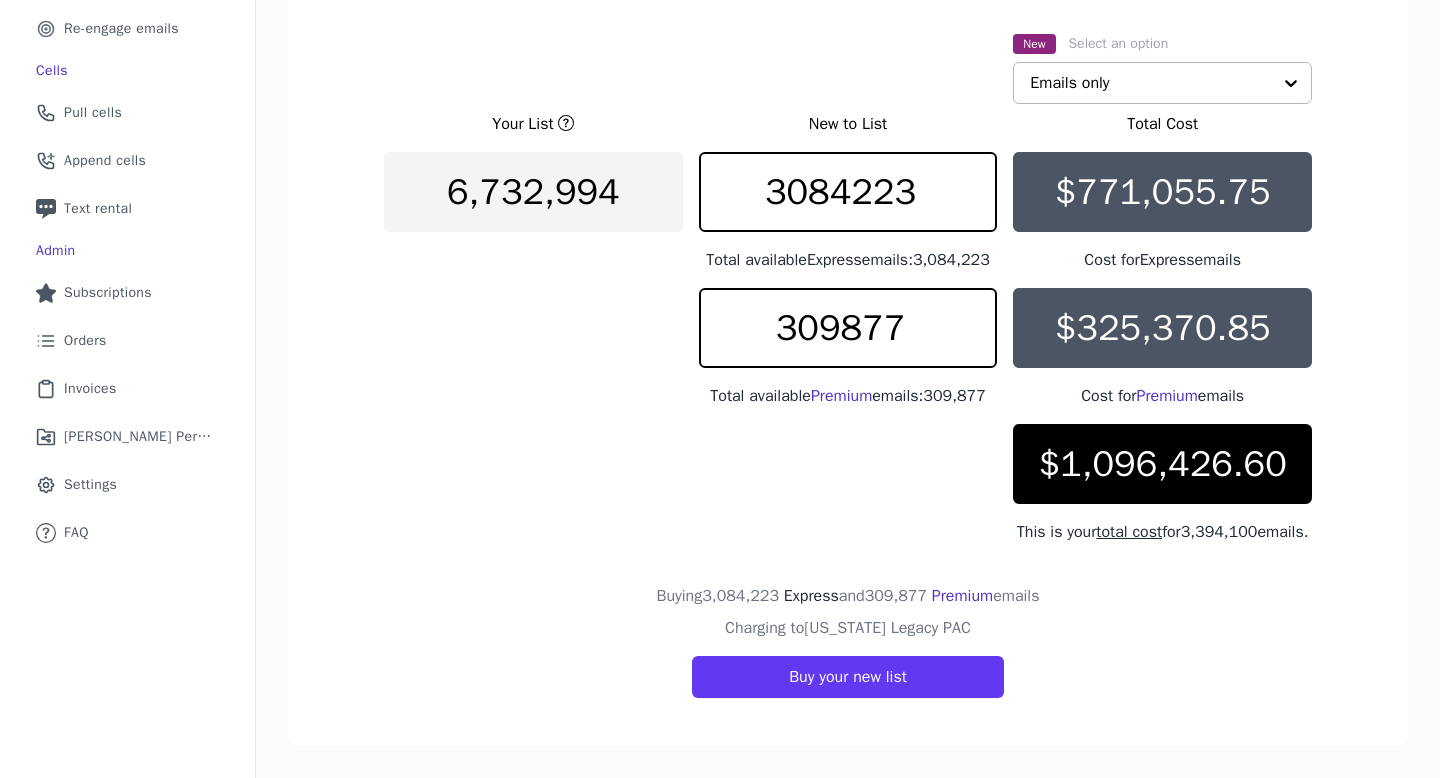 click 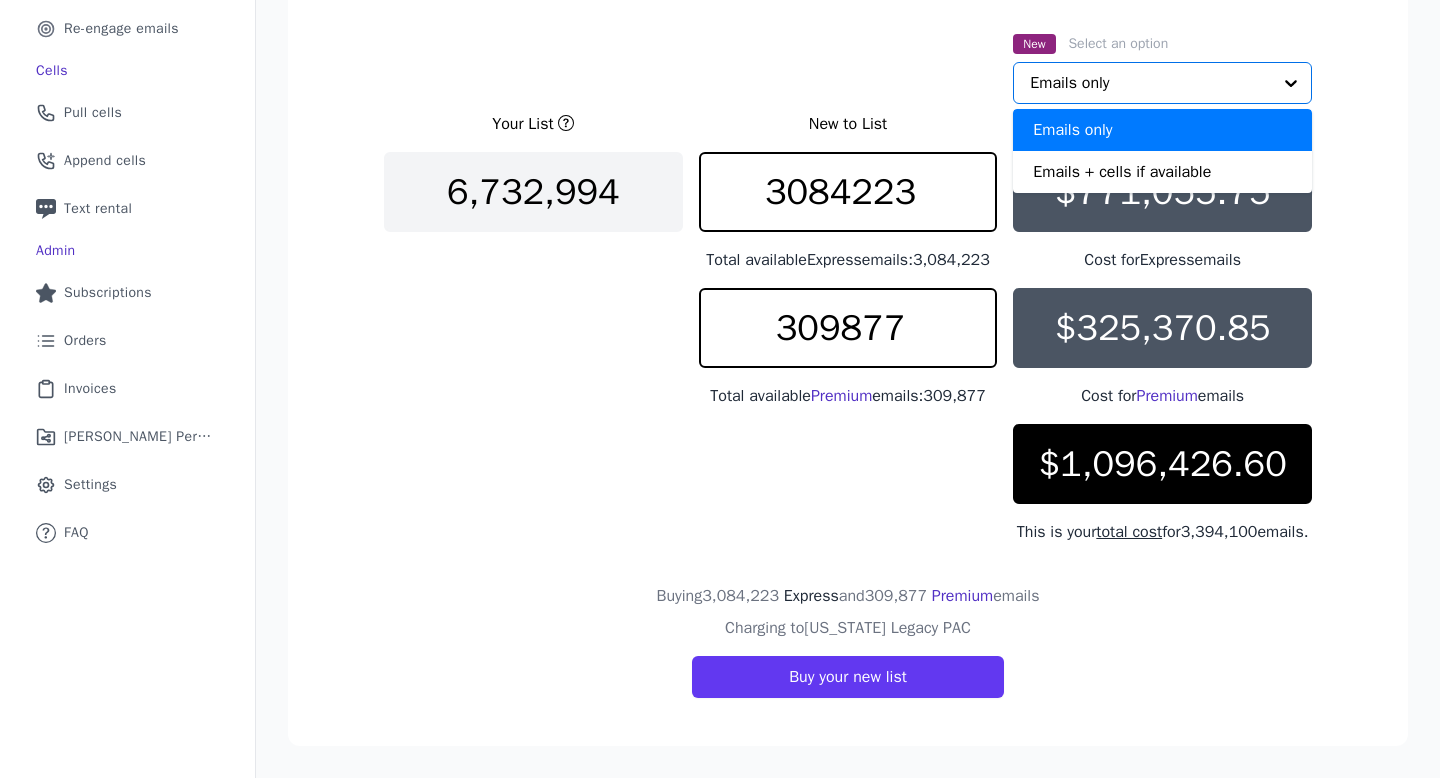 scroll, scrollTop: 412, scrollLeft: 0, axis: vertical 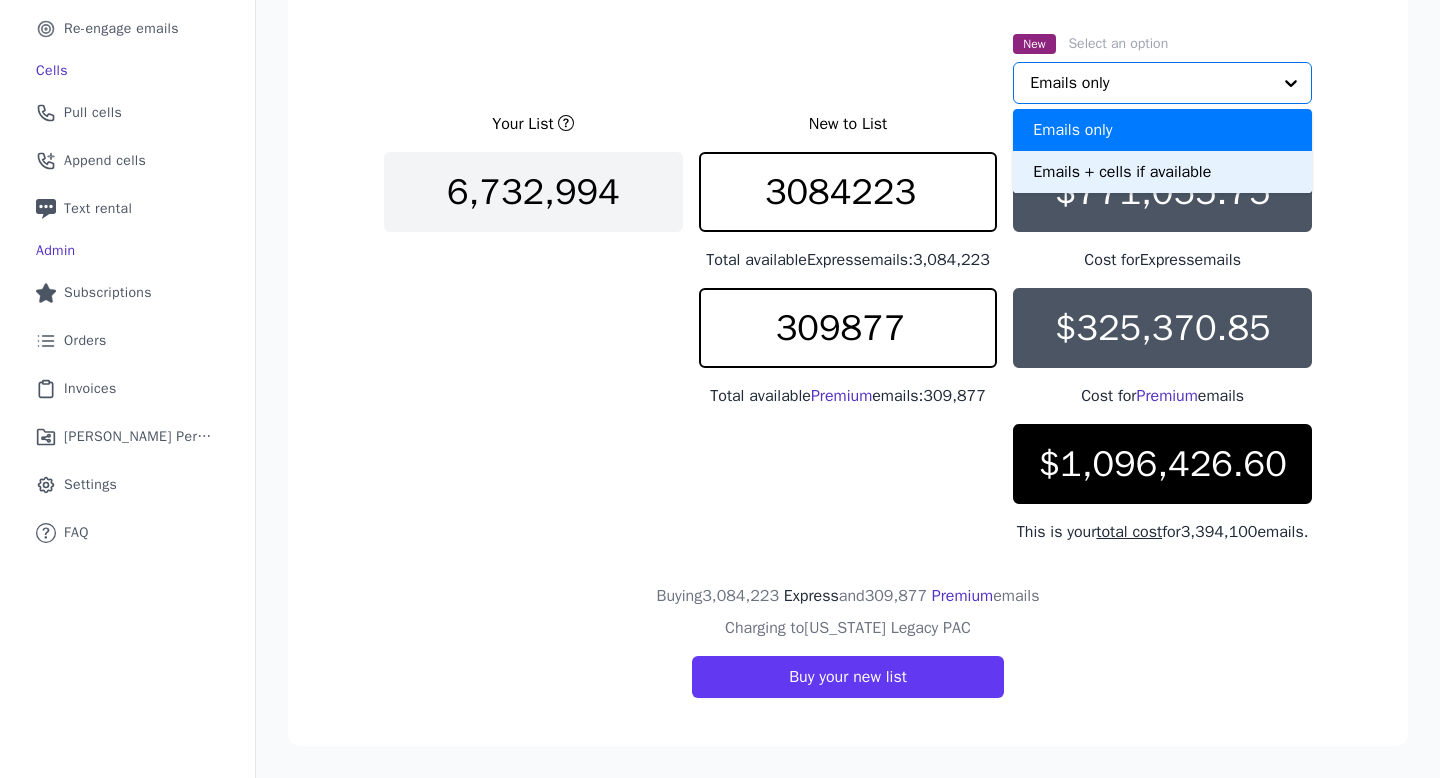 click on "Emails + cells if available" at bounding box center (1162, 172) 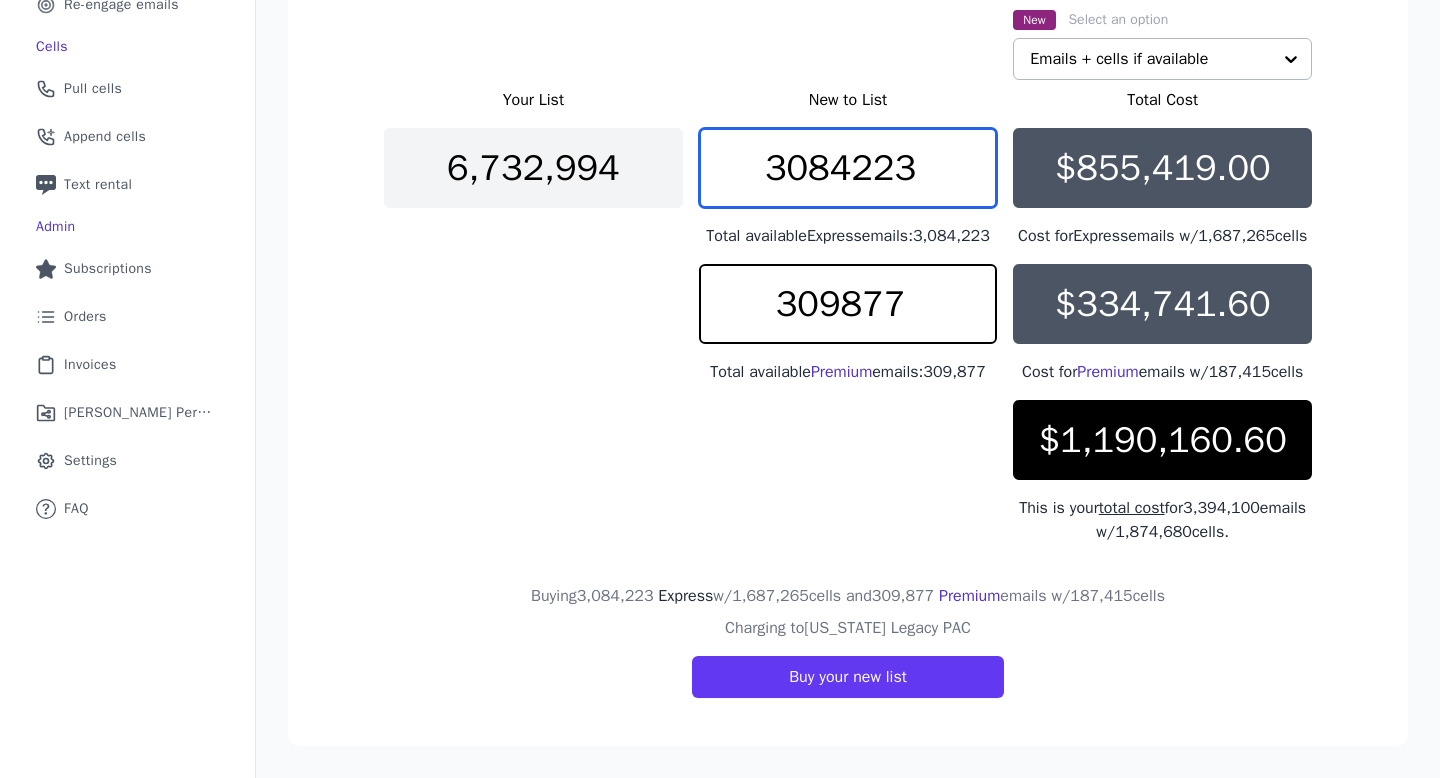 drag, startPoint x: 823, startPoint y: 134, endPoint x: 755, endPoint y: 130, distance: 68.117546 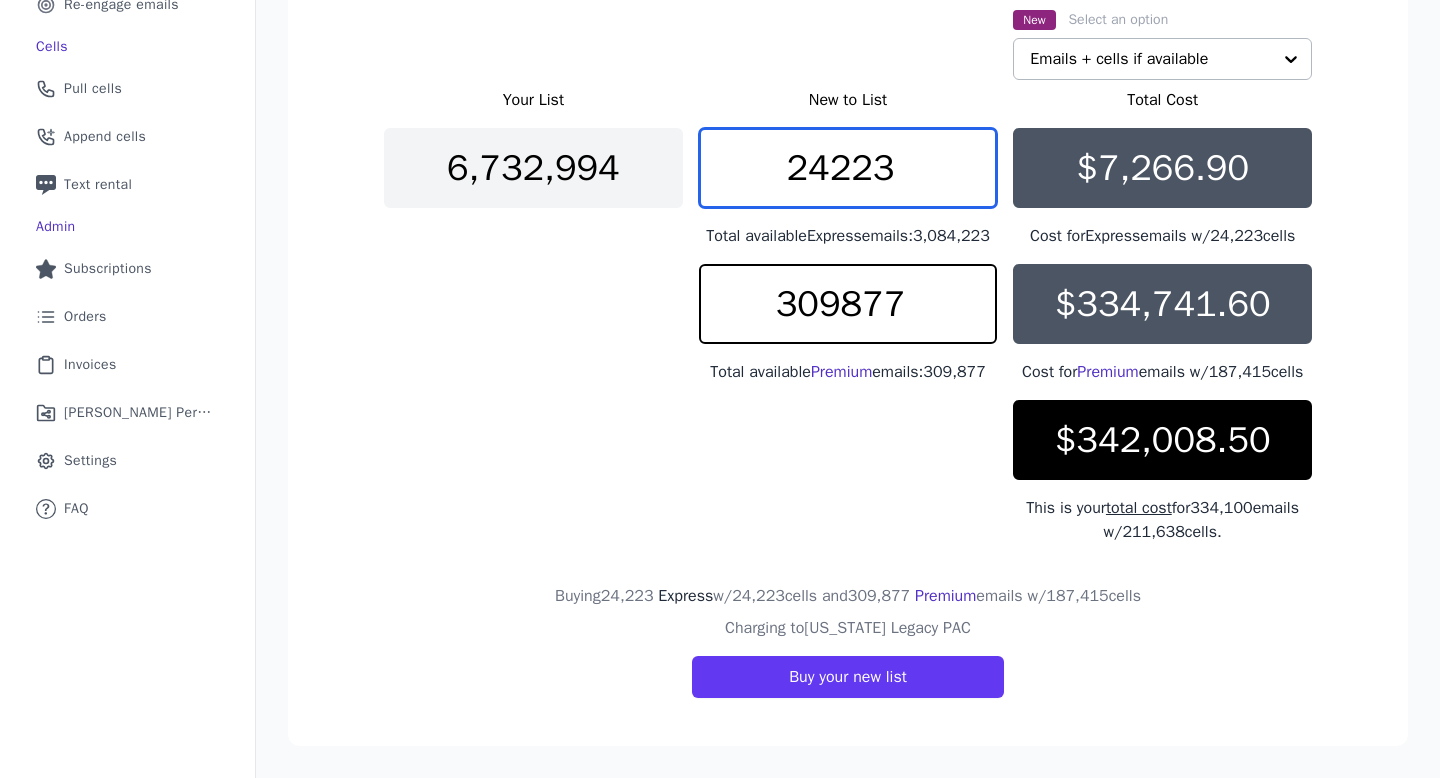 type on "24223" 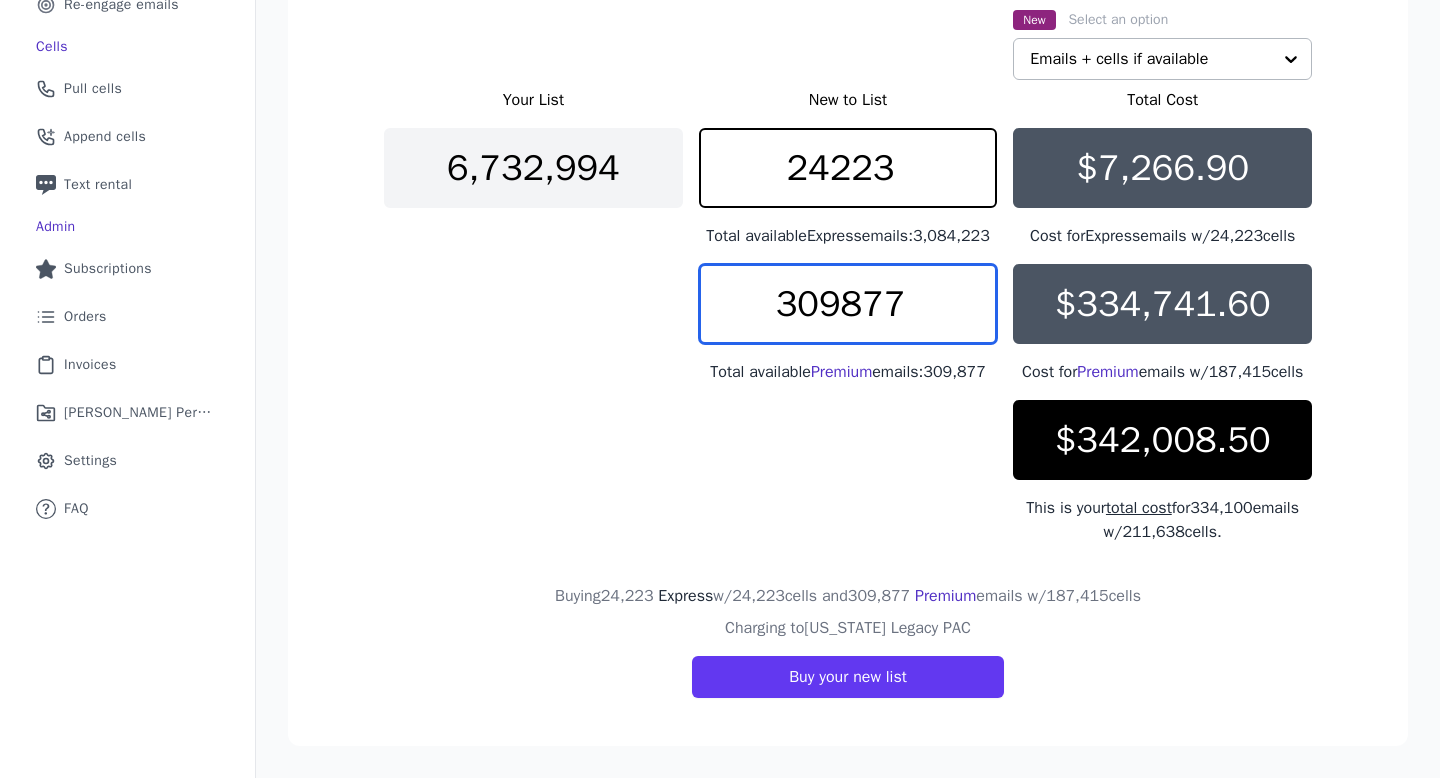 drag, startPoint x: 833, startPoint y: 292, endPoint x: 729, endPoint y: 291, distance: 104.00481 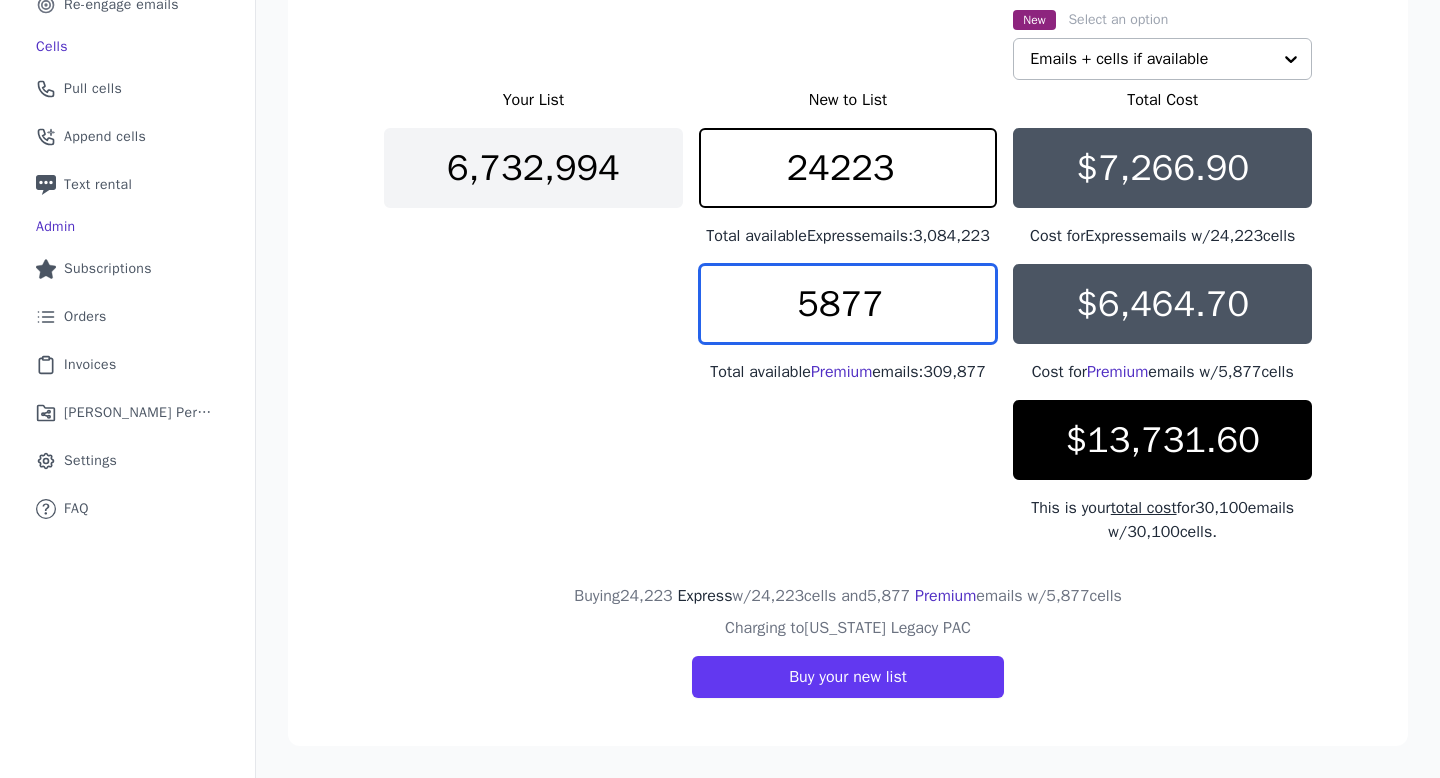 type on "5877" 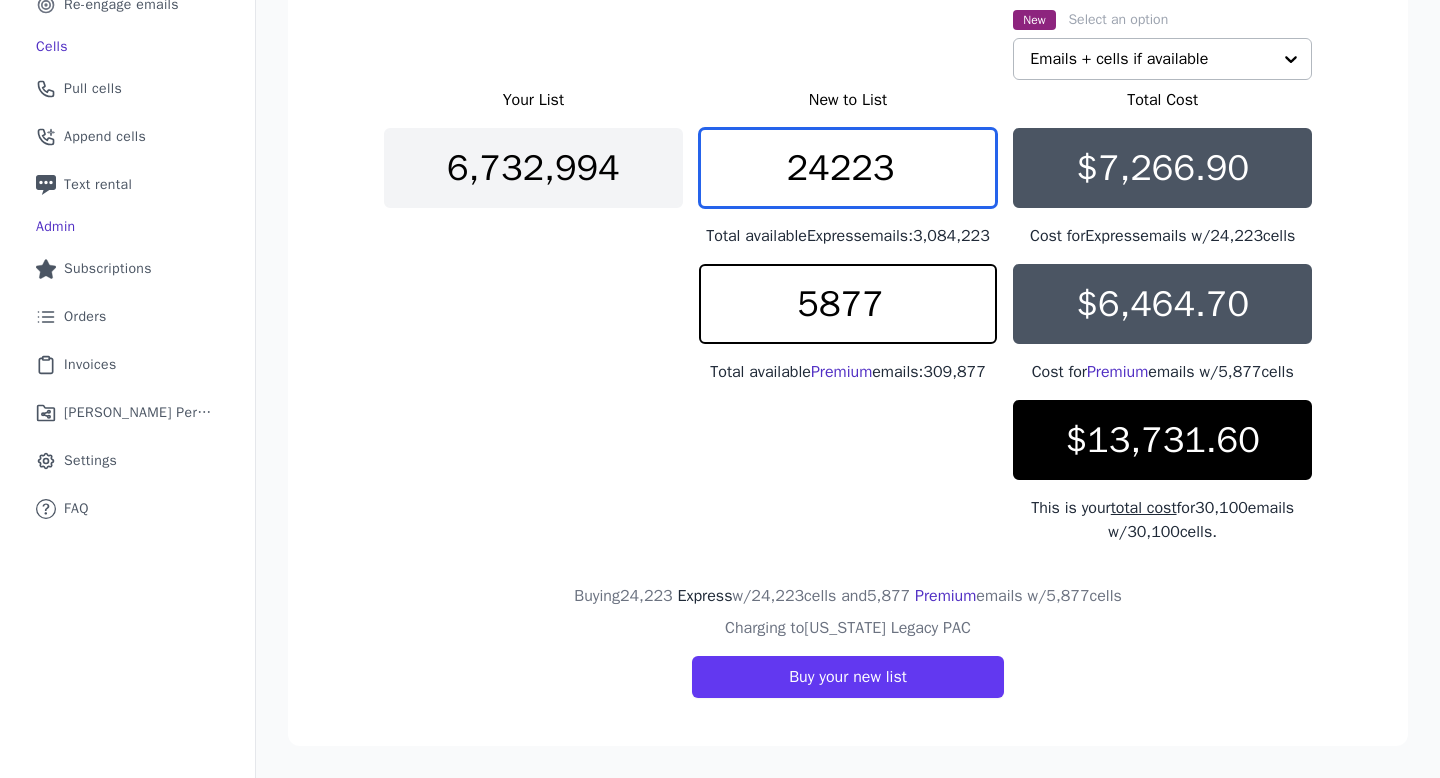 drag, startPoint x: 804, startPoint y: 132, endPoint x: 781, endPoint y: 132, distance: 23 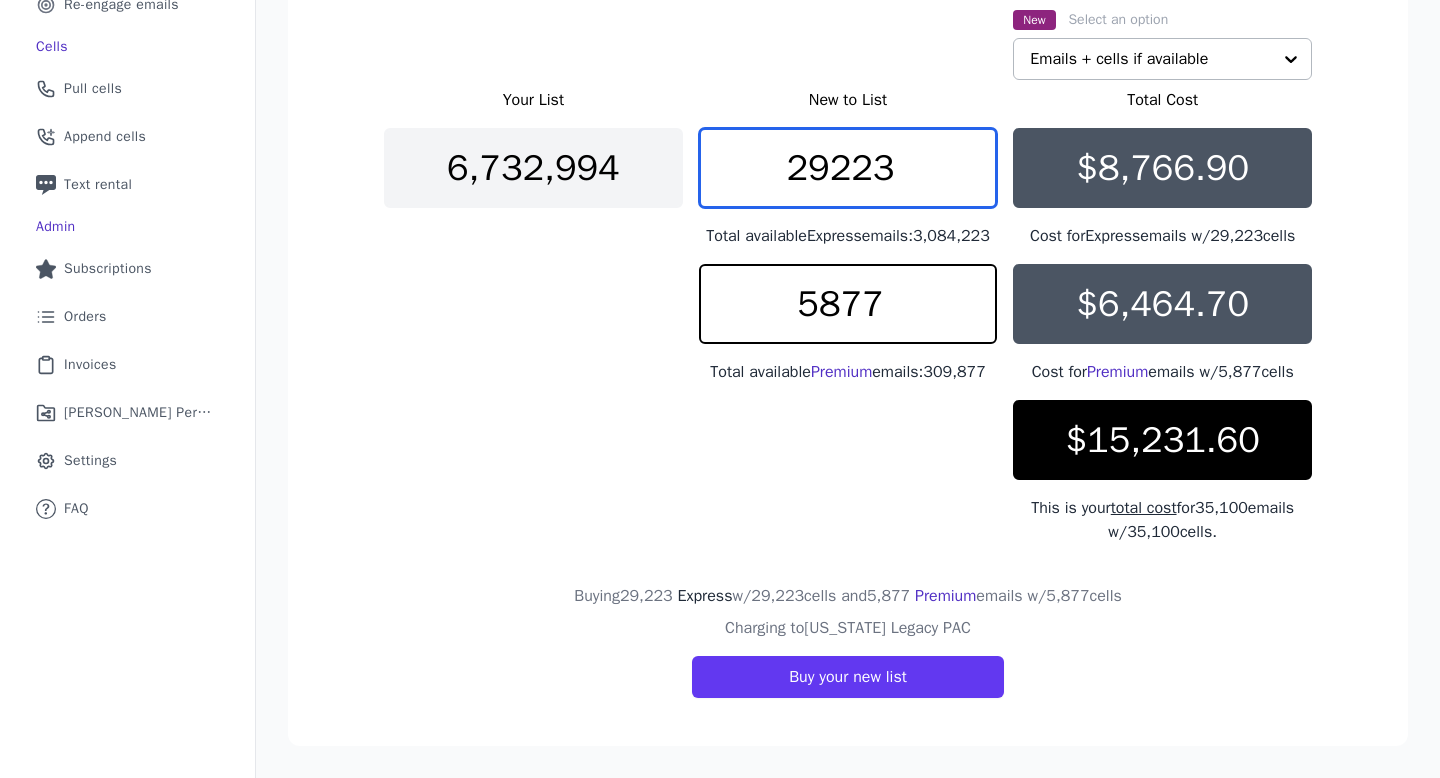 type on "29223" 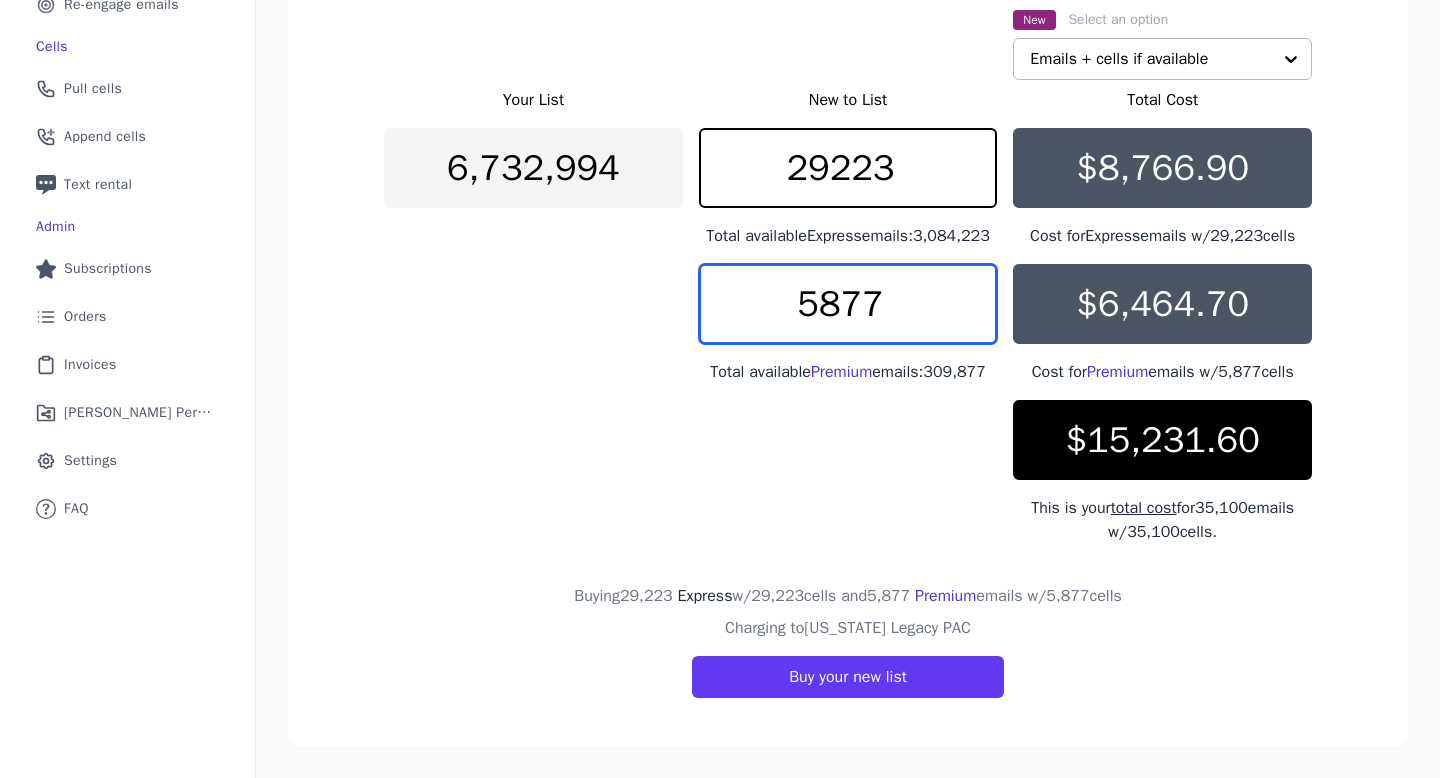 drag, startPoint x: 817, startPoint y: 286, endPoint x: 801, endPoint y: 286, distance: 16 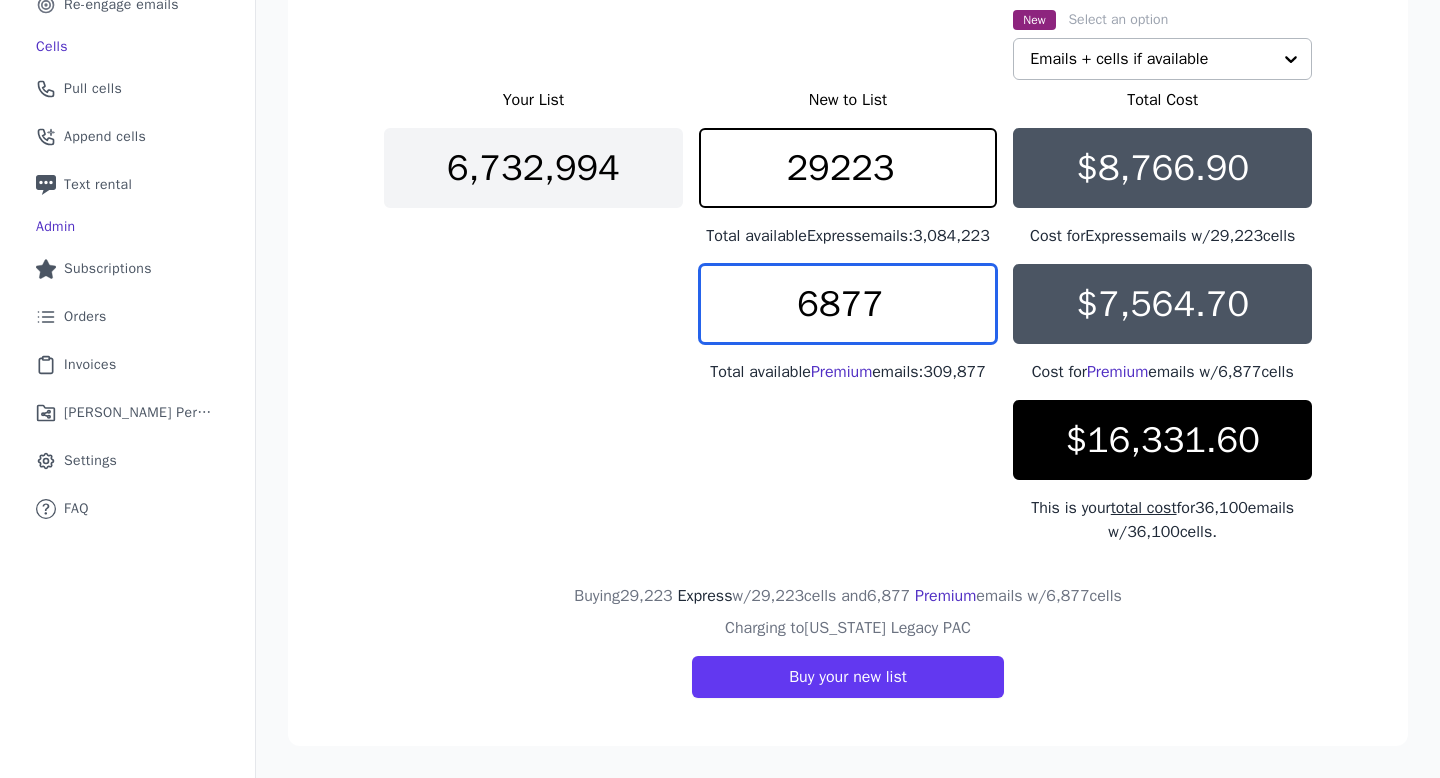 drag, startPoint x: 844, startPoint y: 287, endPoint x: 796, endPoint y: 284, distance: 48.09366 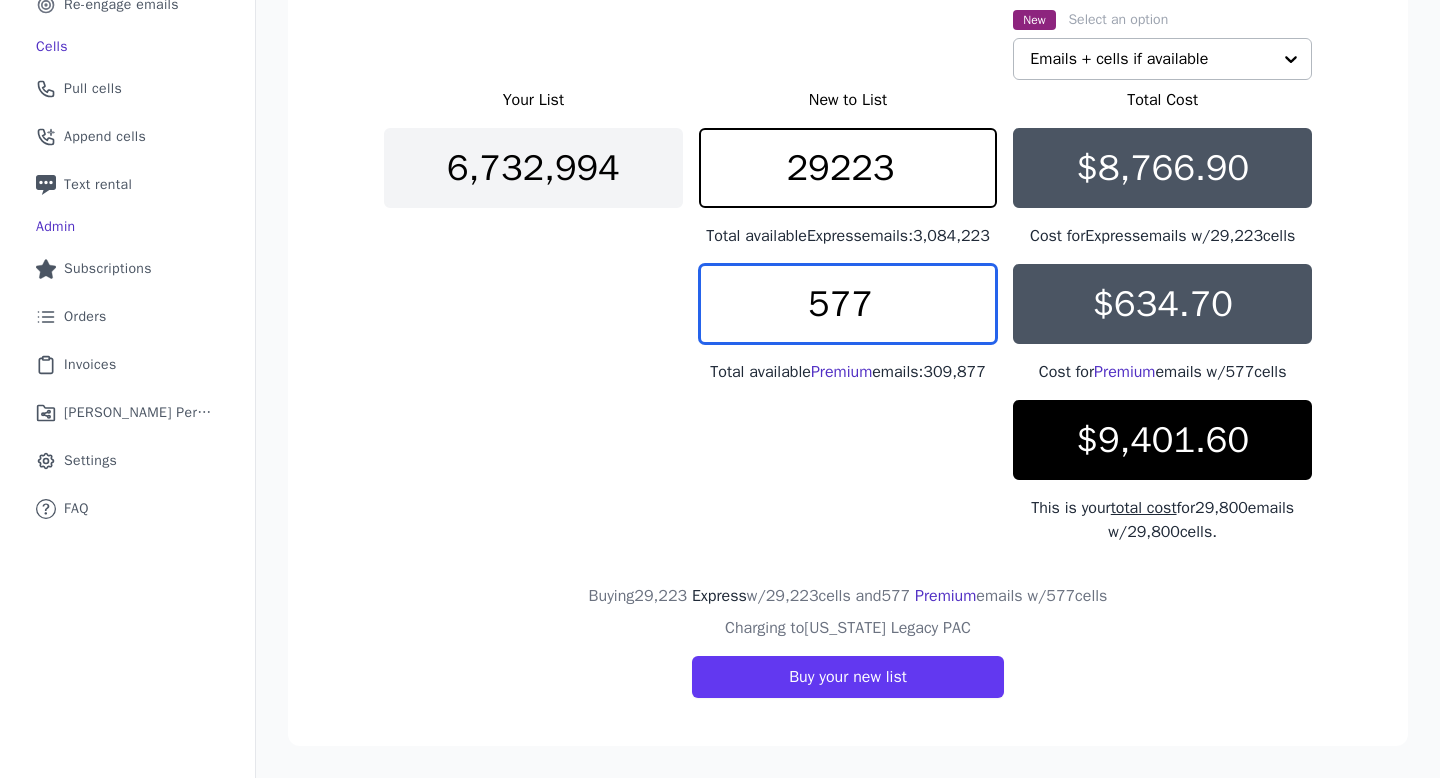 type on "5877" 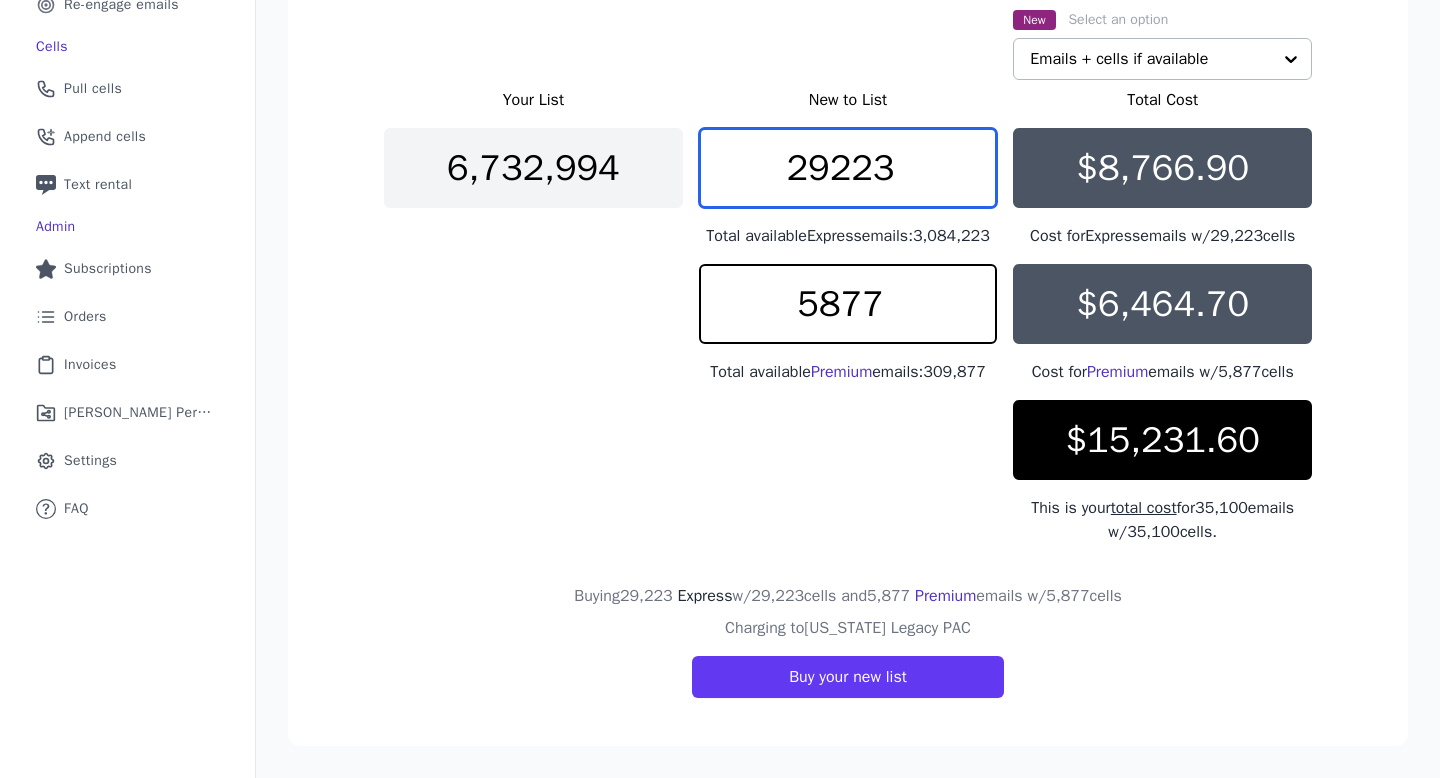 drag, startPoint x: 824, startPoint y: 135, endPoint x: 786, endPoint y: 135, distance: 38 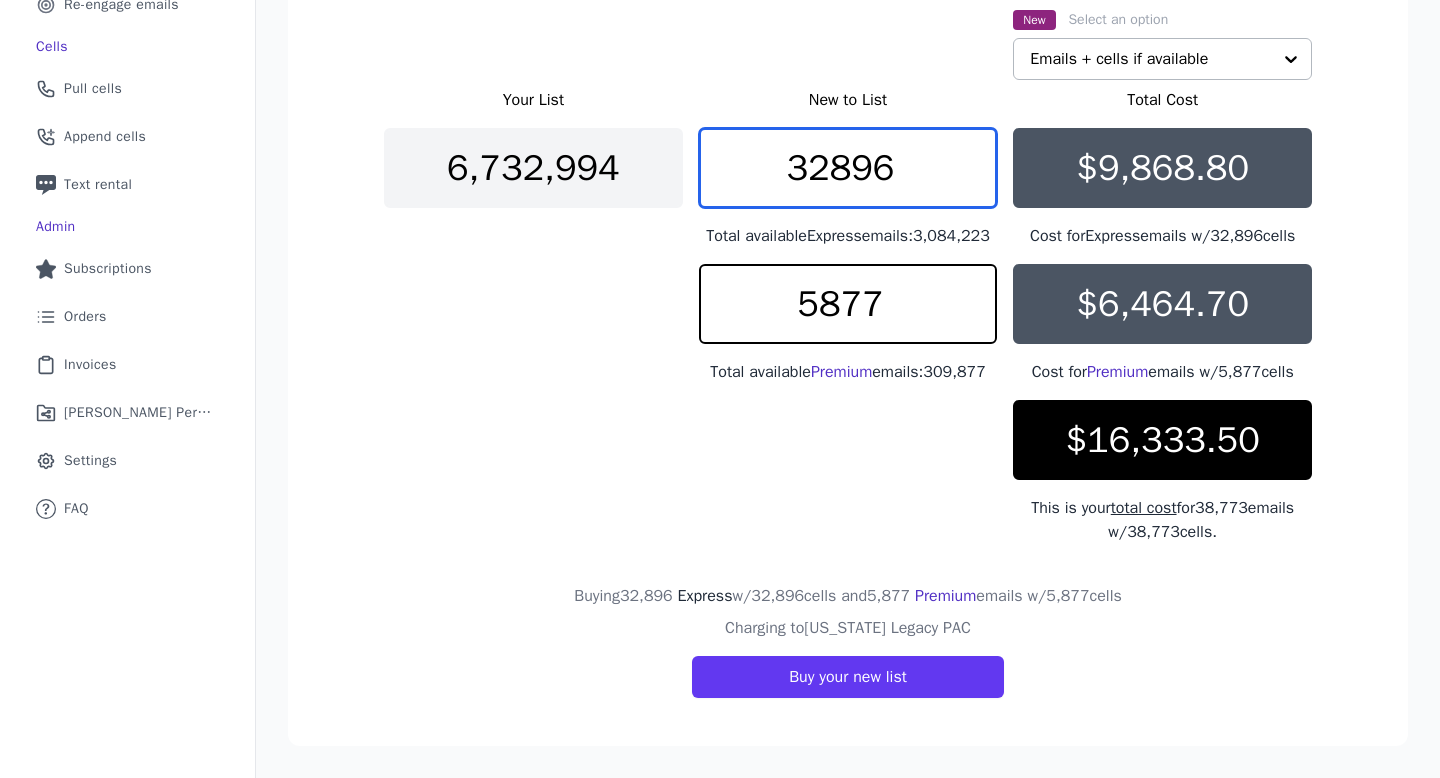 type on "32896" 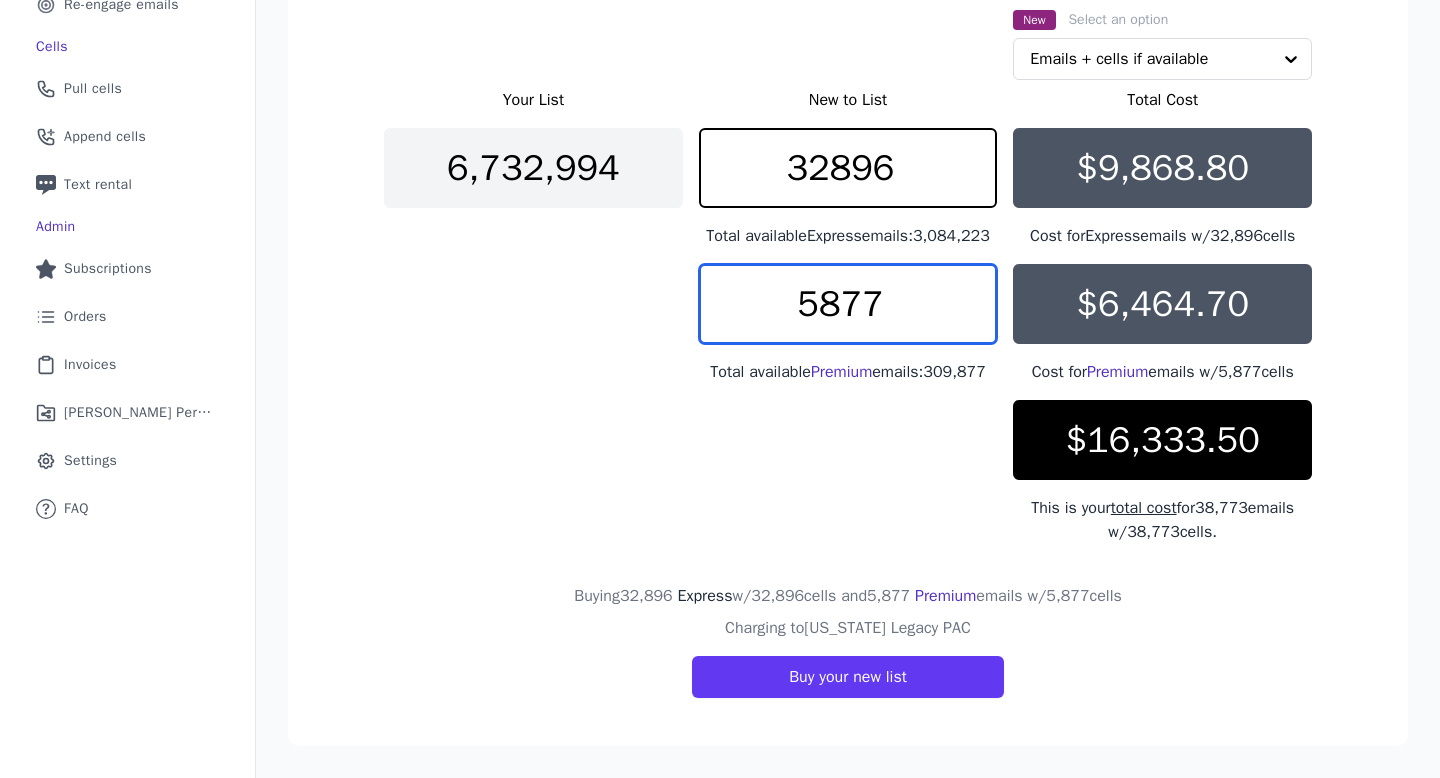 click on "5877" at bounding box center [848, 304] 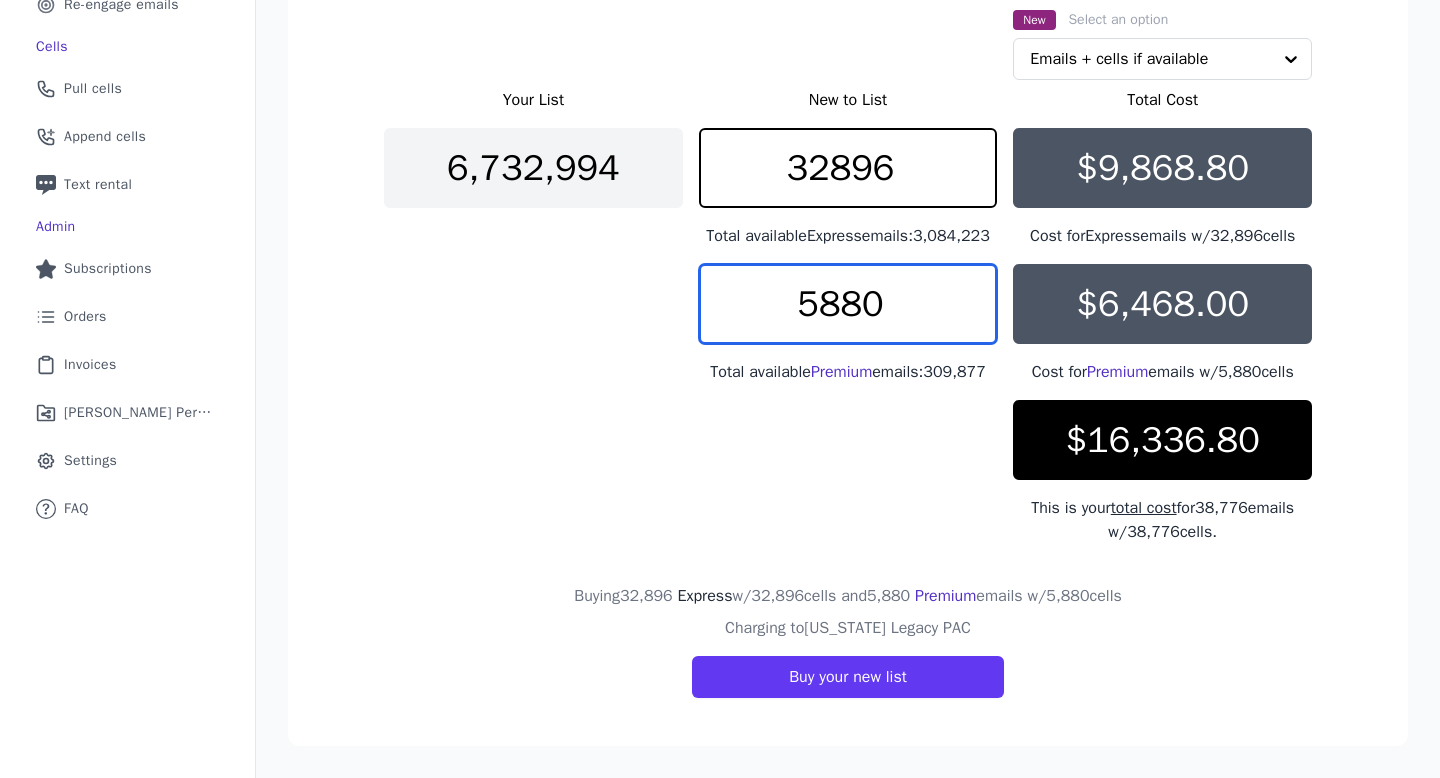 type on "5880" 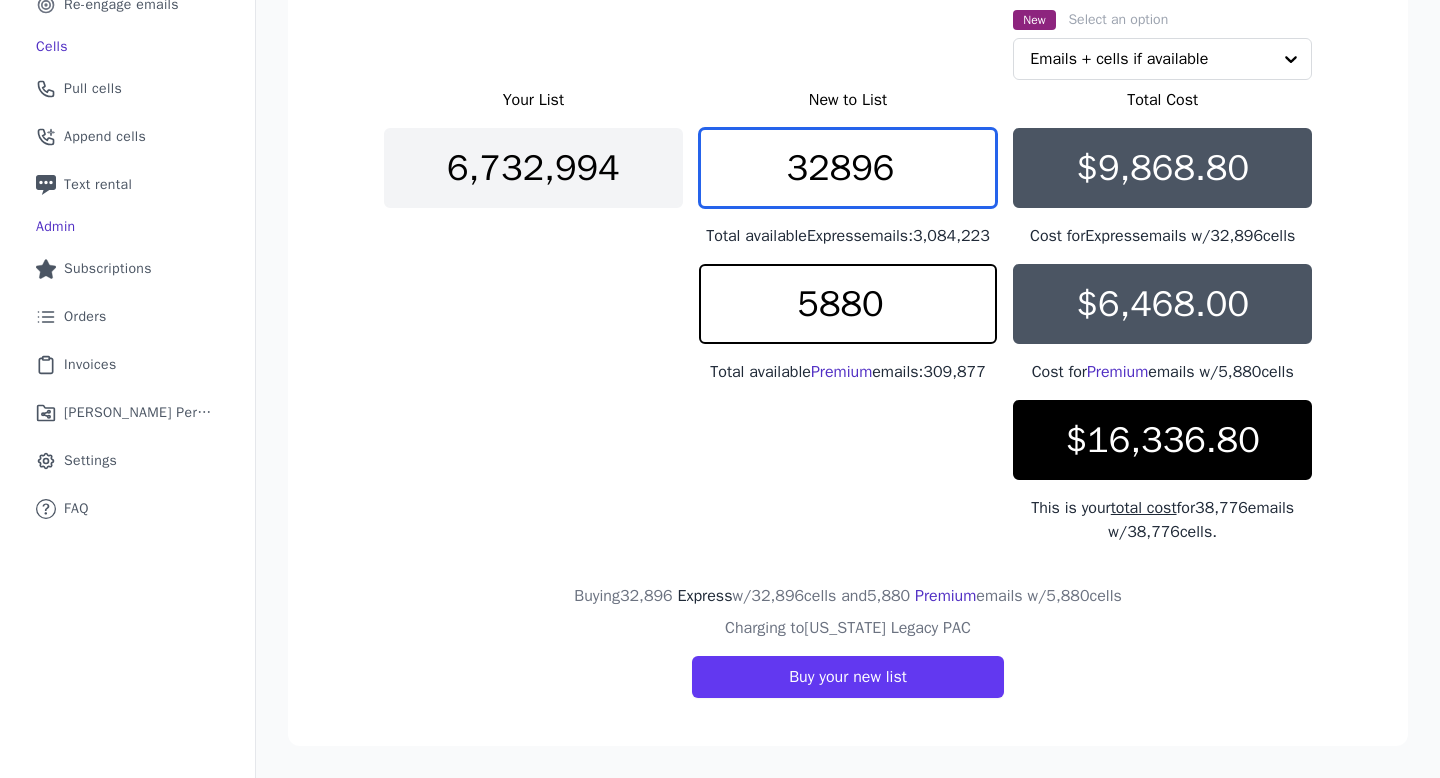 click on "32896" at bounding box center (848, 168) 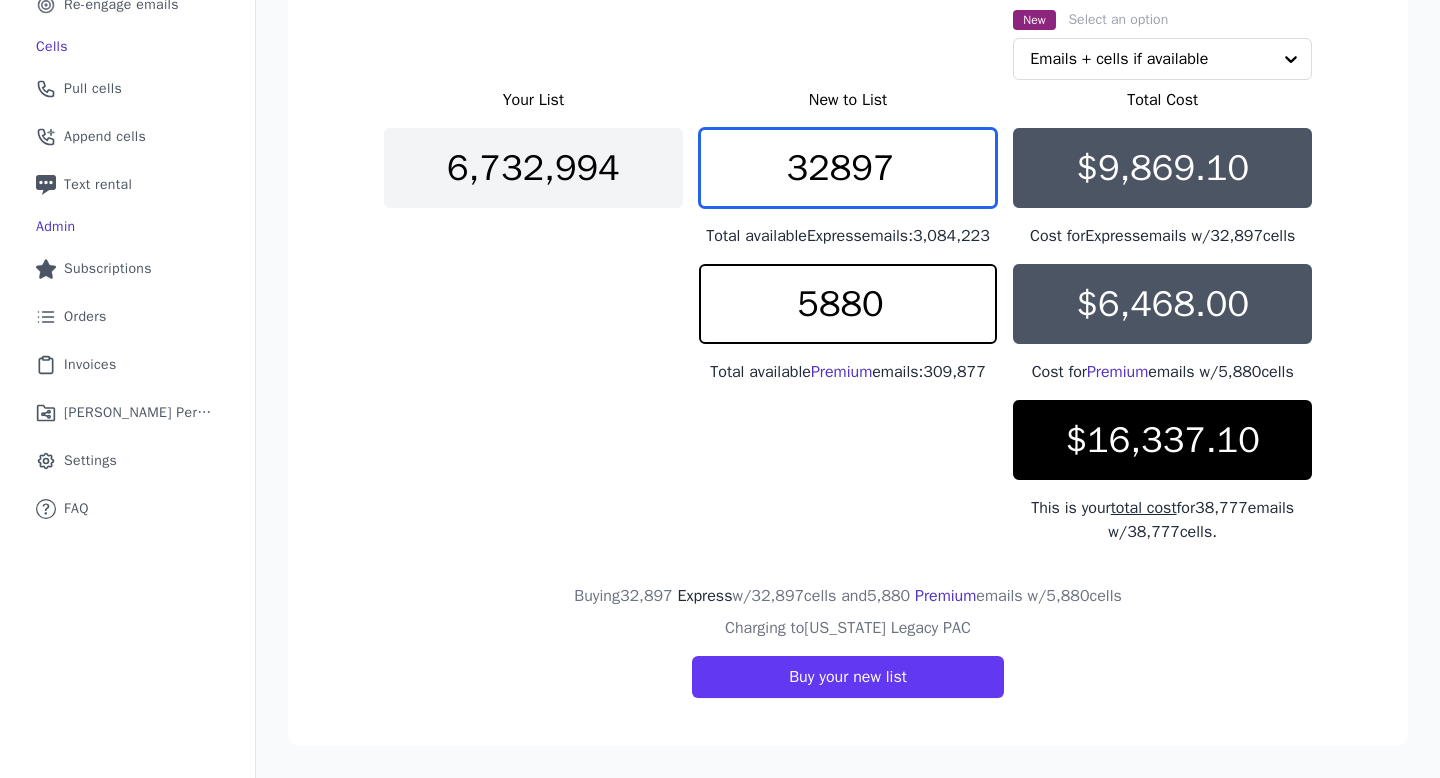 type on "32897" 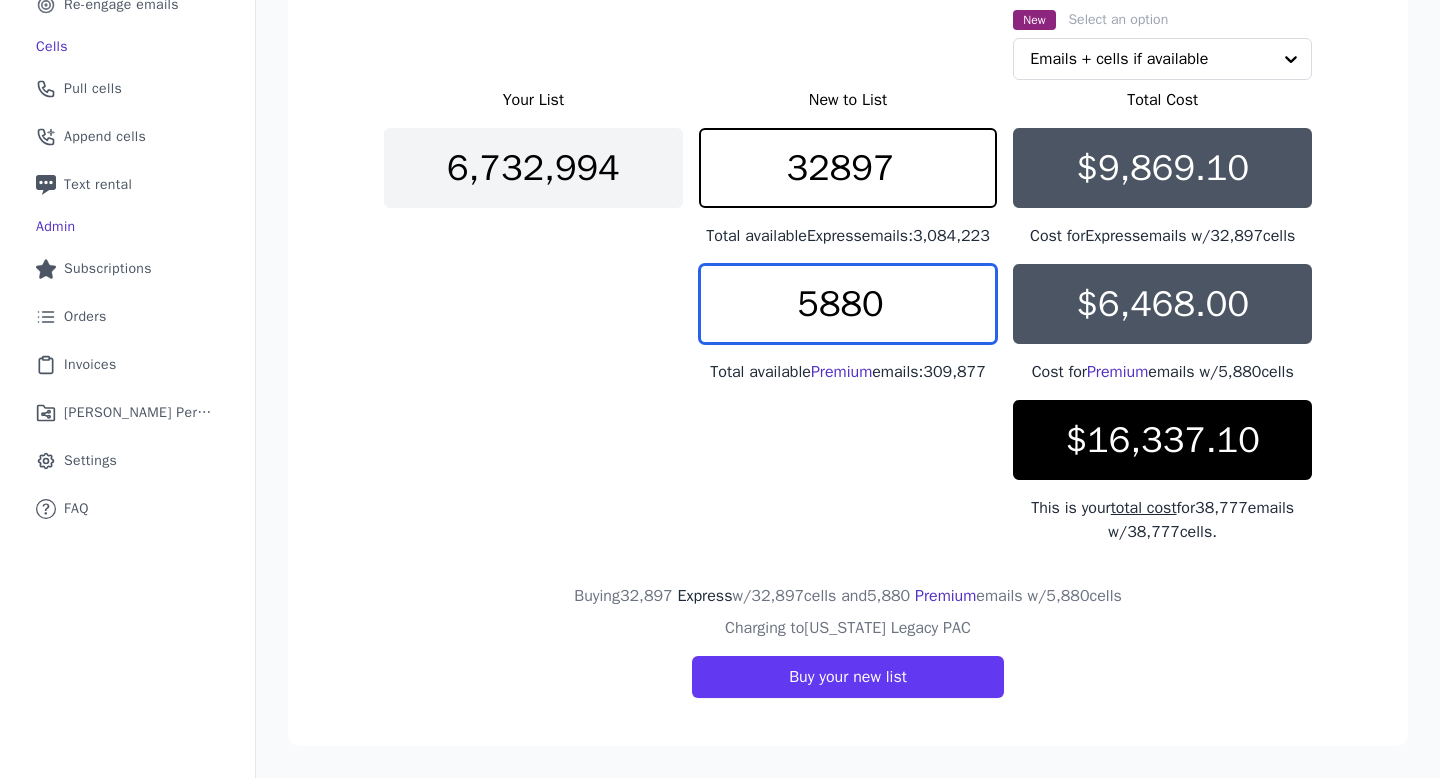 drag, startPoint x: 842, startPoint y: 296, endPoint x: 822, endPoint y: 295, distance: 20.024984 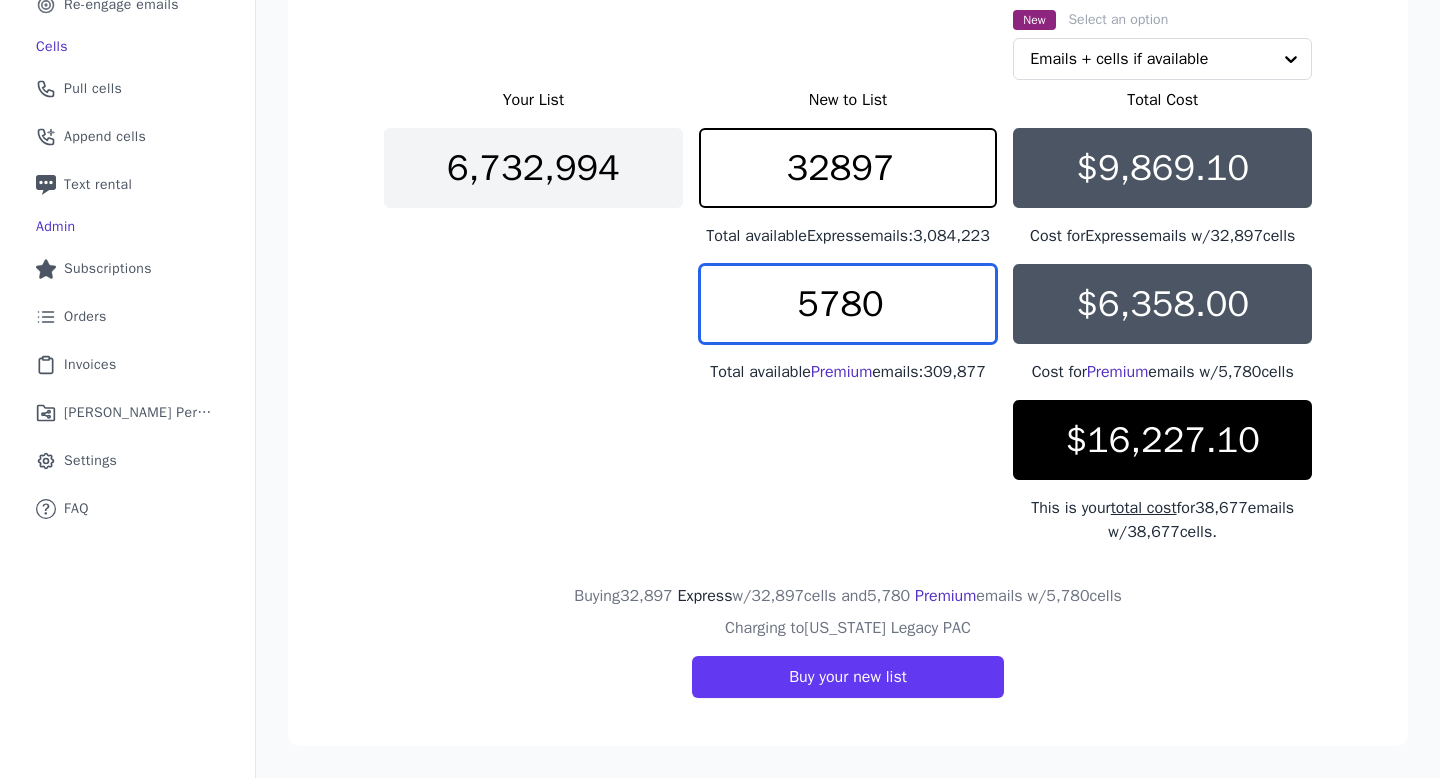 type on "5780" 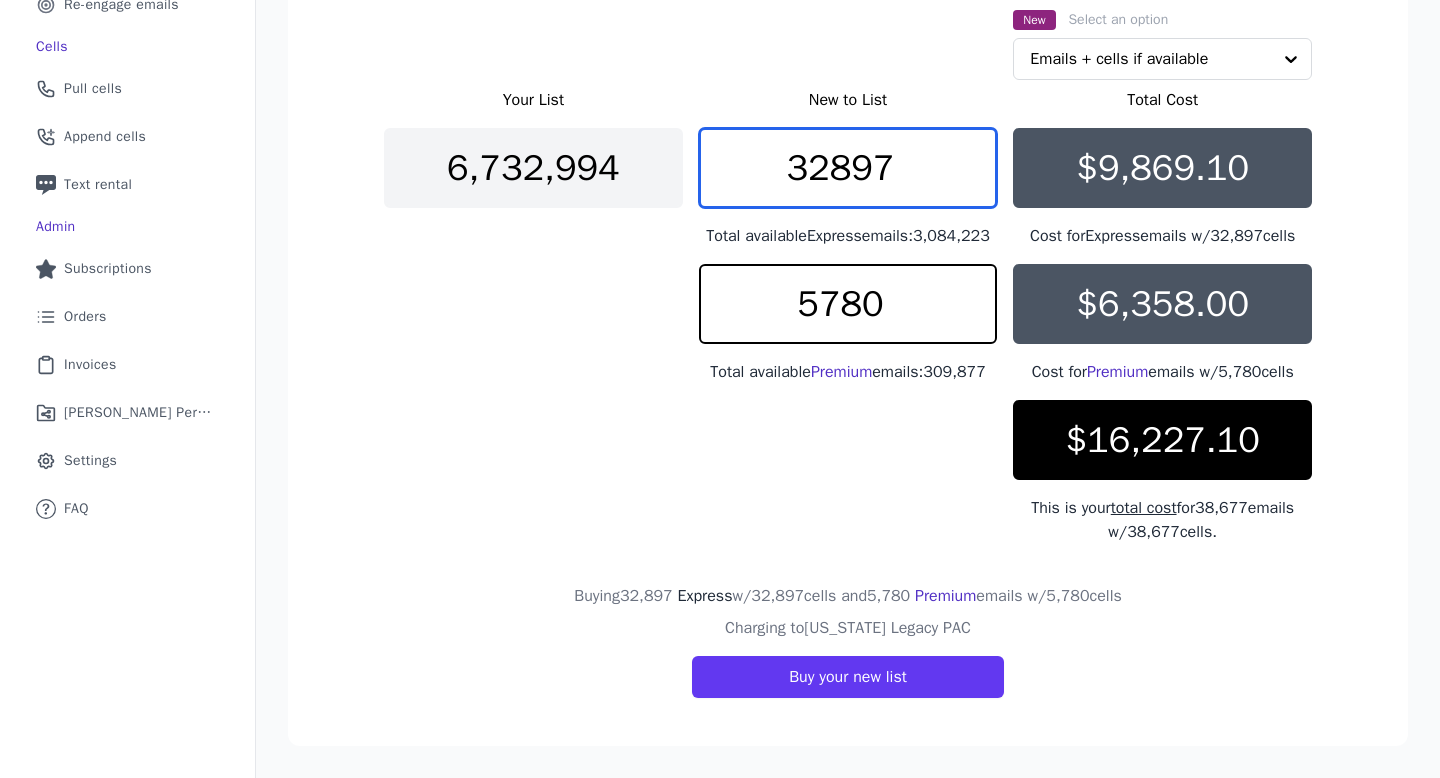 drag, startPoint x: 847, startPoint y: 136, endPoint x: 816, endPoint y: 134, distance: 31.06445 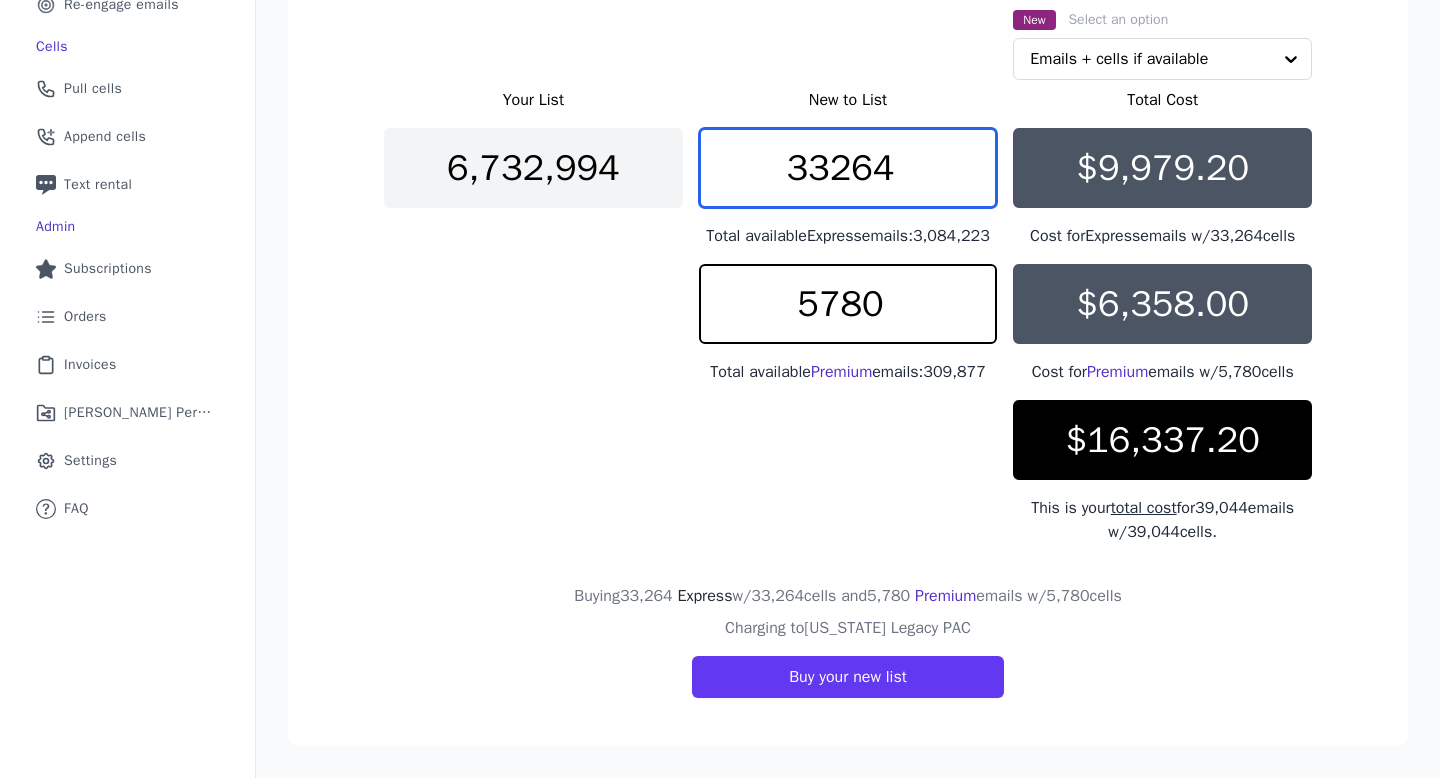 type on "33264" 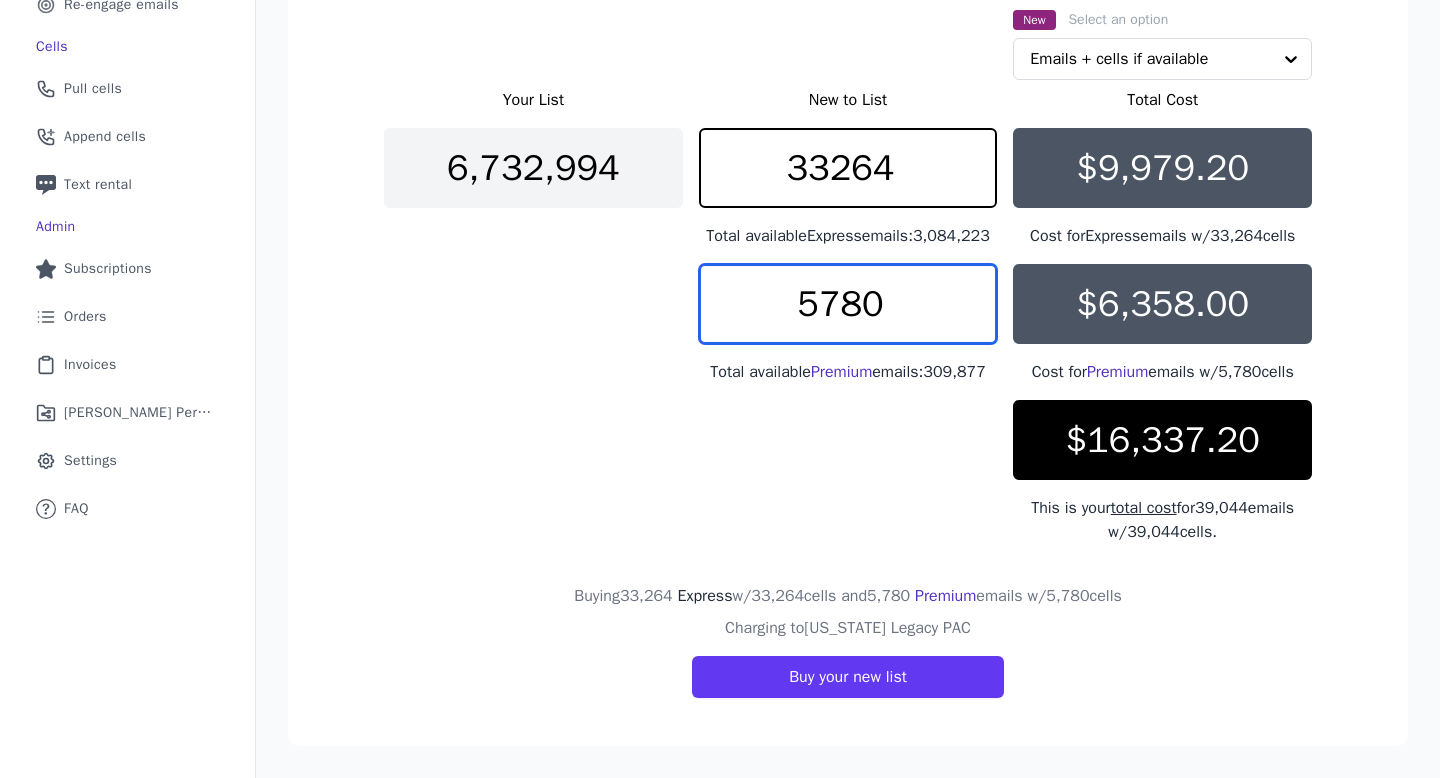 drag, startPoint x: 841, startPoint y: 283, endPoint x: 823, endPoint y: 282, distance: 18.027756 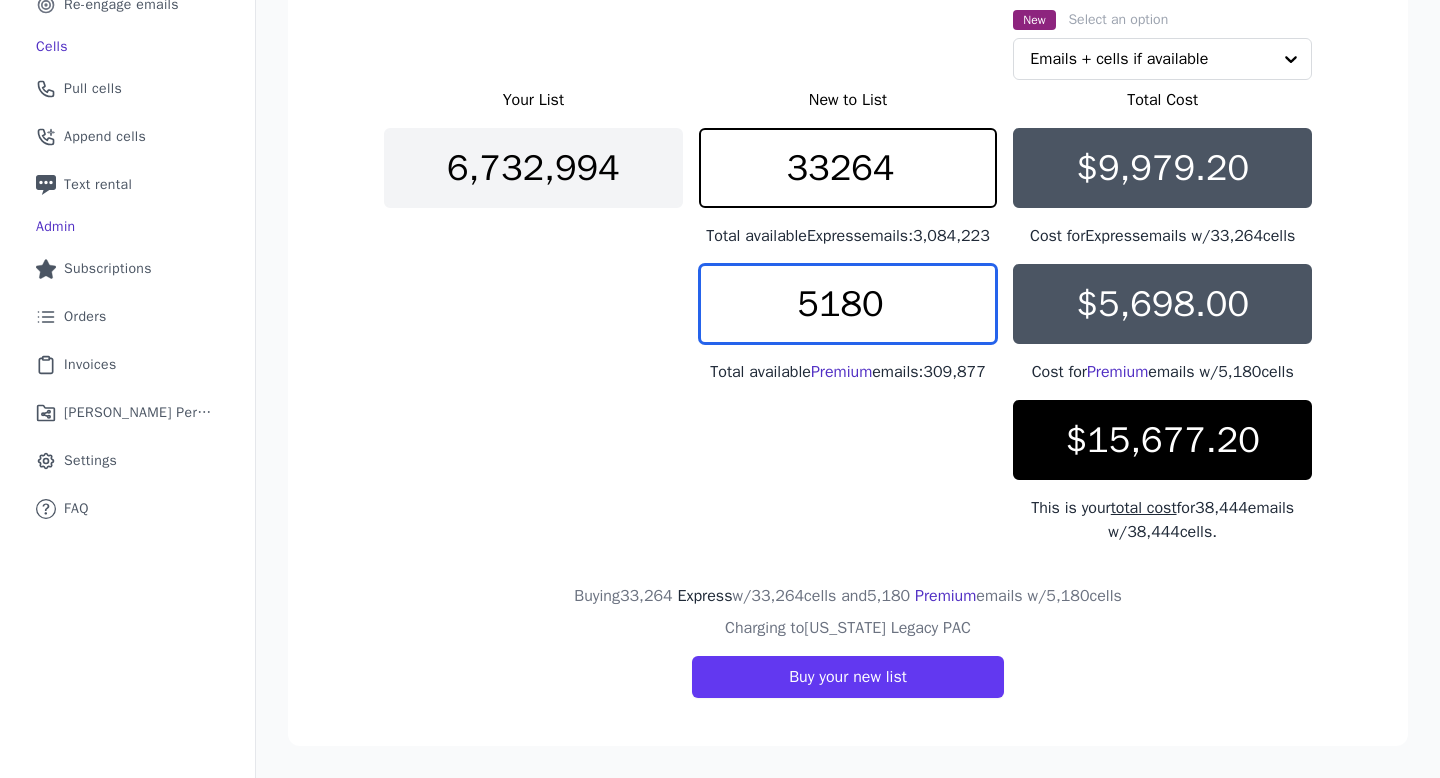 type on "5180" 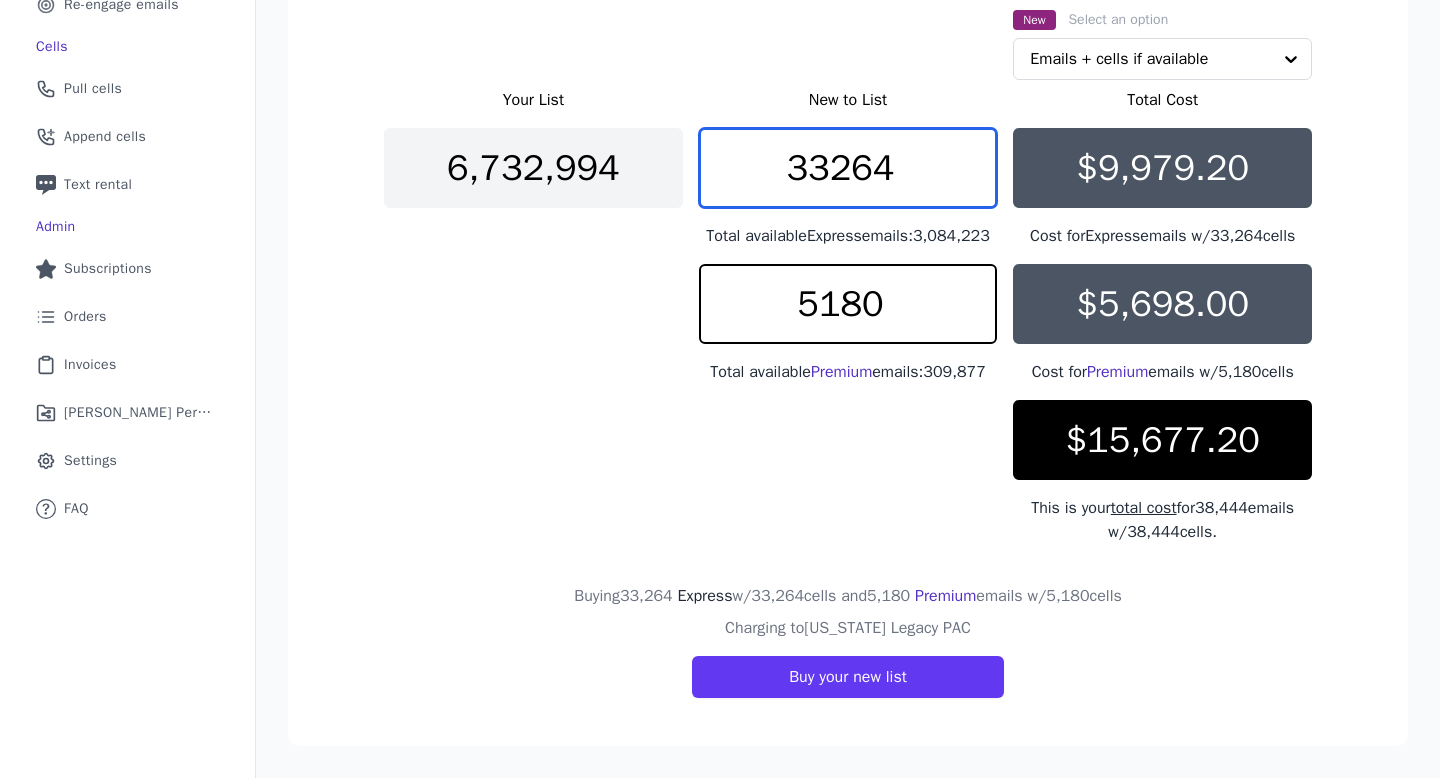 drag, startPoint x: 829, startPoint y: 128, endPoint x: 811, endPoint y: 128, distance: 18 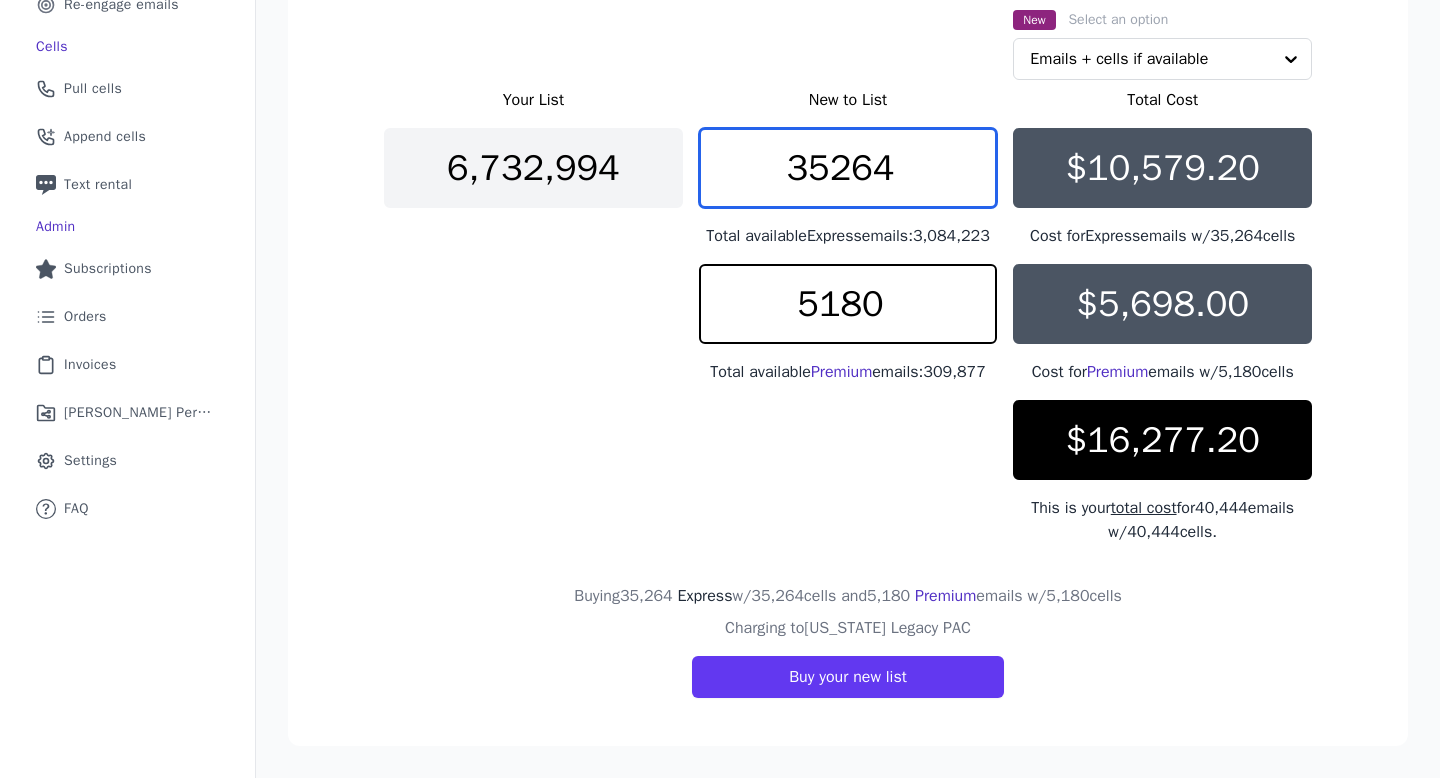 drag, startPoint x: 849, startPoint y: 126, endPoint x: 838, endPoint y: 126, distance: 11 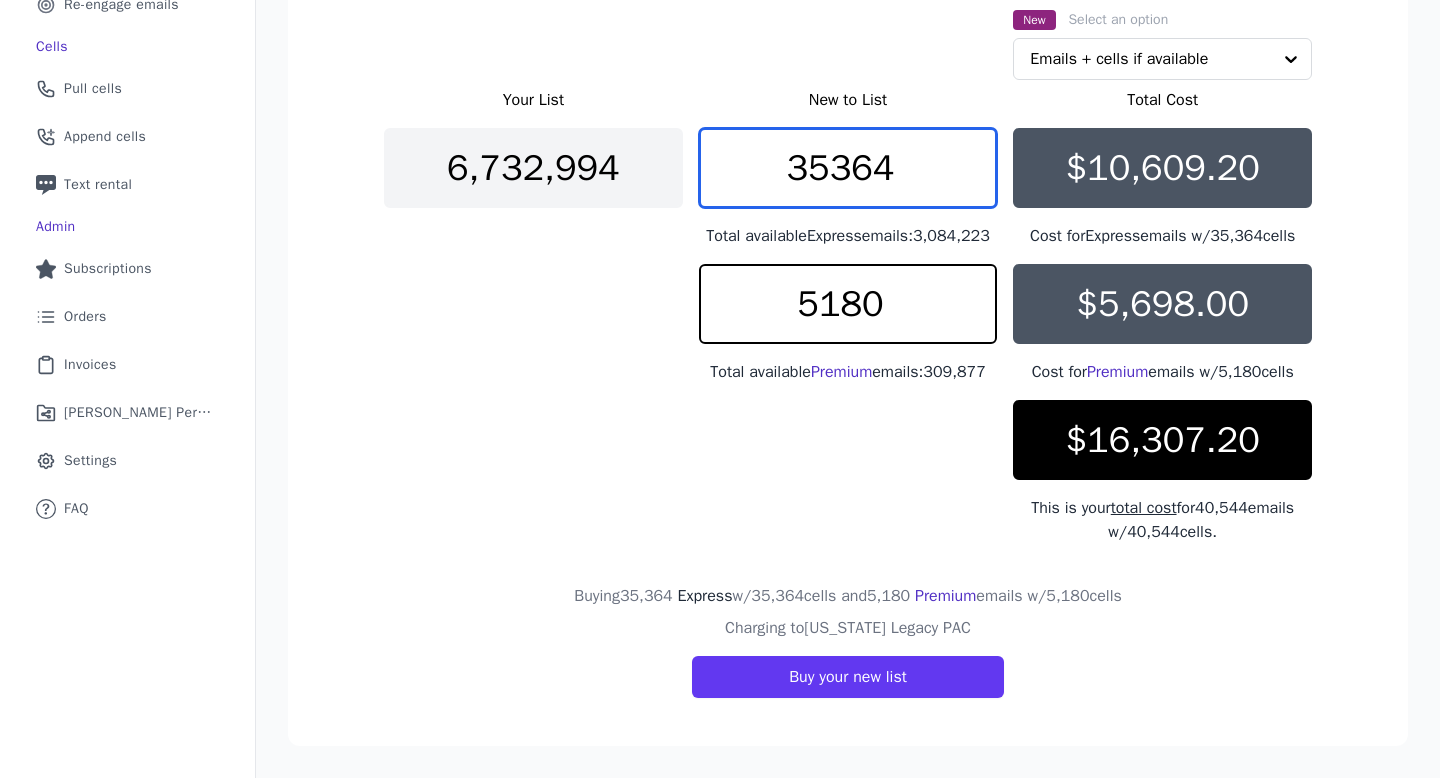 drag, startPoint x: 871, startPoint y: 124, endPoint x: 840, endPoint y: 125, distance: 31.016125 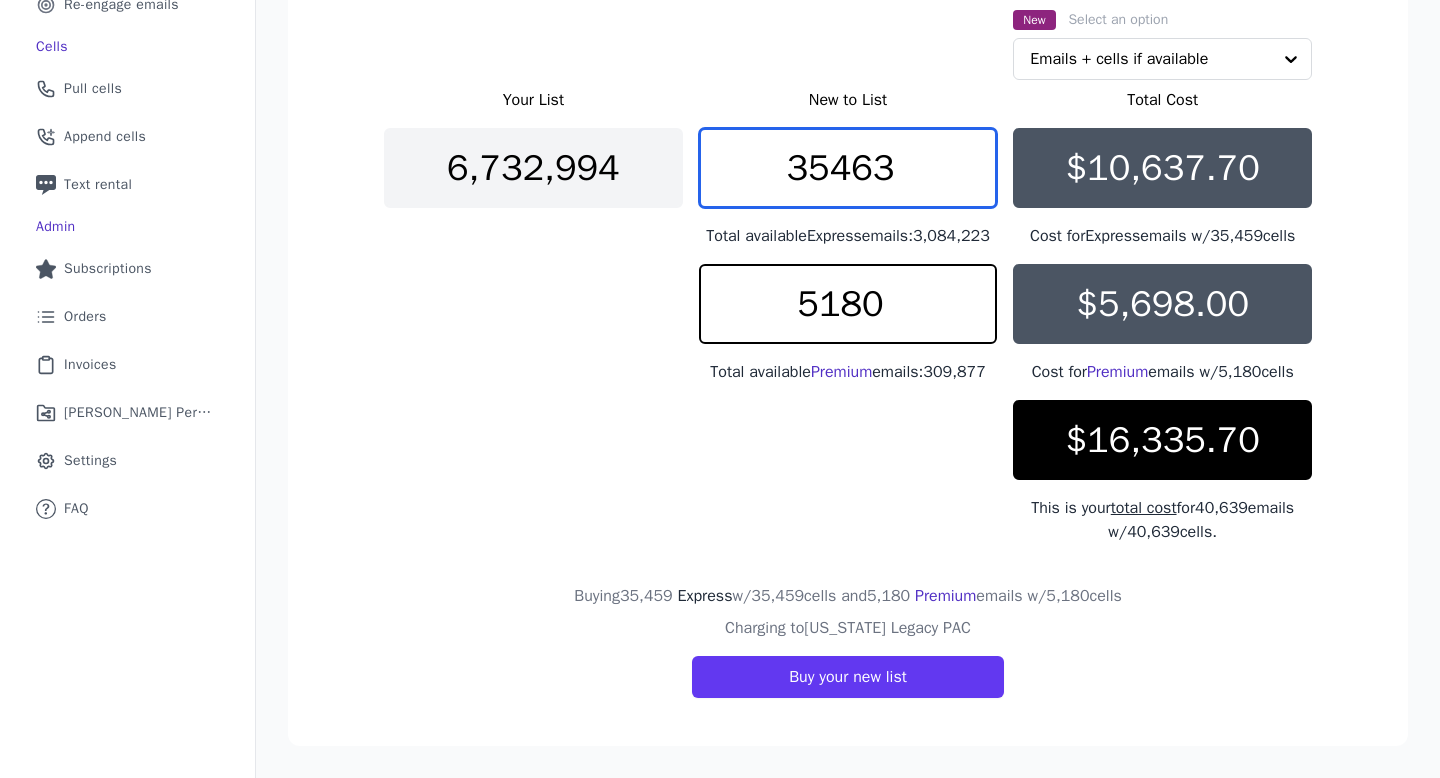 click on "35463" at bounding box center [848, 168] 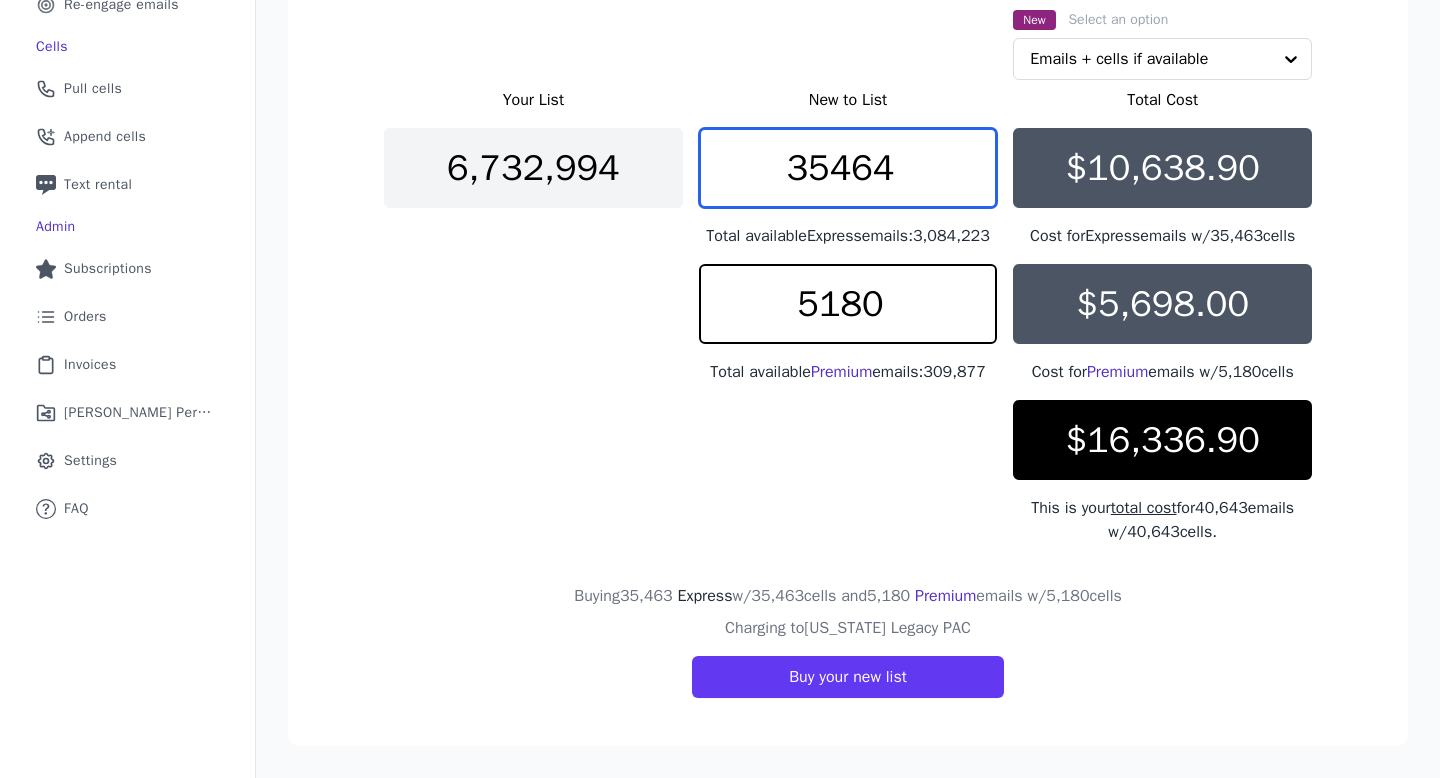click on "35464" at bounding box center (848, 168) 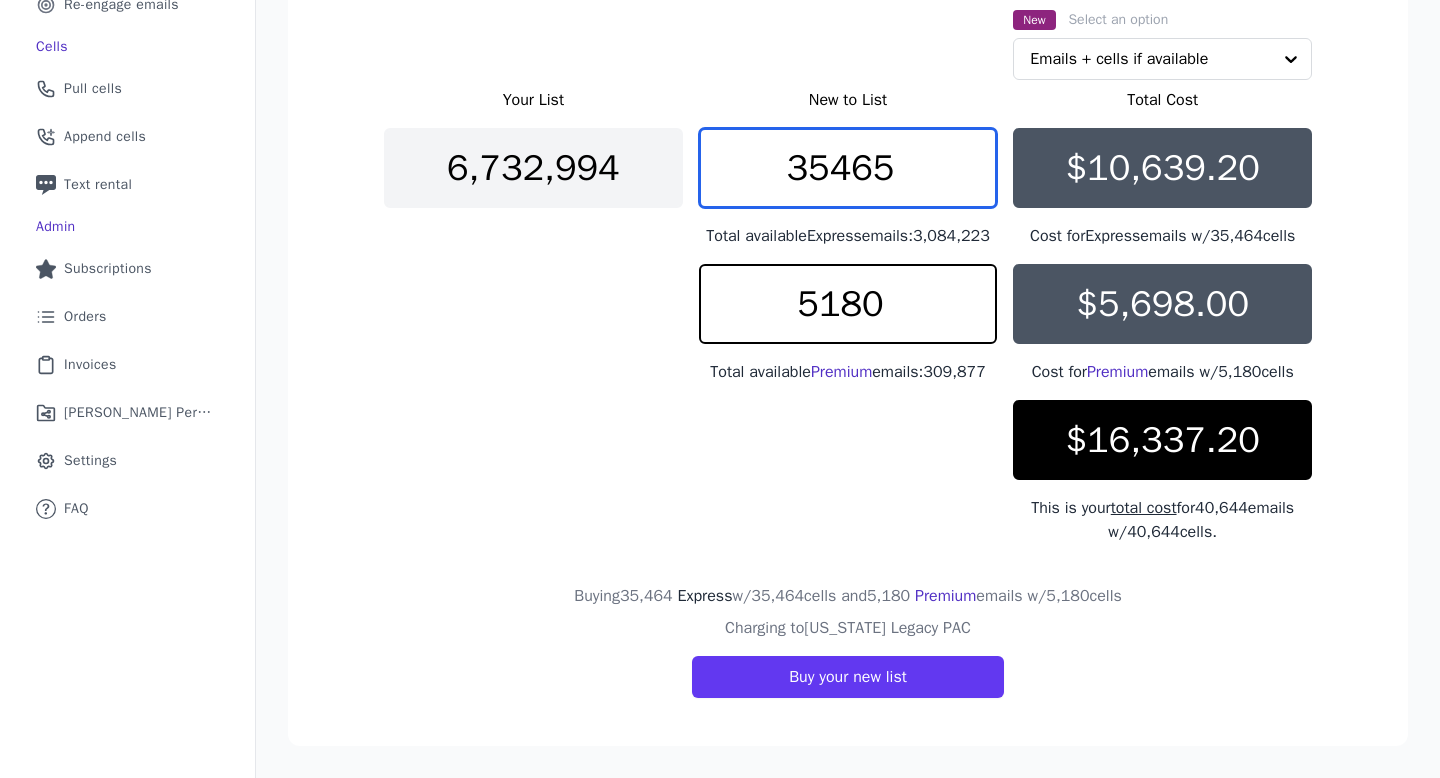 click on "35465" at bounding box center (848, 168) 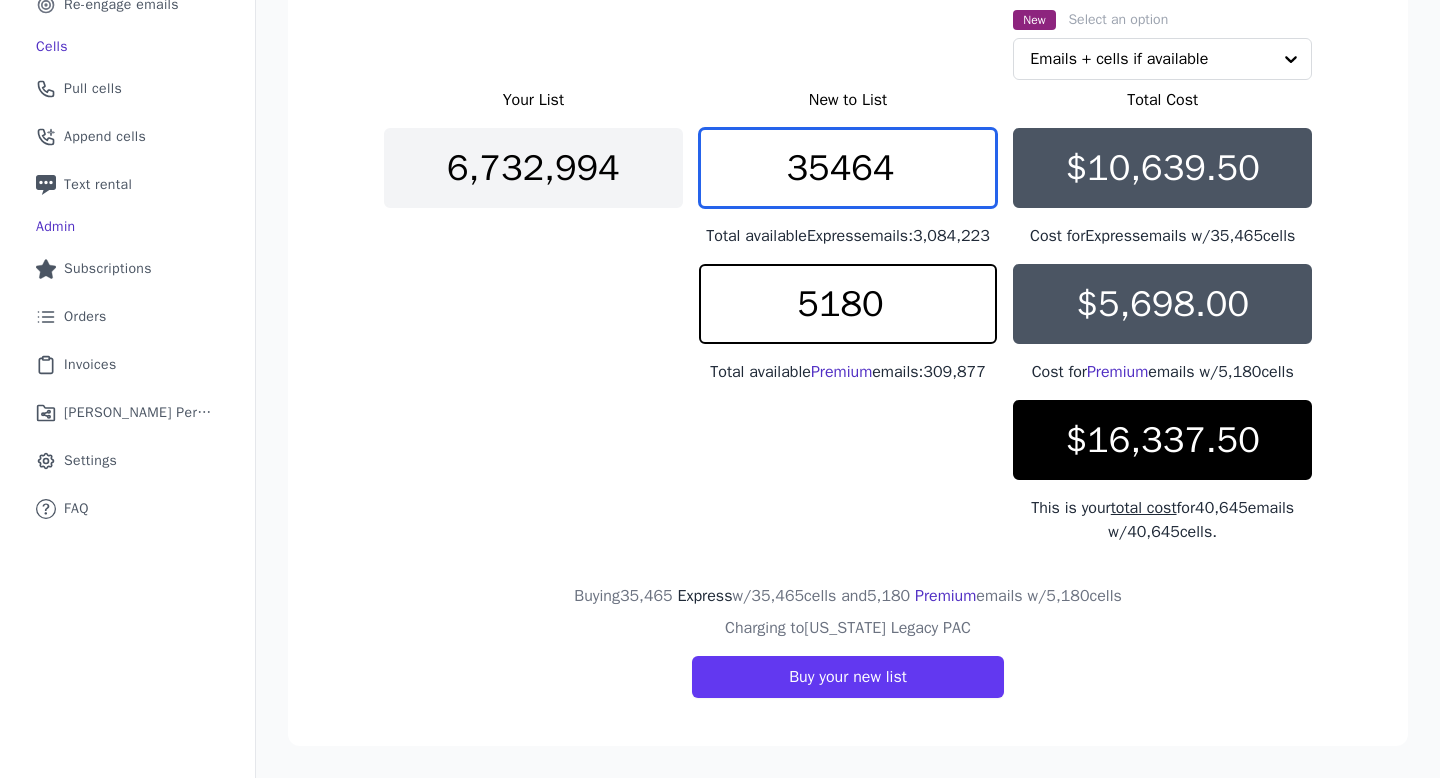 type on "35464" 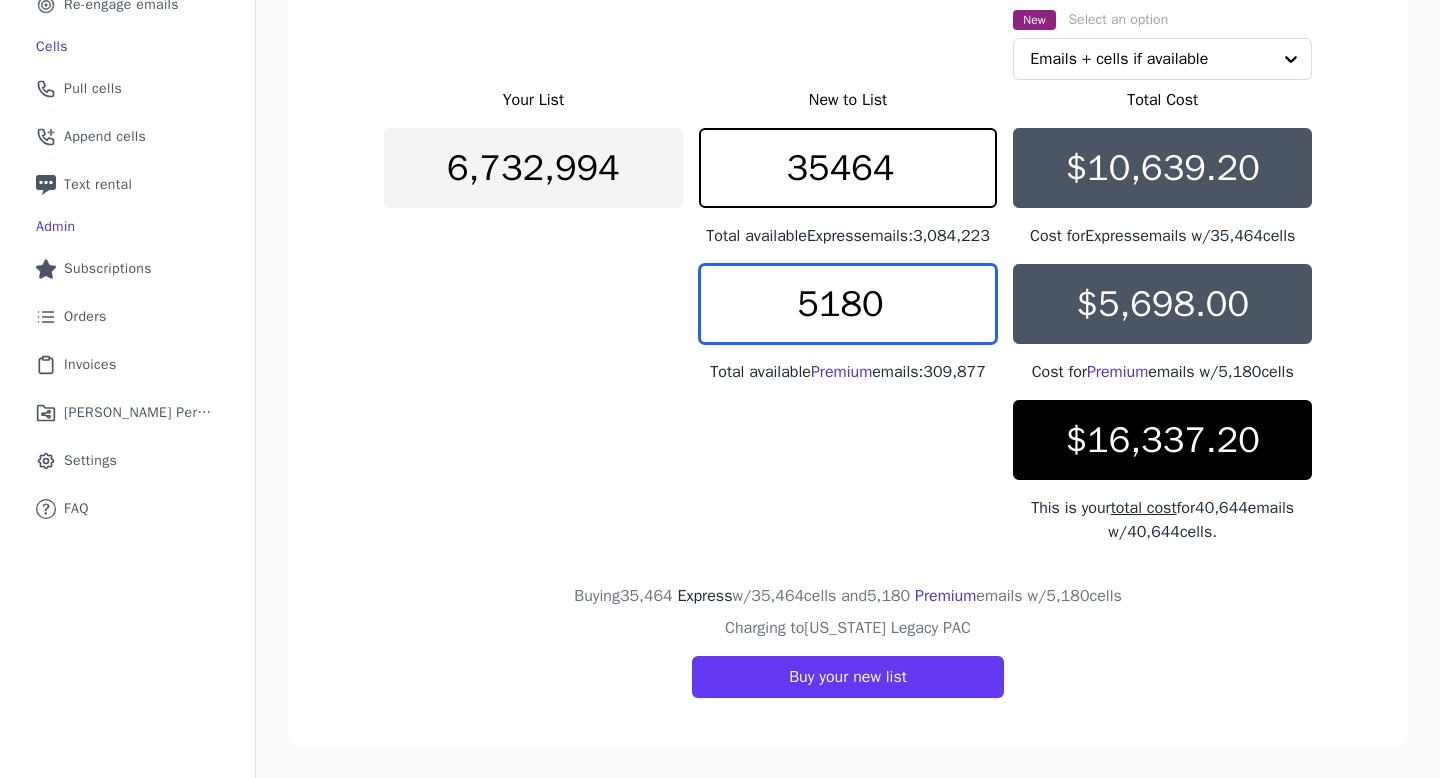 drag, startPoint x: 832, startPoint y: 295, endPoint x: 792, endPoint y: 295, distance: 40 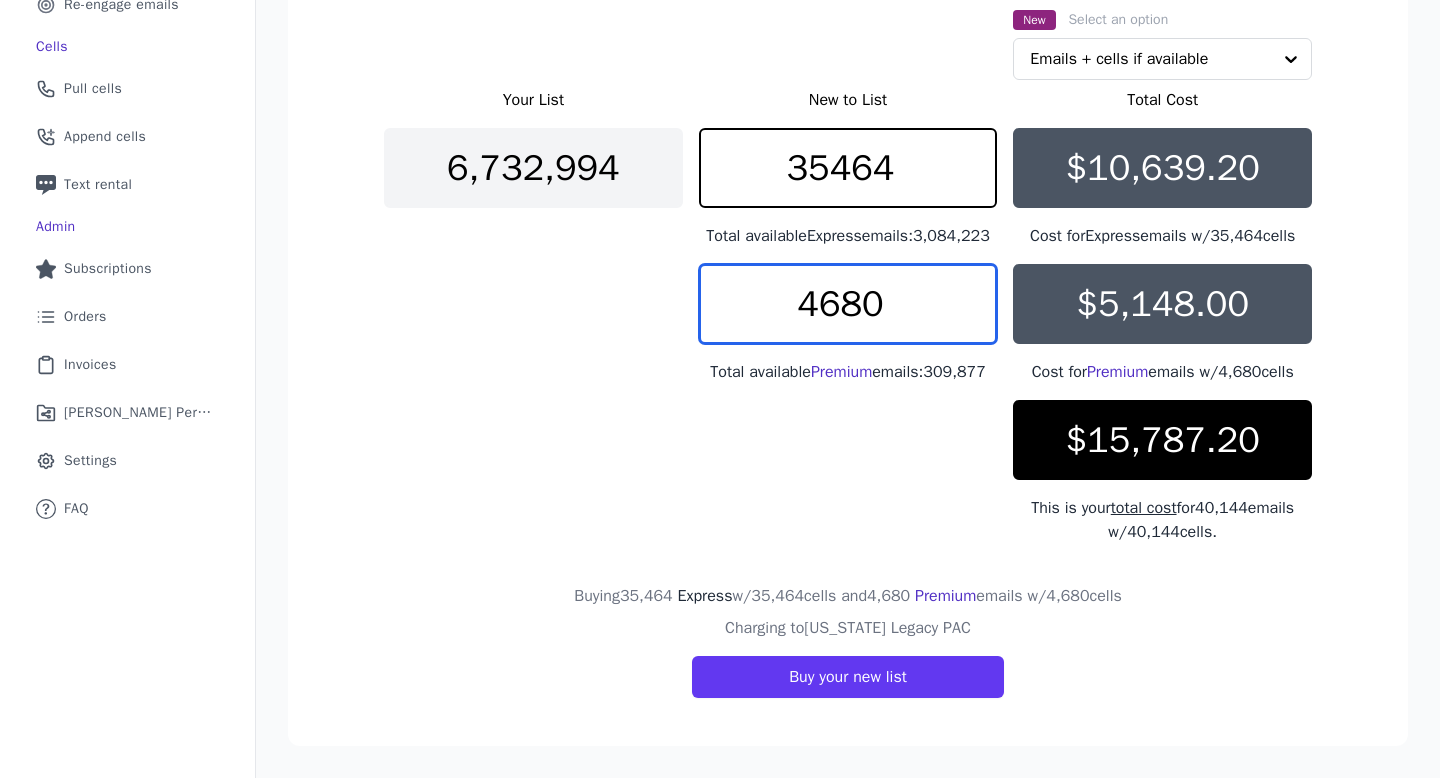 type on "4680" 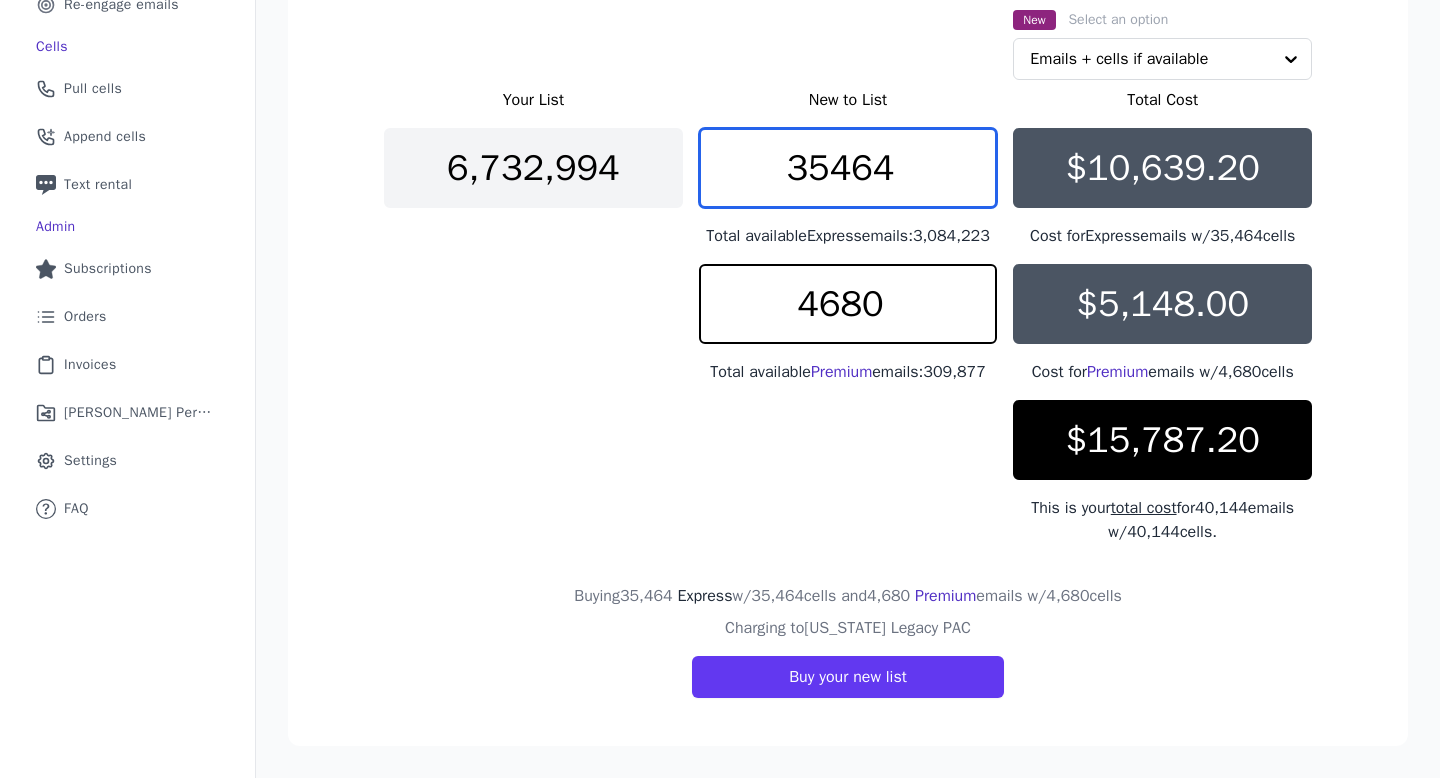 drag, startPoint x: 828, startPoint y: 142, endPoint x: 802, endPoint y: 133, distance: 27.513634 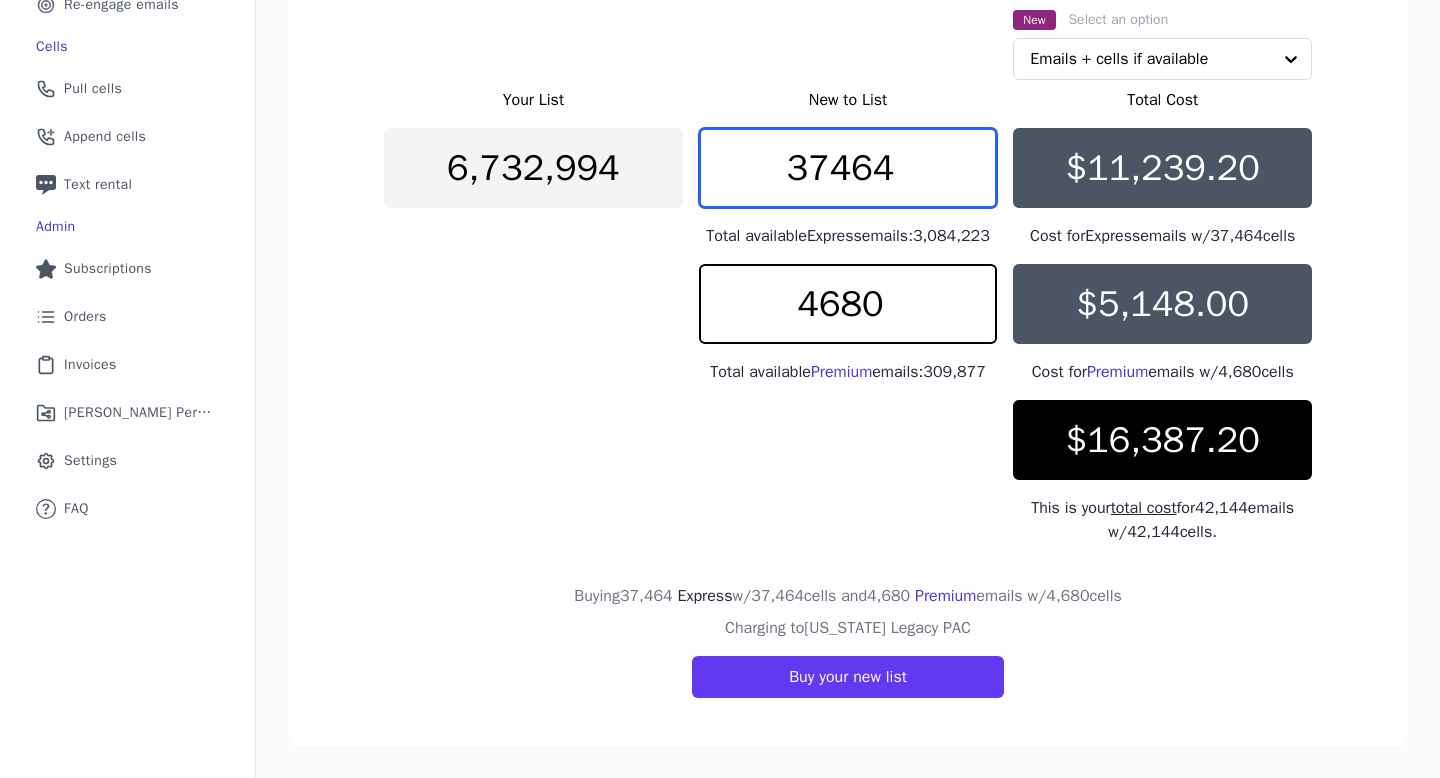 drag, startPoint x: 889, startPoint y: 130, endPoint x: 831, endPoint y: 131, distance: 58.00862 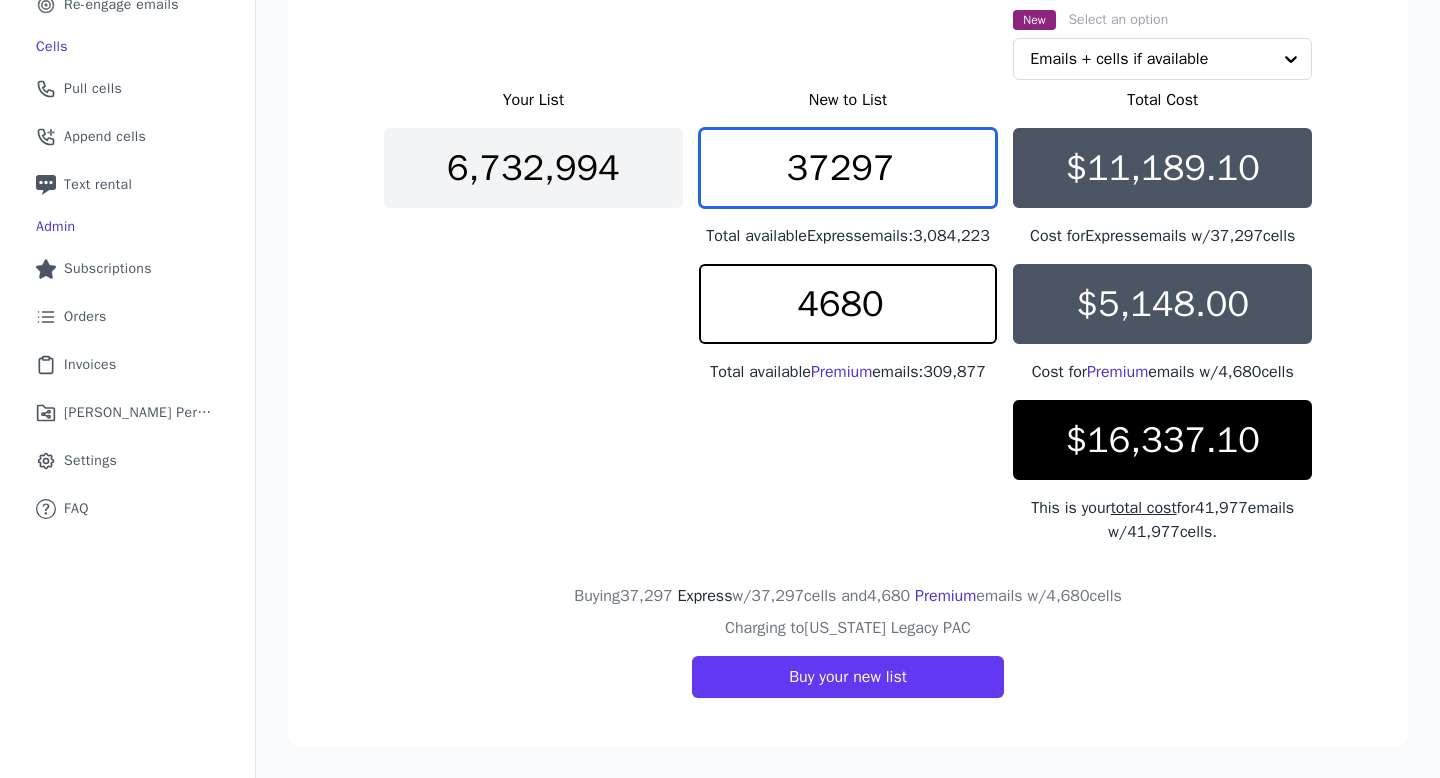 type on "37297" 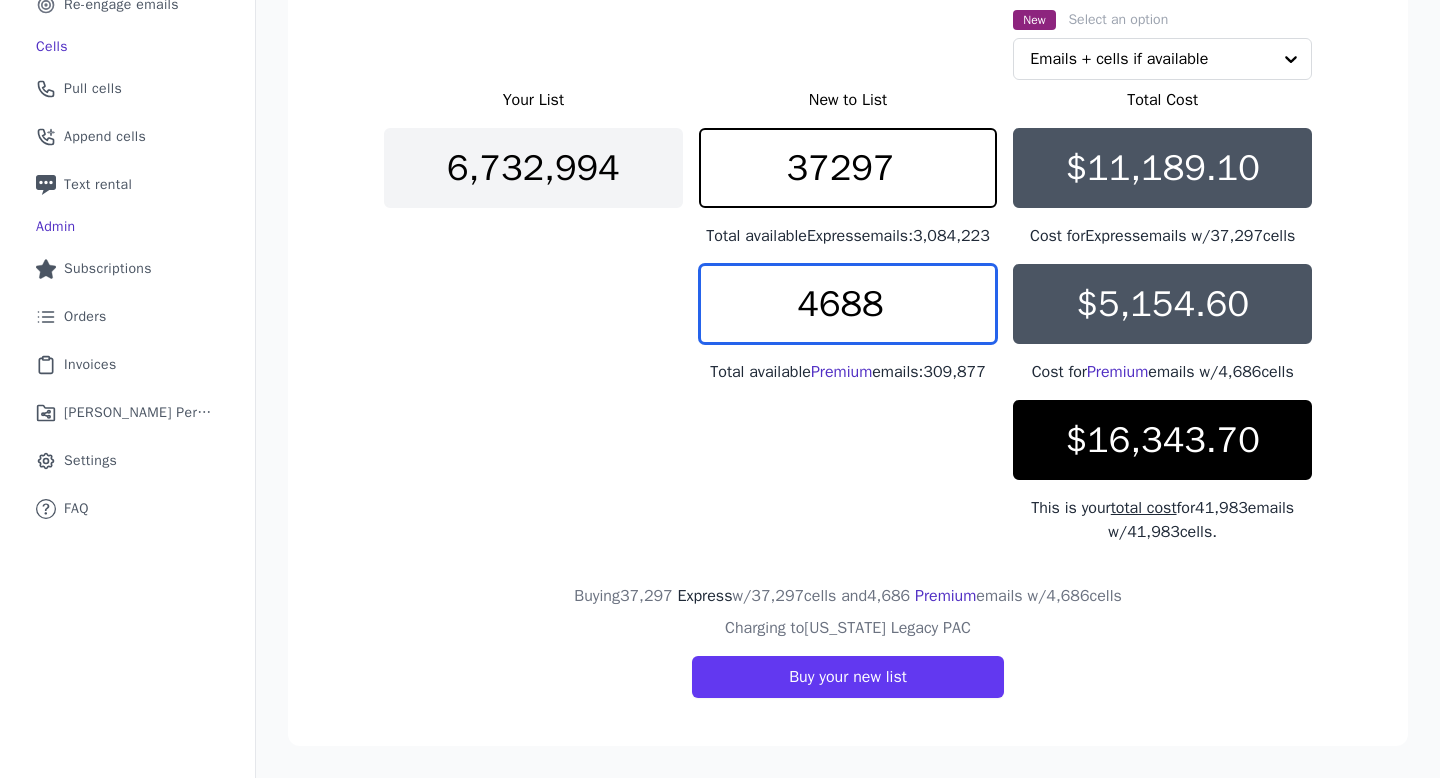 click on "4688" at bounding box center (848, 304) 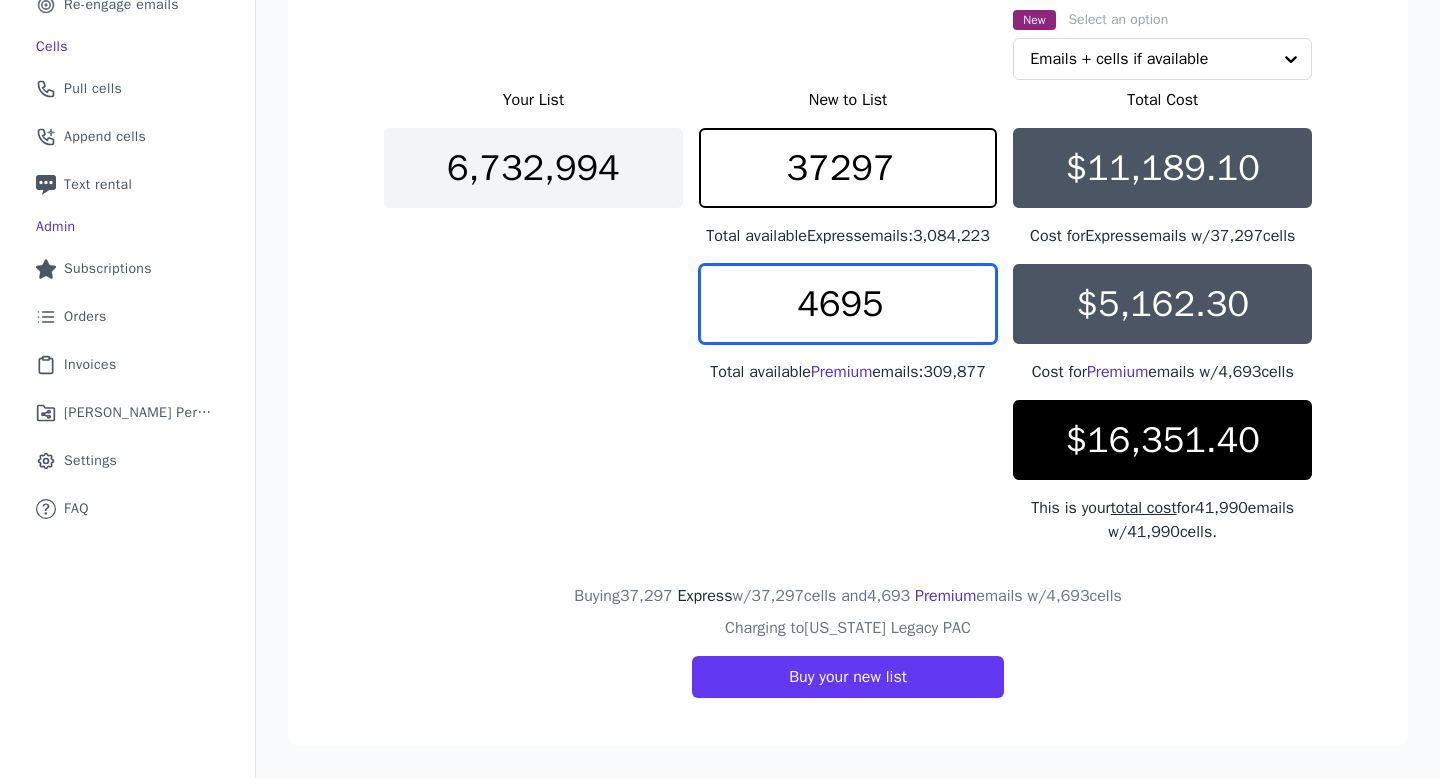 click on "4695" at bounding box center (848, 304) 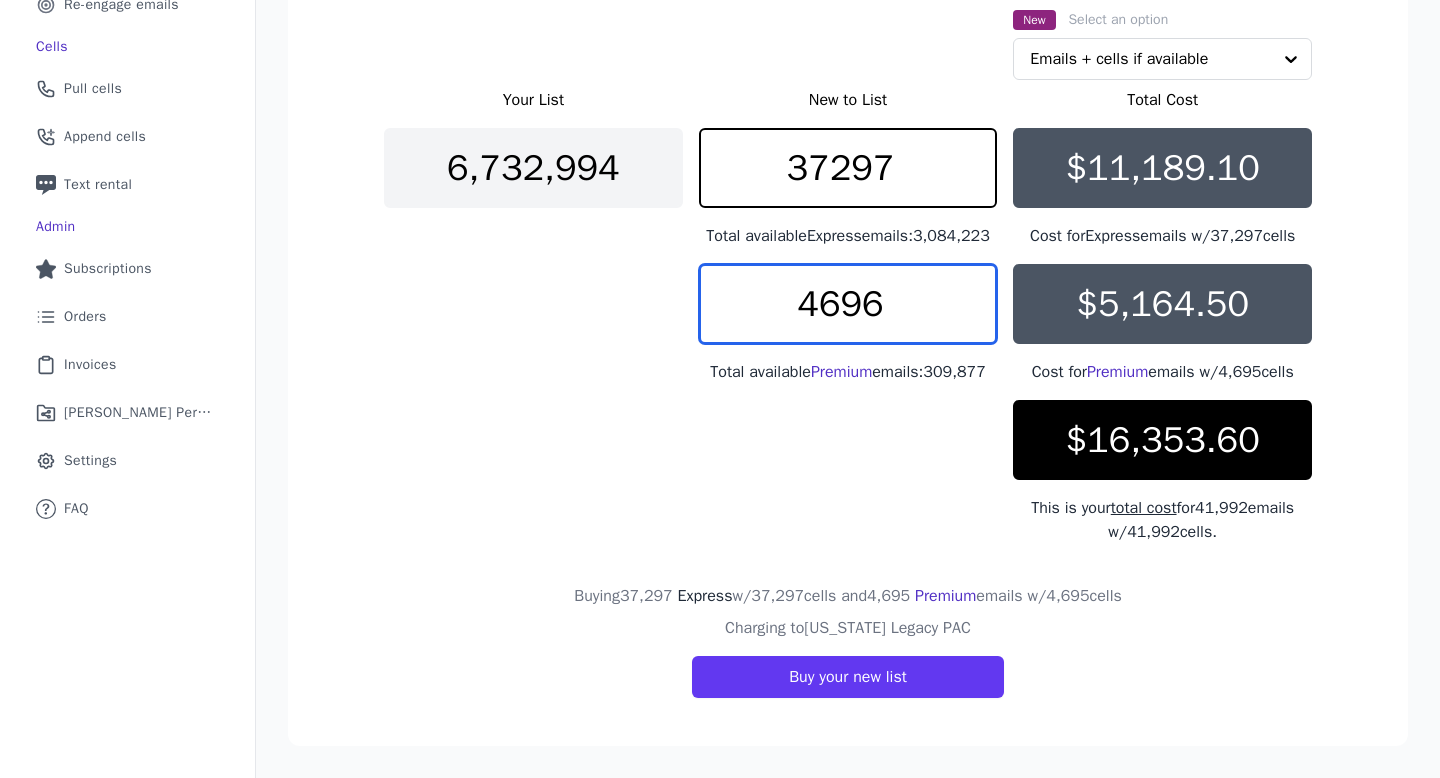 click on "4696" at bounding box center (848, 304) 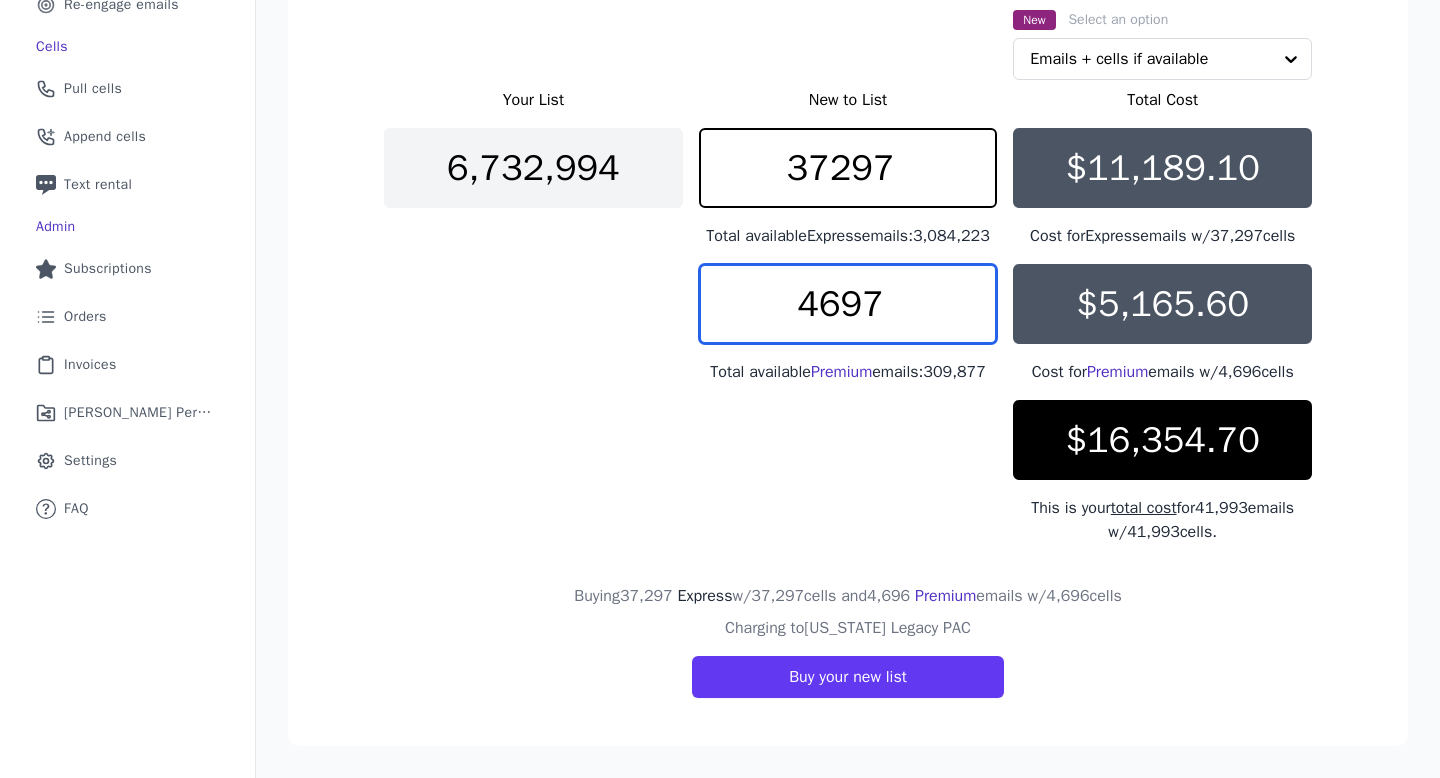 click on "4697" at bounding box center [848, 304] 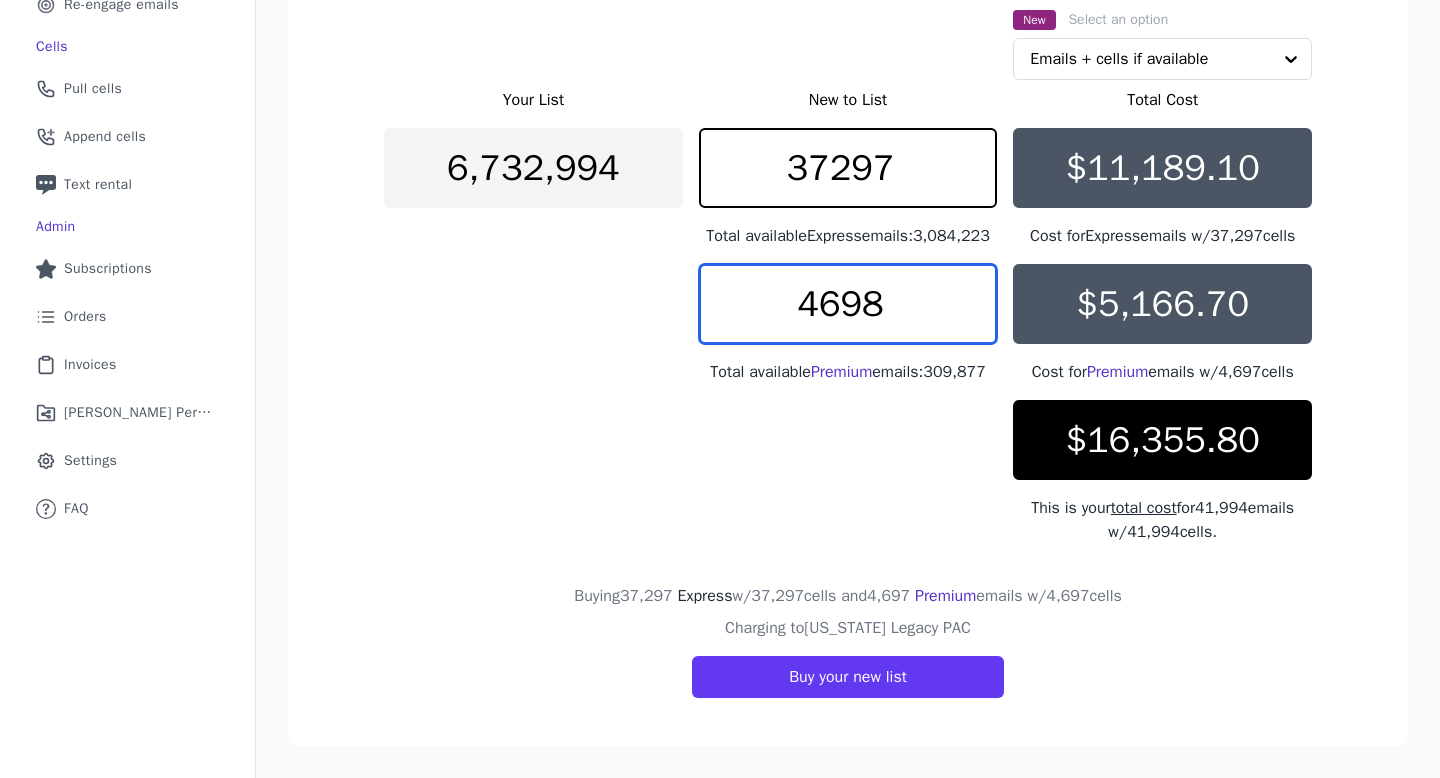 click on "4698" at bounding box center [848, 304] 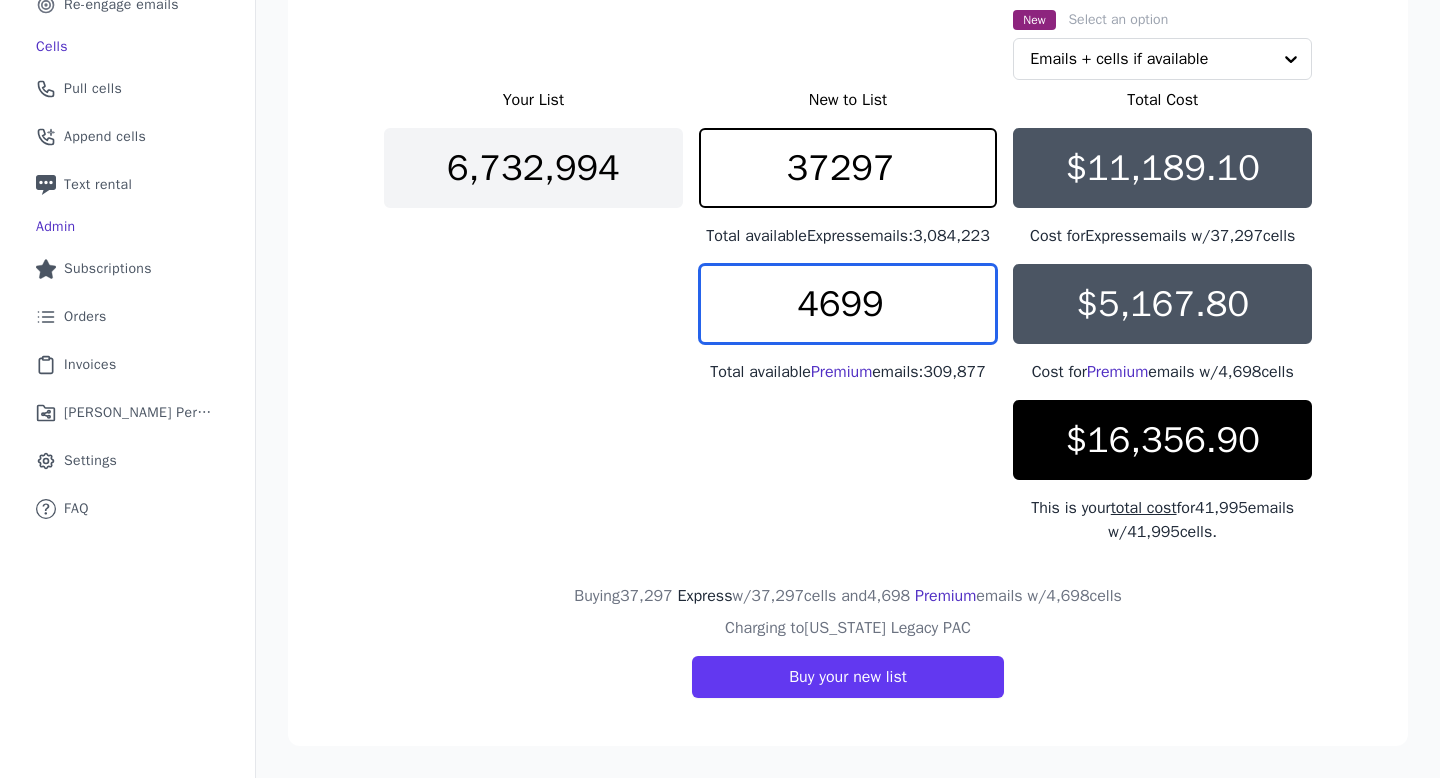 click on "4699" at bounding box center [848, 304] 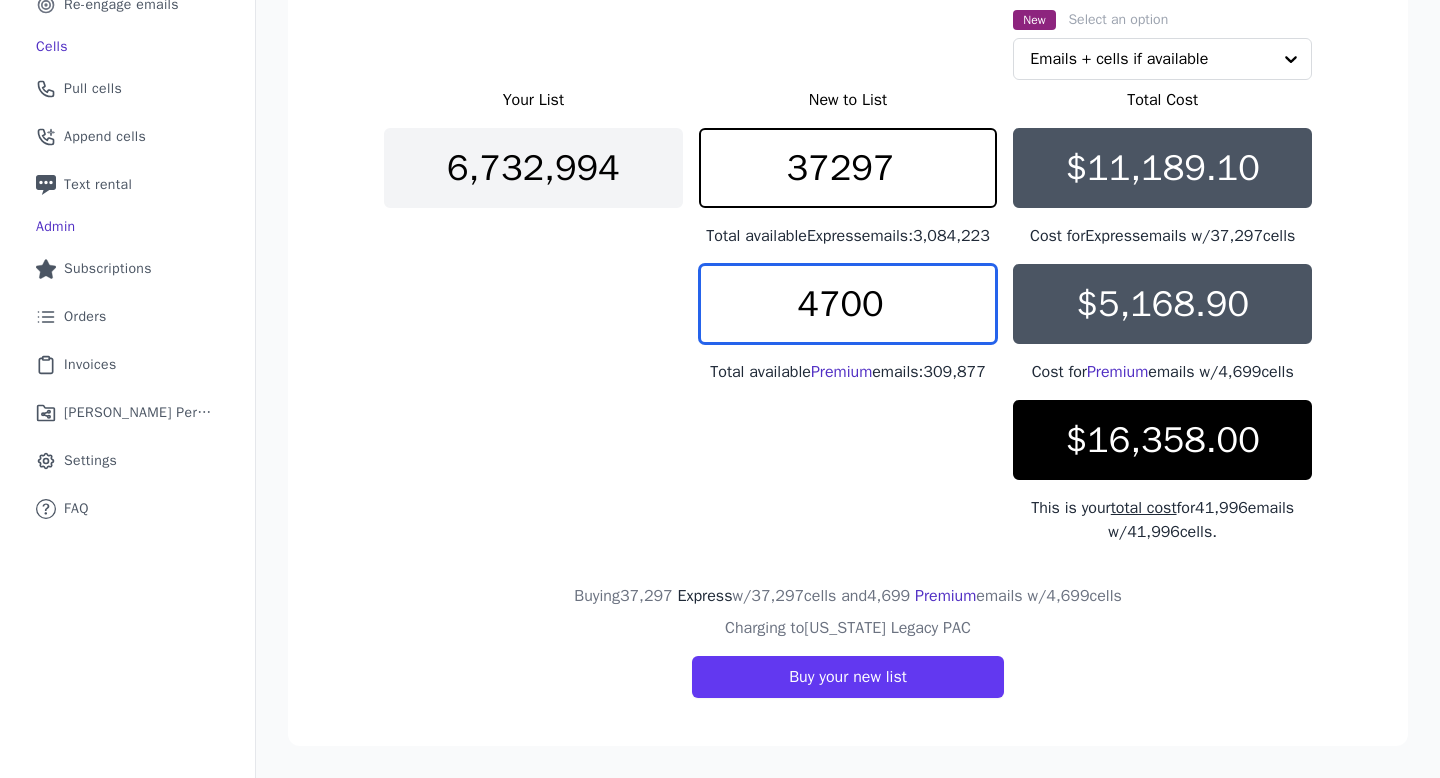 type on "4700" 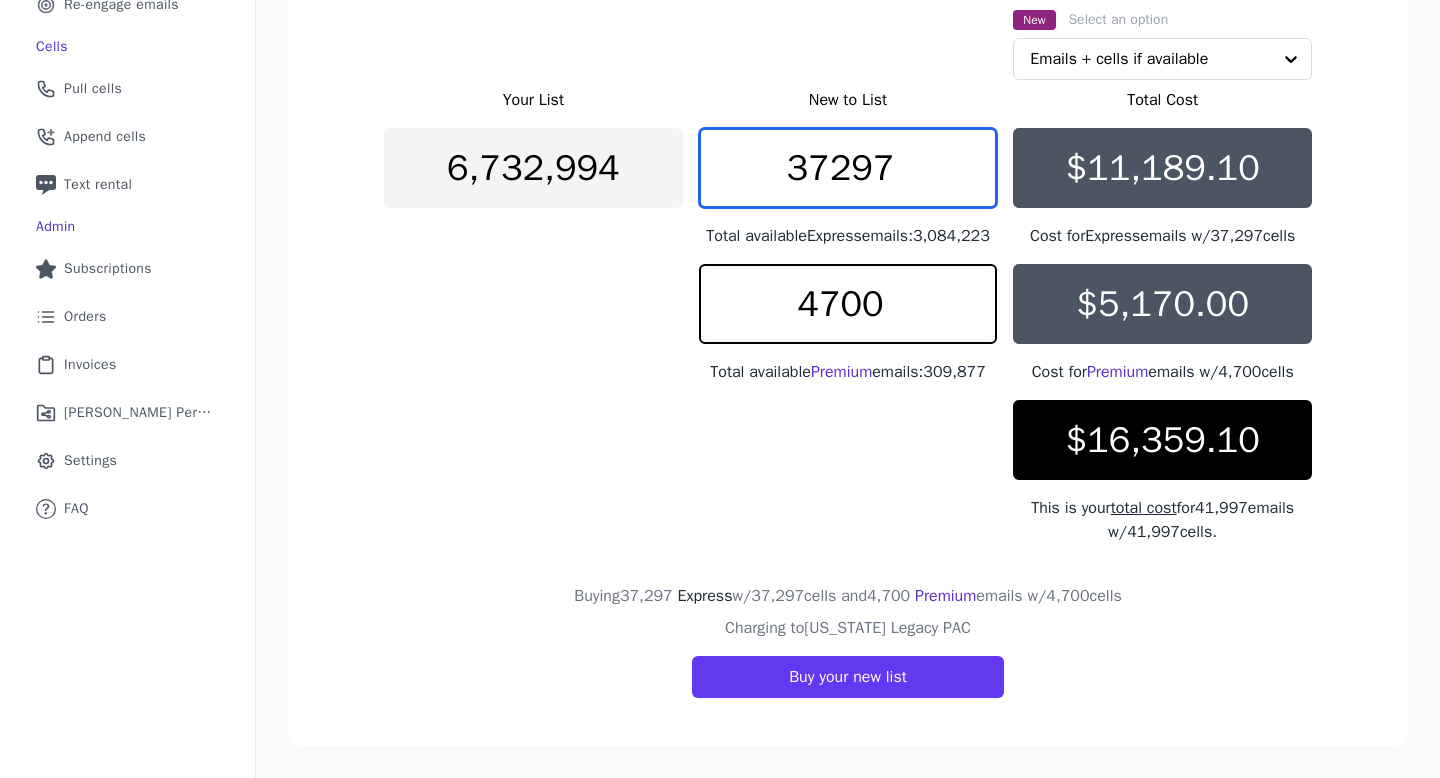 drag, startPoint x: 894, startPoint y: 131, endPoint x: 863, endPoint y: 130, distance: 31.016125 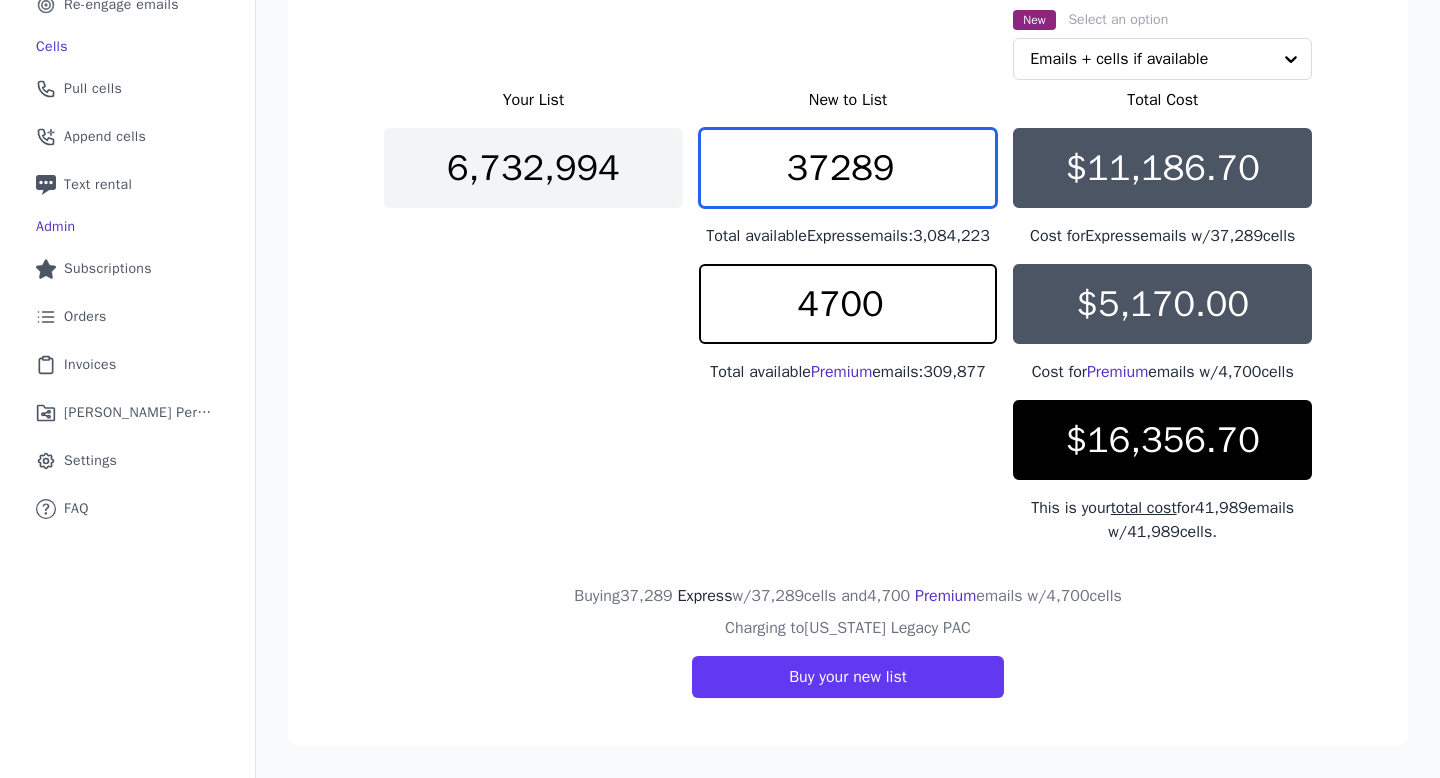 type on "37289" 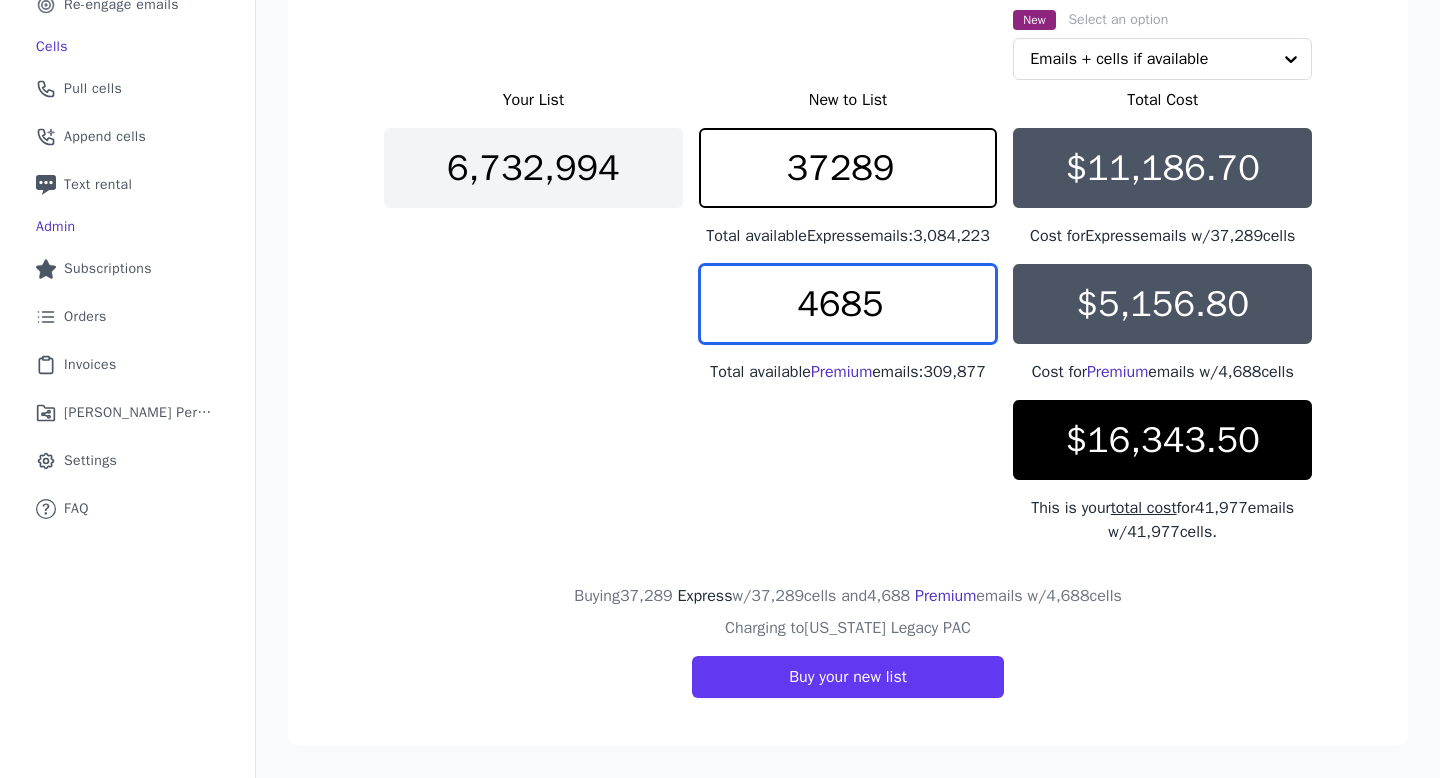 click on "4685" at bounding box center (848, 304) 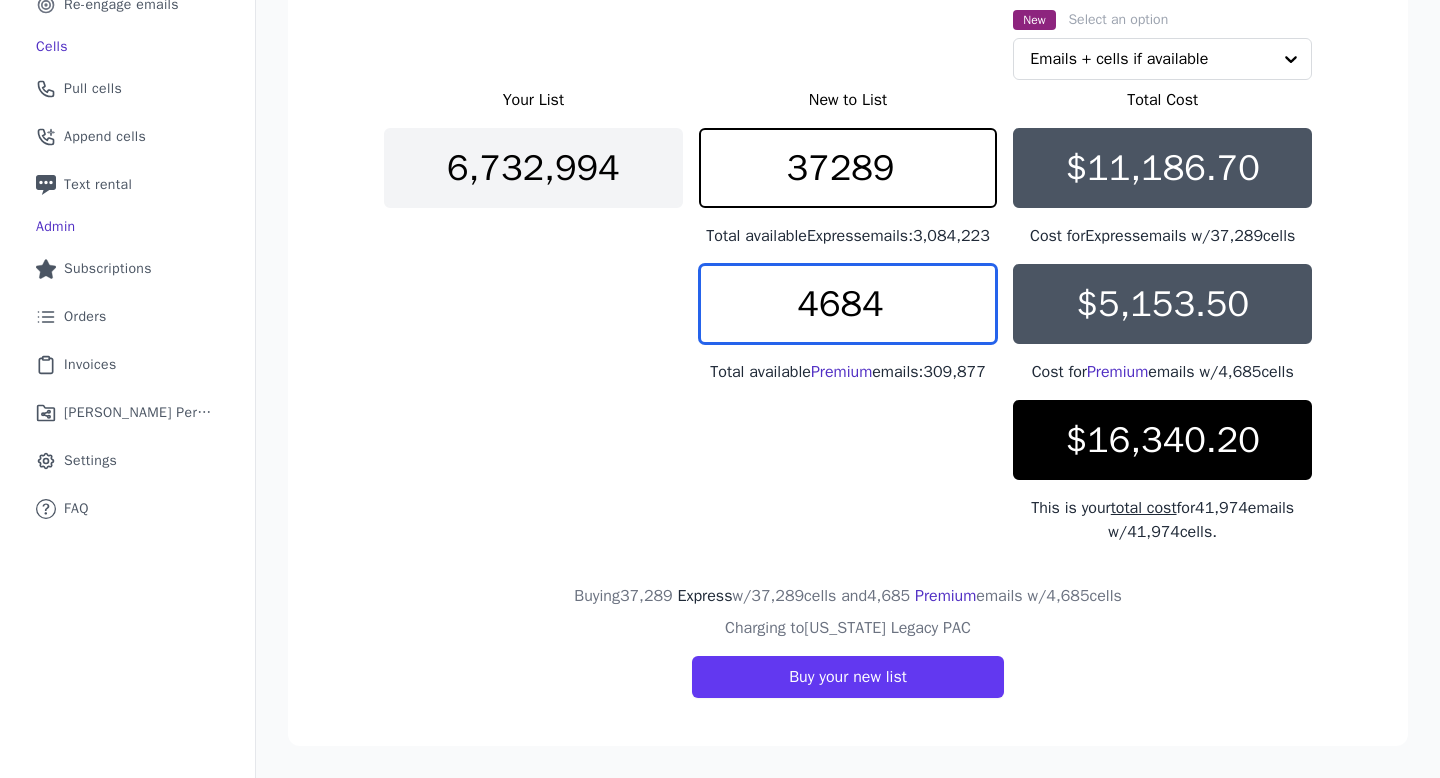 click on "4684" at bounding box center [848, 304] 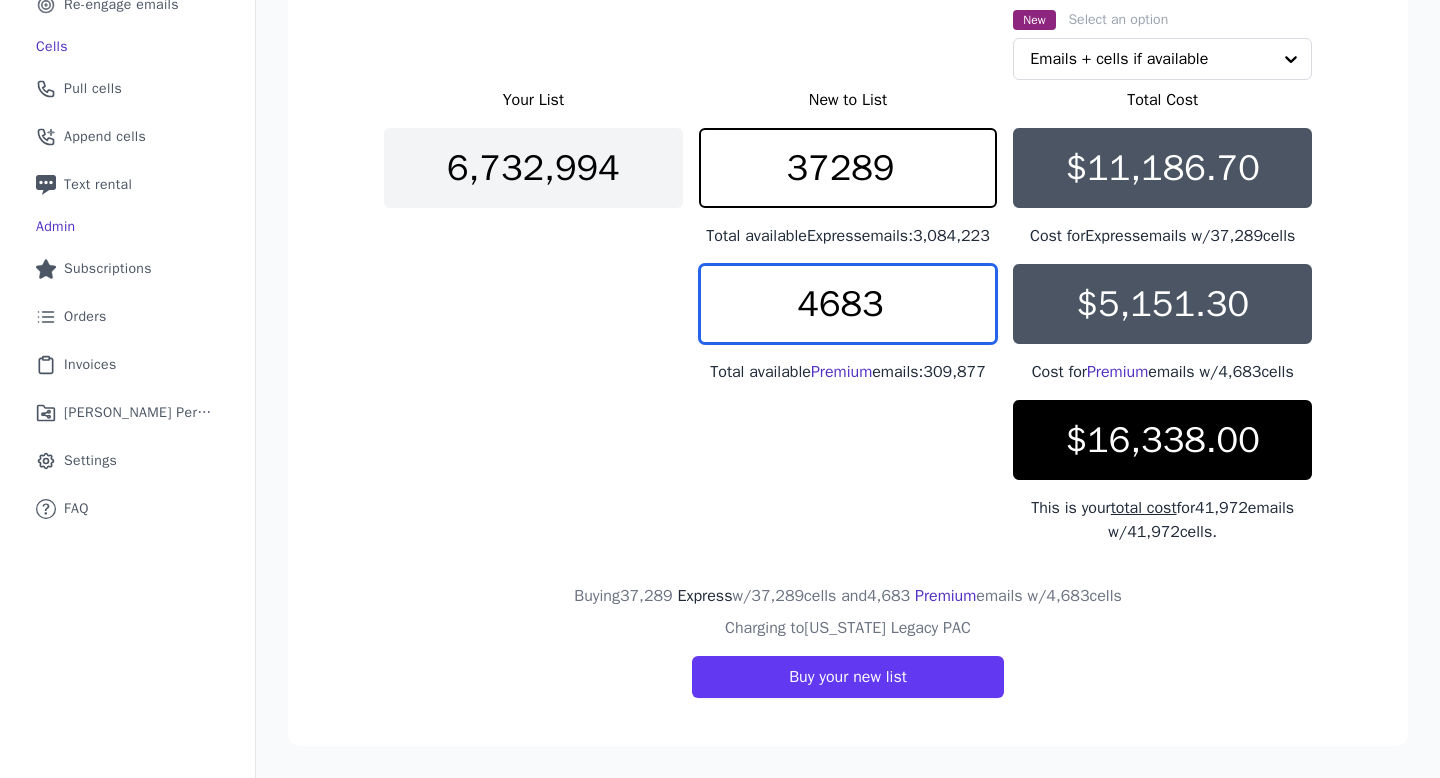 click on "4683" at bounding box center [848, 304] 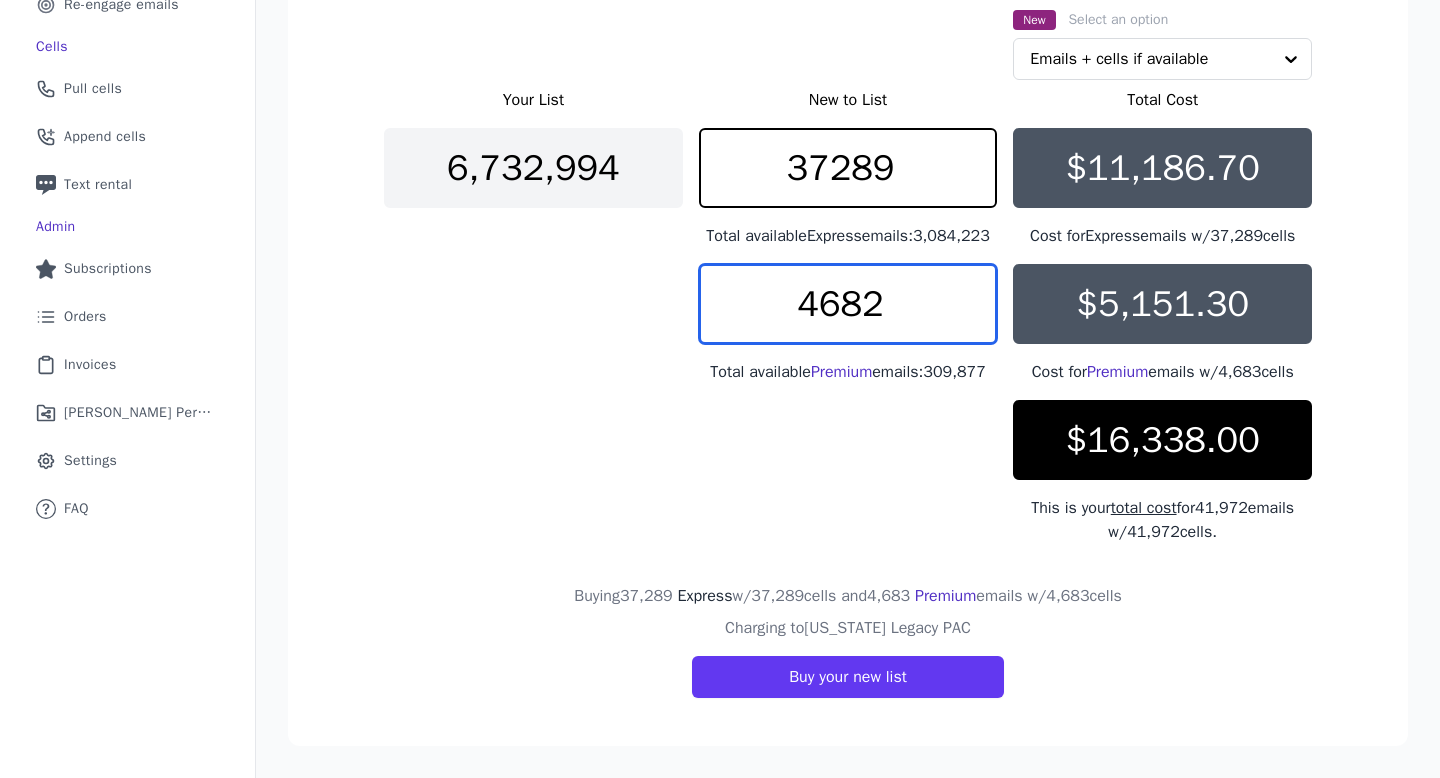 click on "4682" at bounding box center (848, 304) 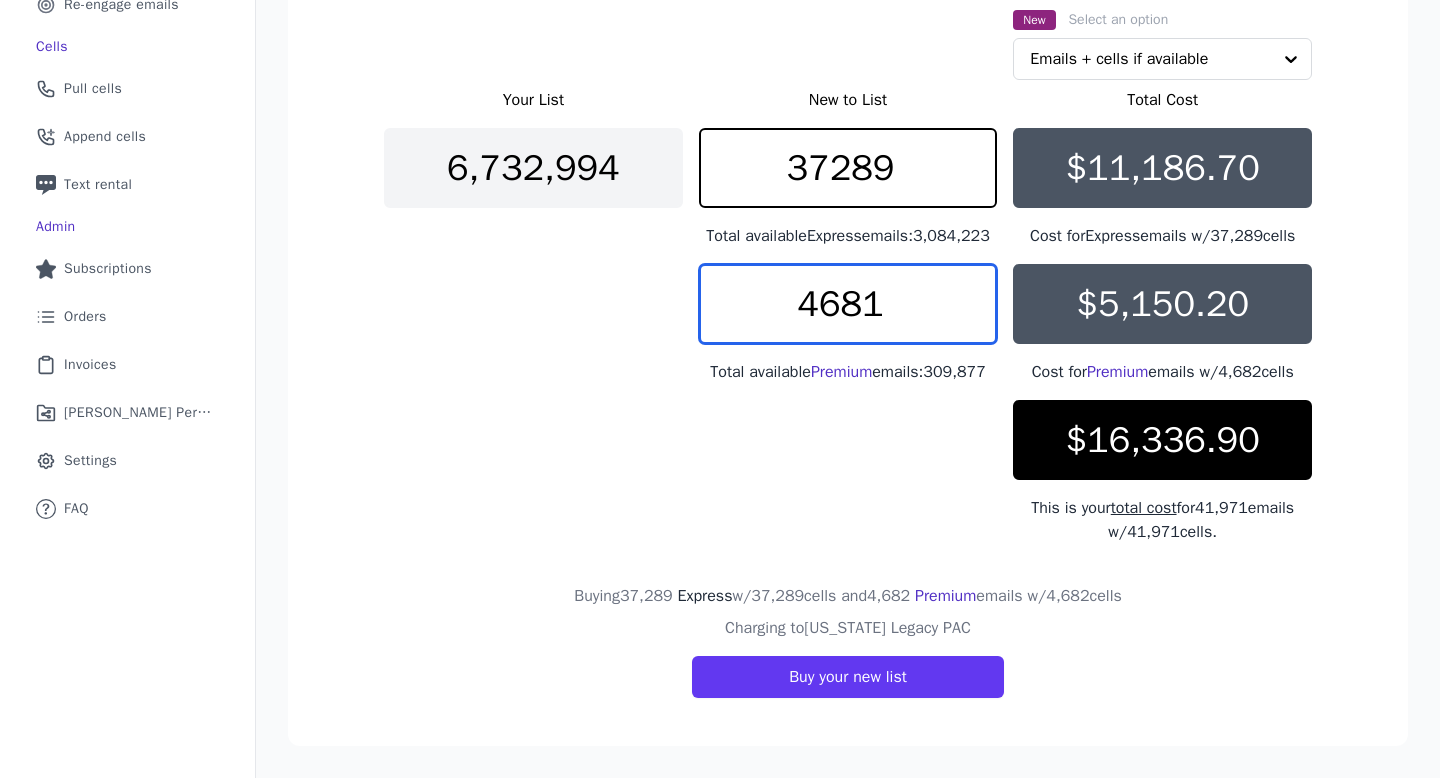 click on "4681" at bounding box center [848, 304] 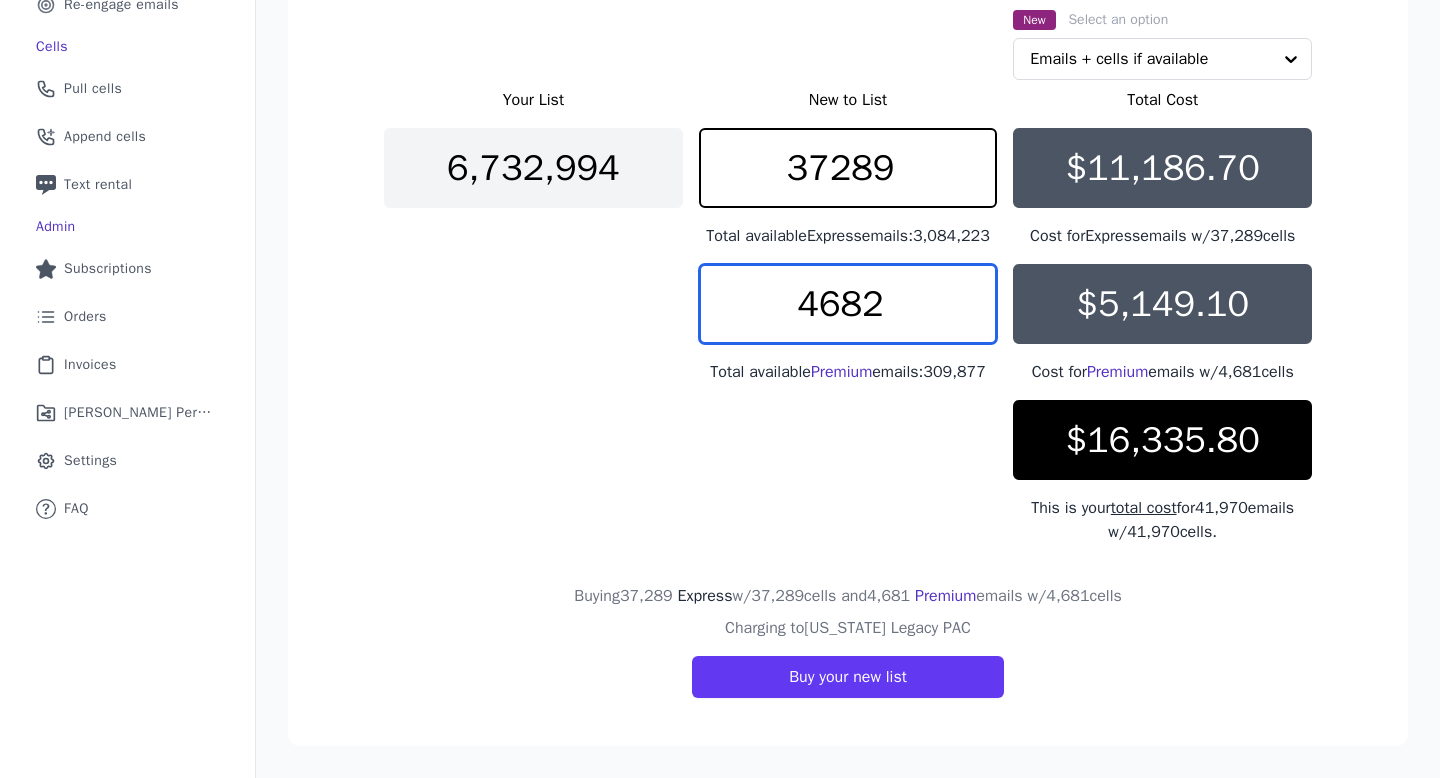 click on "4682" at bounding box center (848, 304) 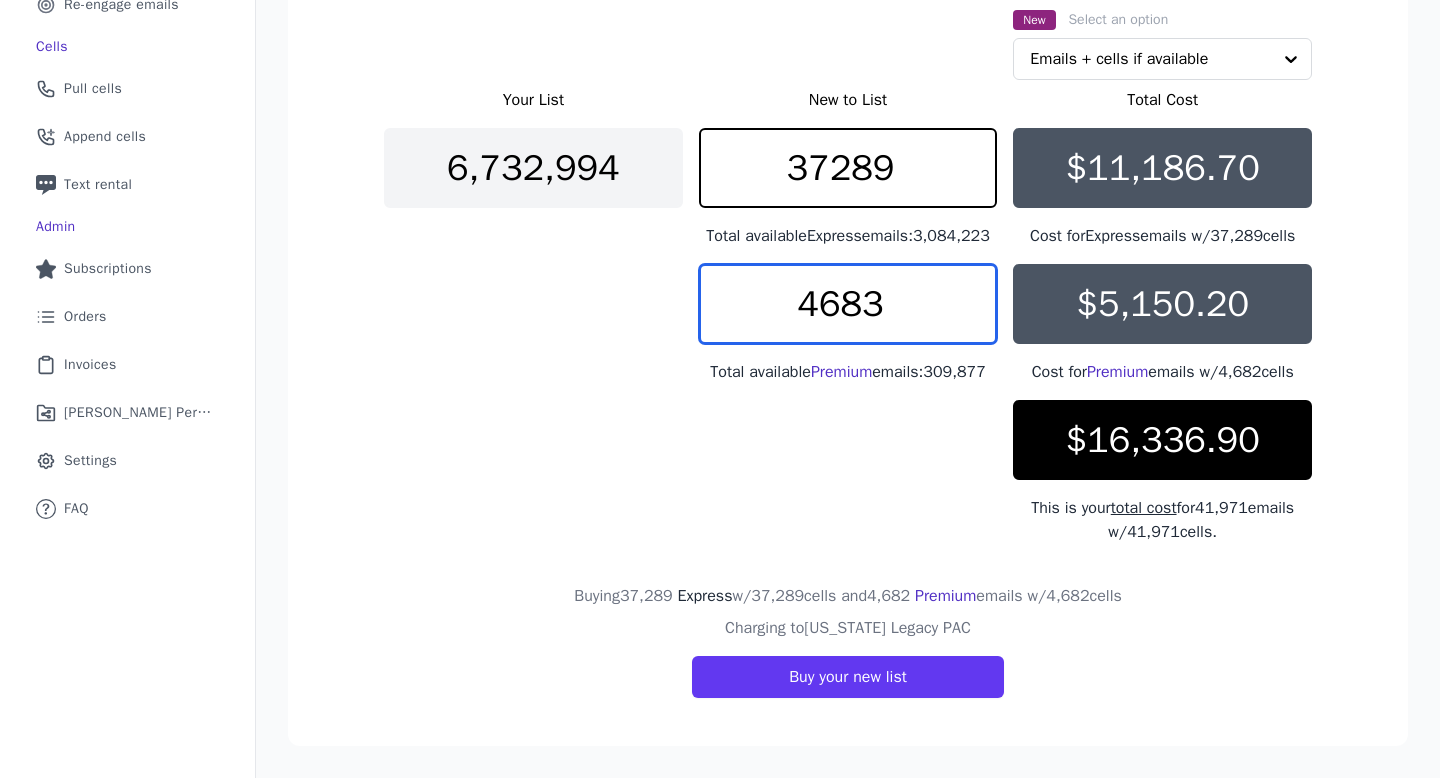 click on "4683" at bounding box center (848, 304) 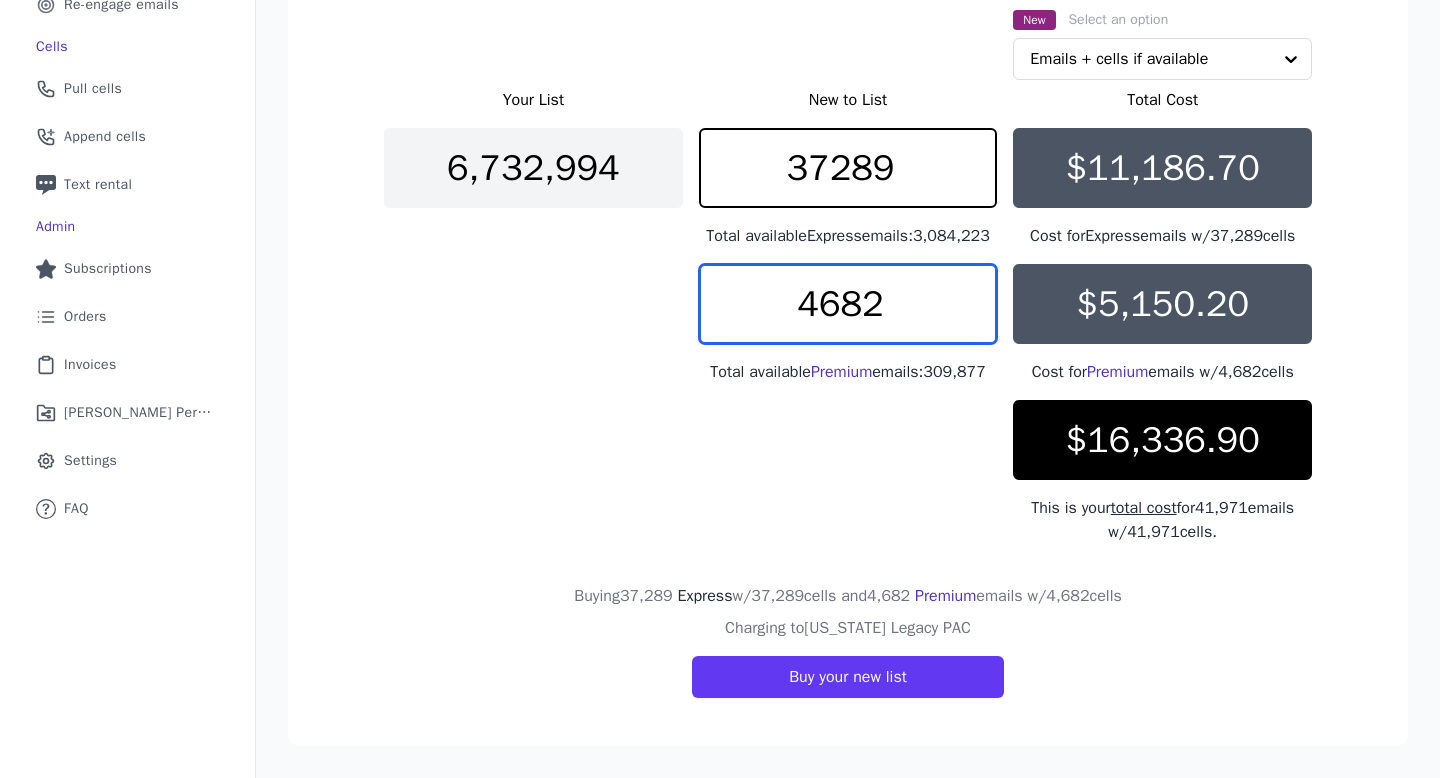 type on "4682" 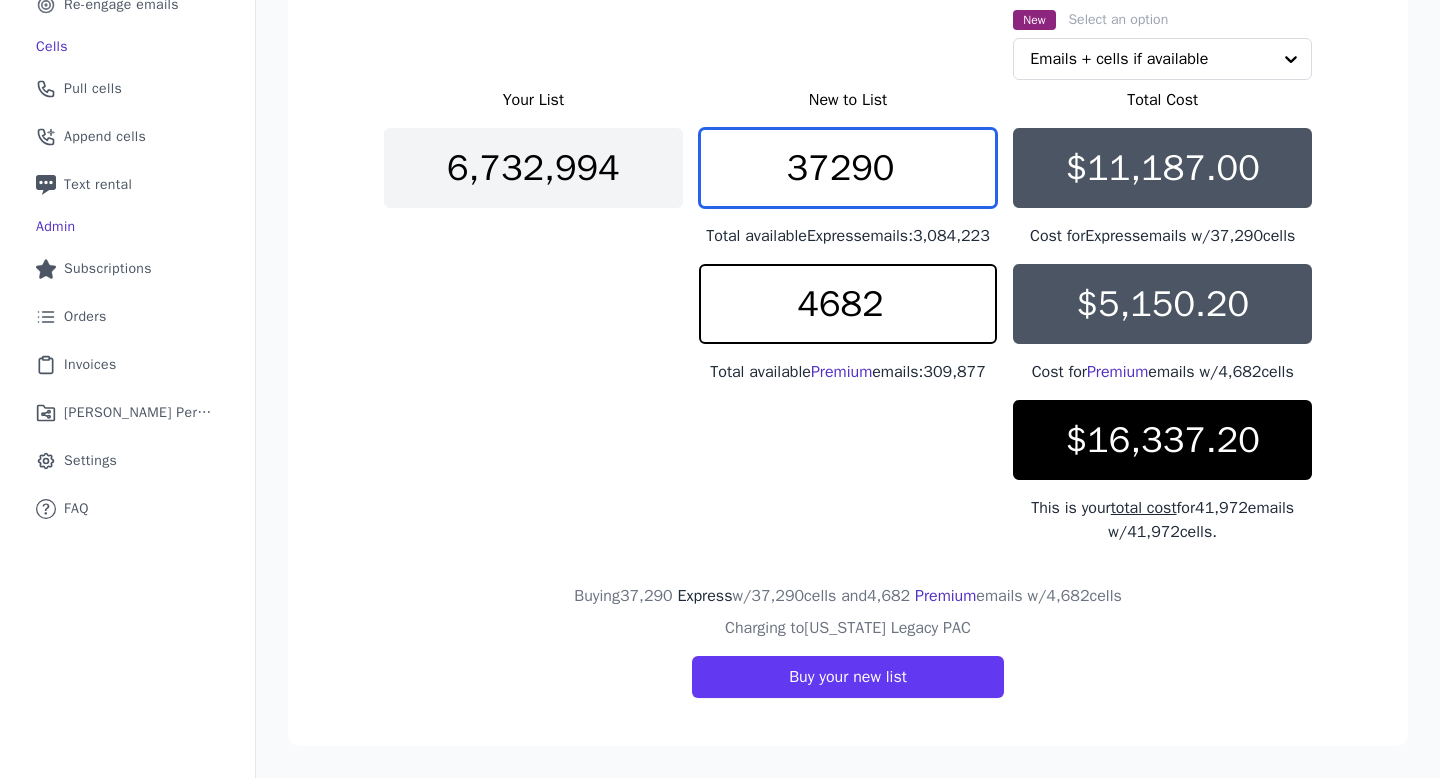 click on "37290" at bounding box center (848, 168) 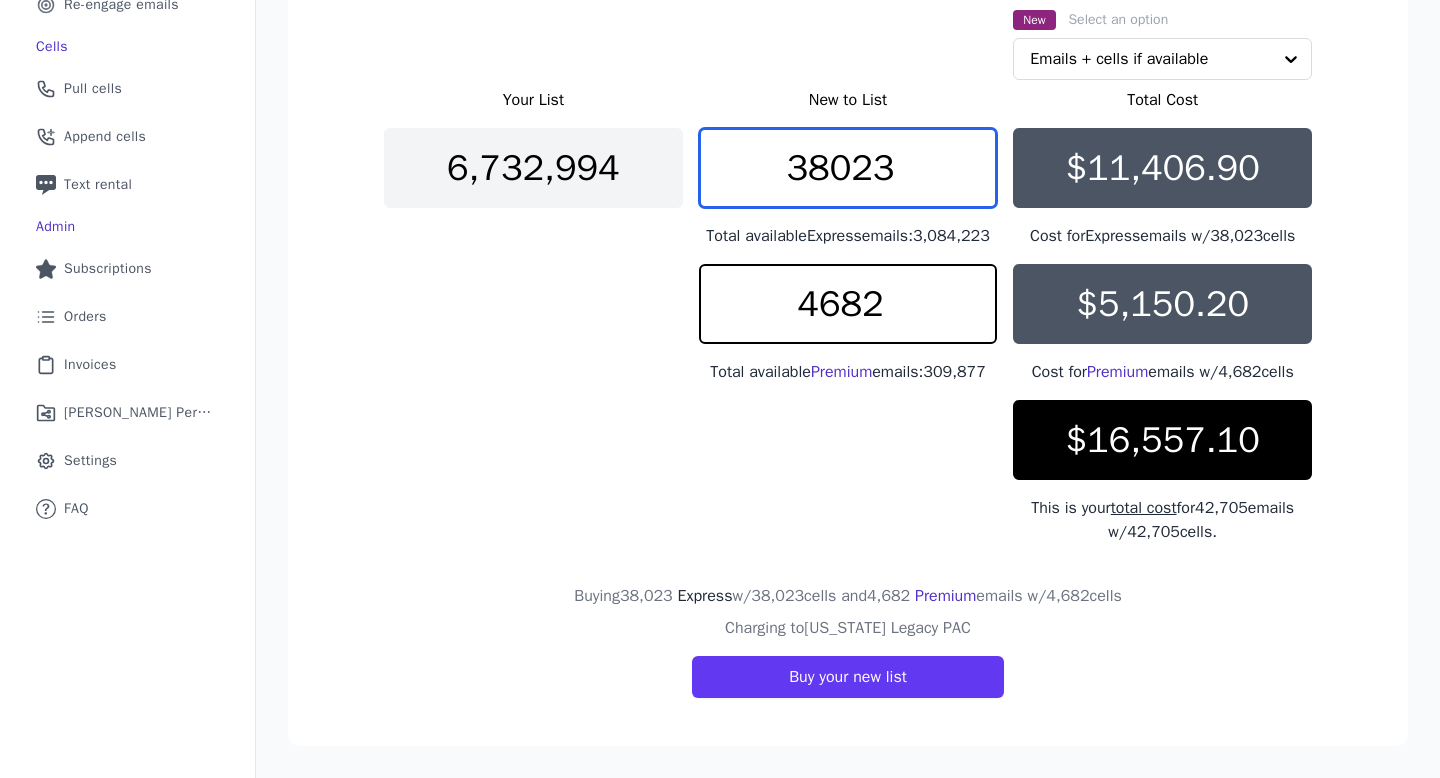 type on "38023" 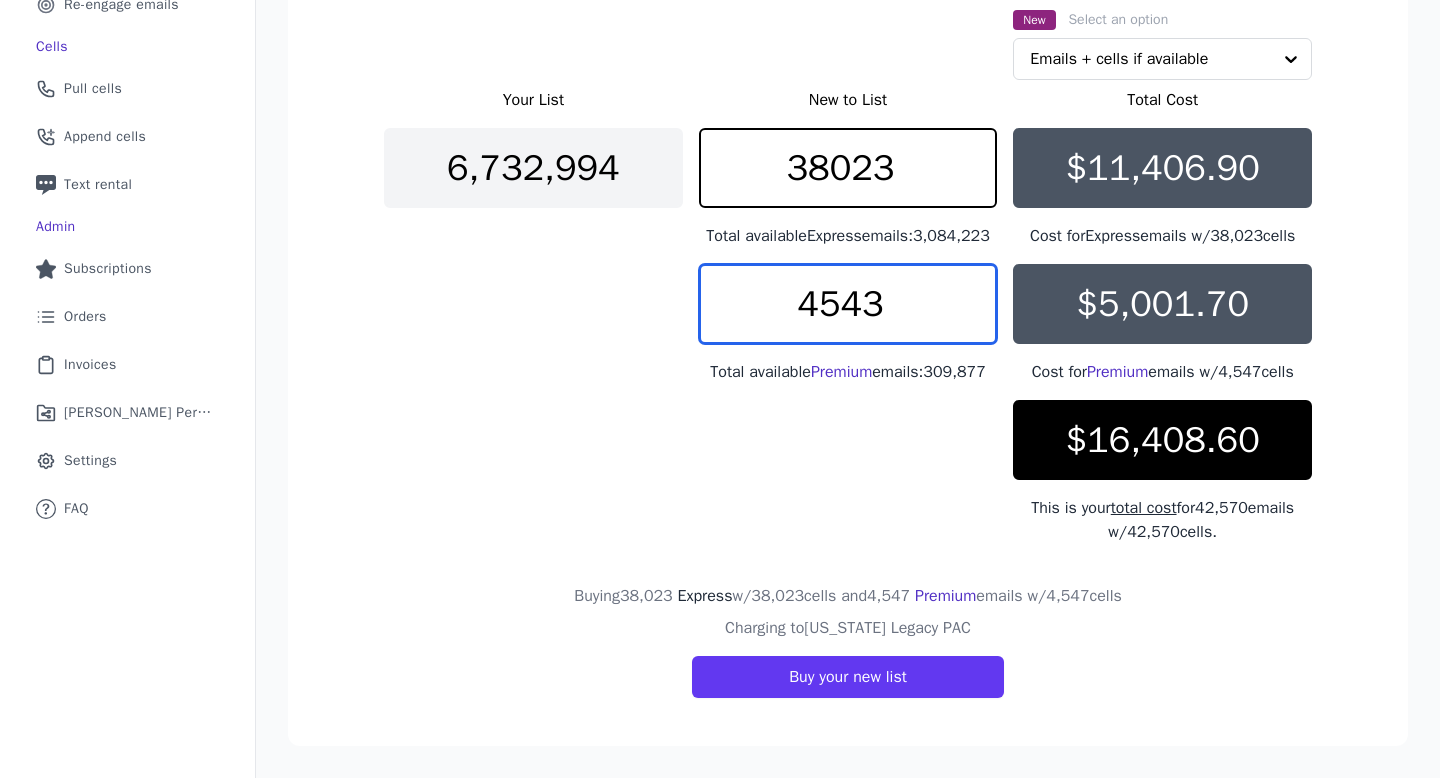 click on "4543" at bounding box center (848, 304) 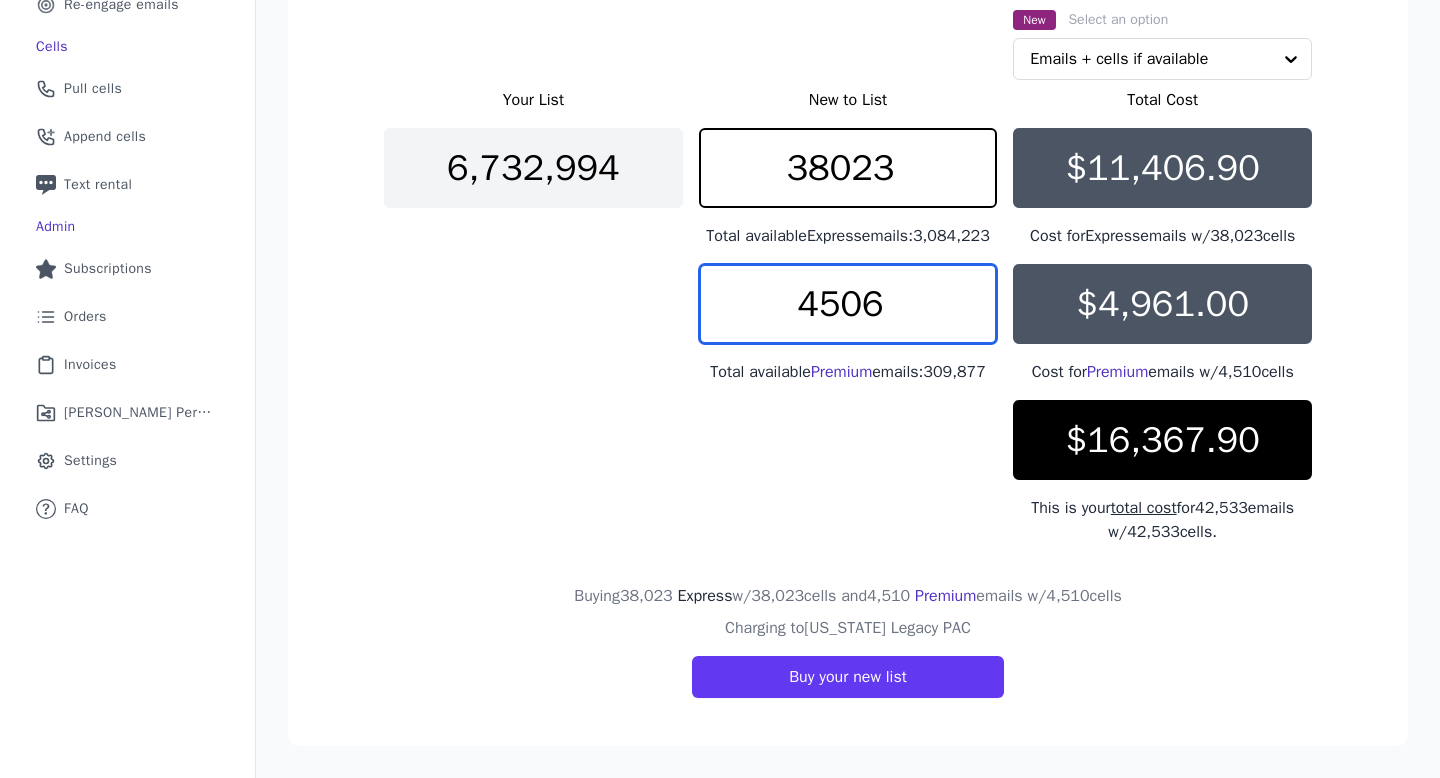 click on "4506" at bounding box center [848, 304] 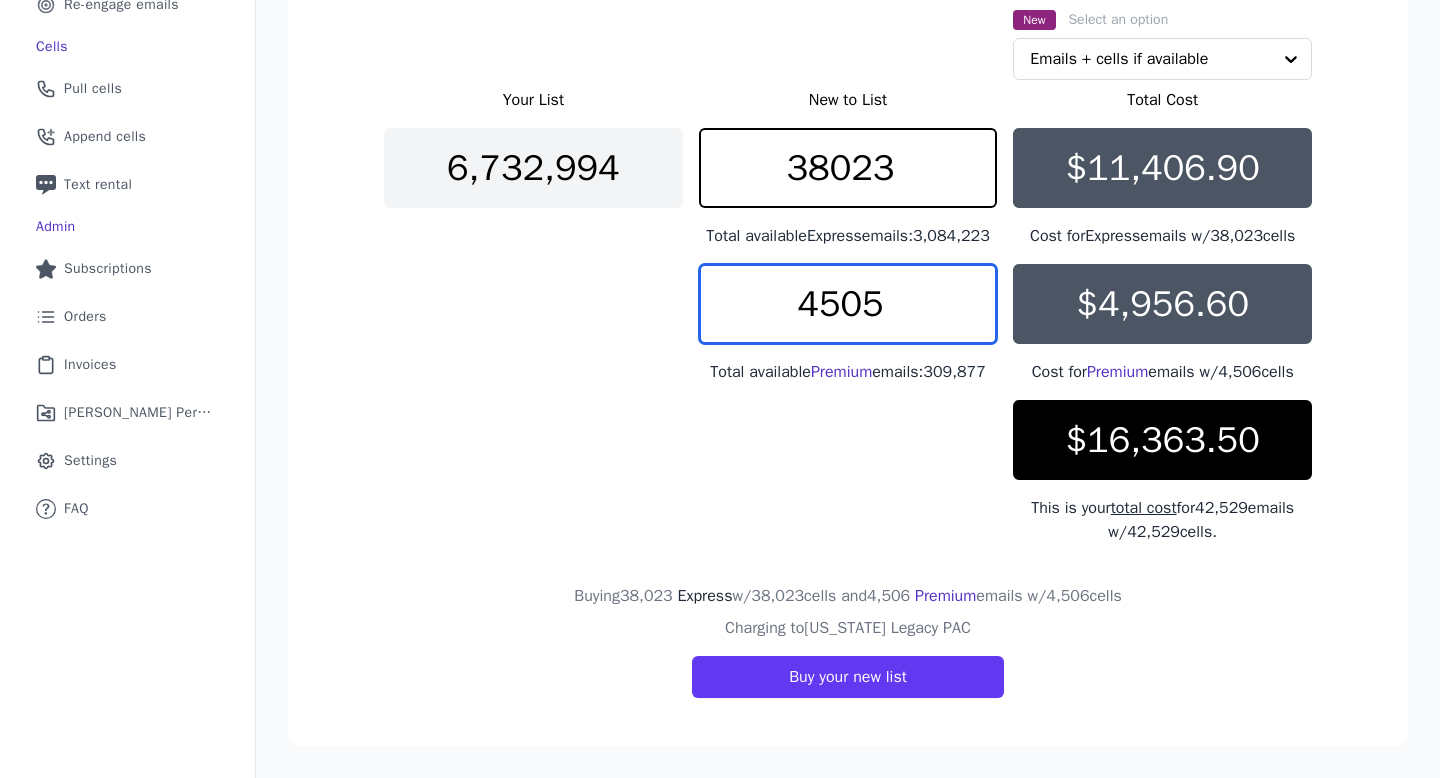 click on "4505" at bounding box center [848, 304] 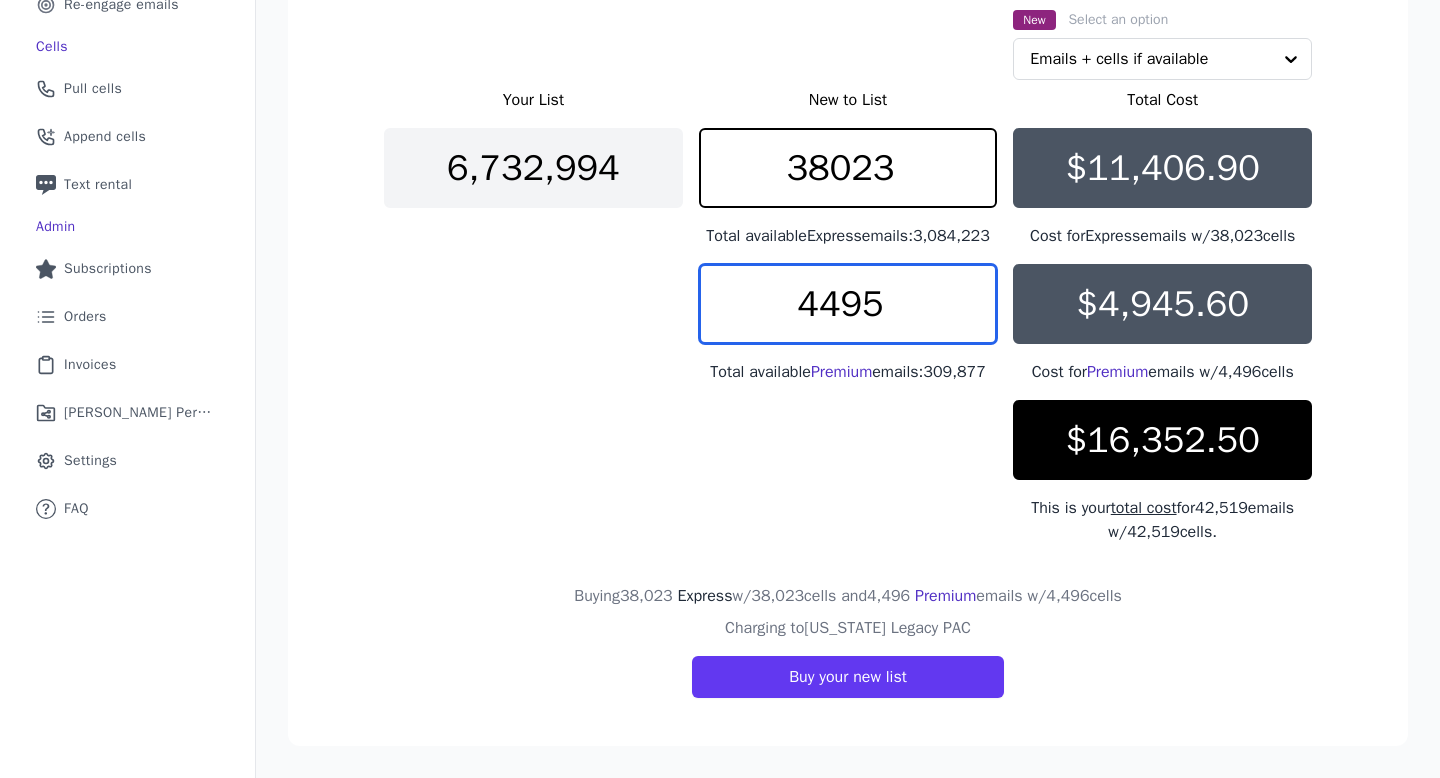 click on "4495" at bounding box center (848, 304) 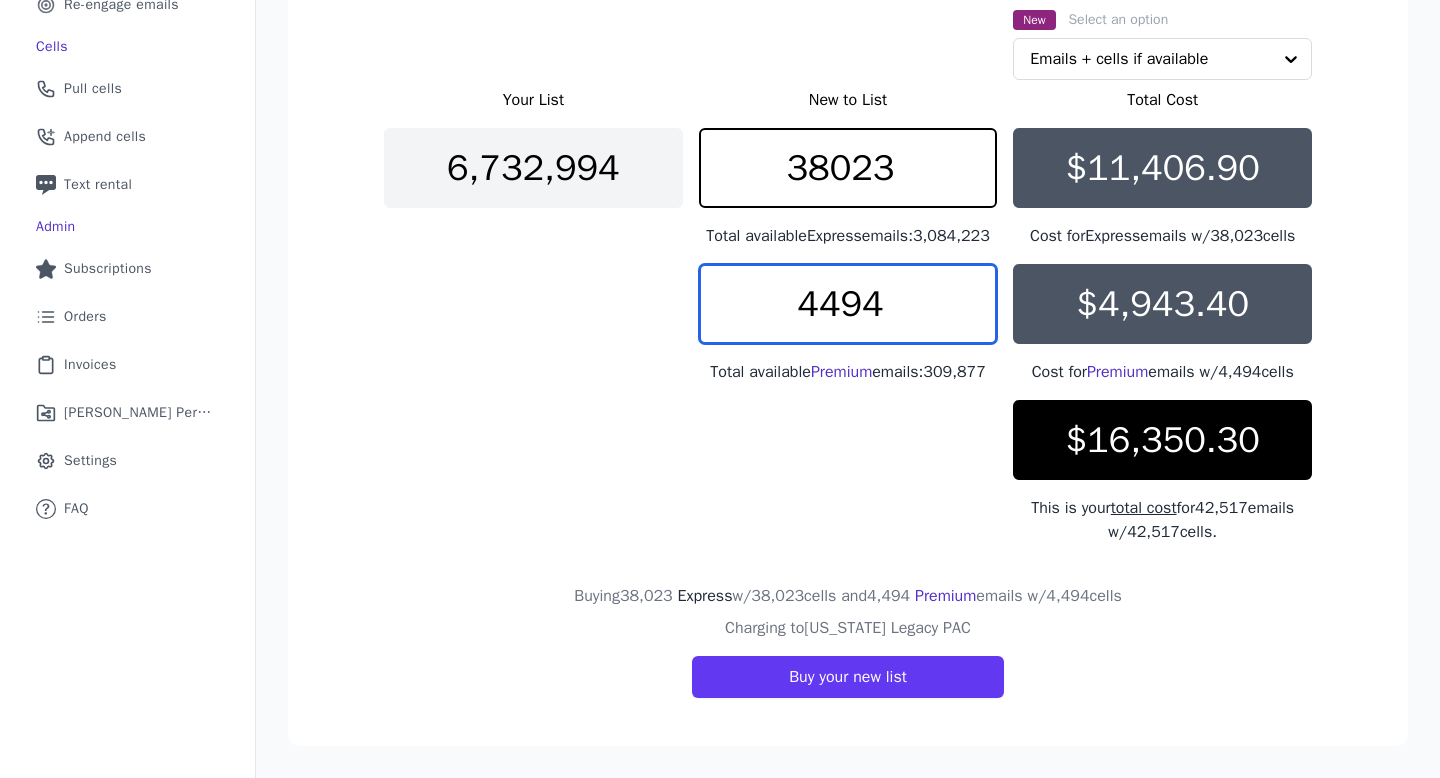 click on "4494" at bounding box center (848, 304) 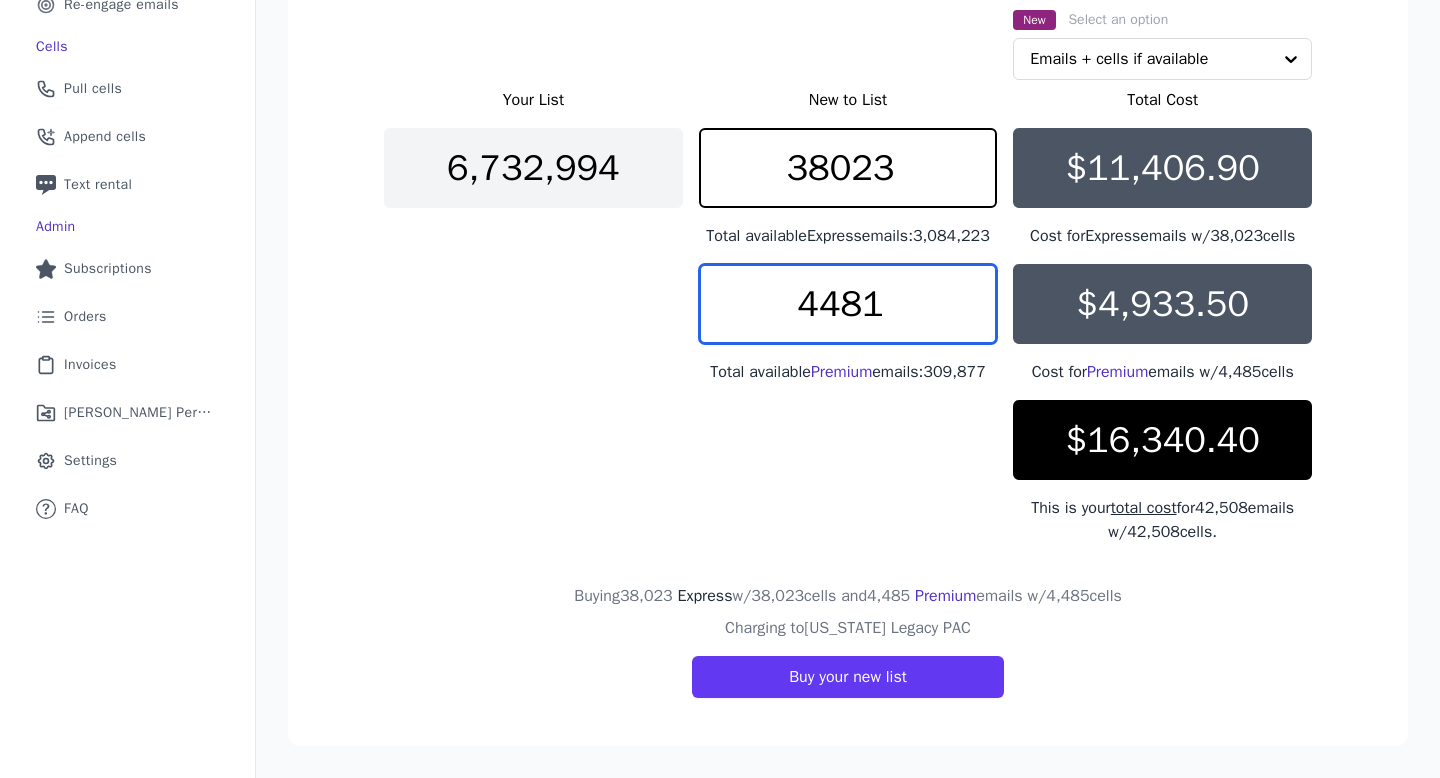 click on "4481" at bounding box center [848, 304] 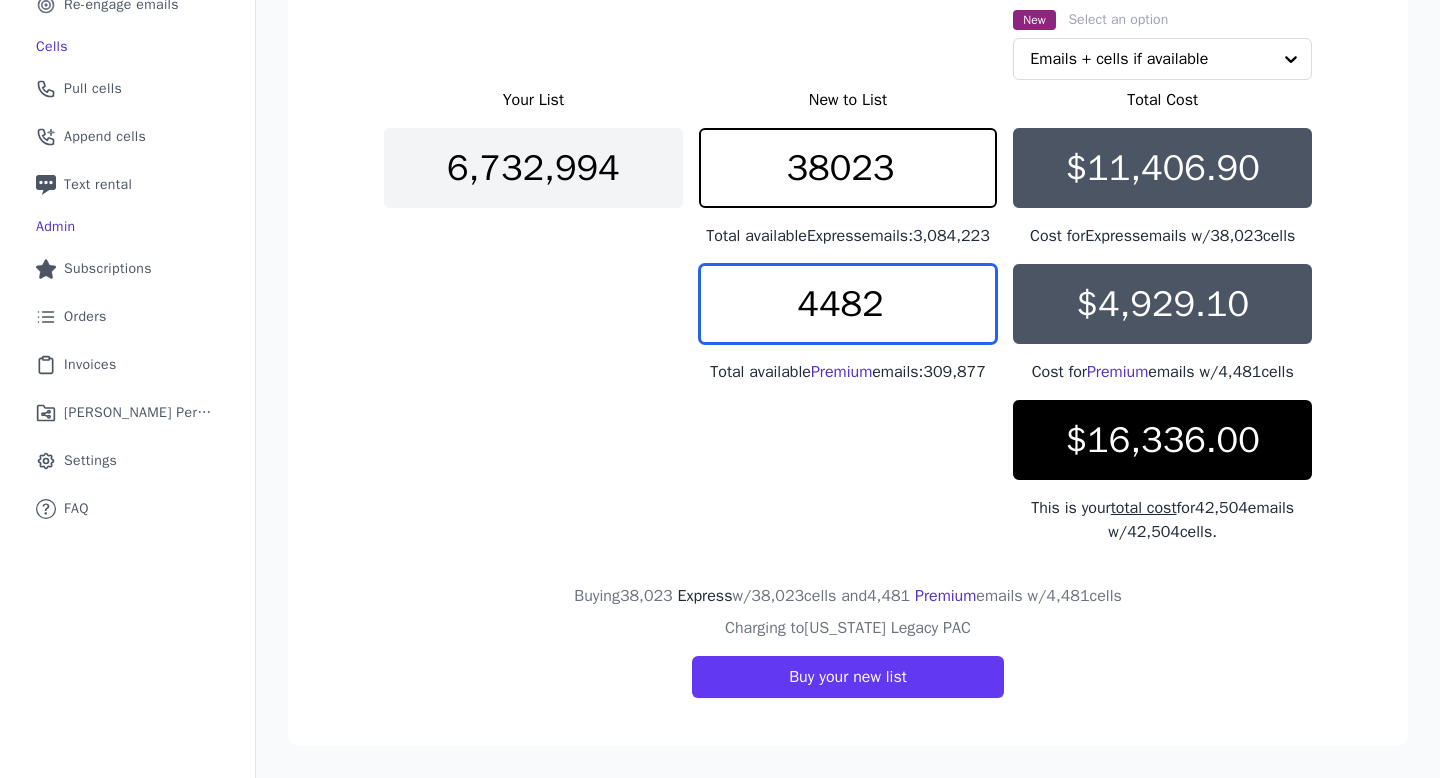 type on "4482" 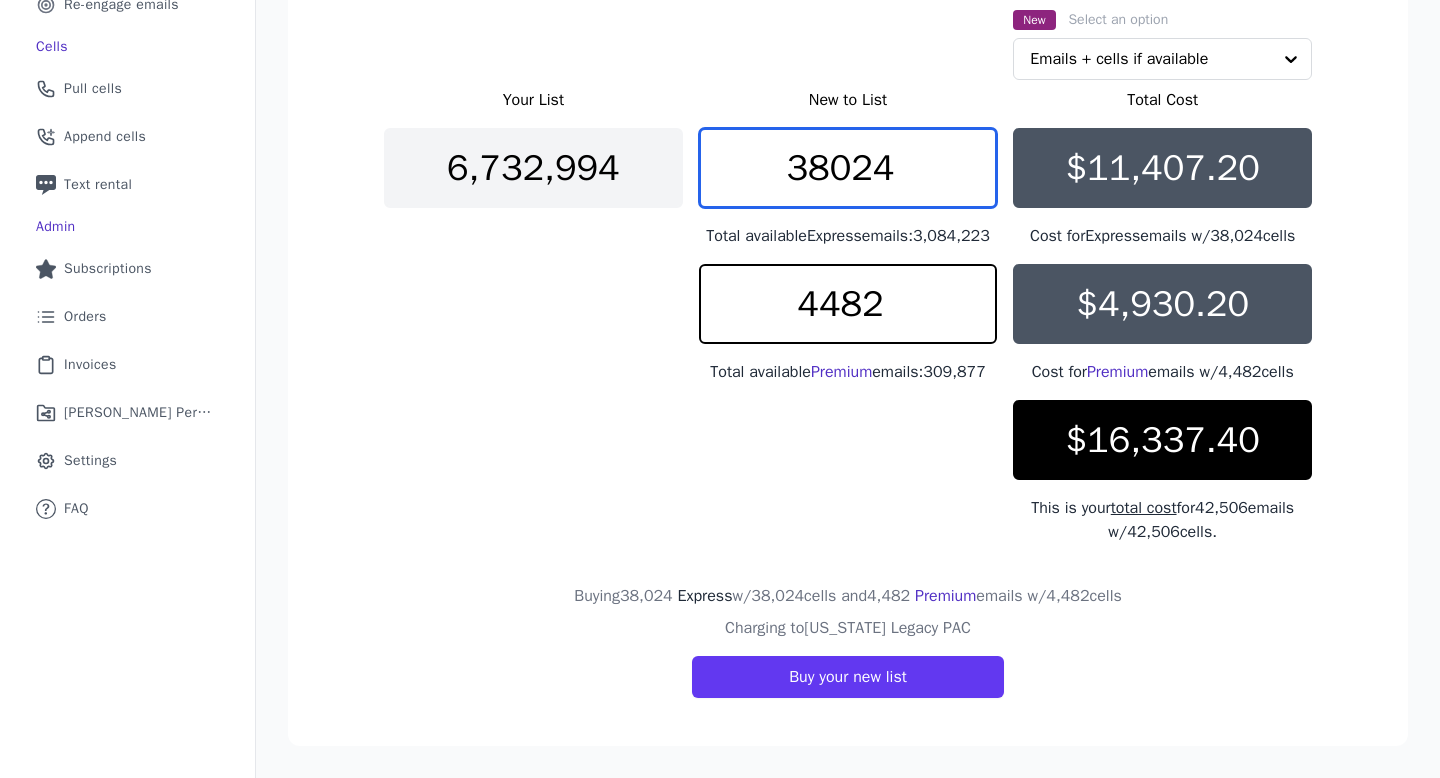 click on "38024" at bounding box center (848, 168) 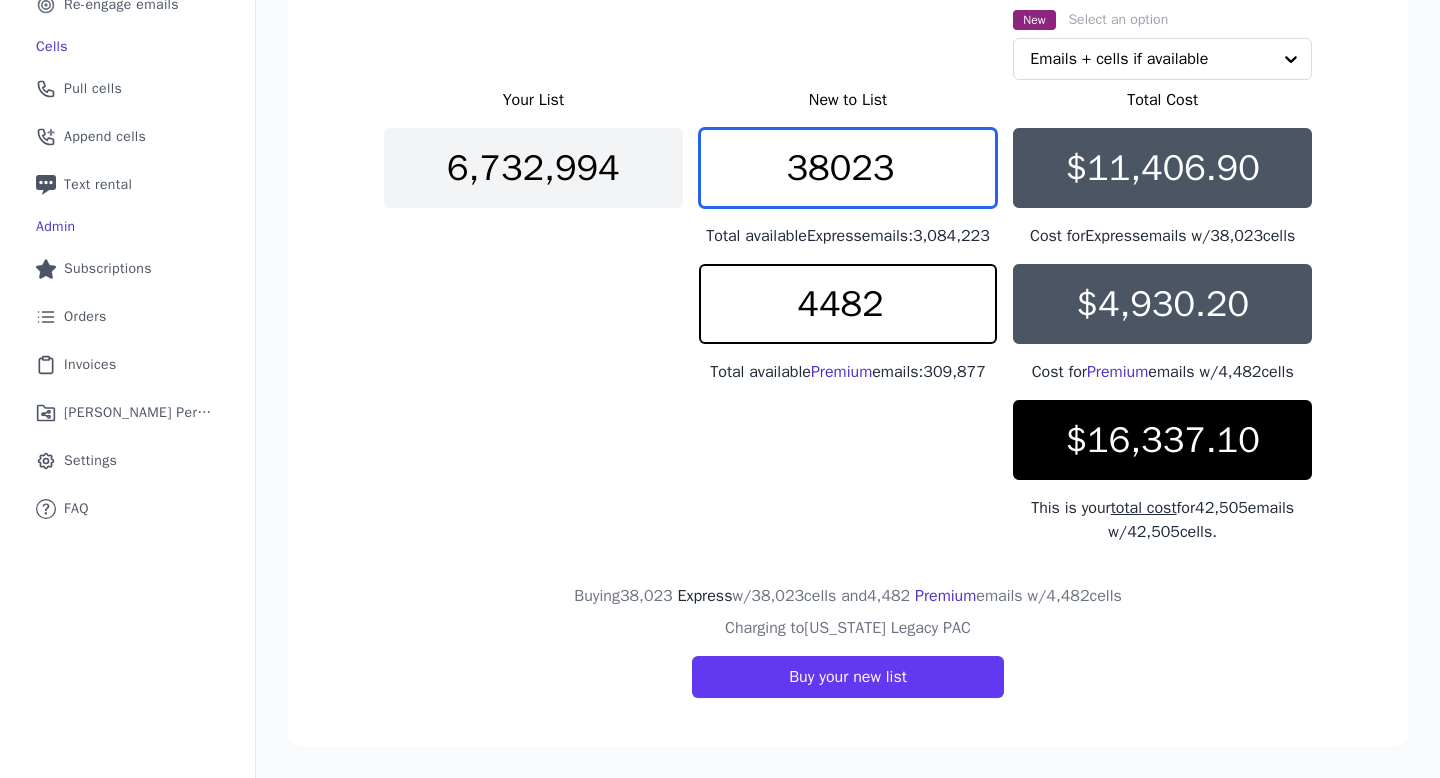 type on "38023" 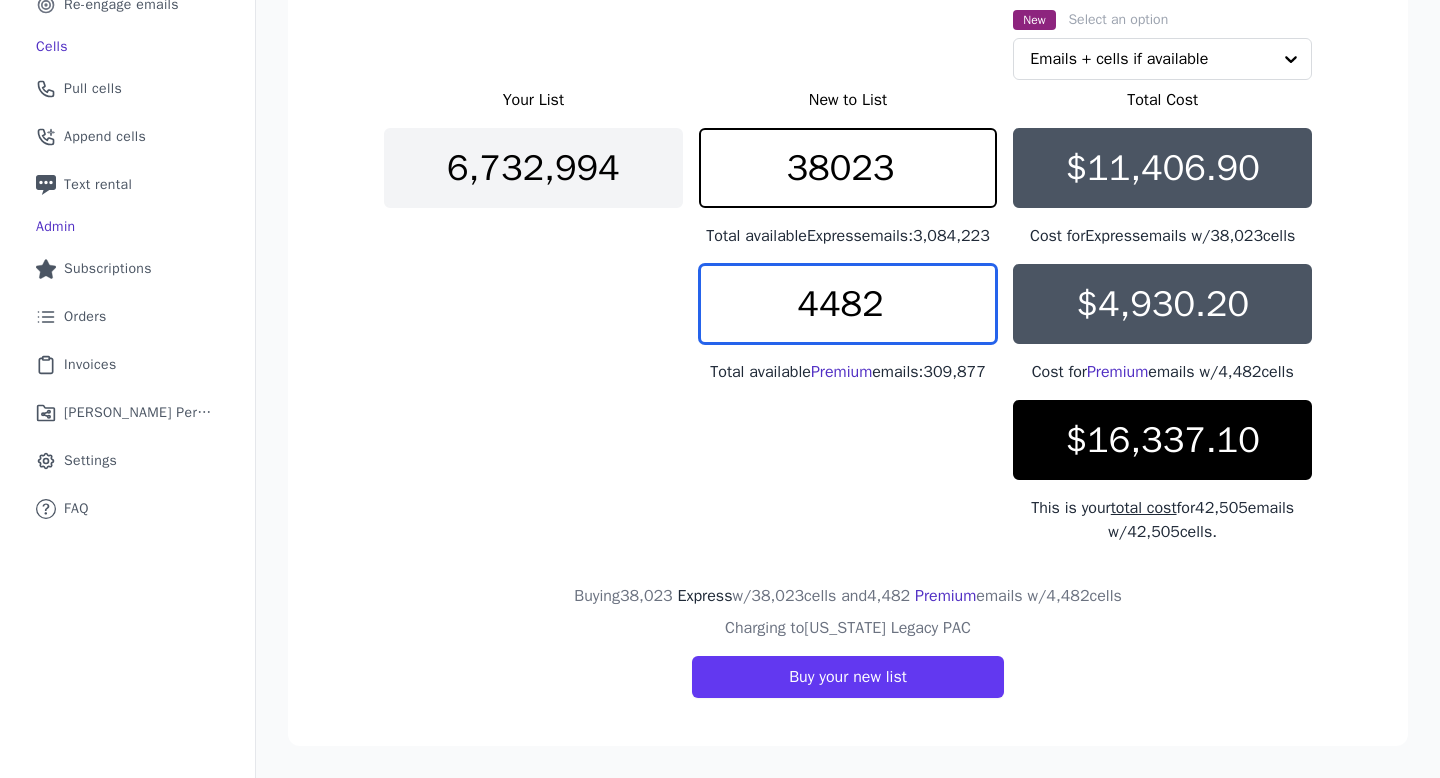 drag, startPoint x: 893, startPoint y: 290, endPoint x: 828, endPoint y: 288, distance: 65.03076 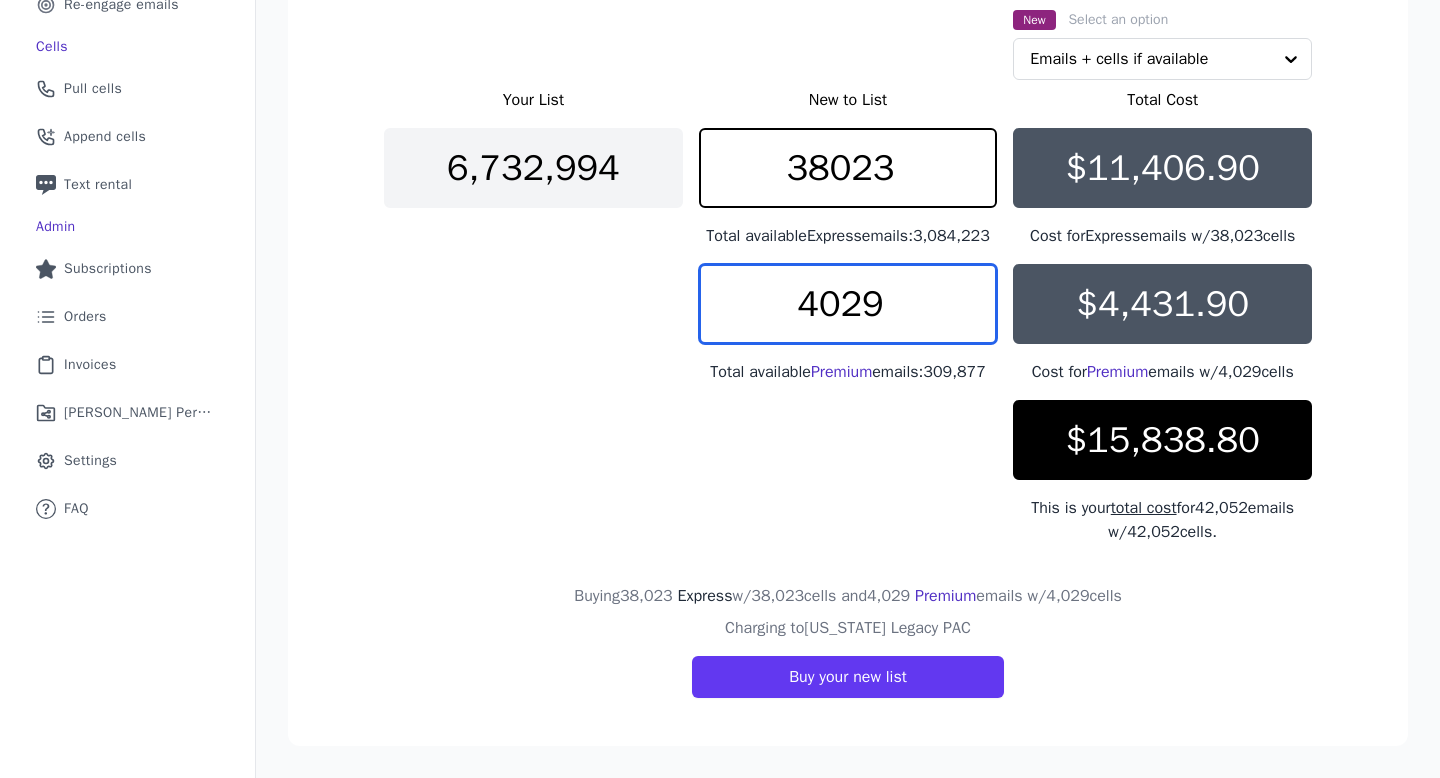 type on "4029" 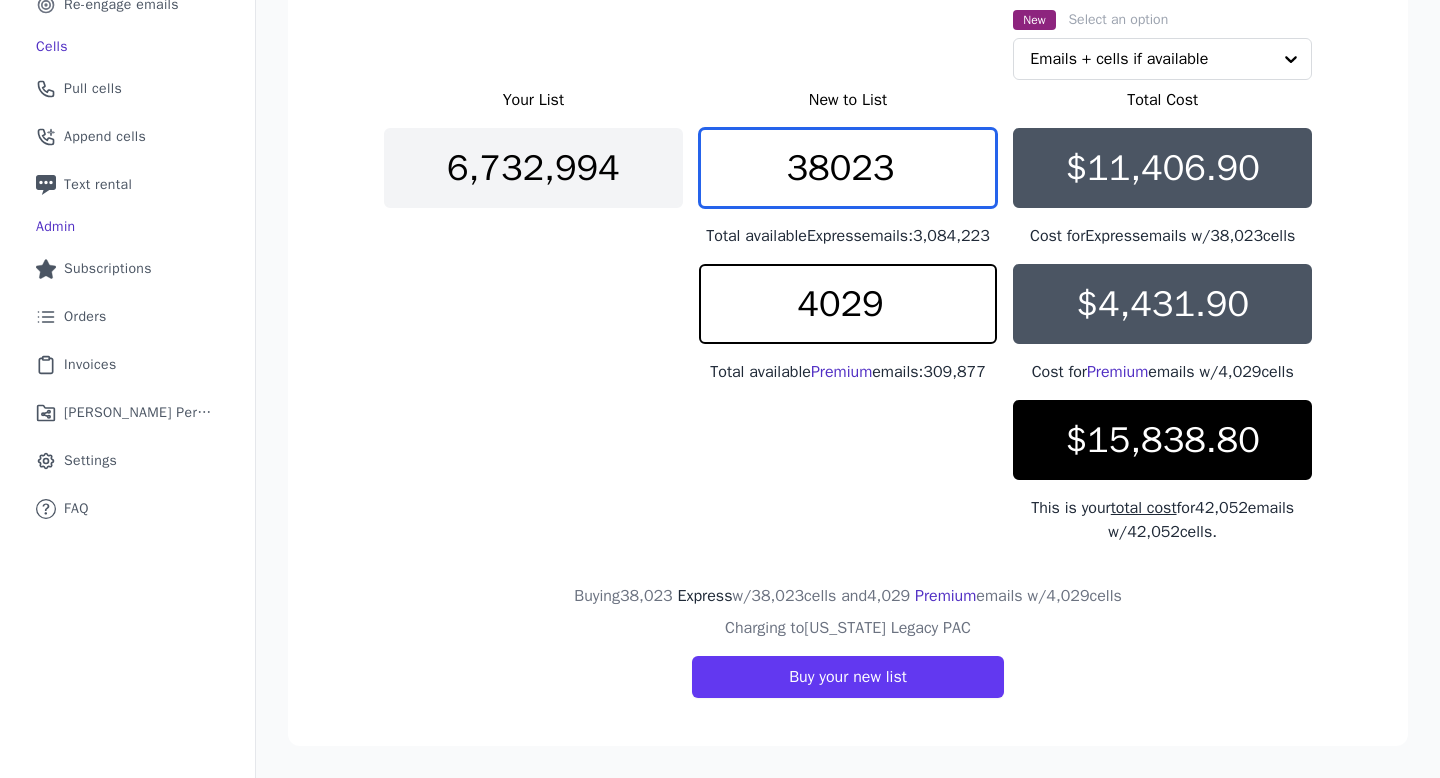 drag, startPoint x: 907, startPoint y: 125, endPoint x: 814, endPoint y: 129, distance: 93.08598 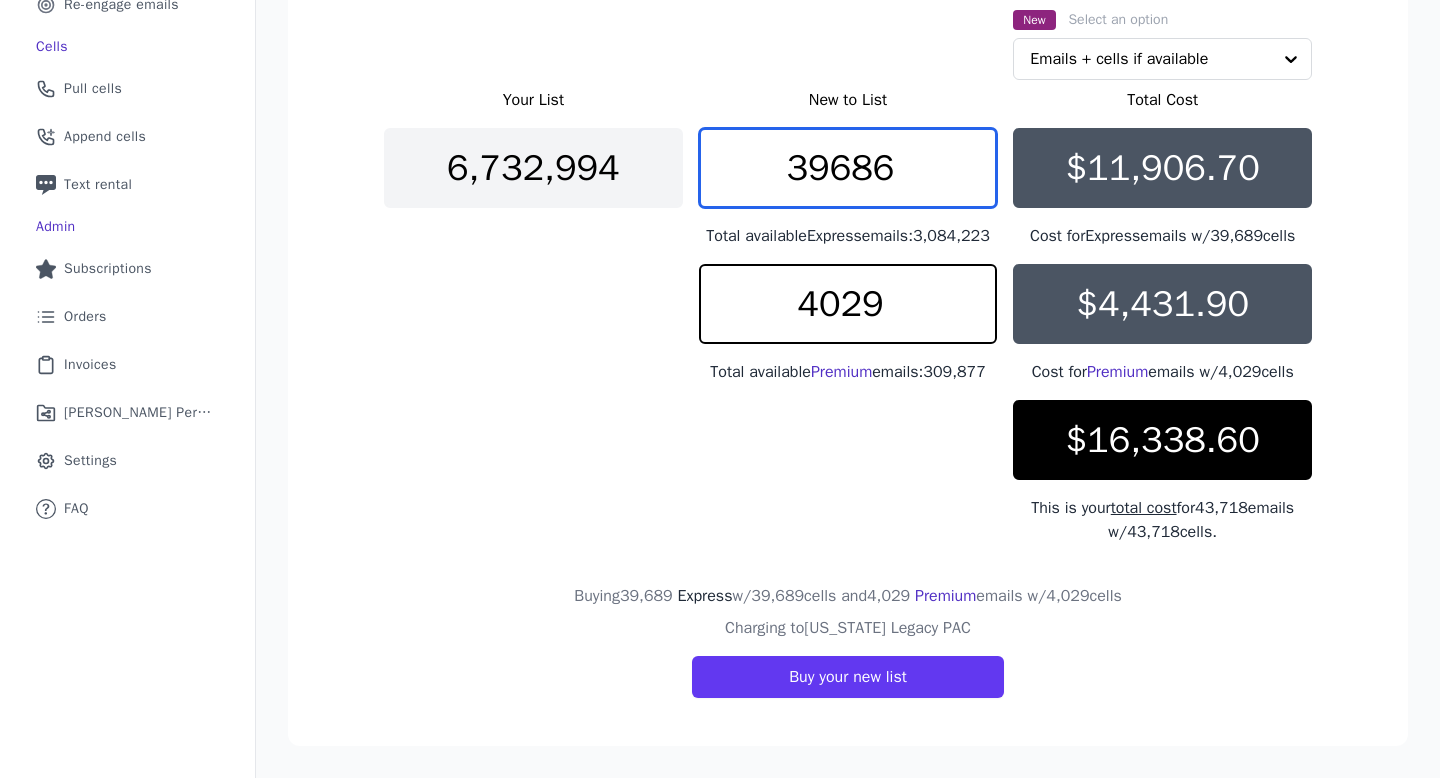 click on "39686" at bounding box center (848, 168) 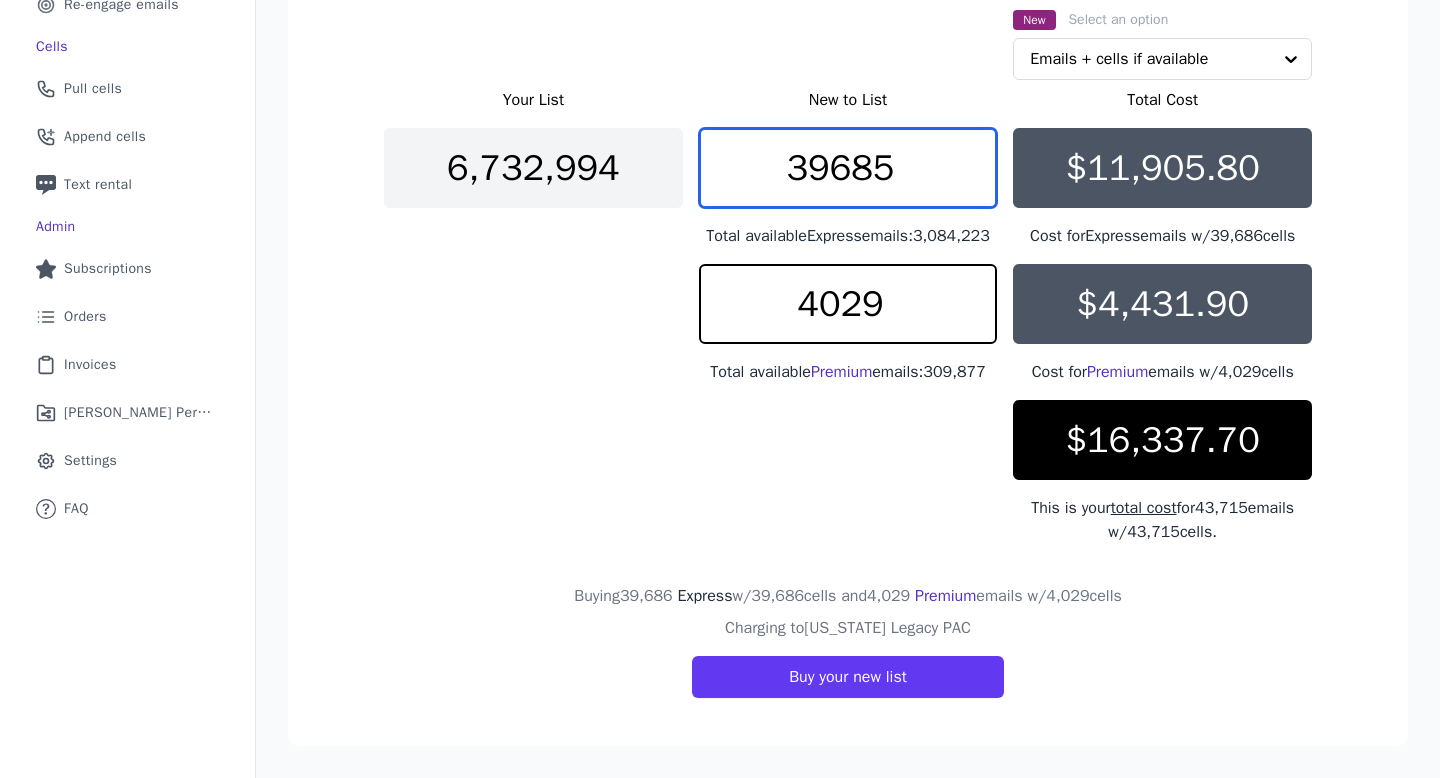 click on "39685" at bounding box center [848, 168] 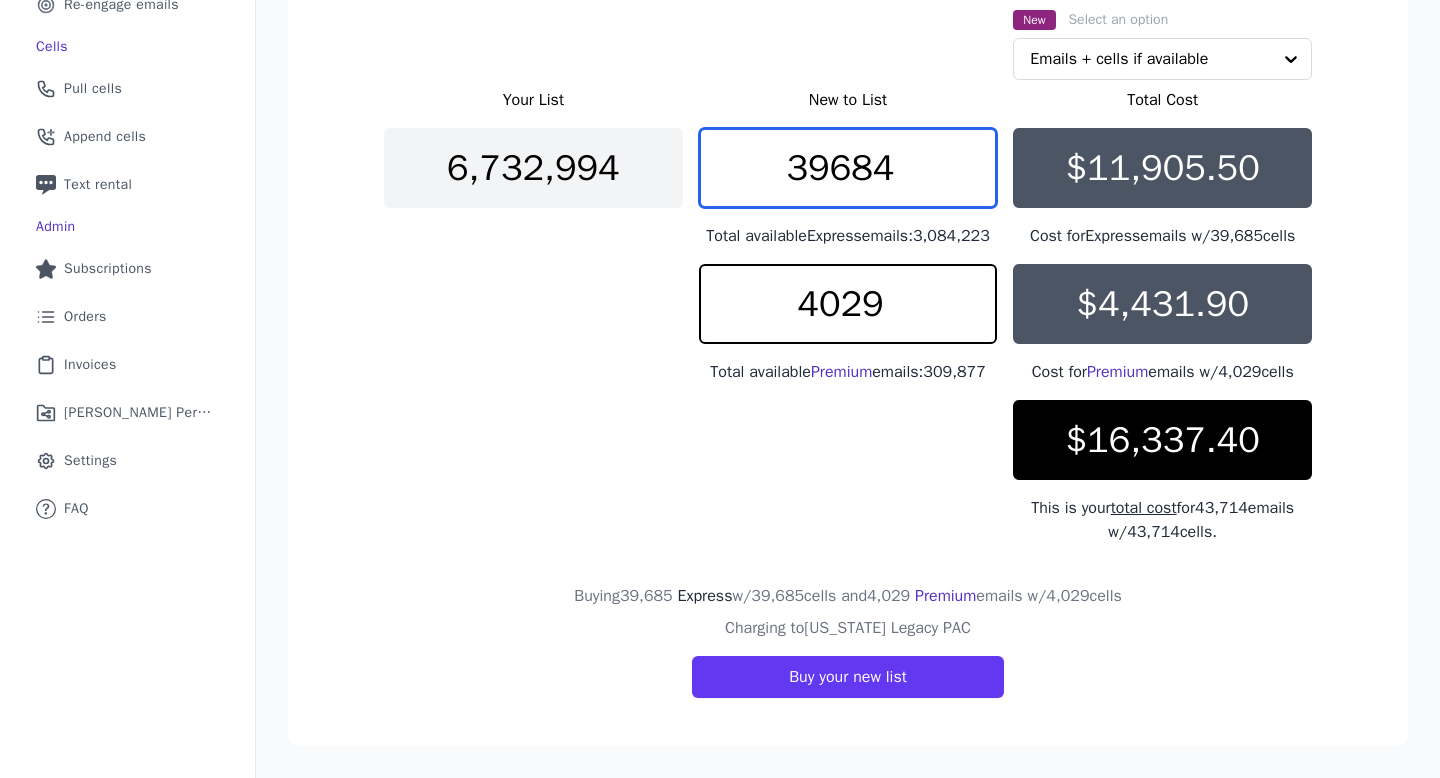 type on "39684" 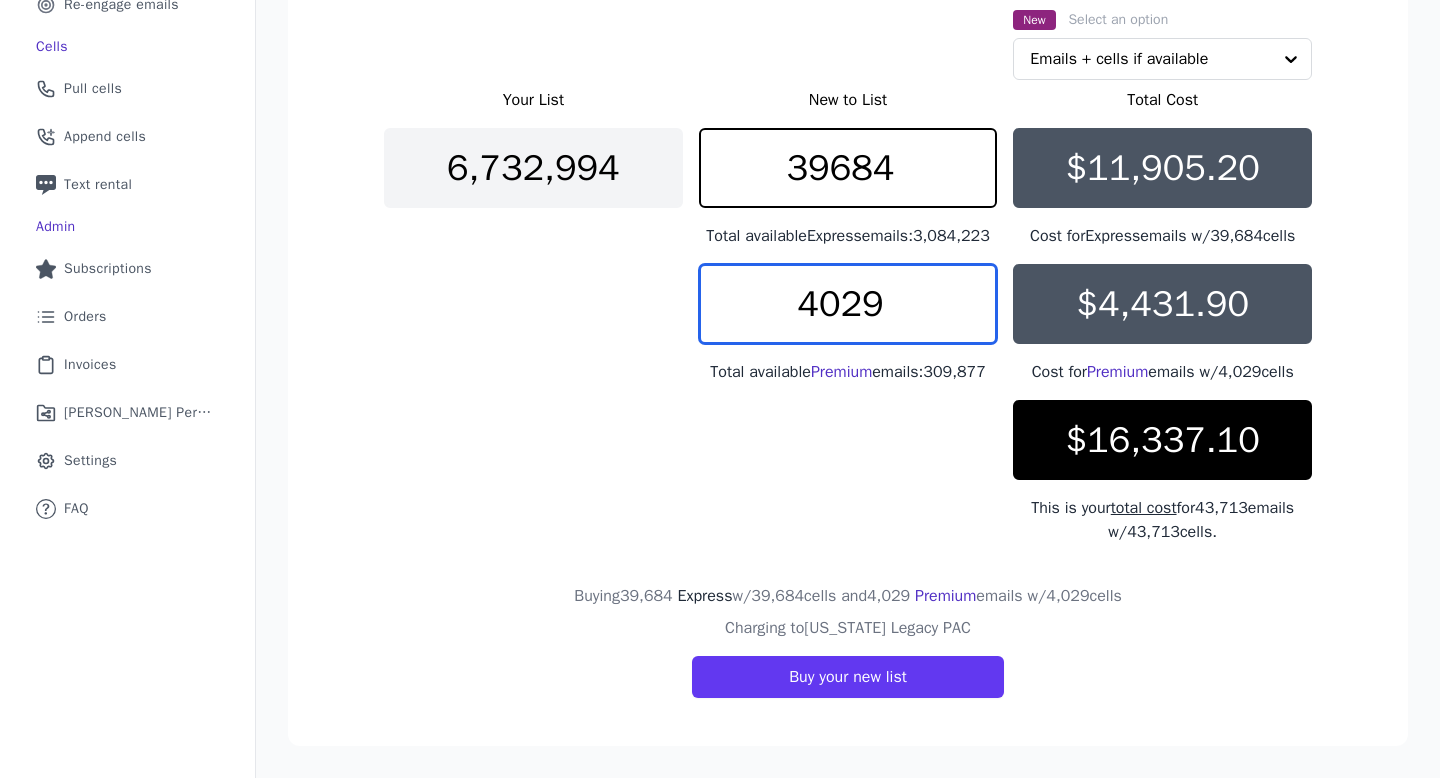 drag, startPoint x: 841, startPoint y: 290, endPoint x: 785, endPoint y: 287, distance: 56.0803 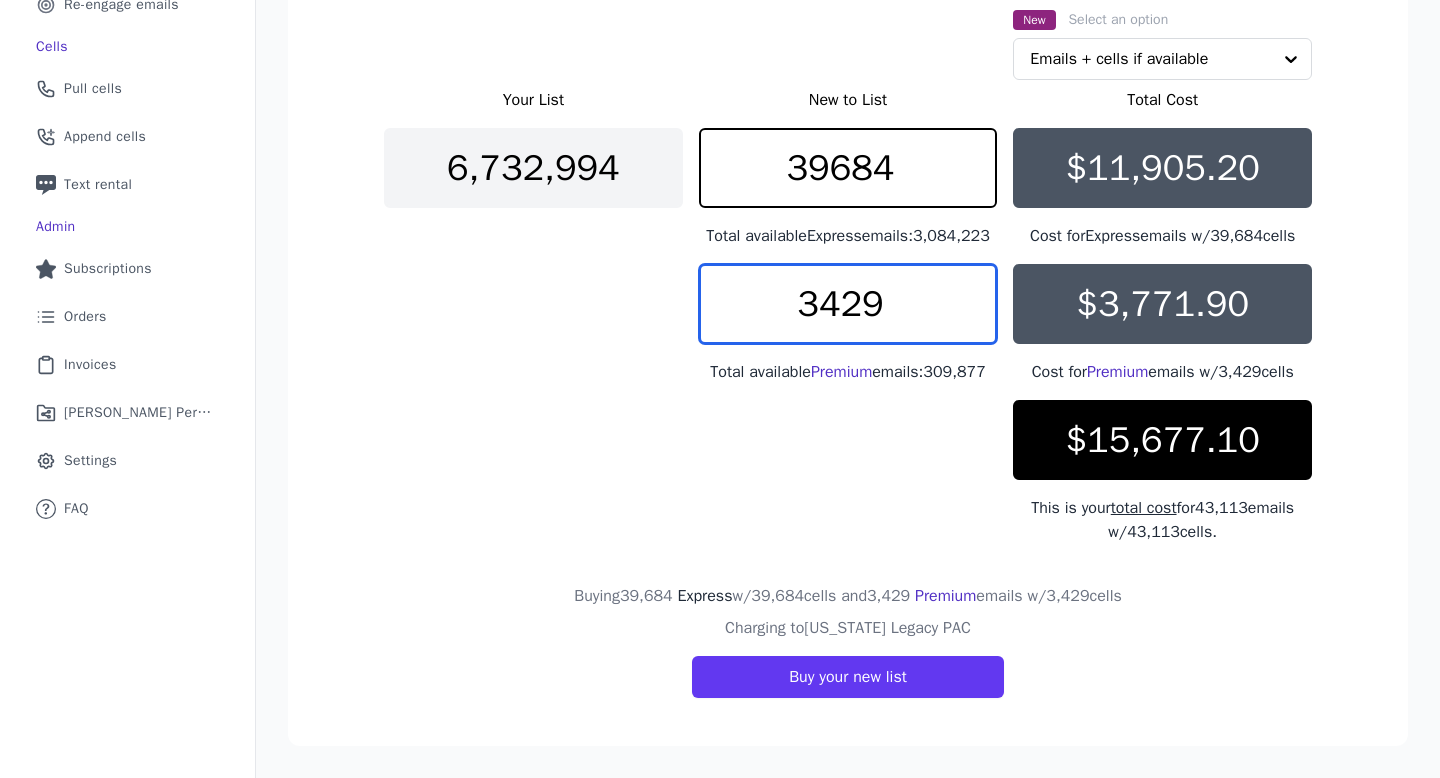 type on "3429" 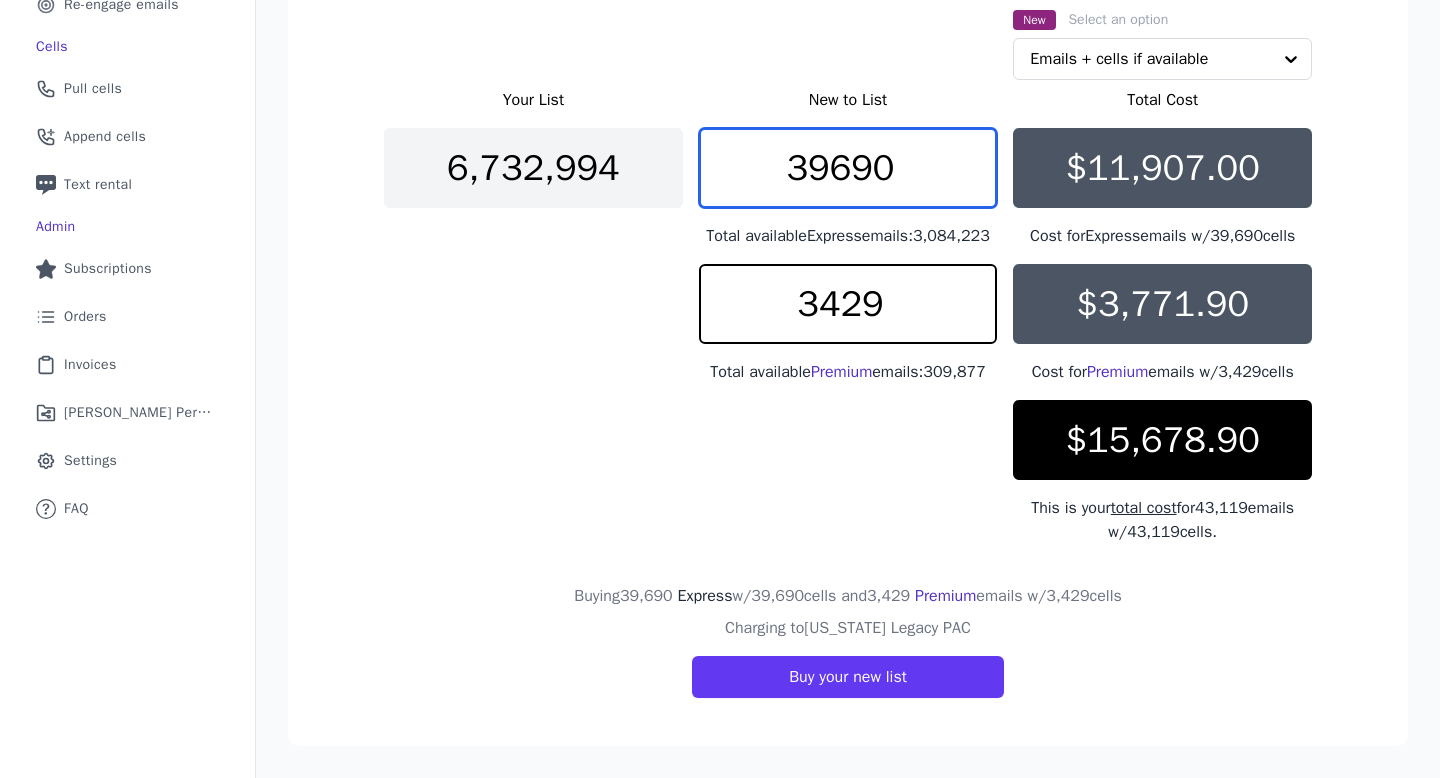 click on "39690" at bounding box center [848, 168] 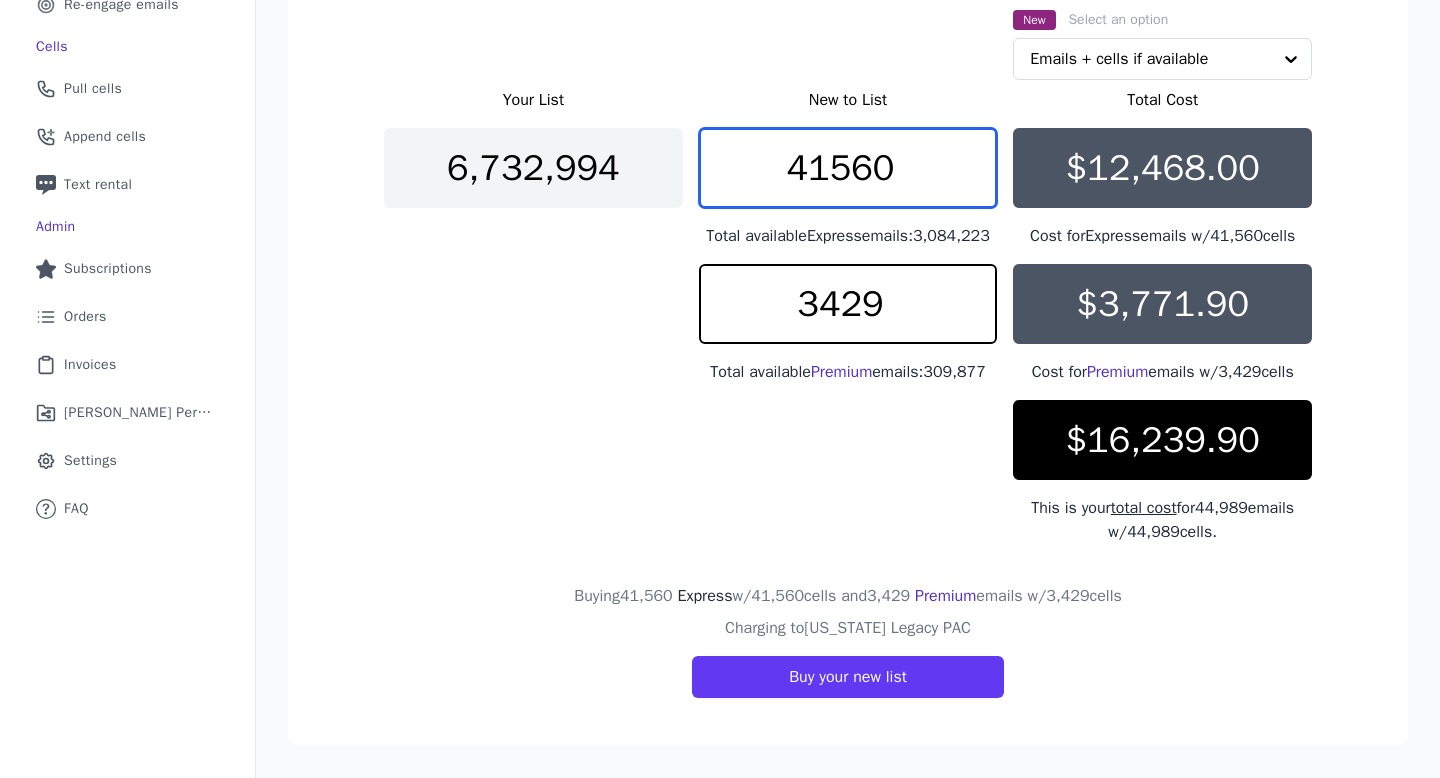 type on "41560" 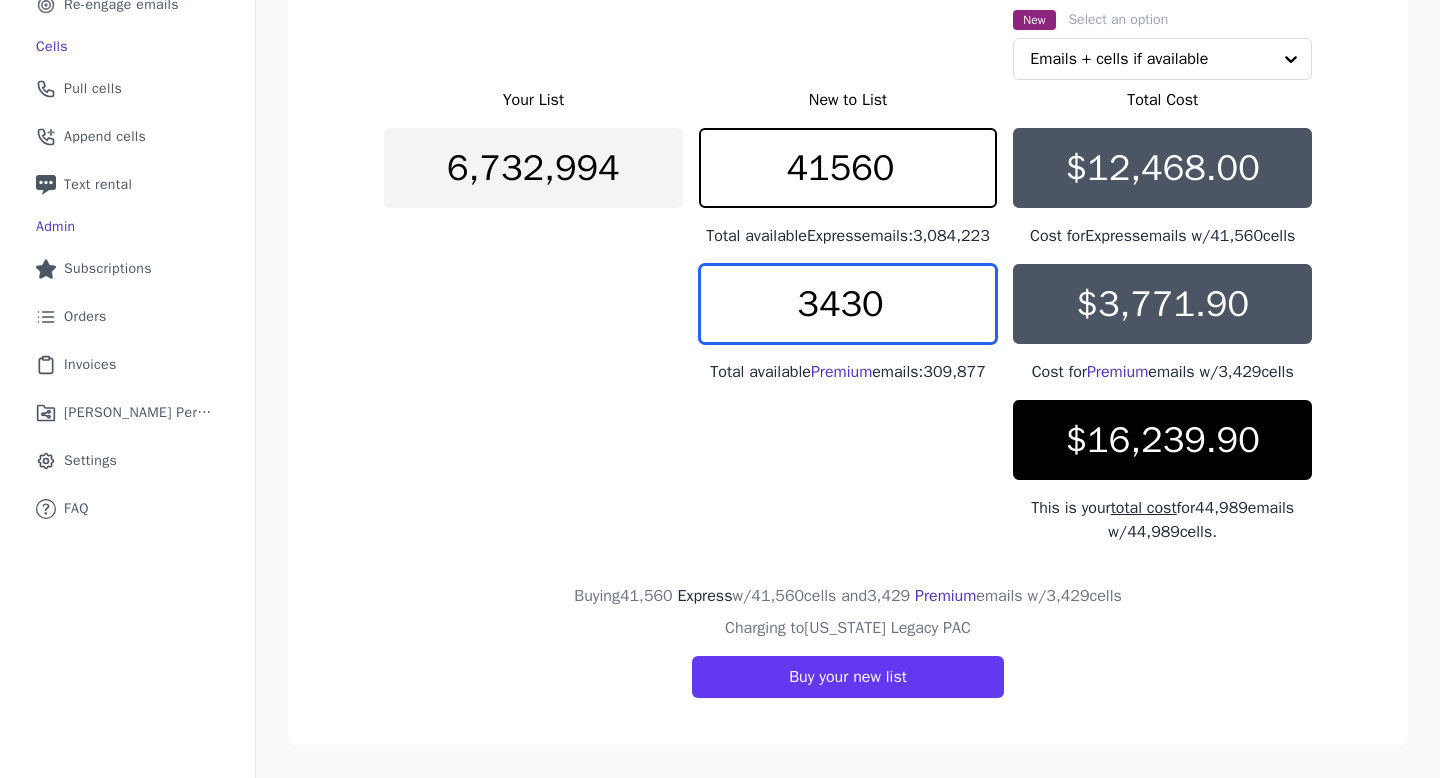 click on "3430" at bounding box center (848, 304) 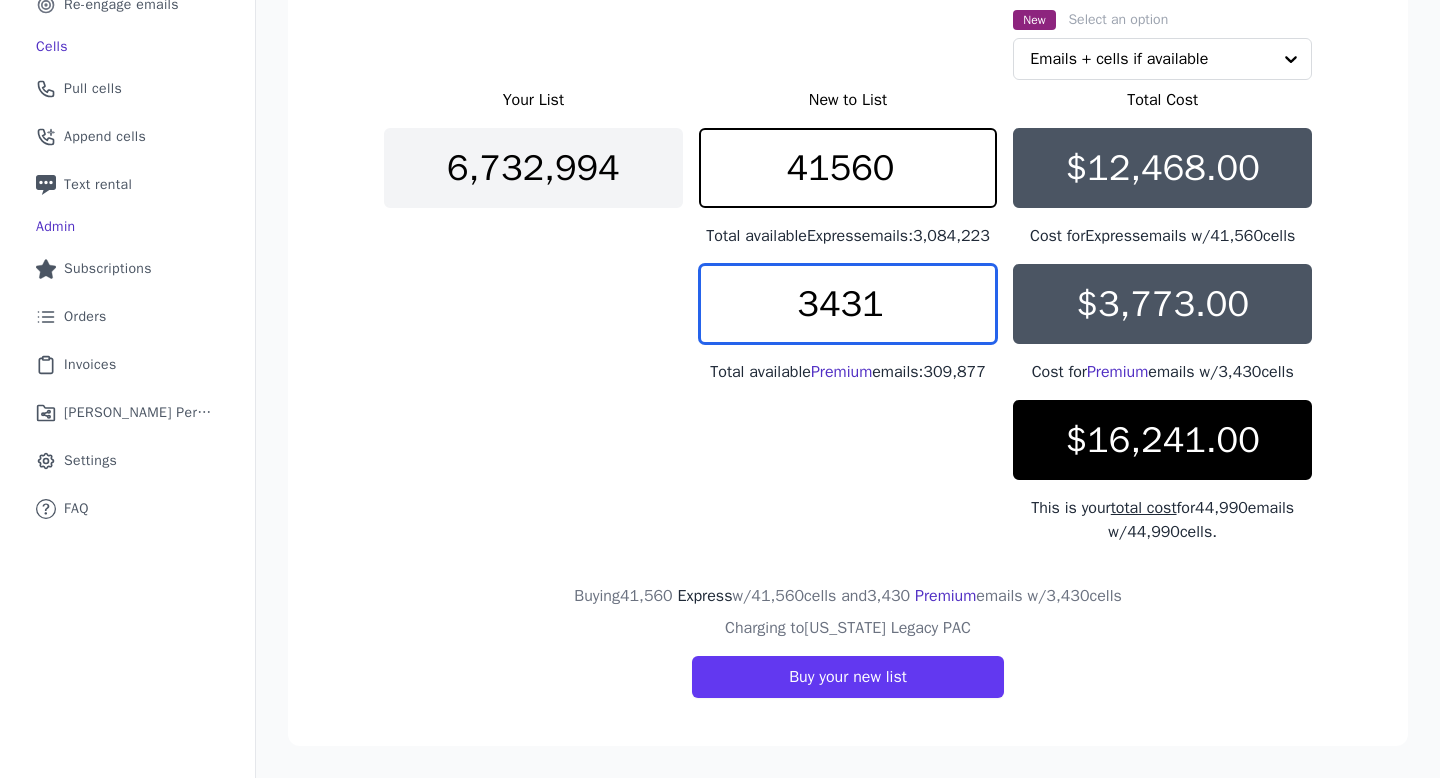 click on "3431" at bounding box center [848, 304] 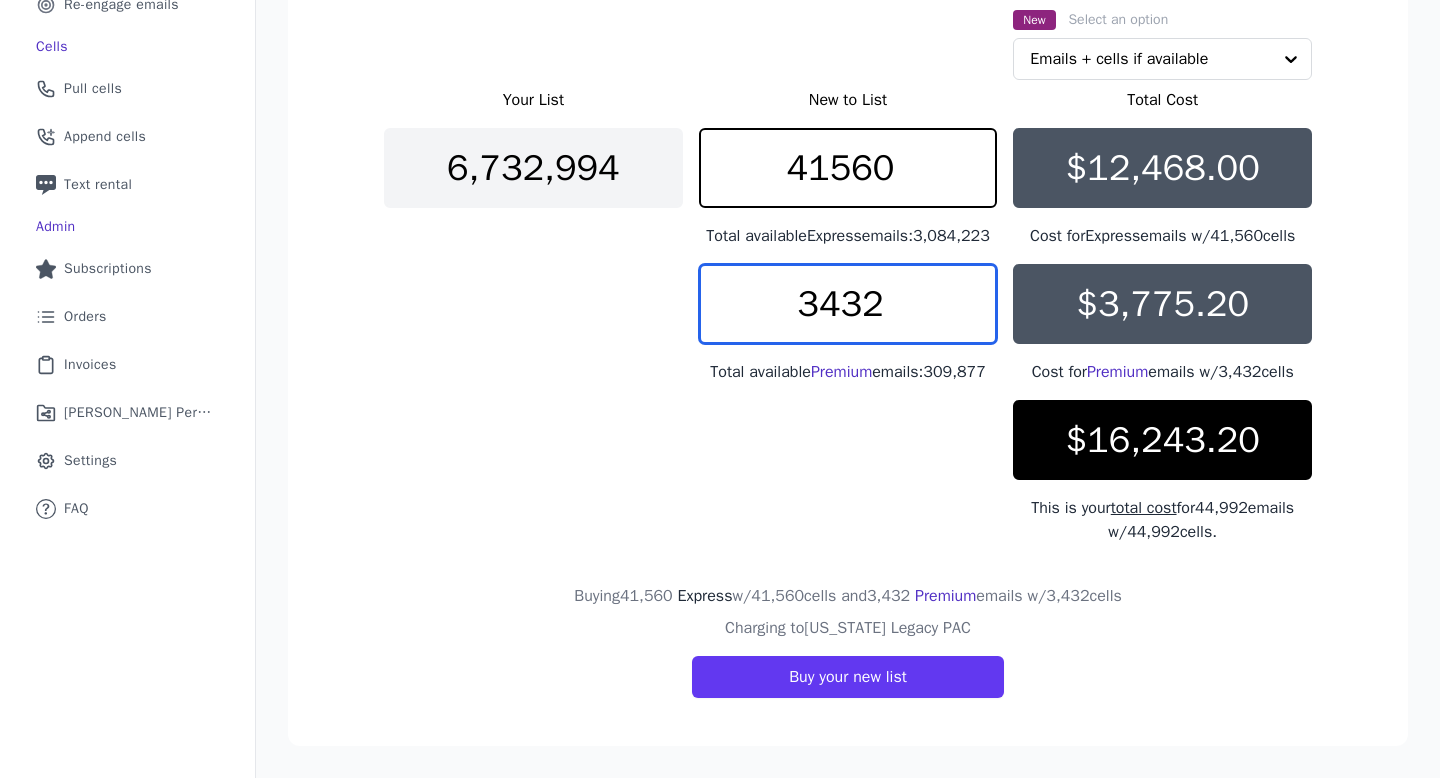 type on "3432" 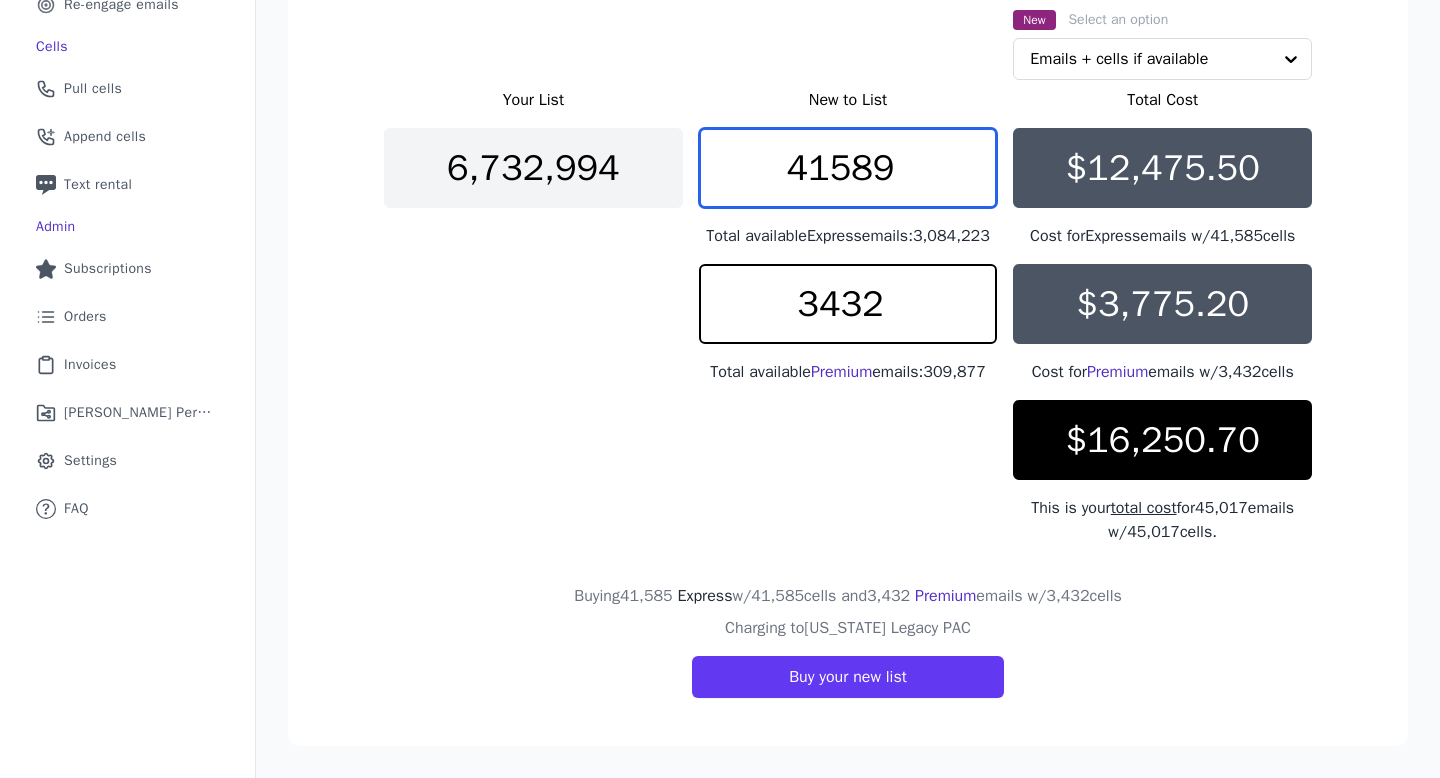 type on "41589" 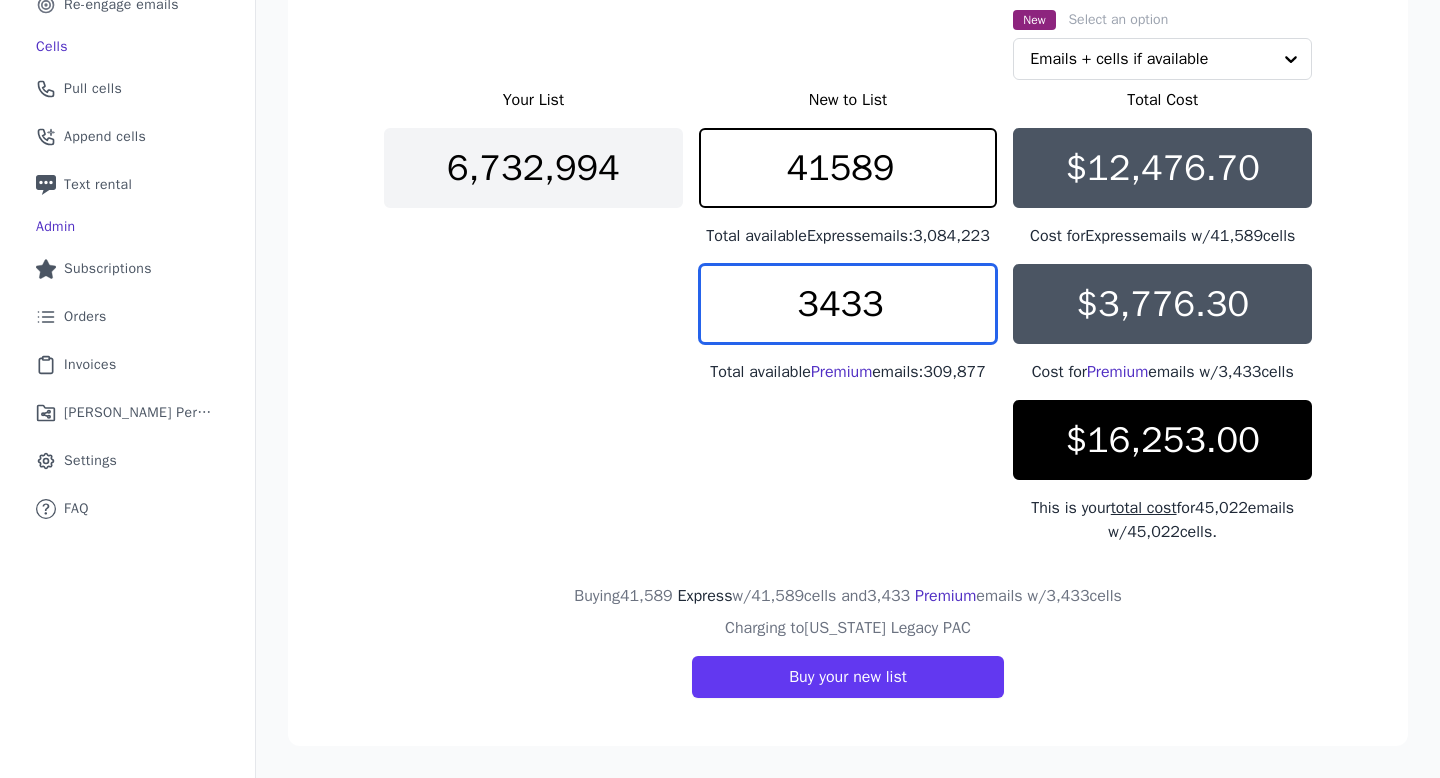 click on "3433" at bounding box center [848, 304] 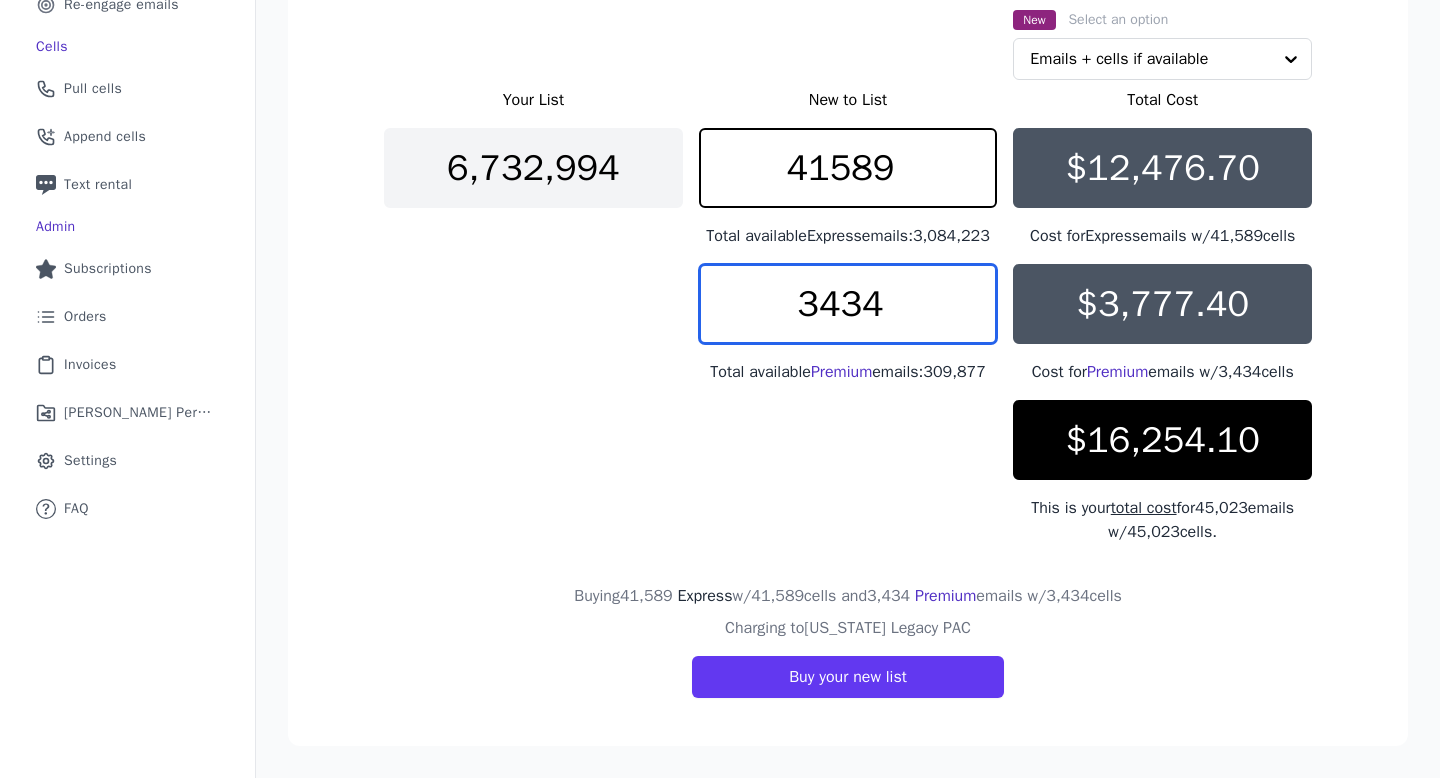 click on "3434" at bounding box center [848, 304] 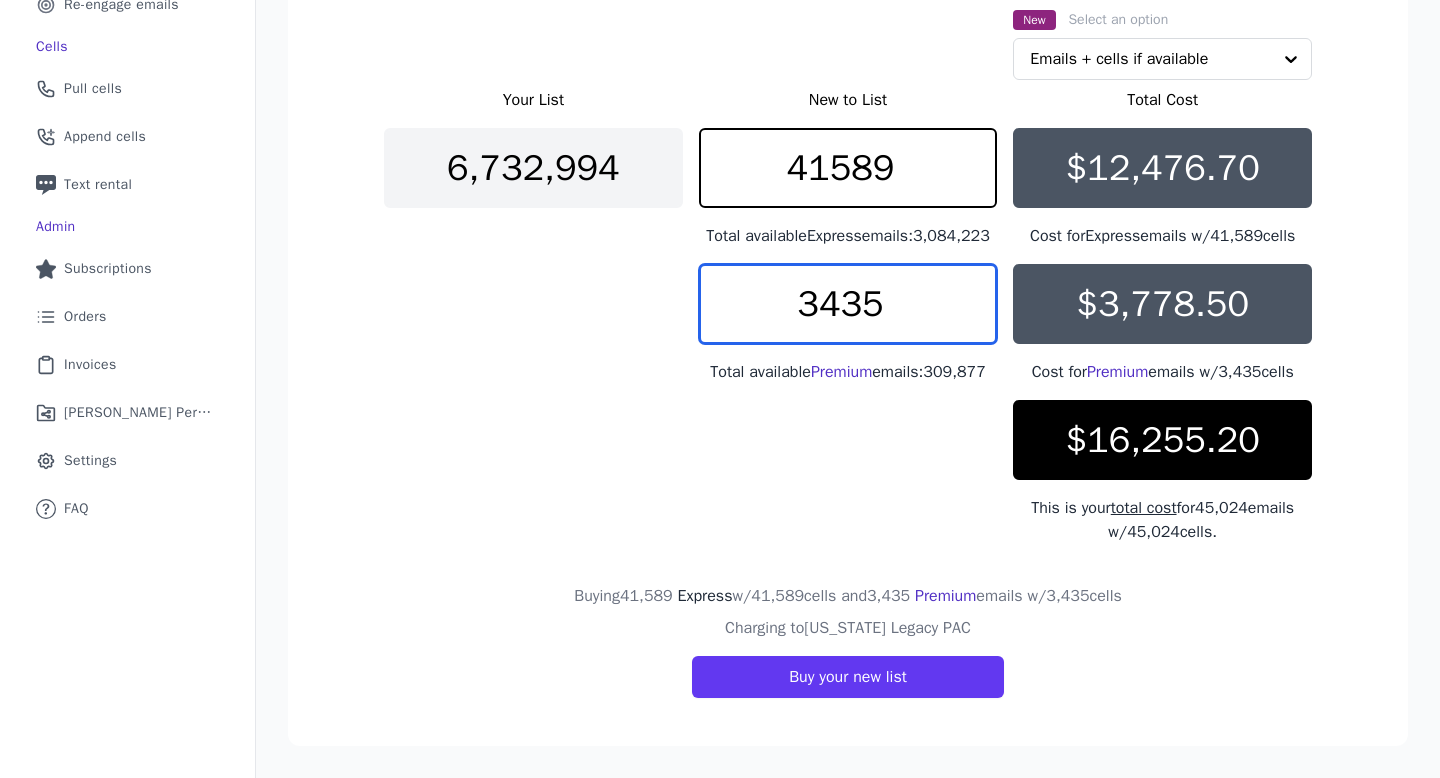 type on "3435" 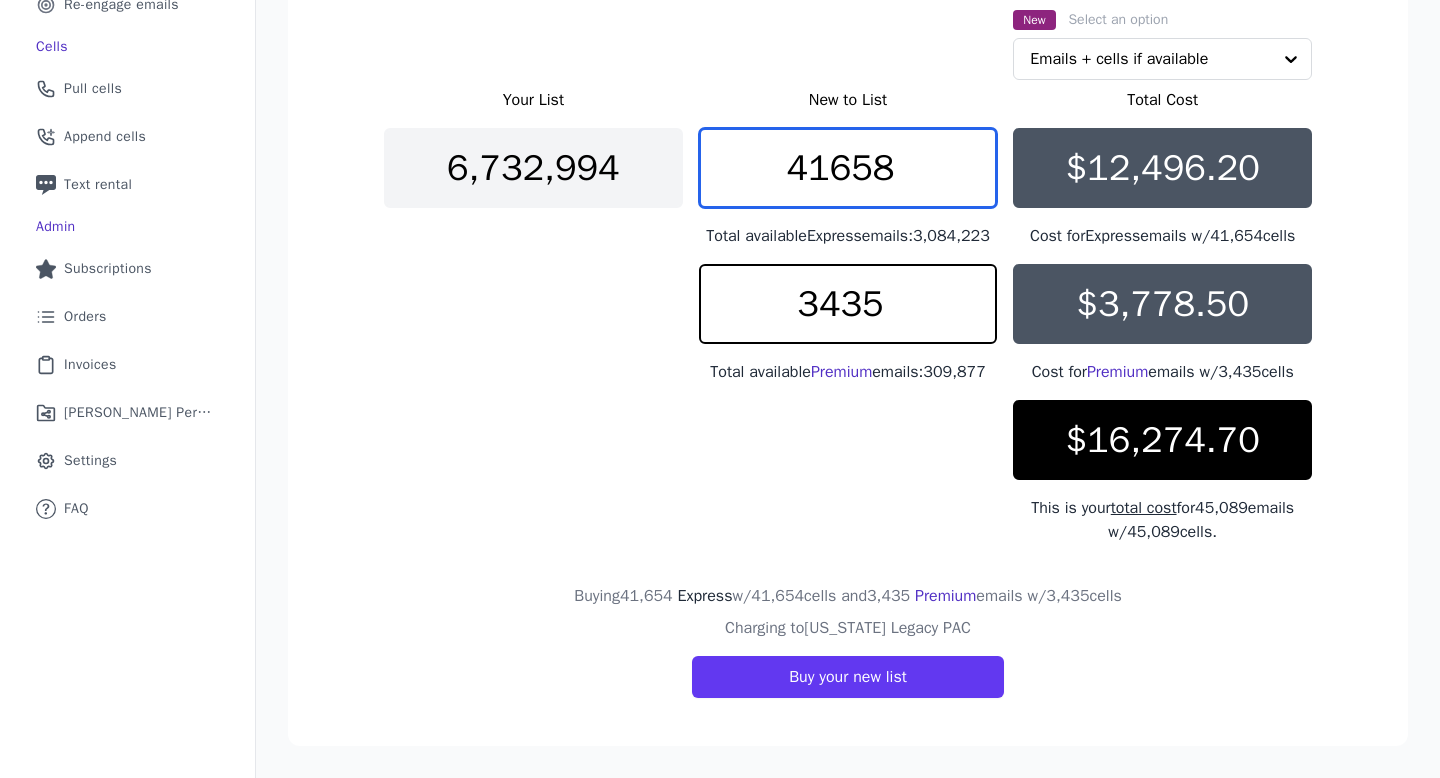 type on "41658" 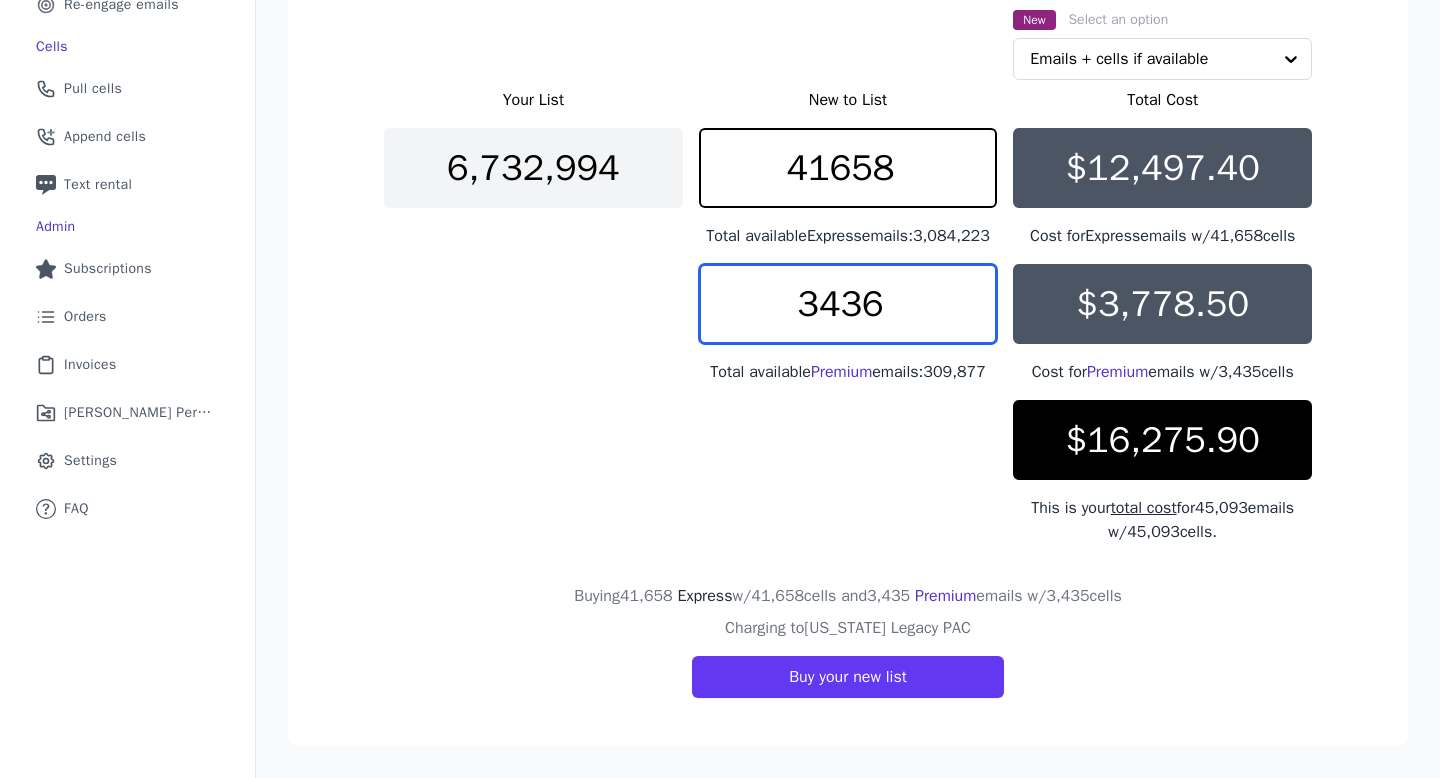 click on "3436" at bounding box center [848, 304] 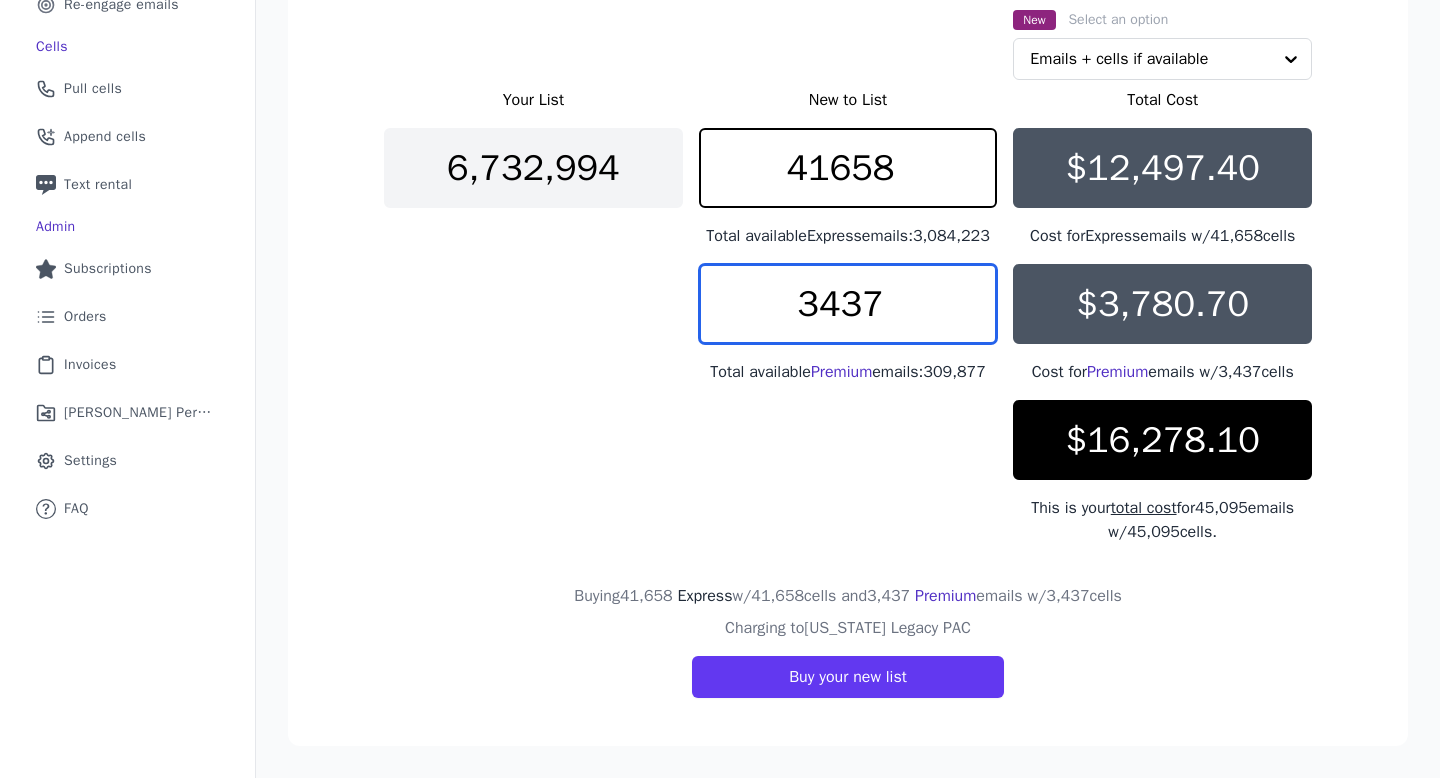 click on "3437" at bounding box center (848, 304) 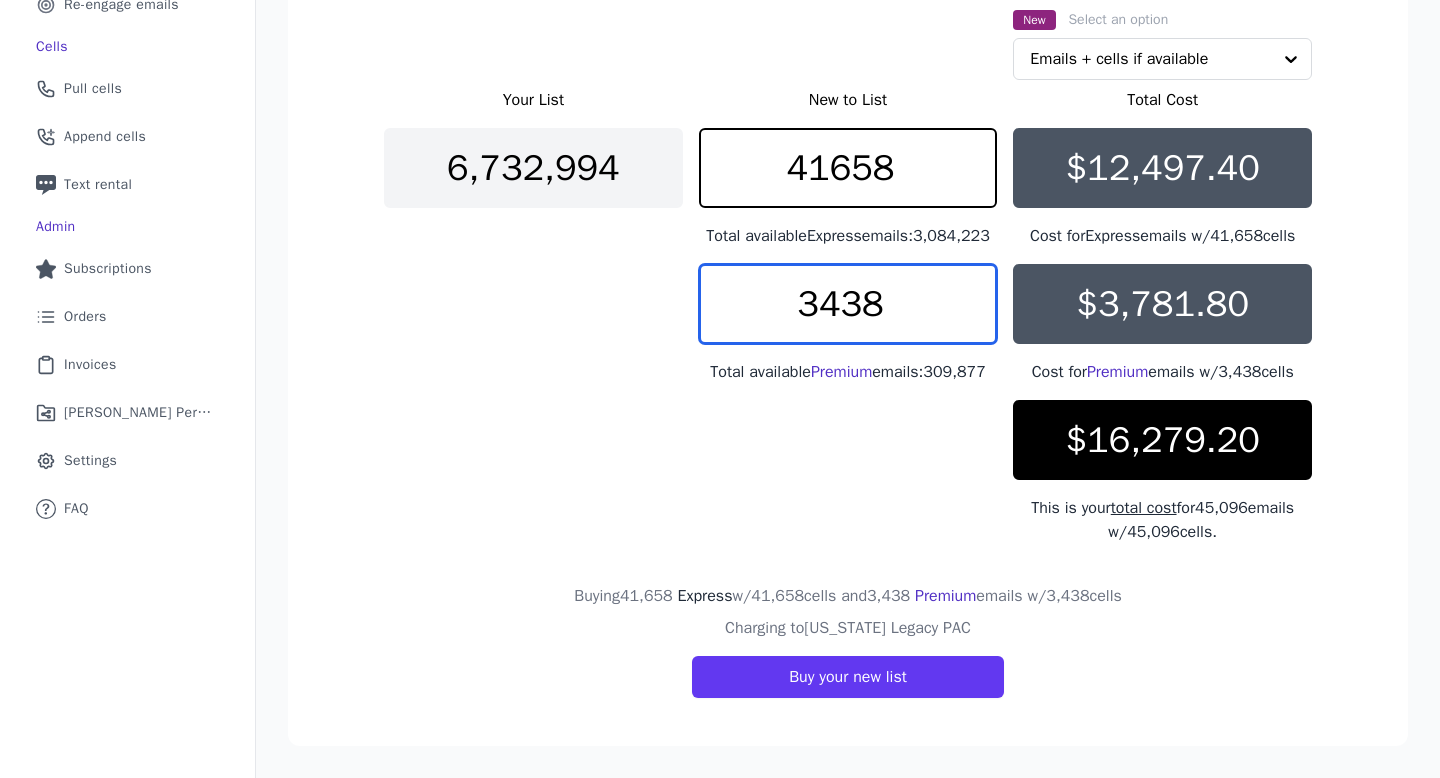 click on "3438" at bounding box center [848, 304] 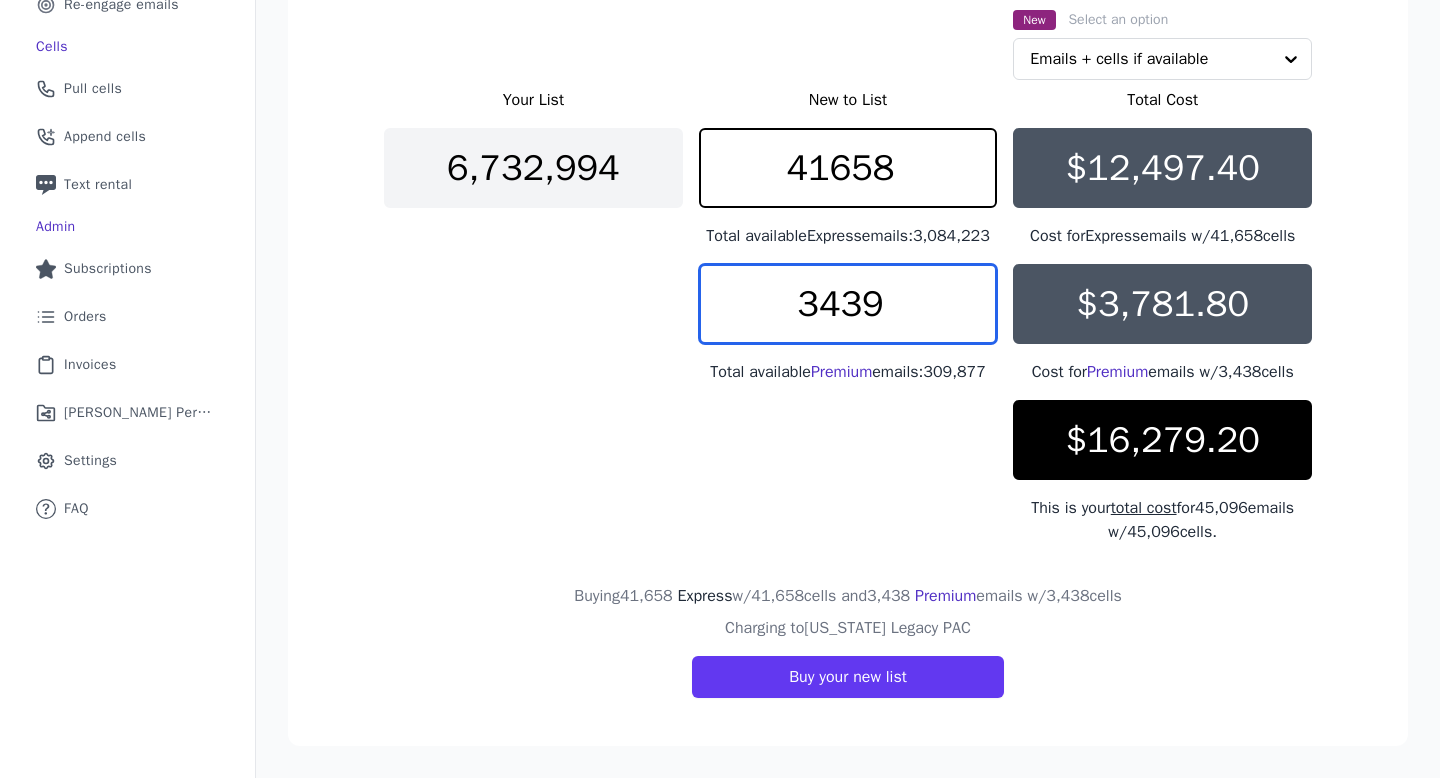 click on "3439" at bounding box center (848, 304) 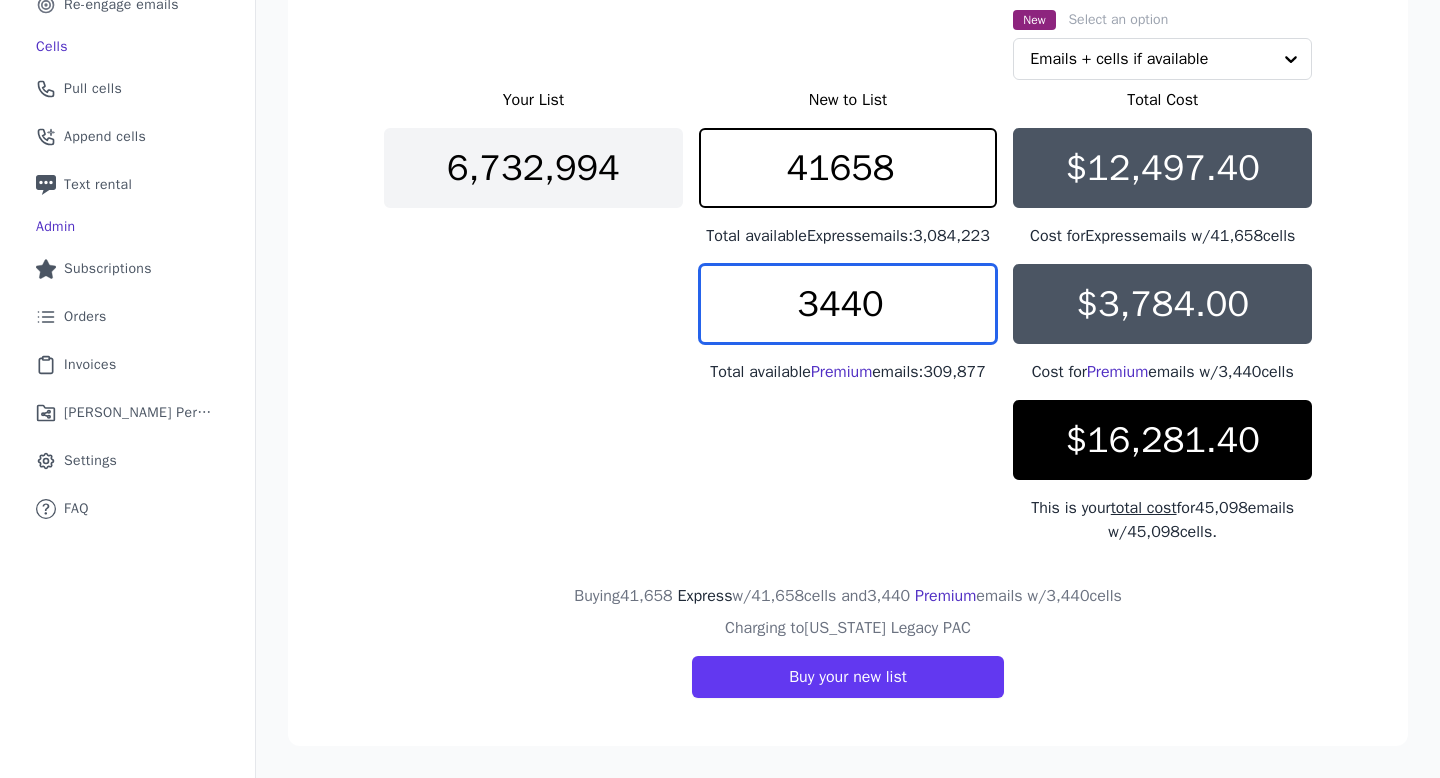 type on "3440" 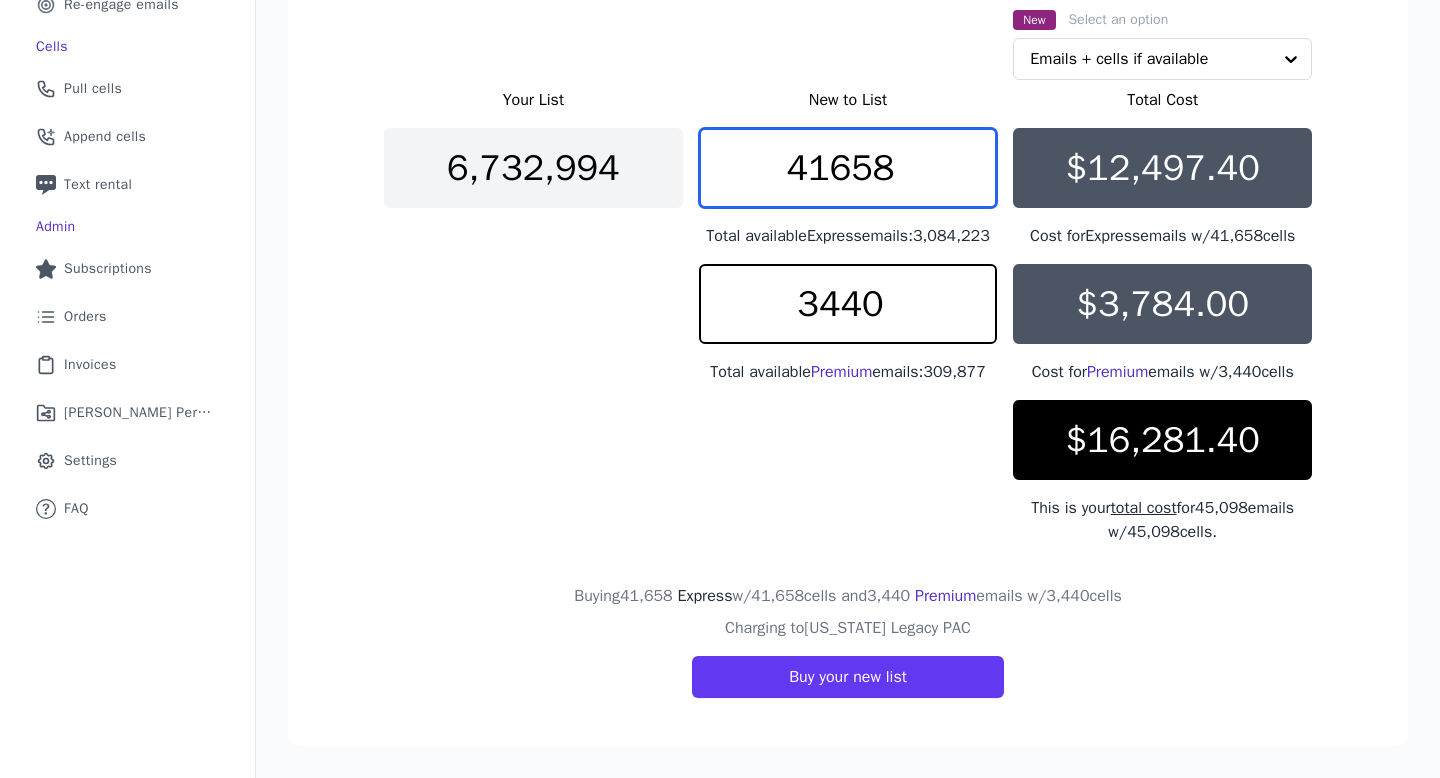 drag, startPoint x: 831, startPoint y: 132, endPoint x: 815, endPoint y: 130, distance: 16.124516 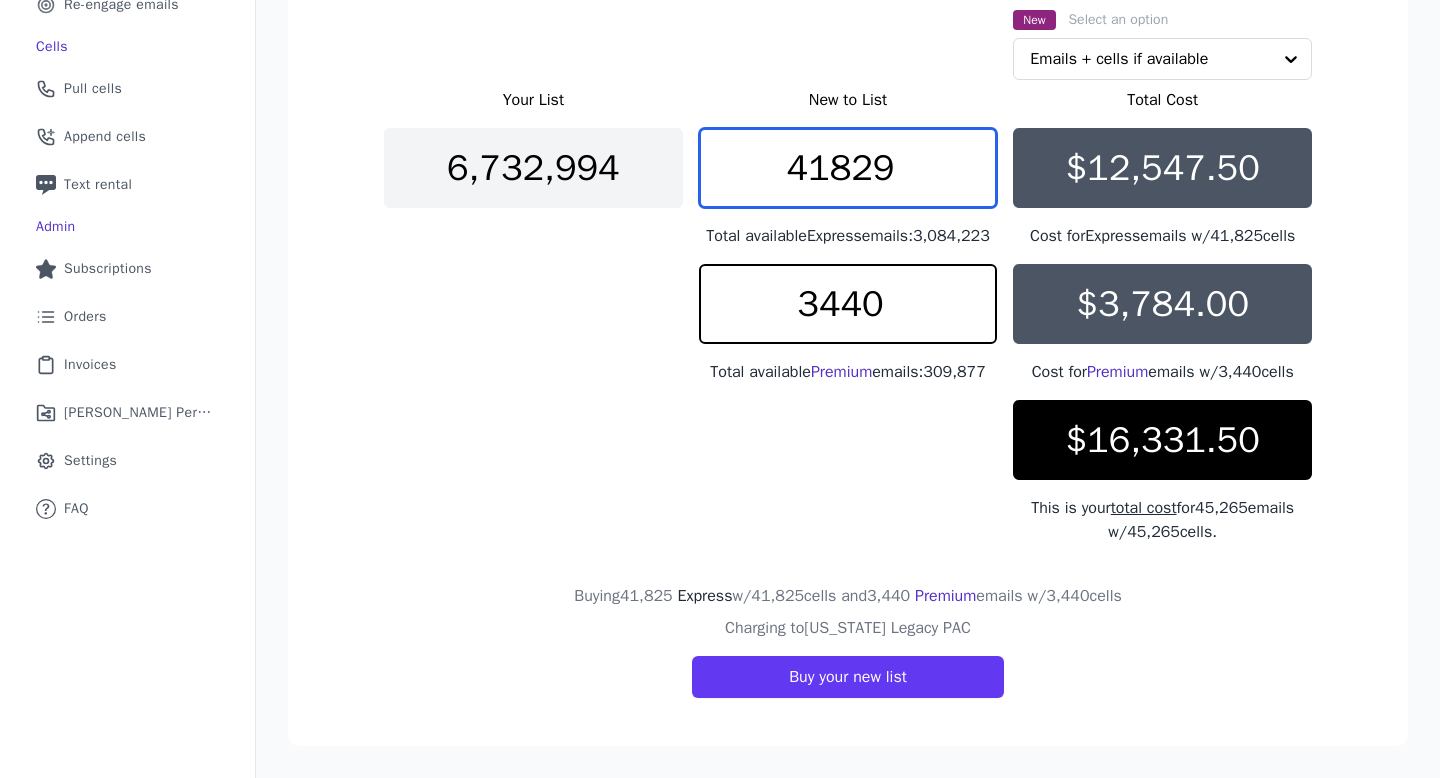 click on "41829" at bounding box center (848, 168) 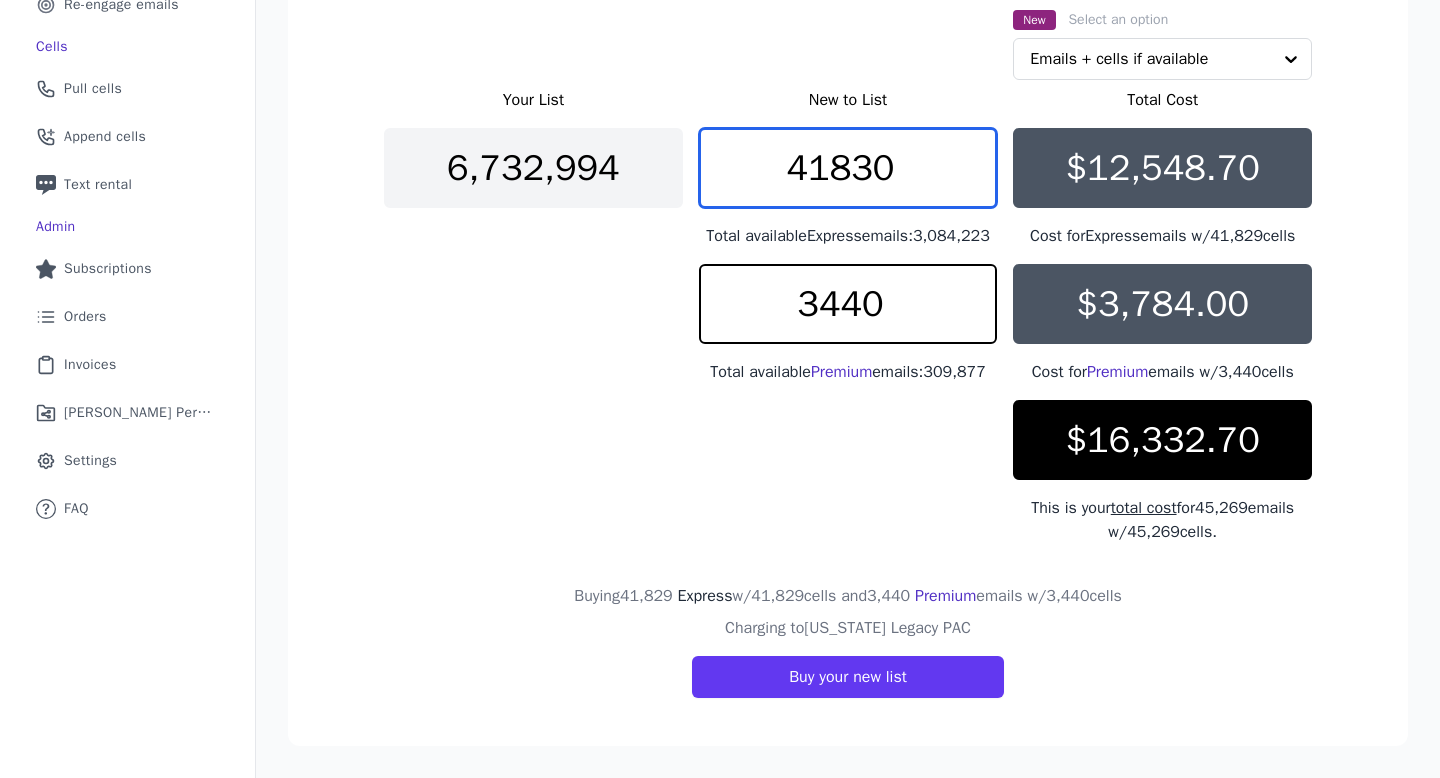 click on "41830" at bounding box center (848, 168) 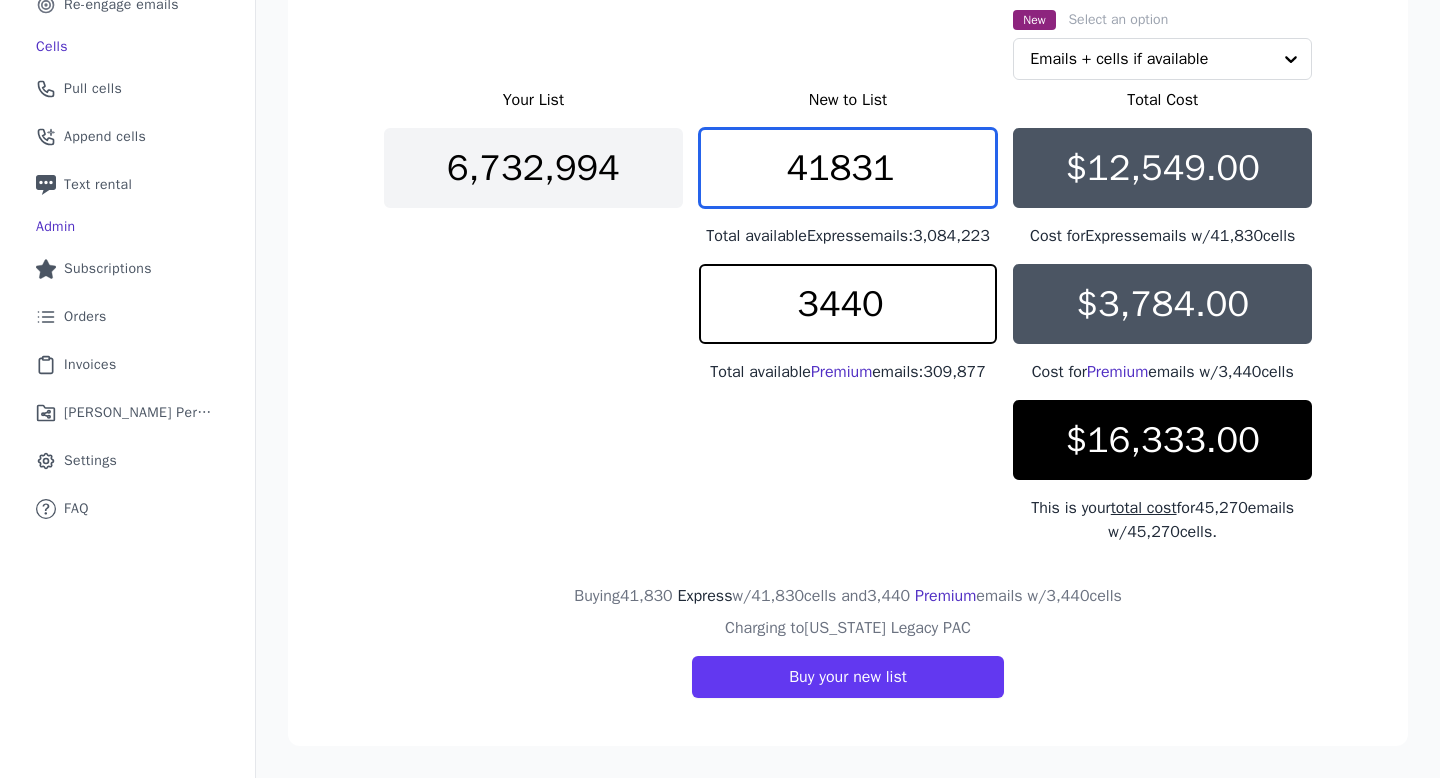 click on "41831" at bounding box center [848, 168] 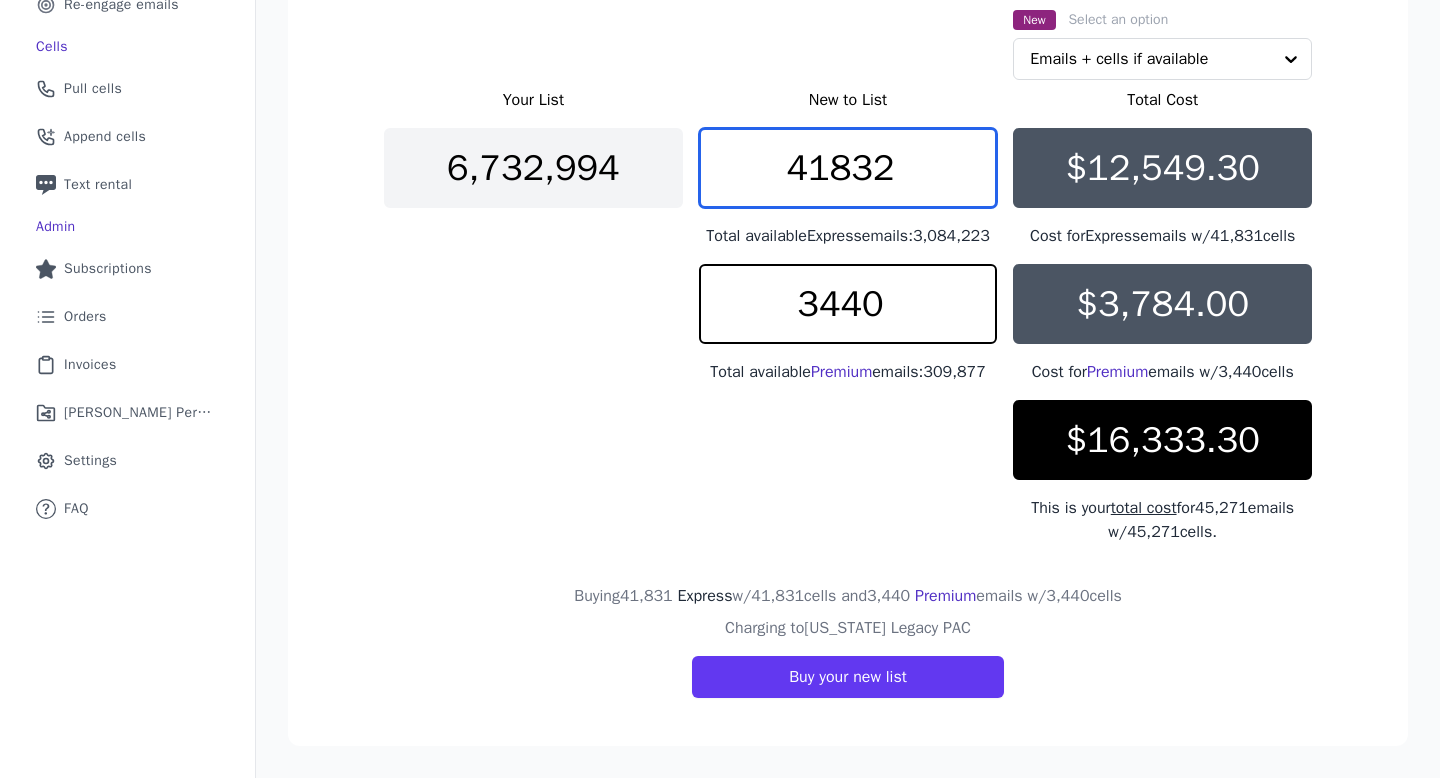click on "41832" at bounding box center (848, 168) 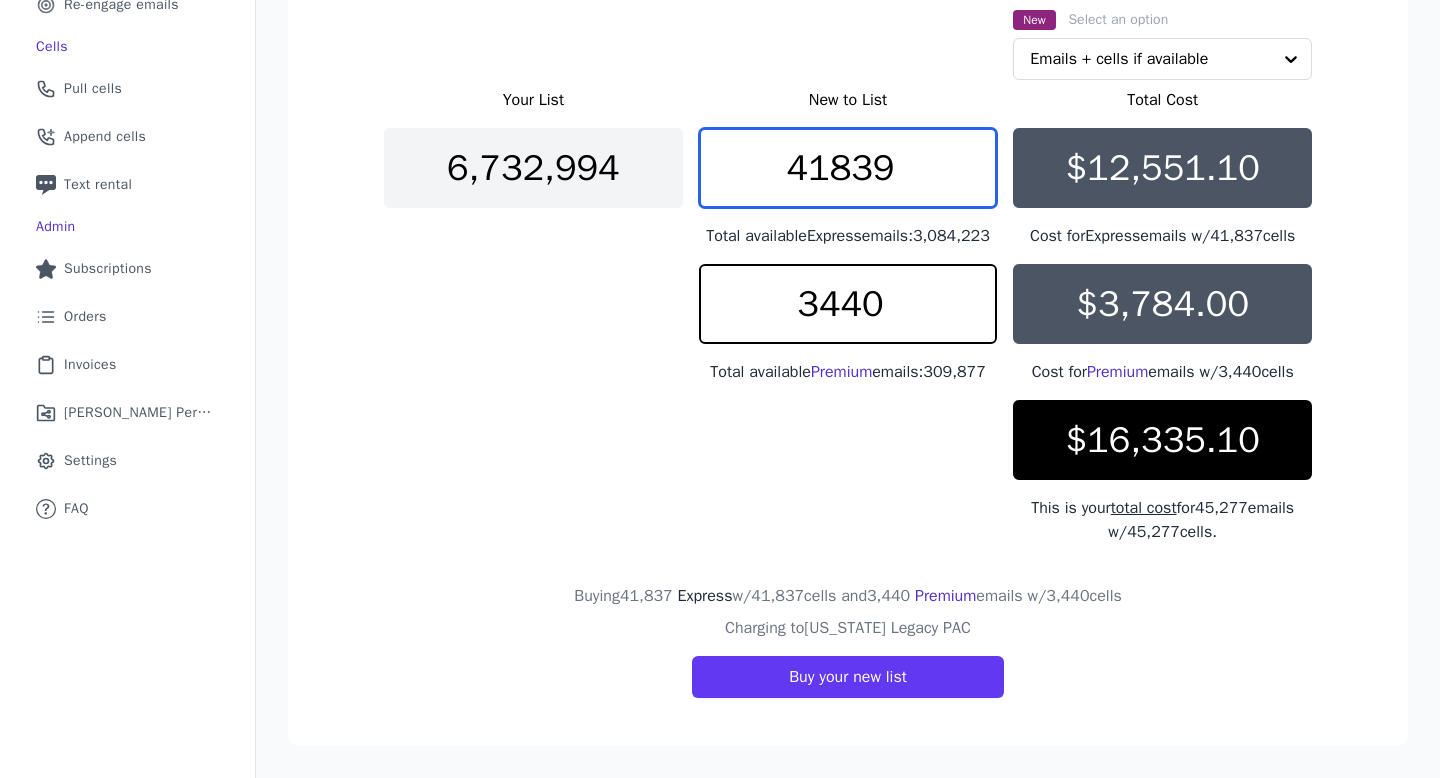 type on "41839" 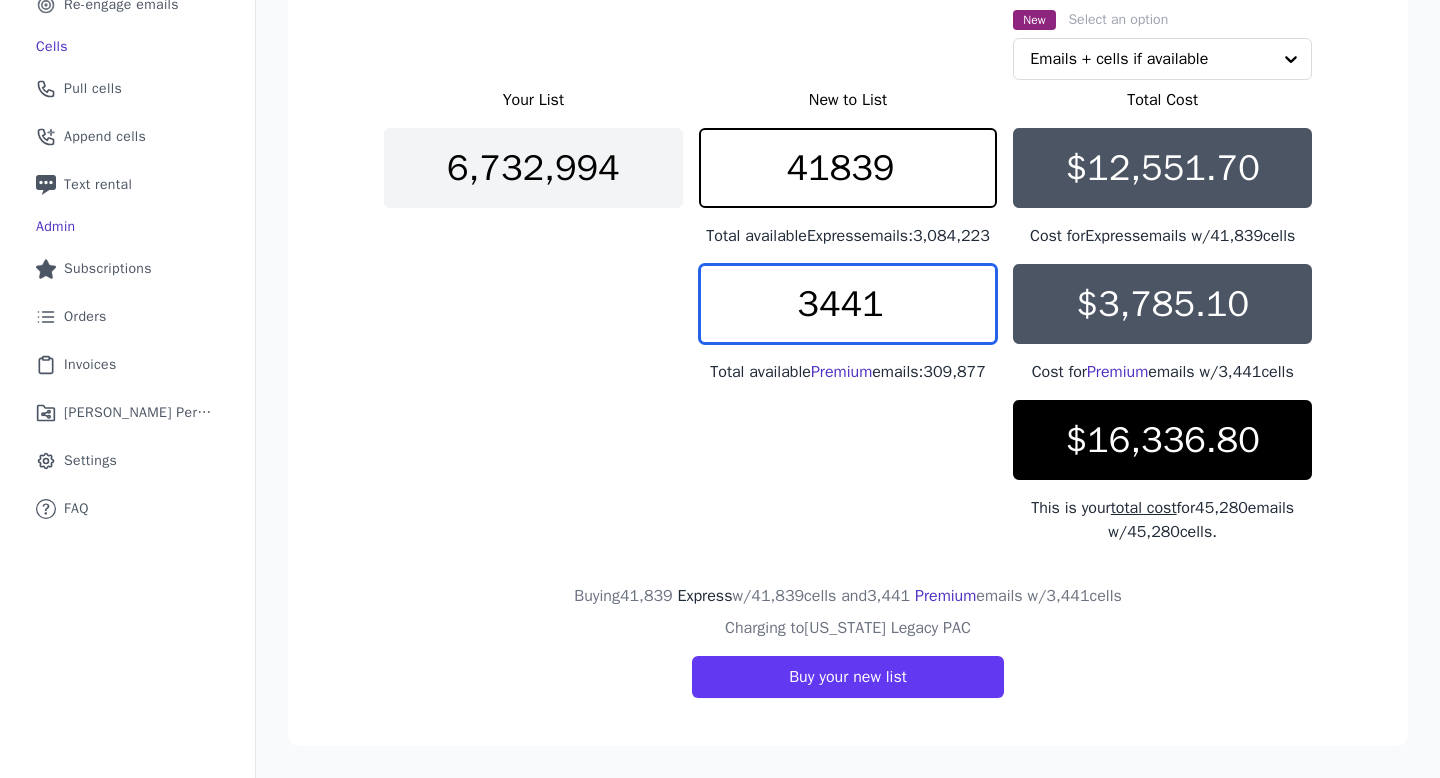 type on "3441" 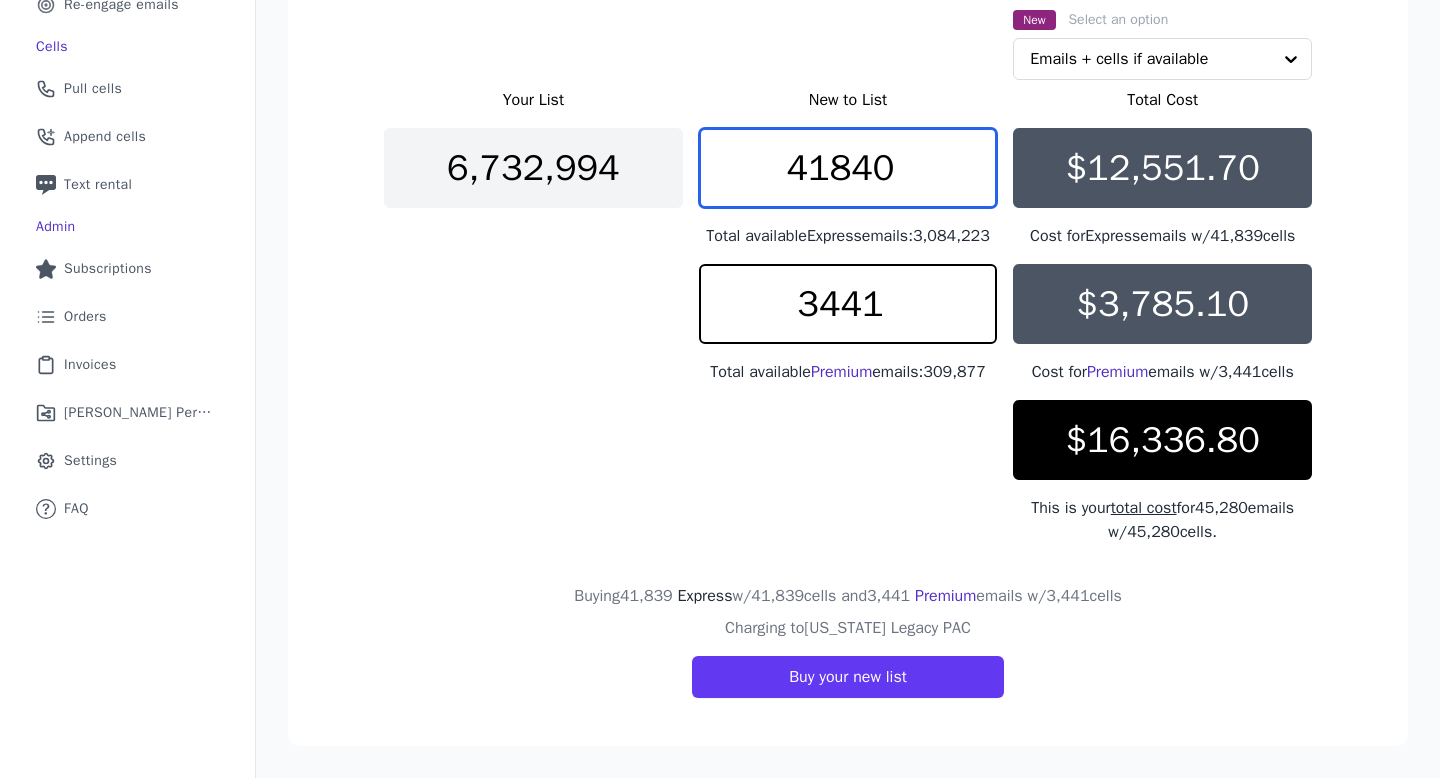 type on "41840" 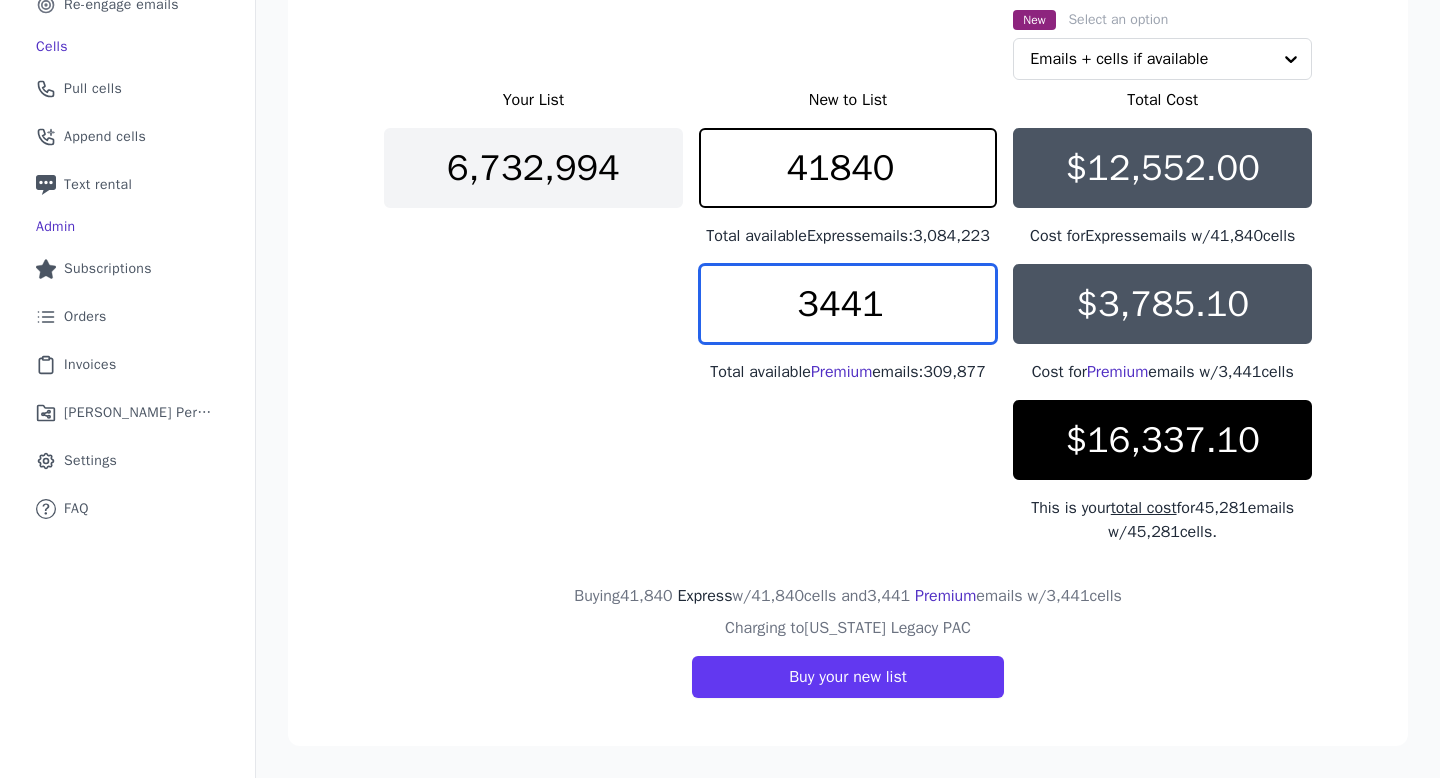 drag, startPoint x: 893, startPoint y: 279, endPoint x: 829, endPoint y: 281, distance: 64.03124 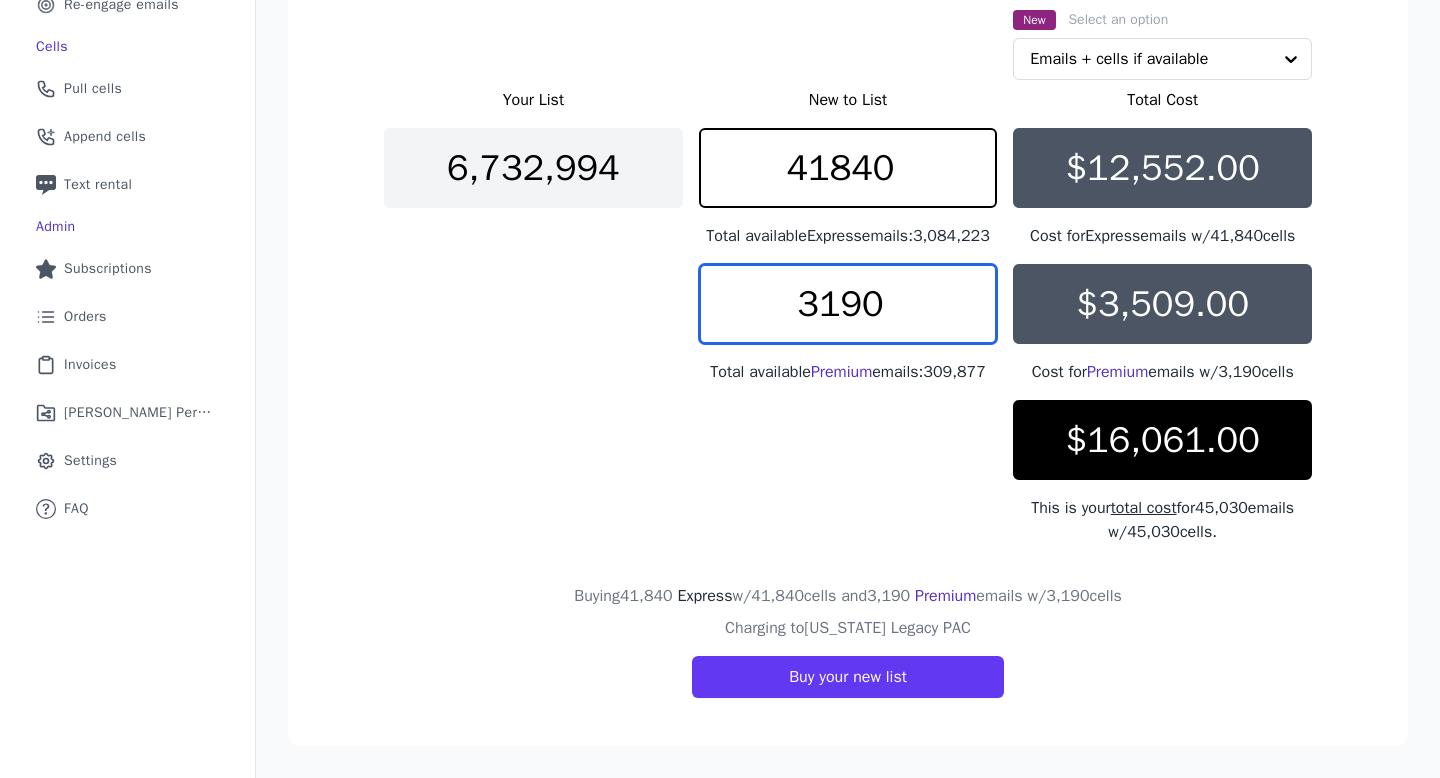 type on "3190" 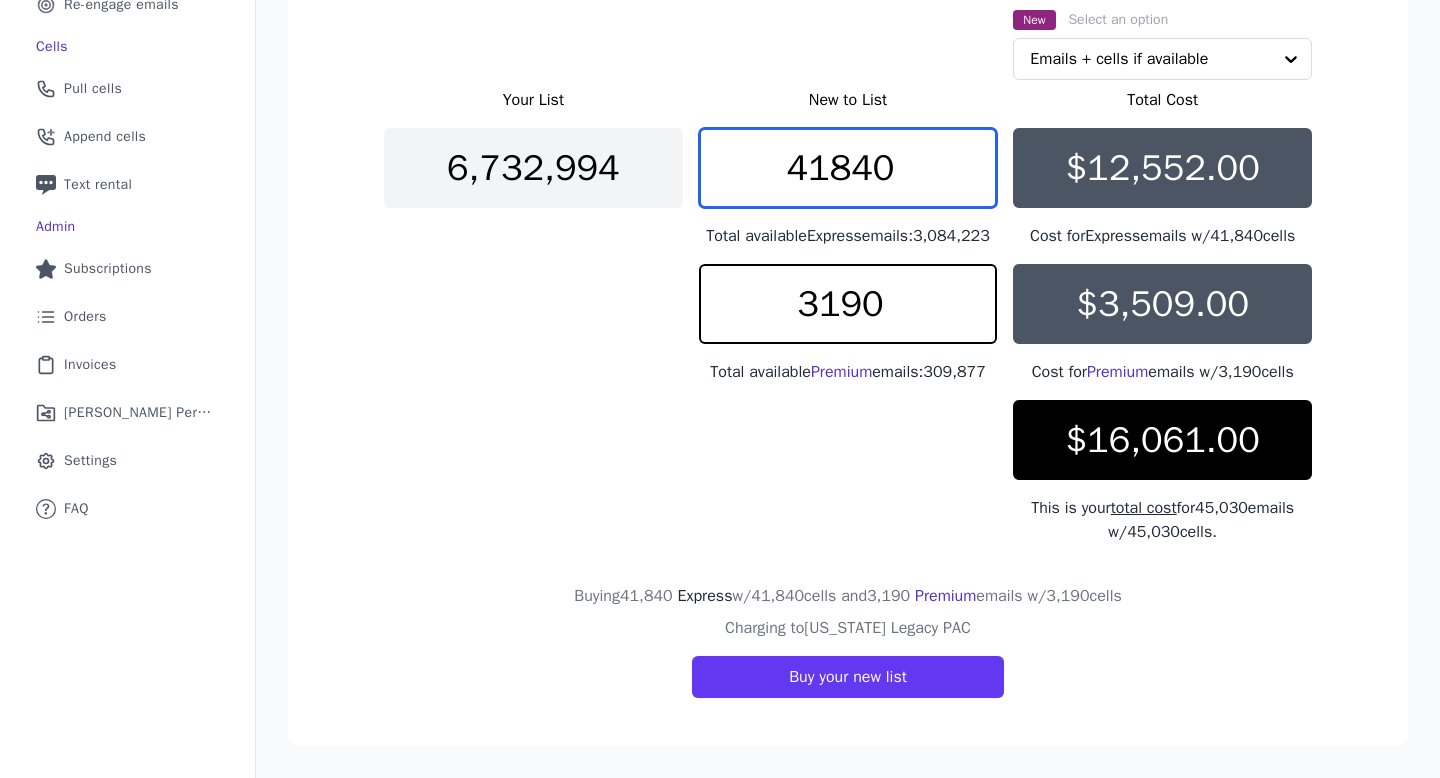 drag, startPoint x: 896, startPoint y: 140, endPoint x: 821, endPoint y: 136, distance: 75.10659 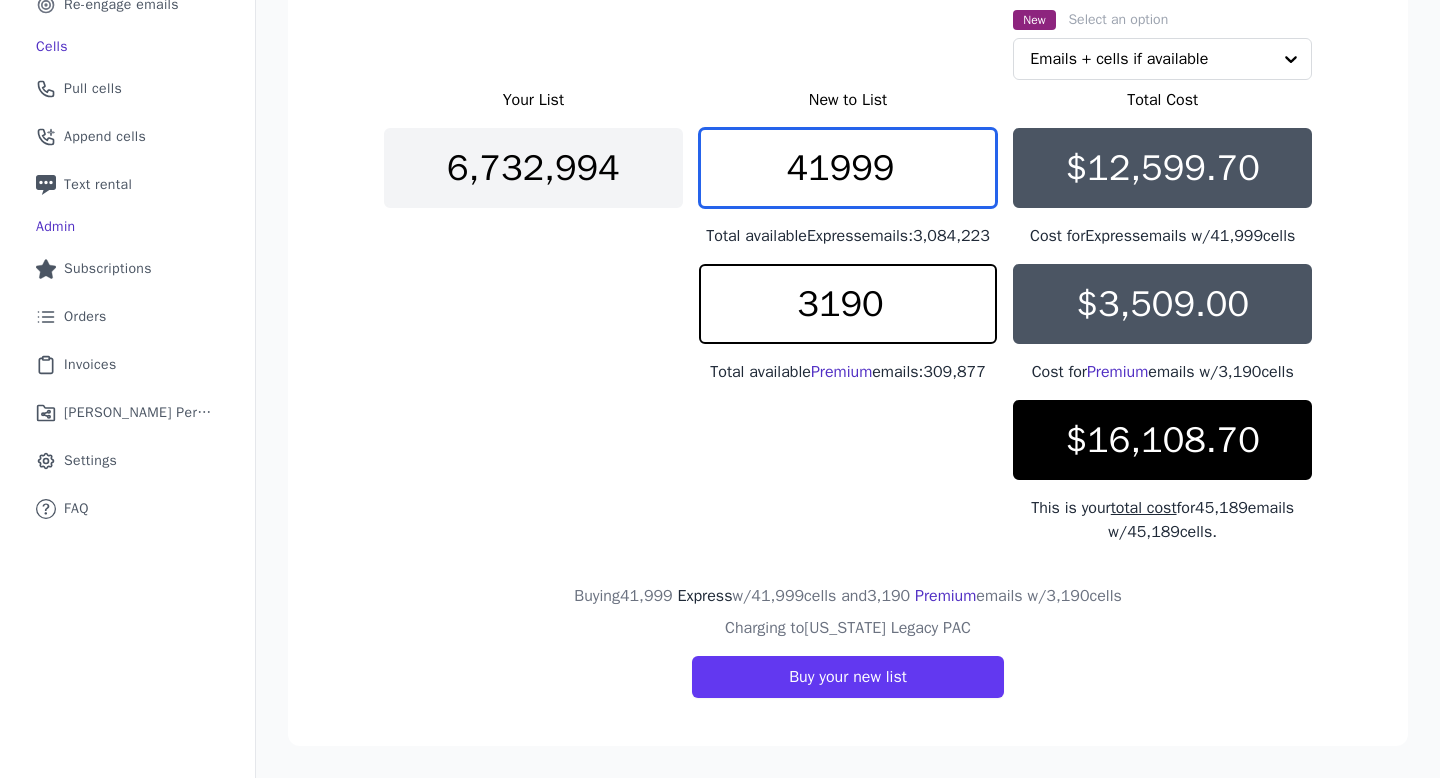 drag, startPoint x: 909, startPoint y: 133, endPoint x: 815, endPoint y: 133, distance: 94 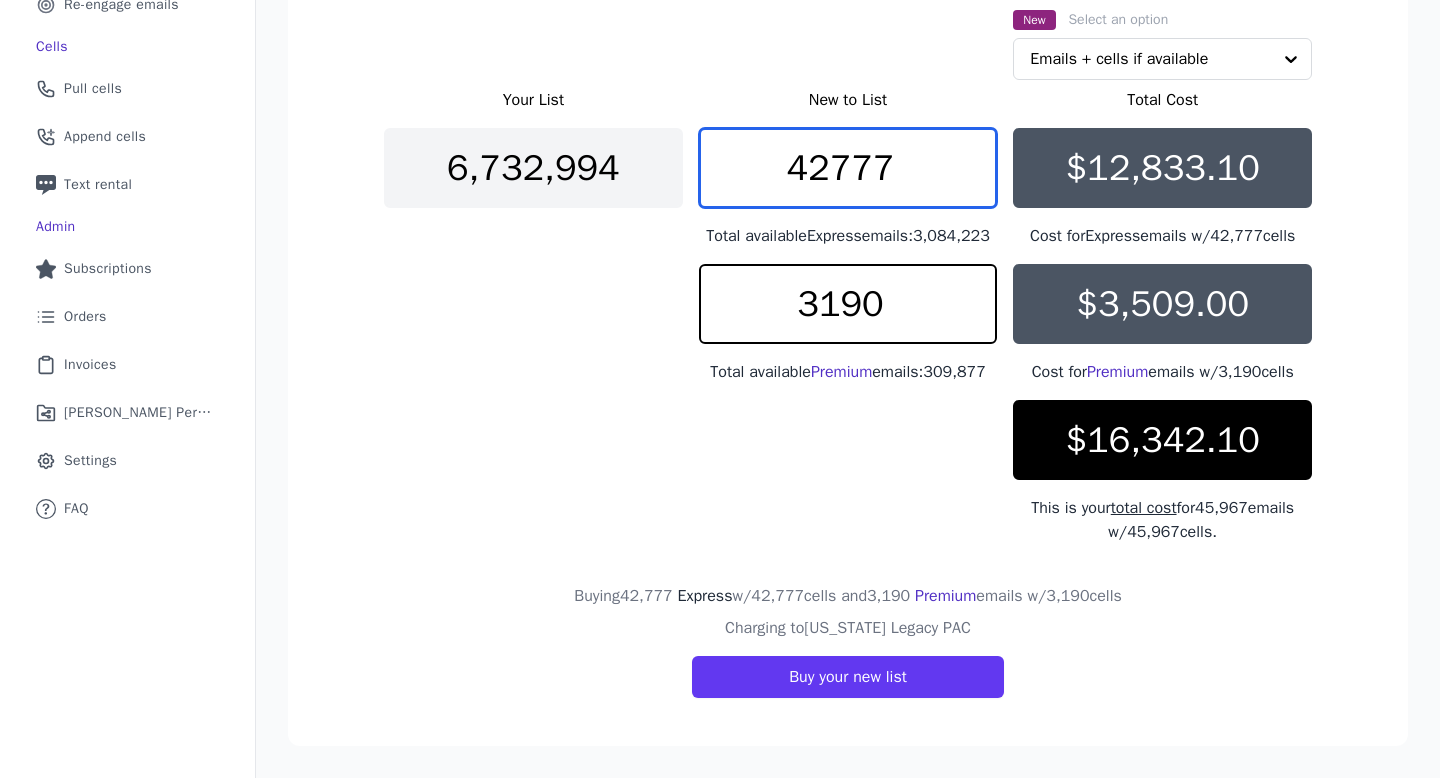 click on "42777" at bounding box center [848, 168] 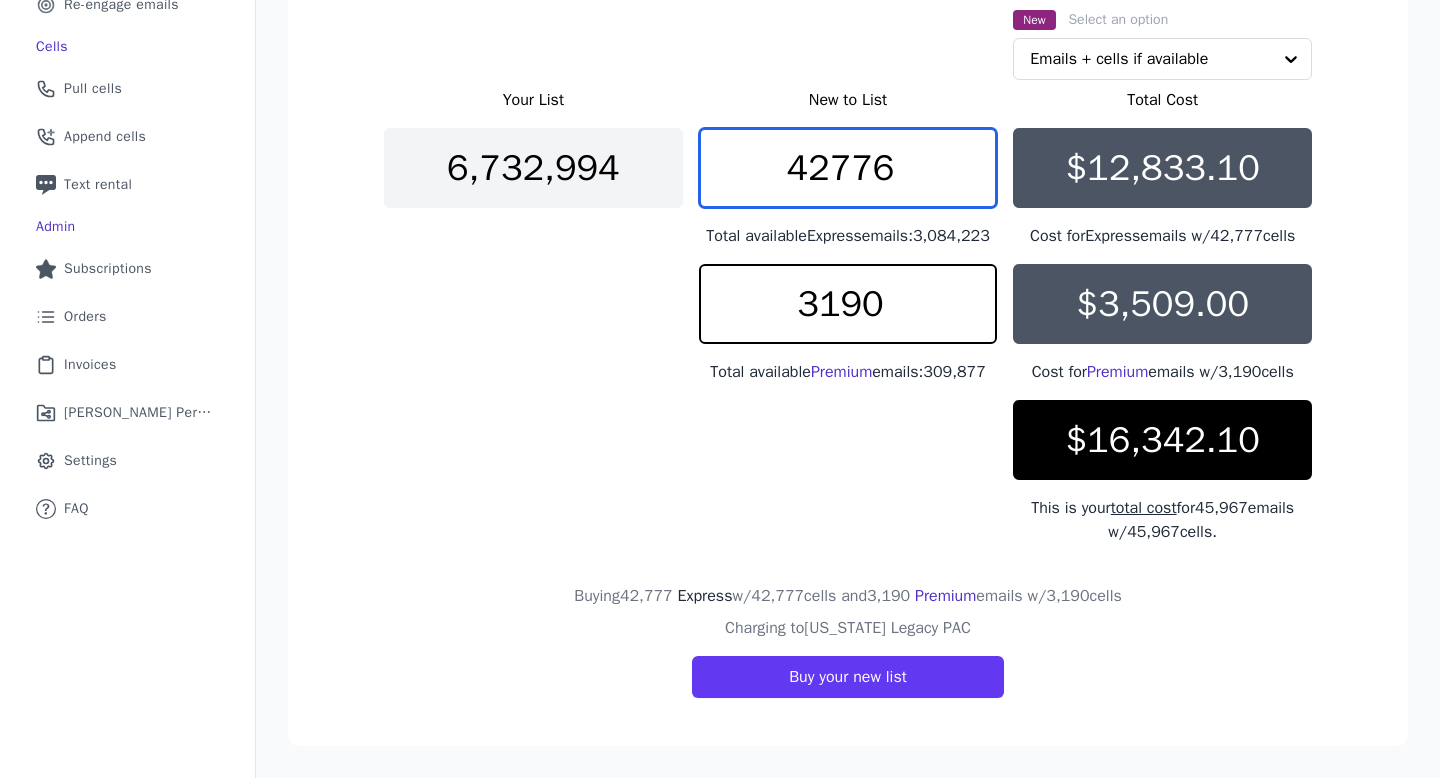 click on "42776" at bounding box center (848, 168) 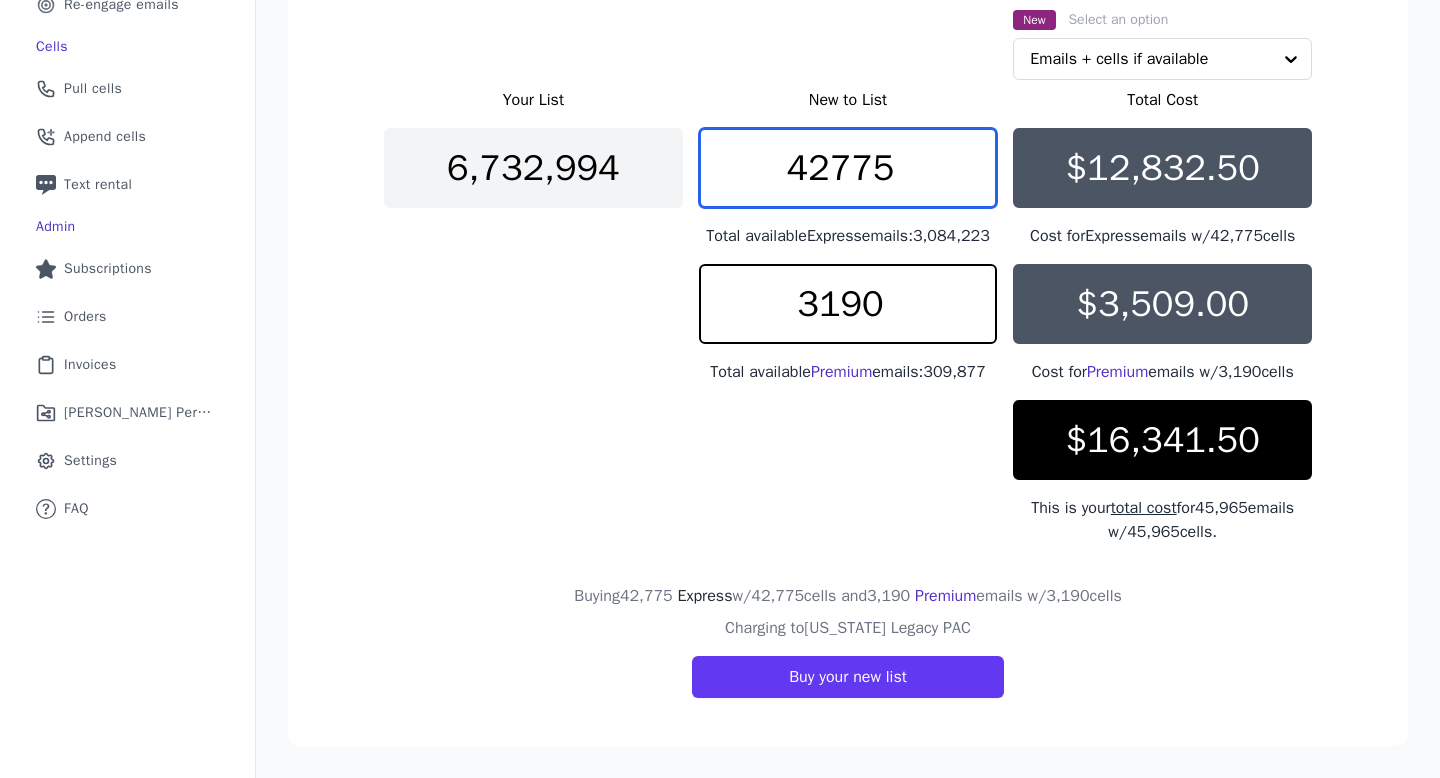 click on "42775" at bounding box center (848, 168) 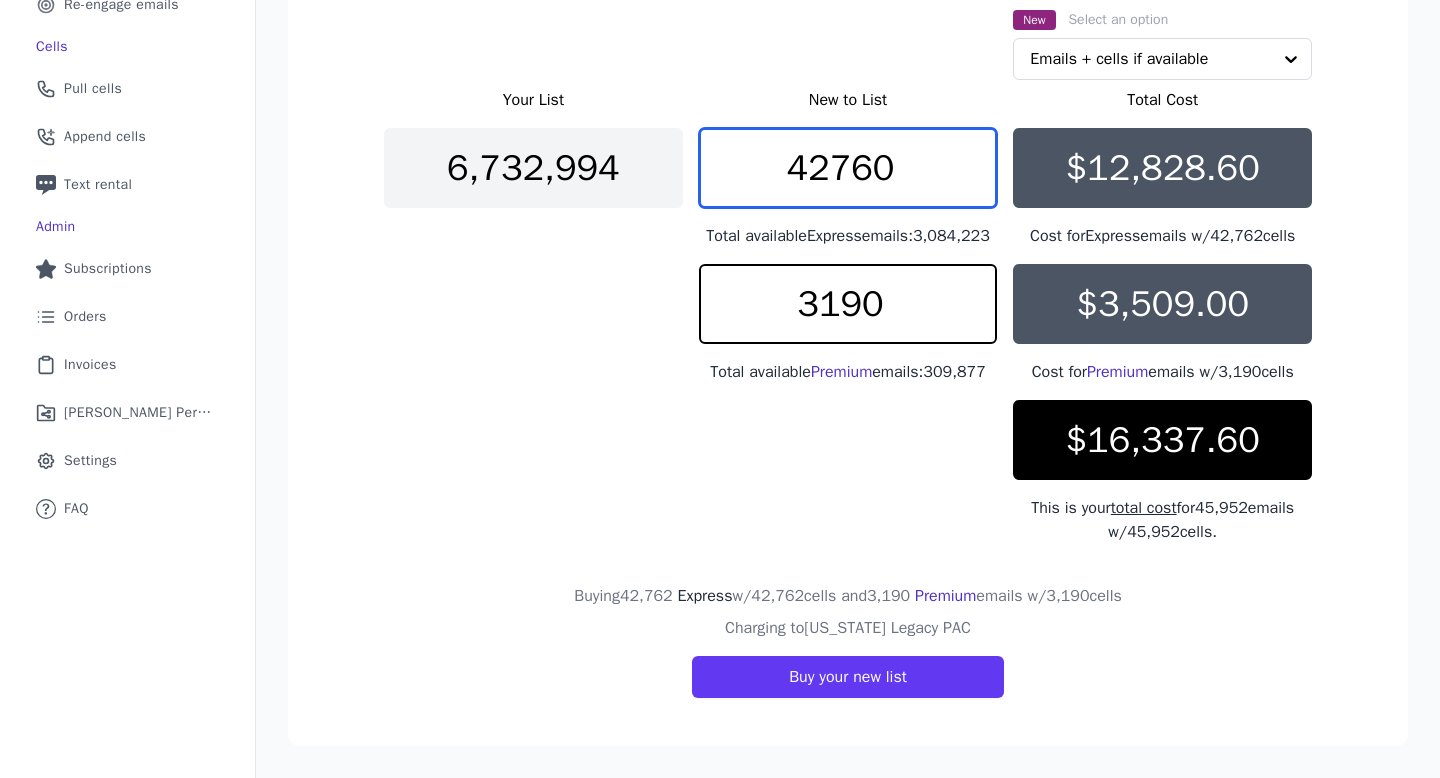 click on "42760" at bounding box center (848, 168) 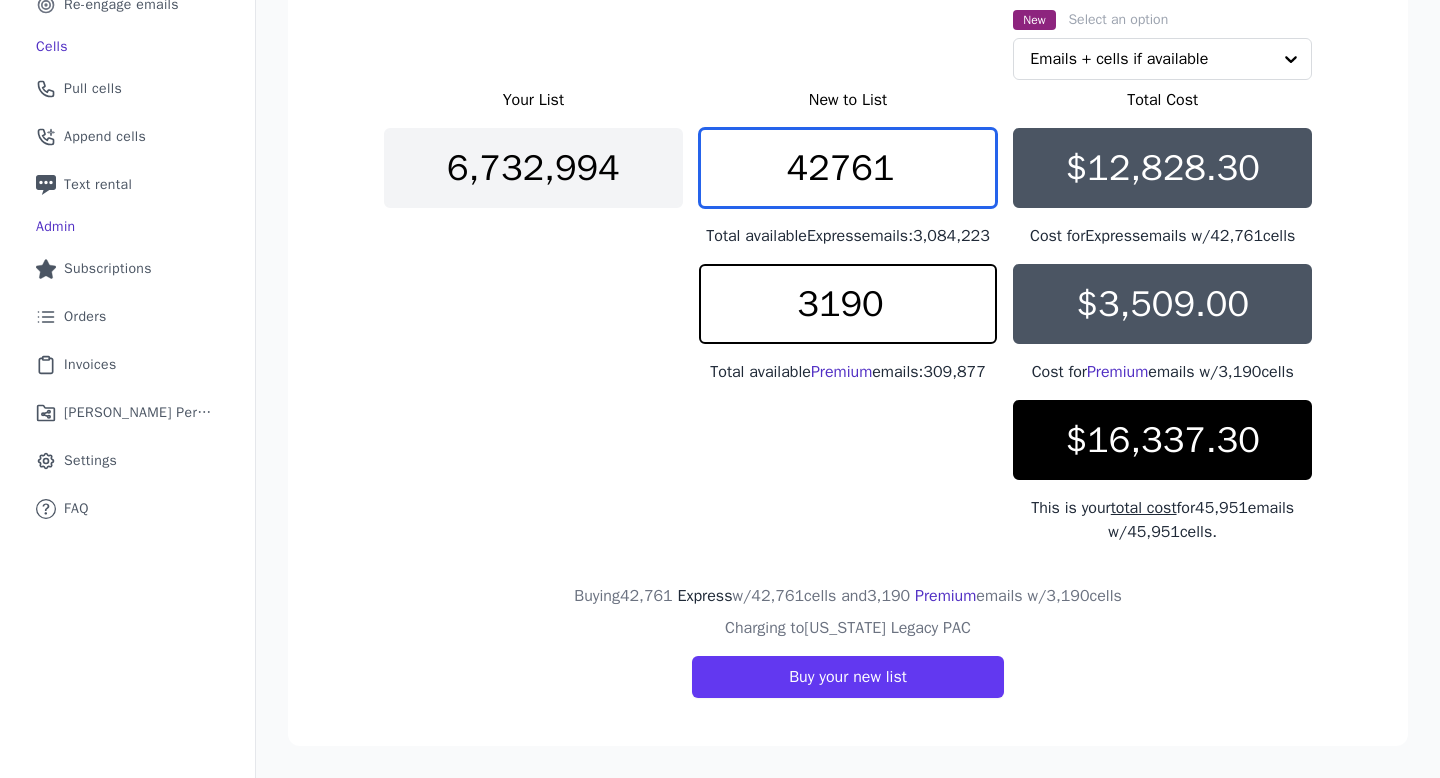 type on "42761" 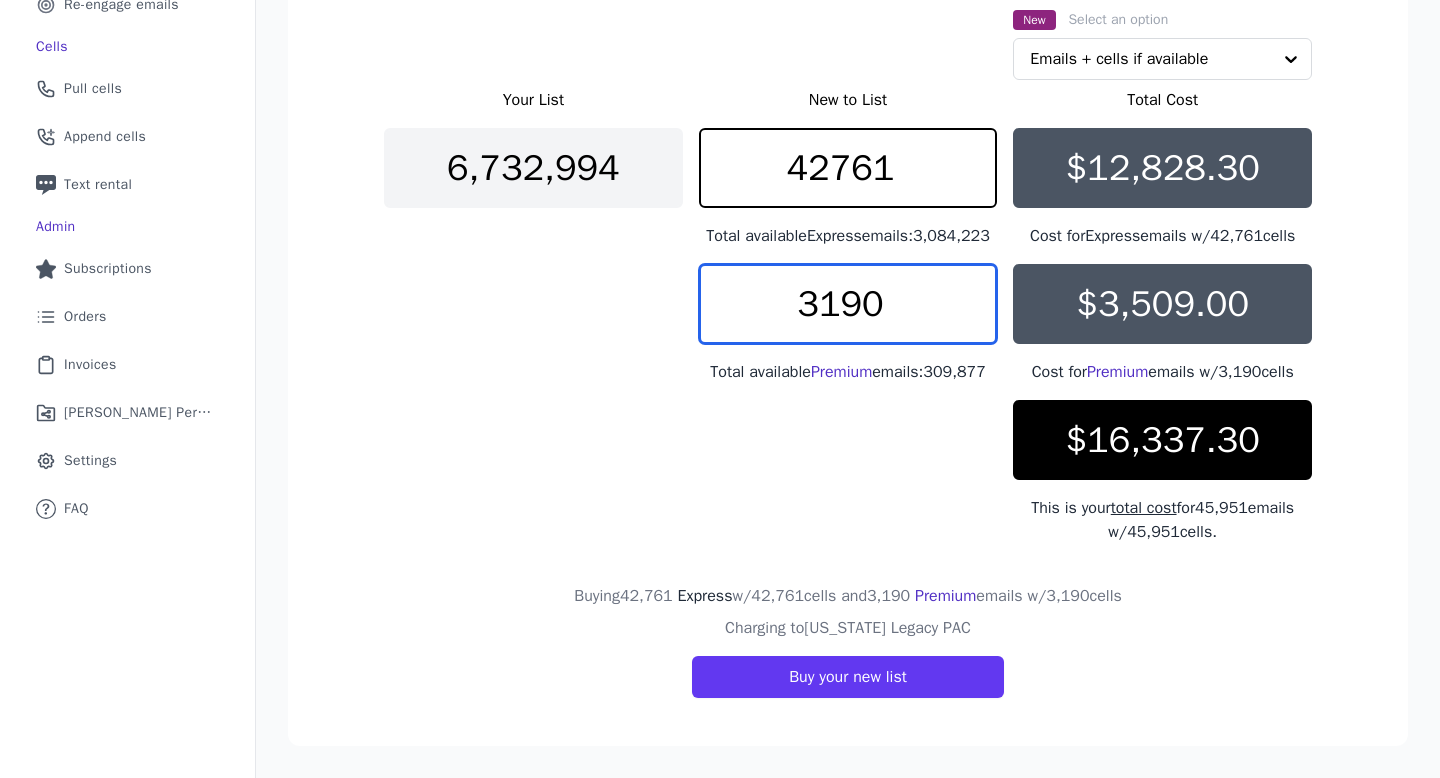 drag, startPoint x: 903, startPoint y: 292, endPoint x: 827, endPoint y: 286, distance: 76.23647 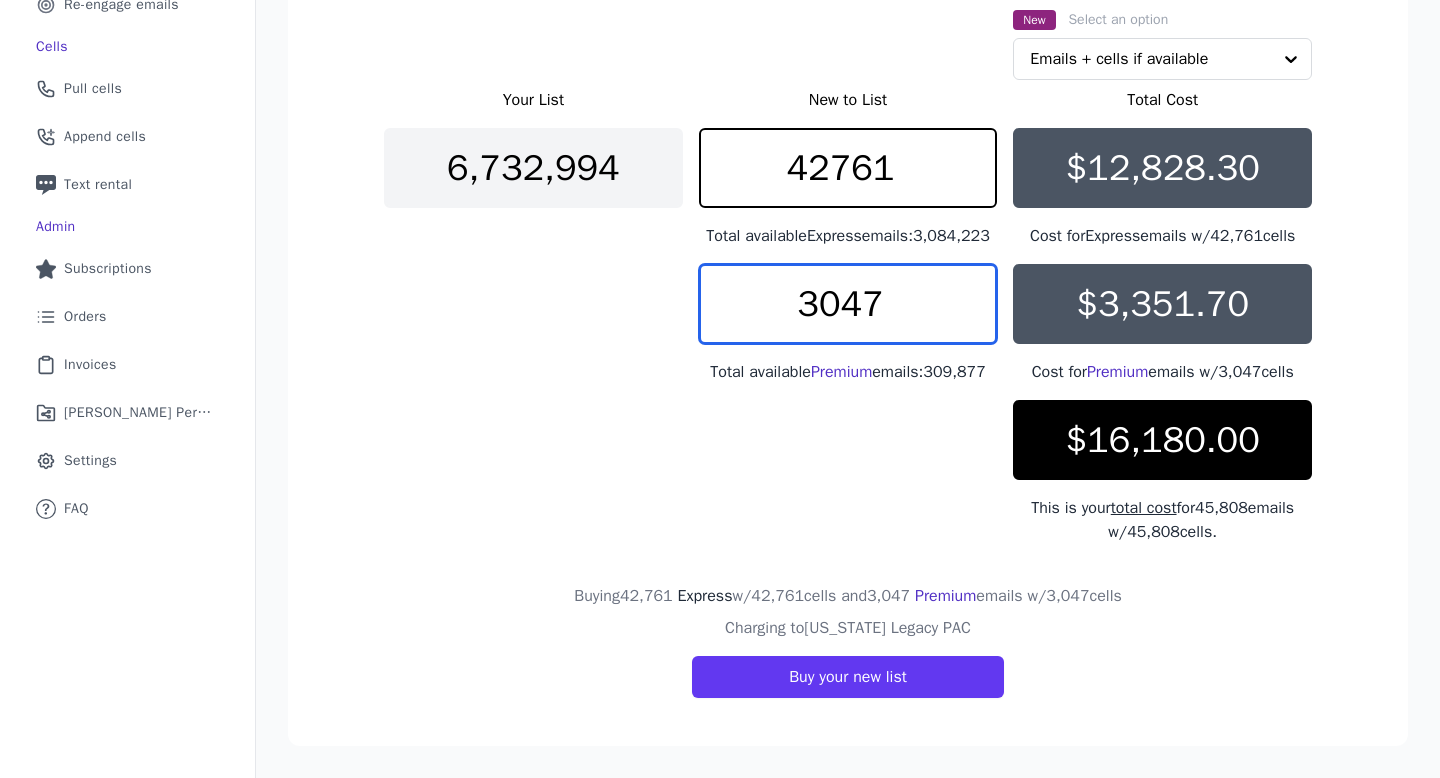 type on "3047" 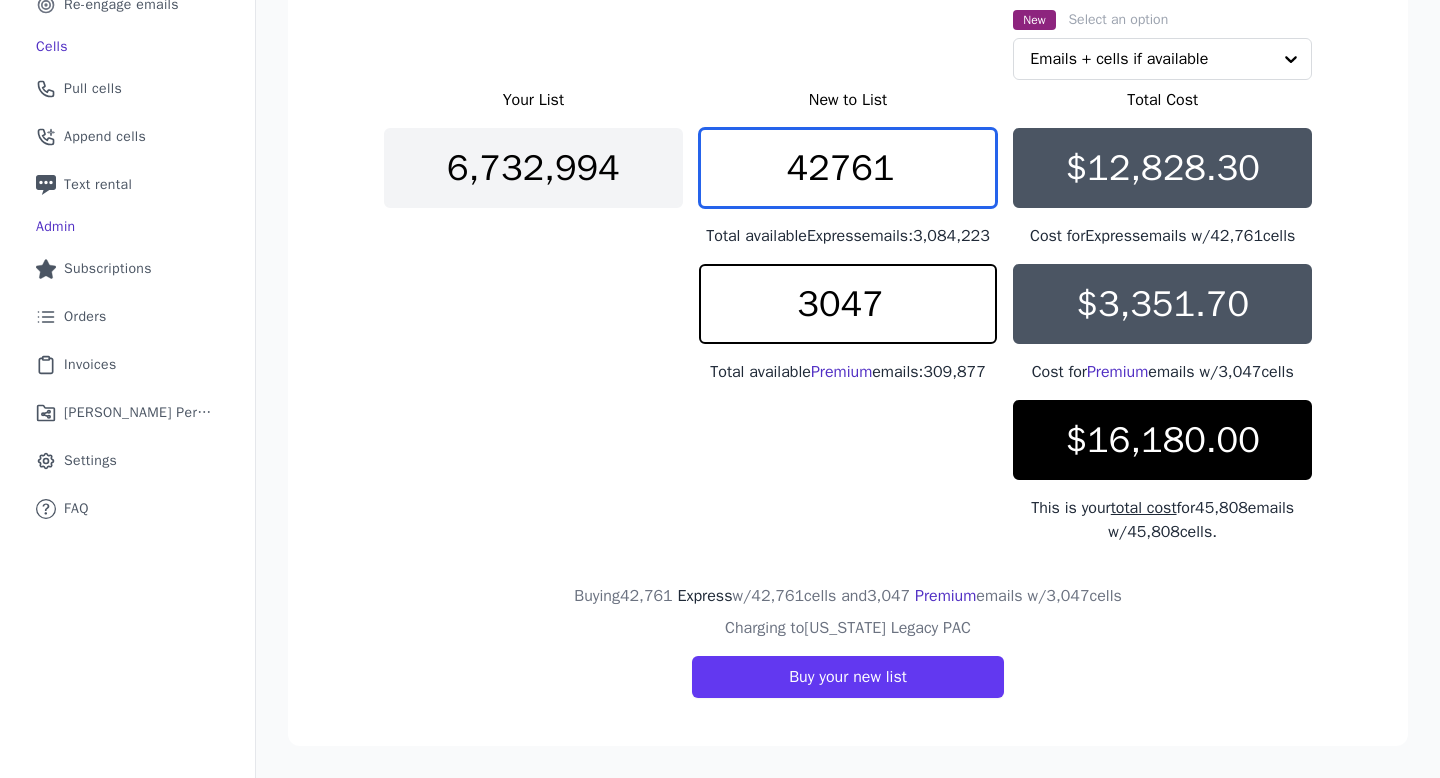 drag, startPoint x: 901, startPoint y: 125, endPoint x: 817, endPoint y: 125, distance: 84 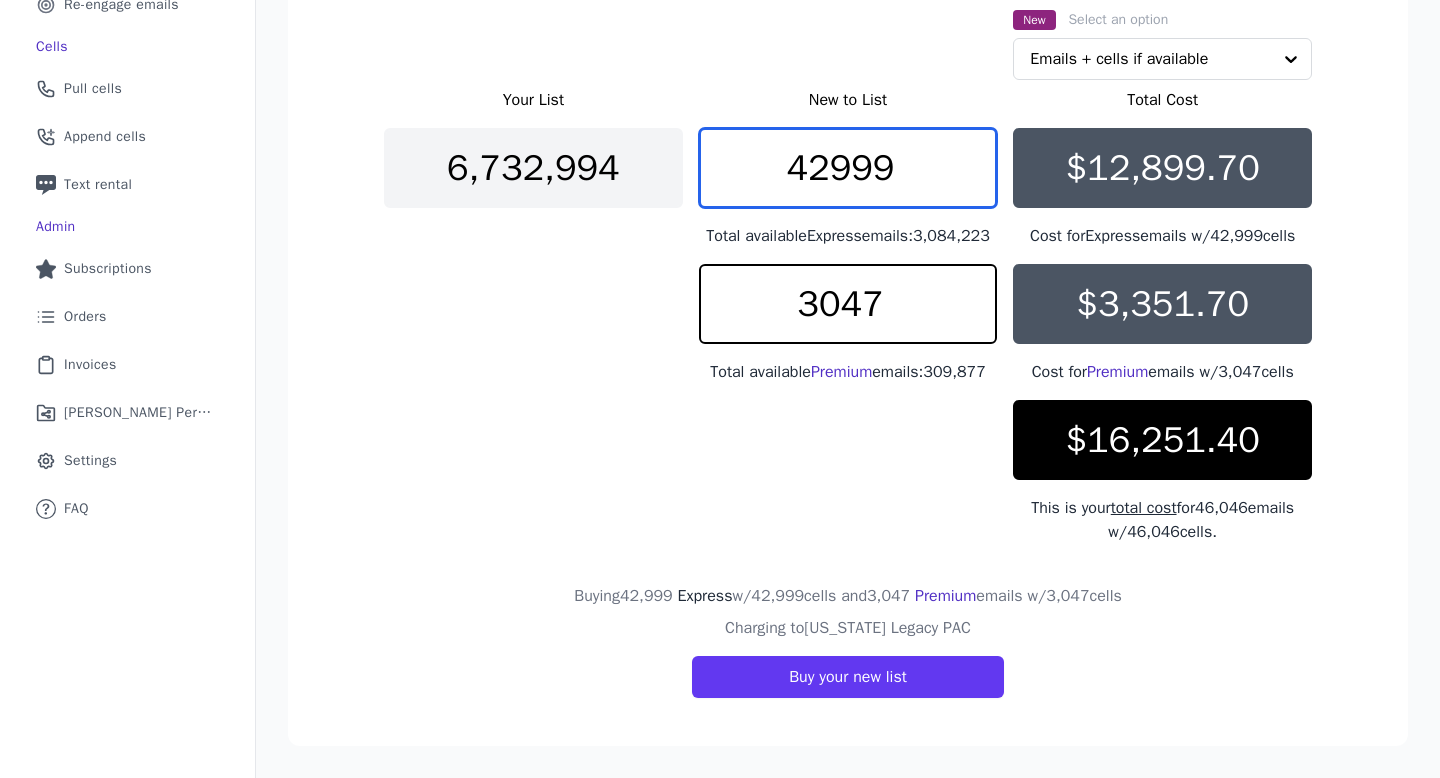 type on "42999" 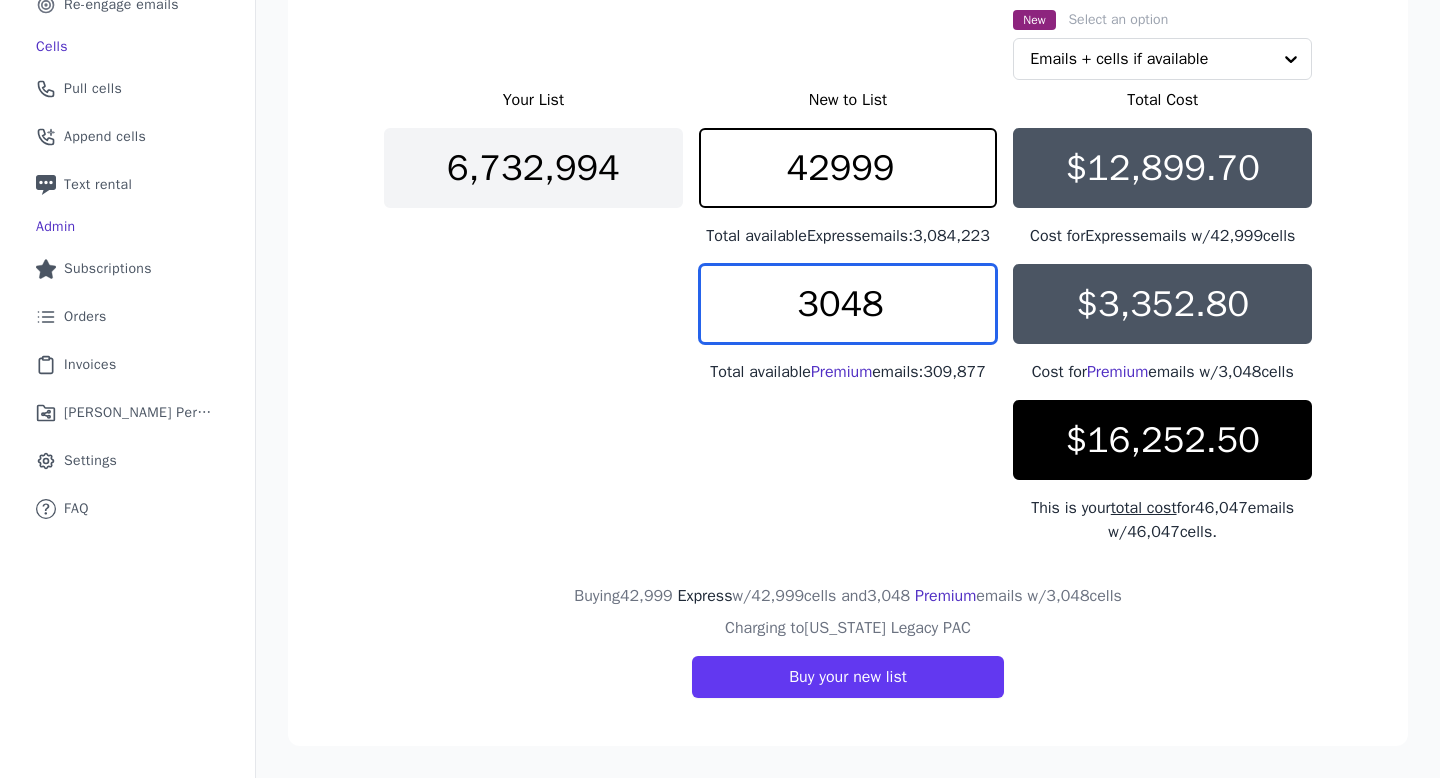 click on "3048" at bounding box center [848, 304] 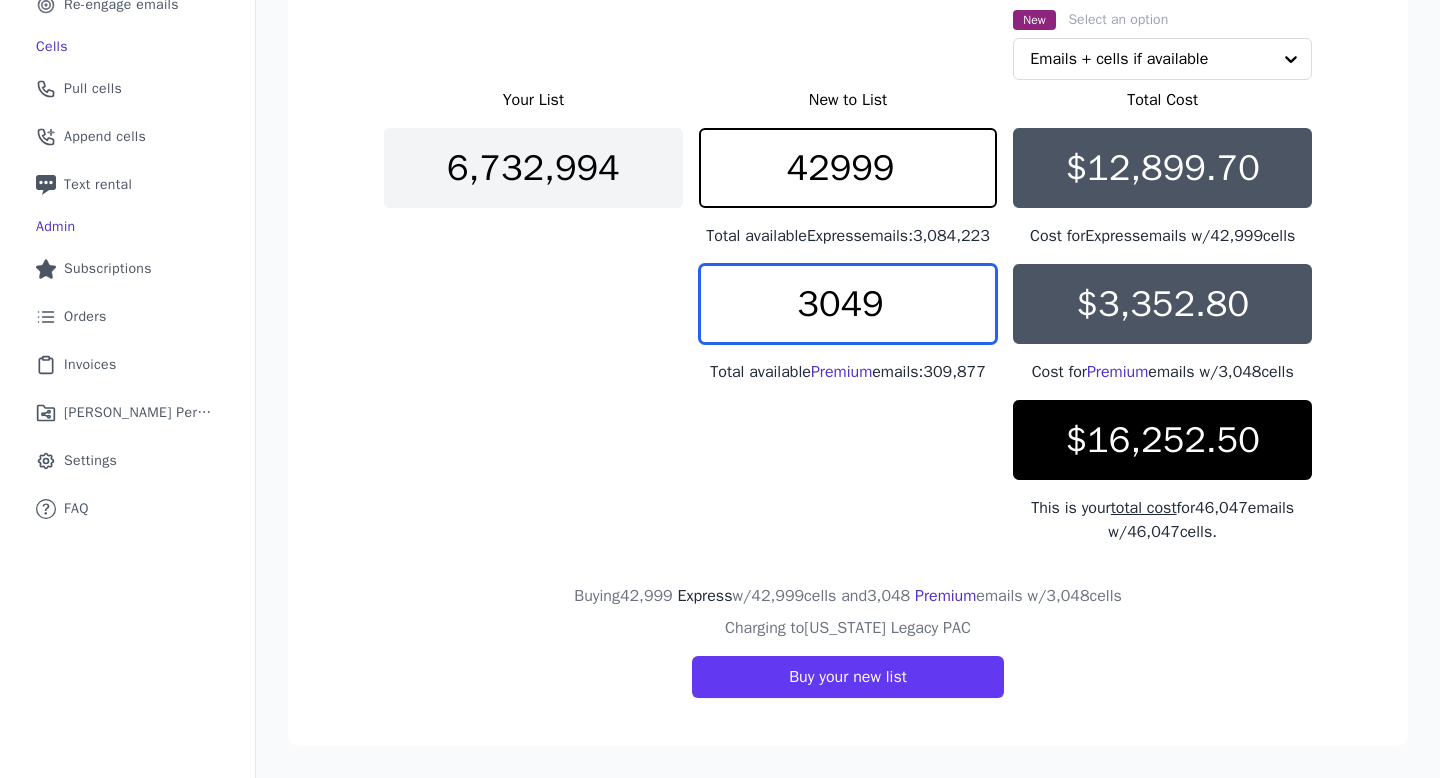 click on "3049" at bounding box center [848, 304] 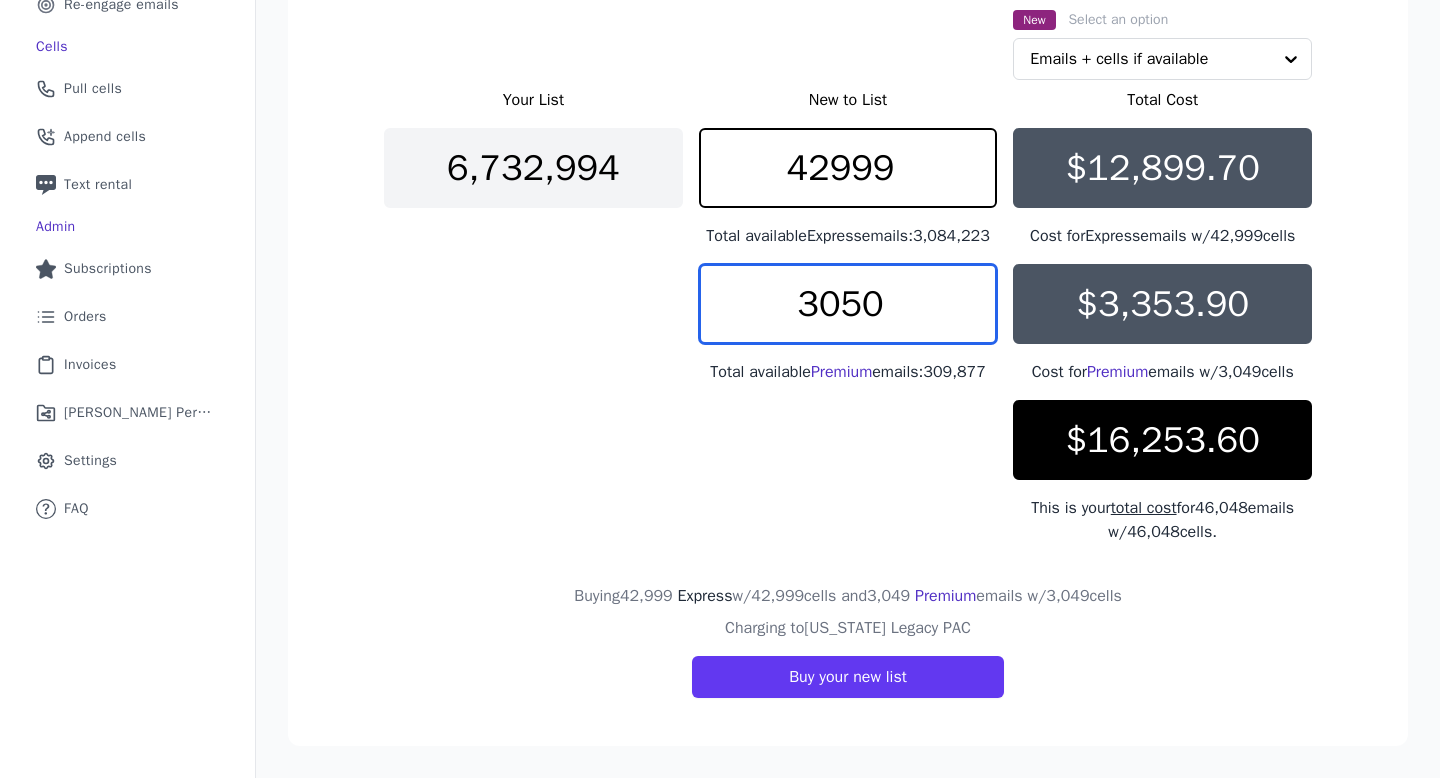 type on "3050" 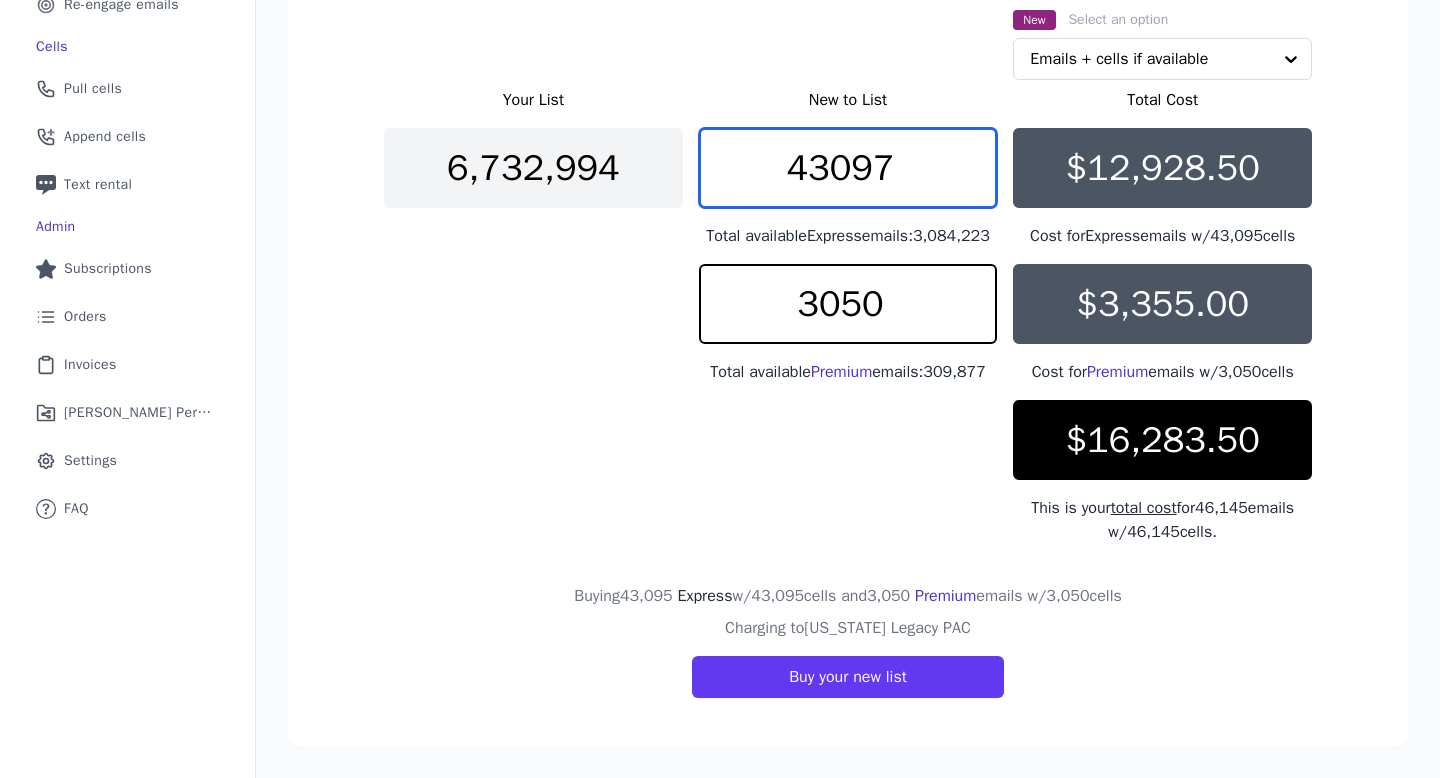 click on "43097" at bounding box center [848, 168] 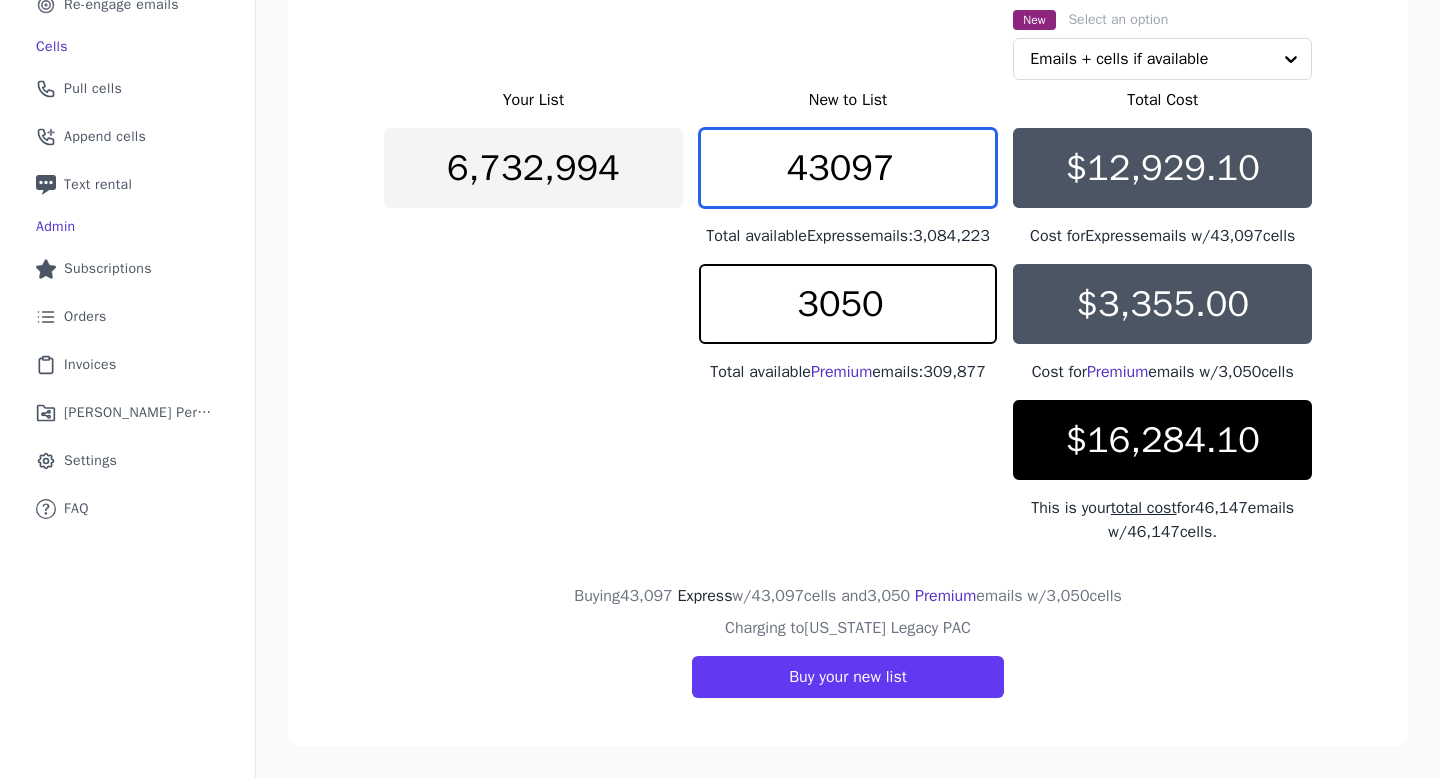 drag, startPoint x: 903, startPoint y: 139, endPoint x: 834, endPoint y: 135, distance: 69.115845 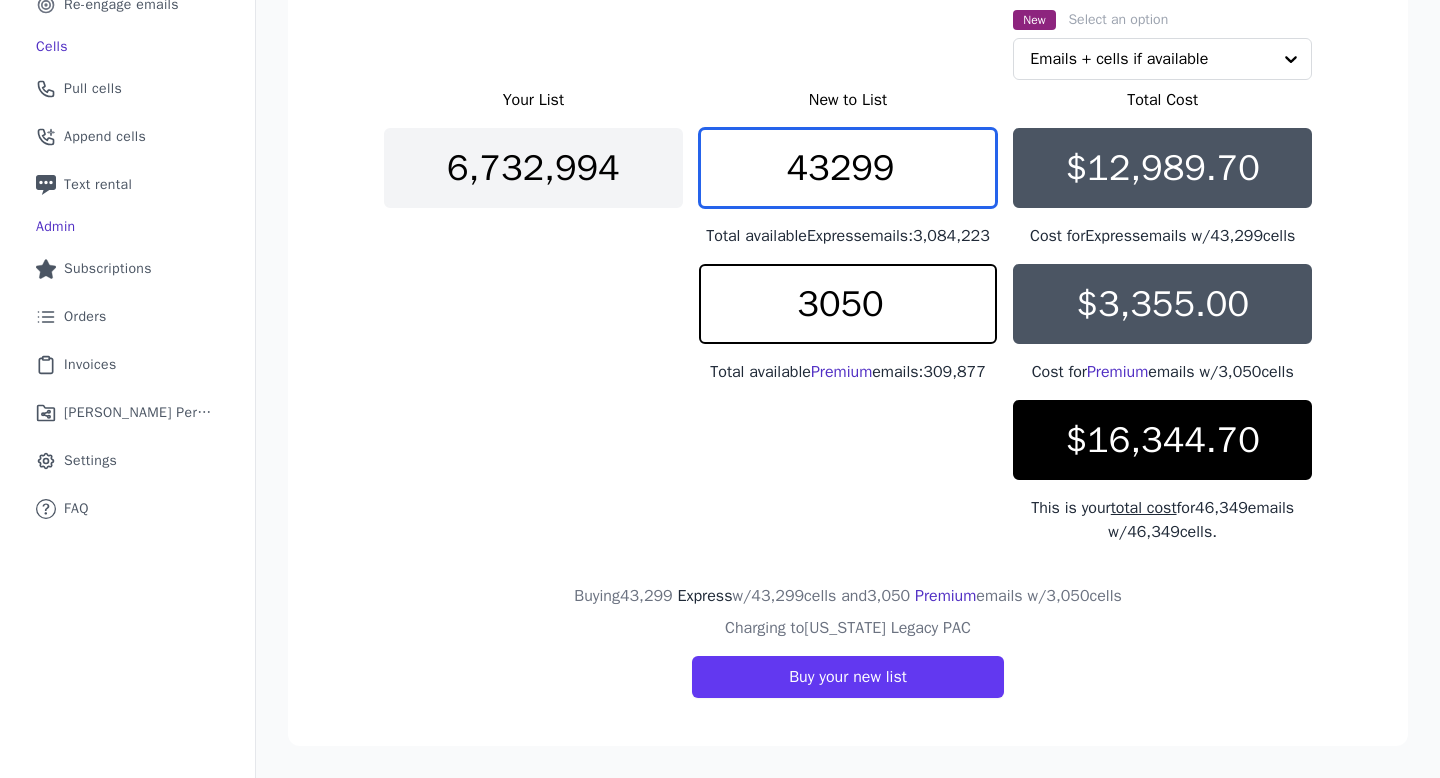 click on "43299" at bounding box center (848, 168) 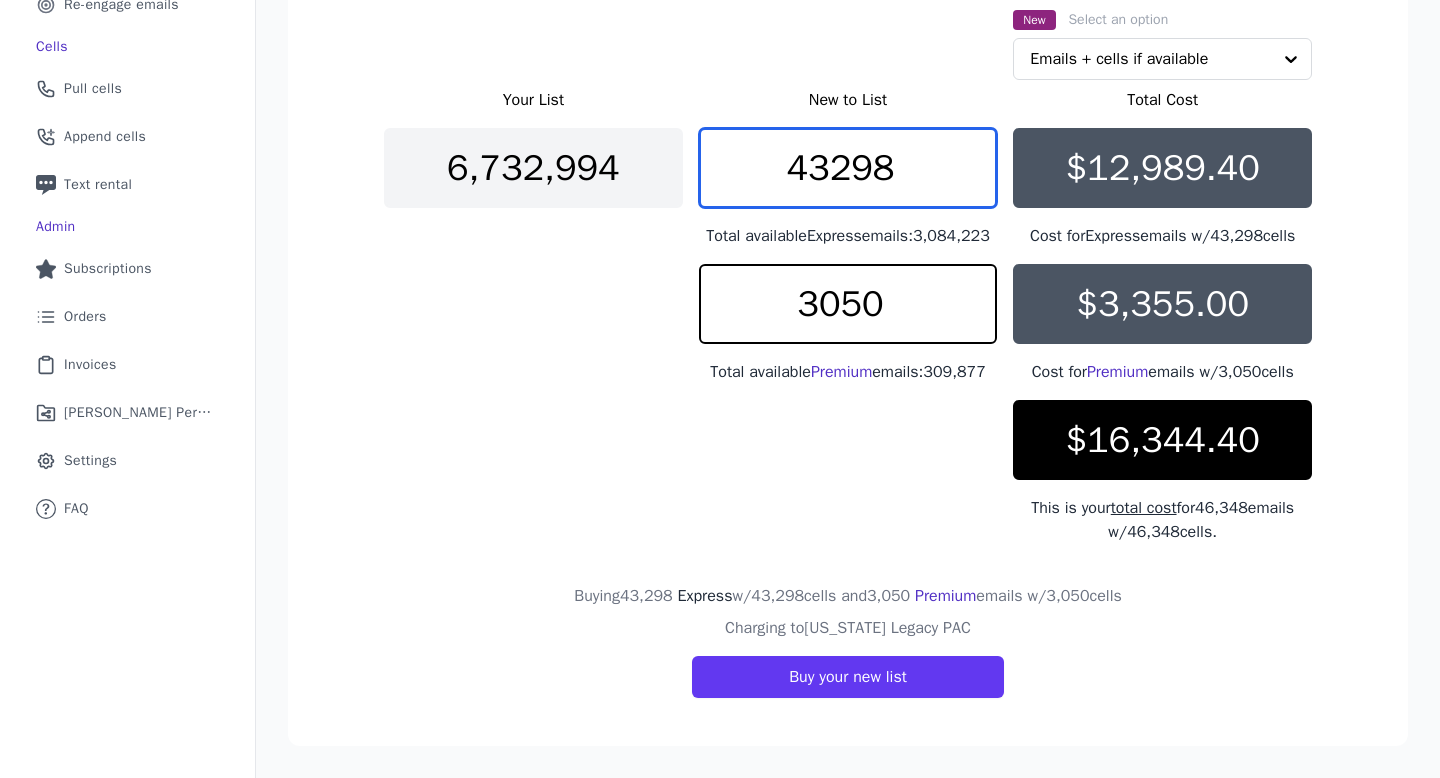 click on "43298" at bounding box center (848, 168) 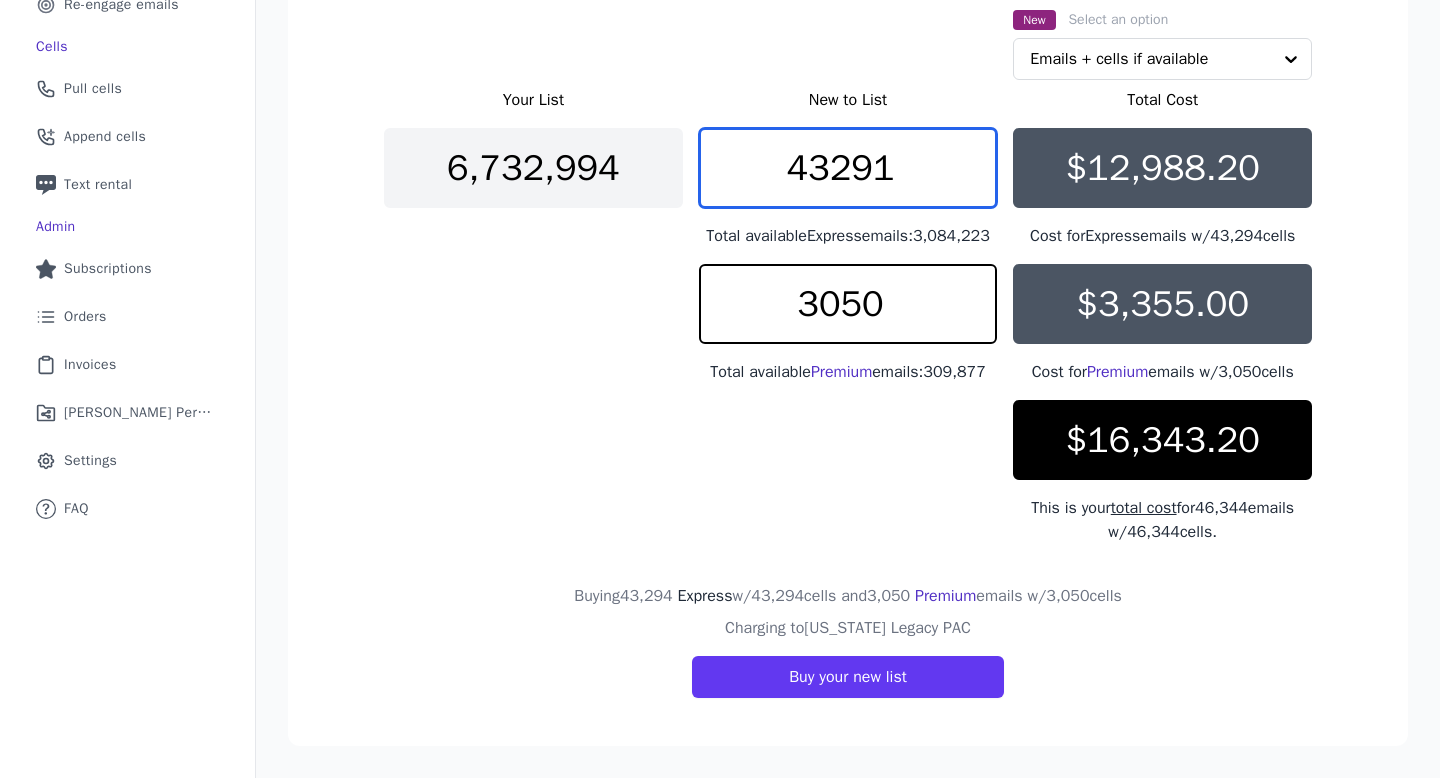 click on "43291" at bounding box center (848, 168) 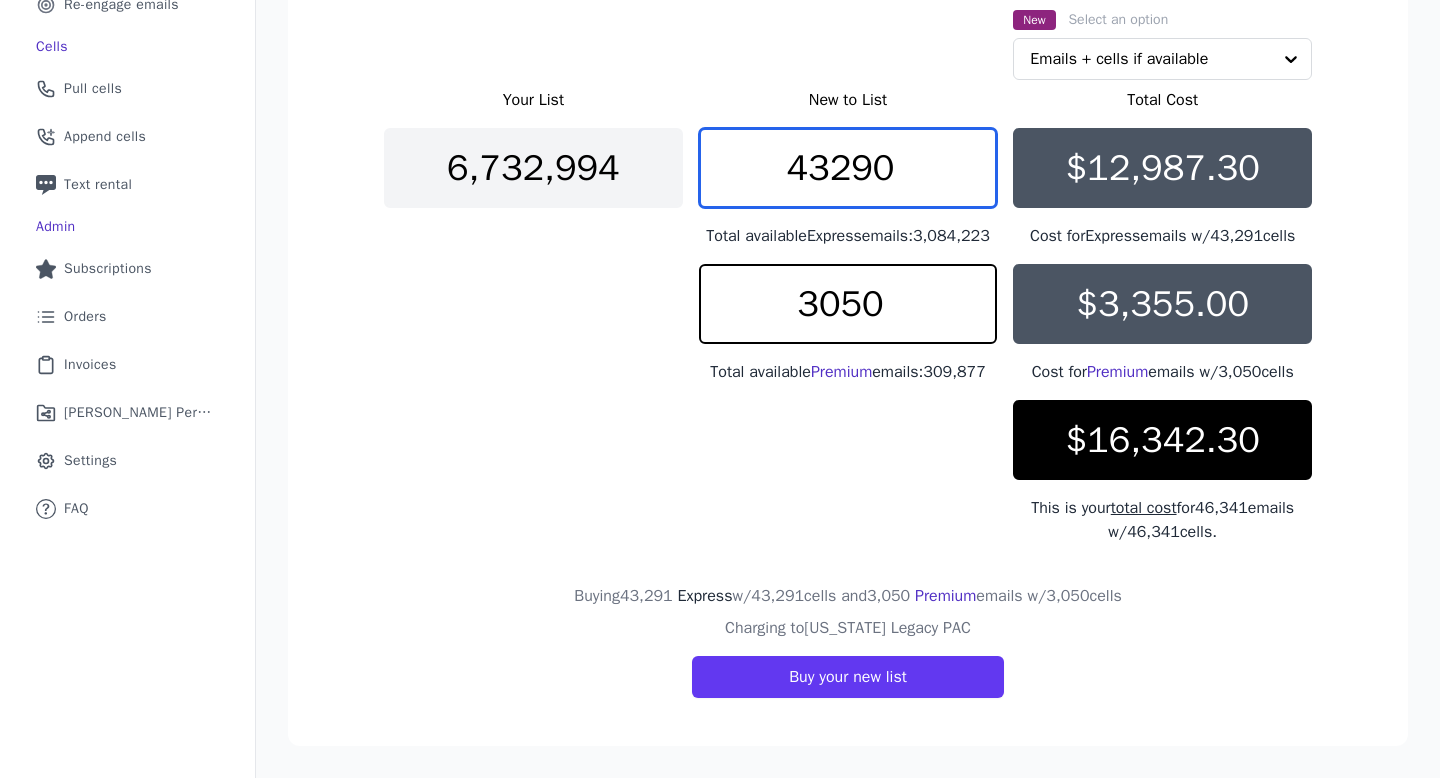 click on "43290" at bounding box center (848, 168) 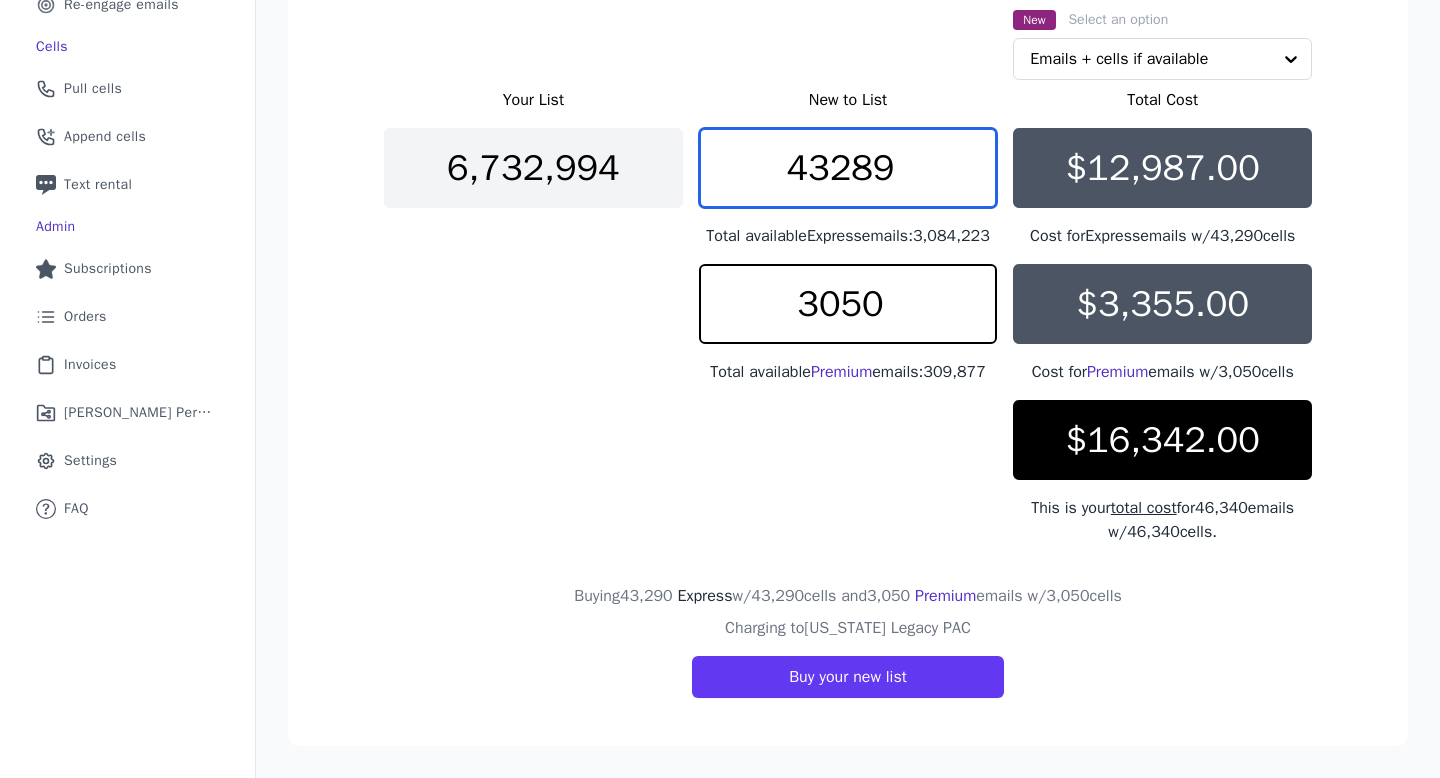 click on "43289" at bounding box center [848, 168] 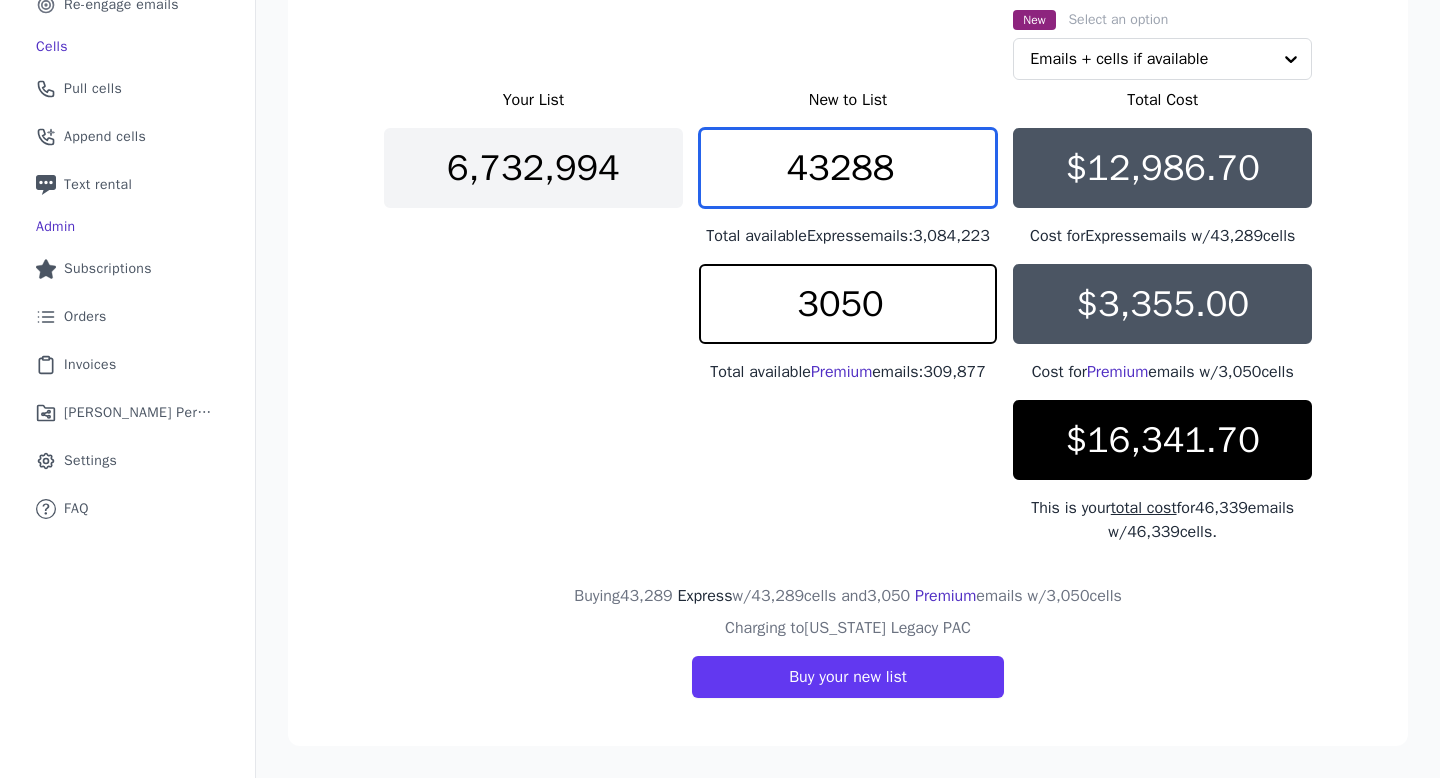 click on "43288" at bounding box center (848, 168) 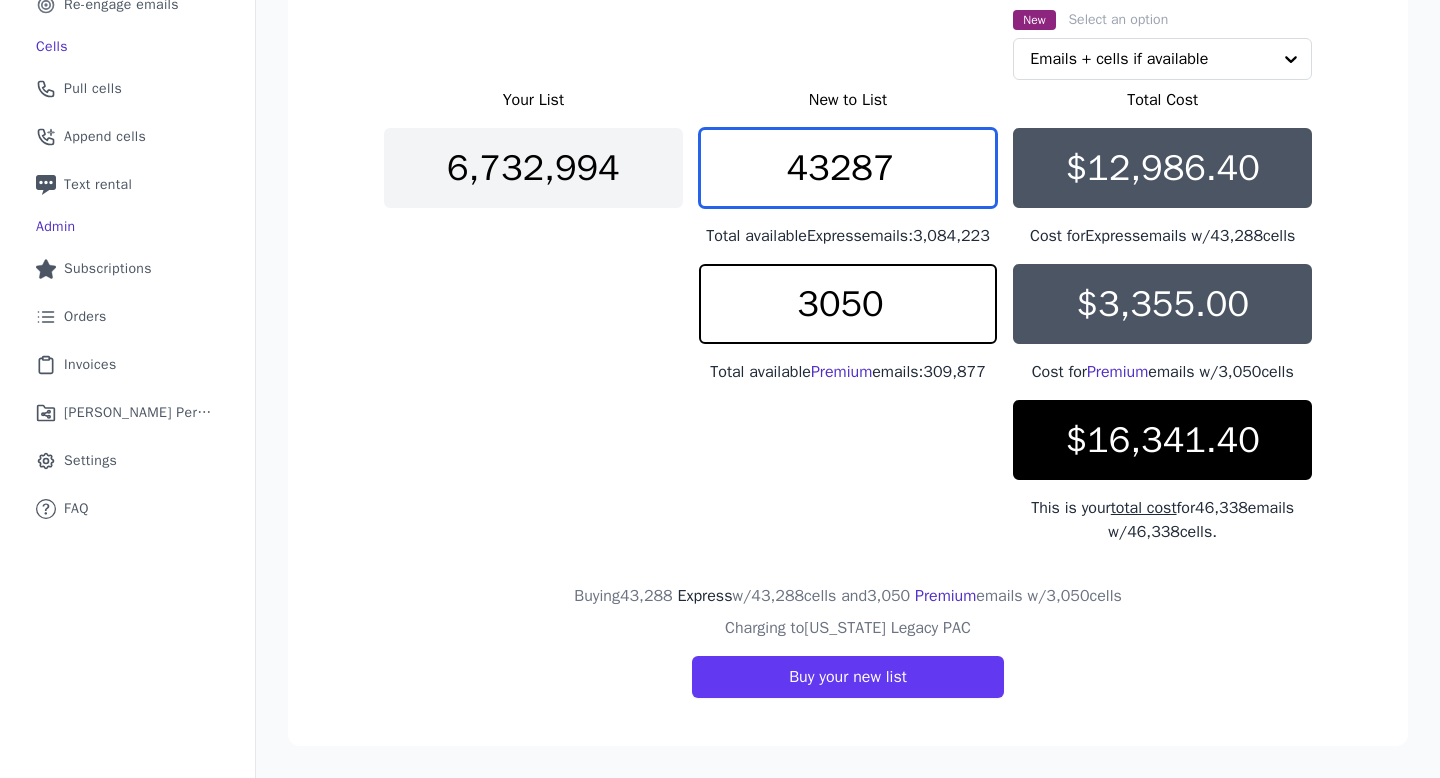 click on "43287" at bounding box center (848, 168) 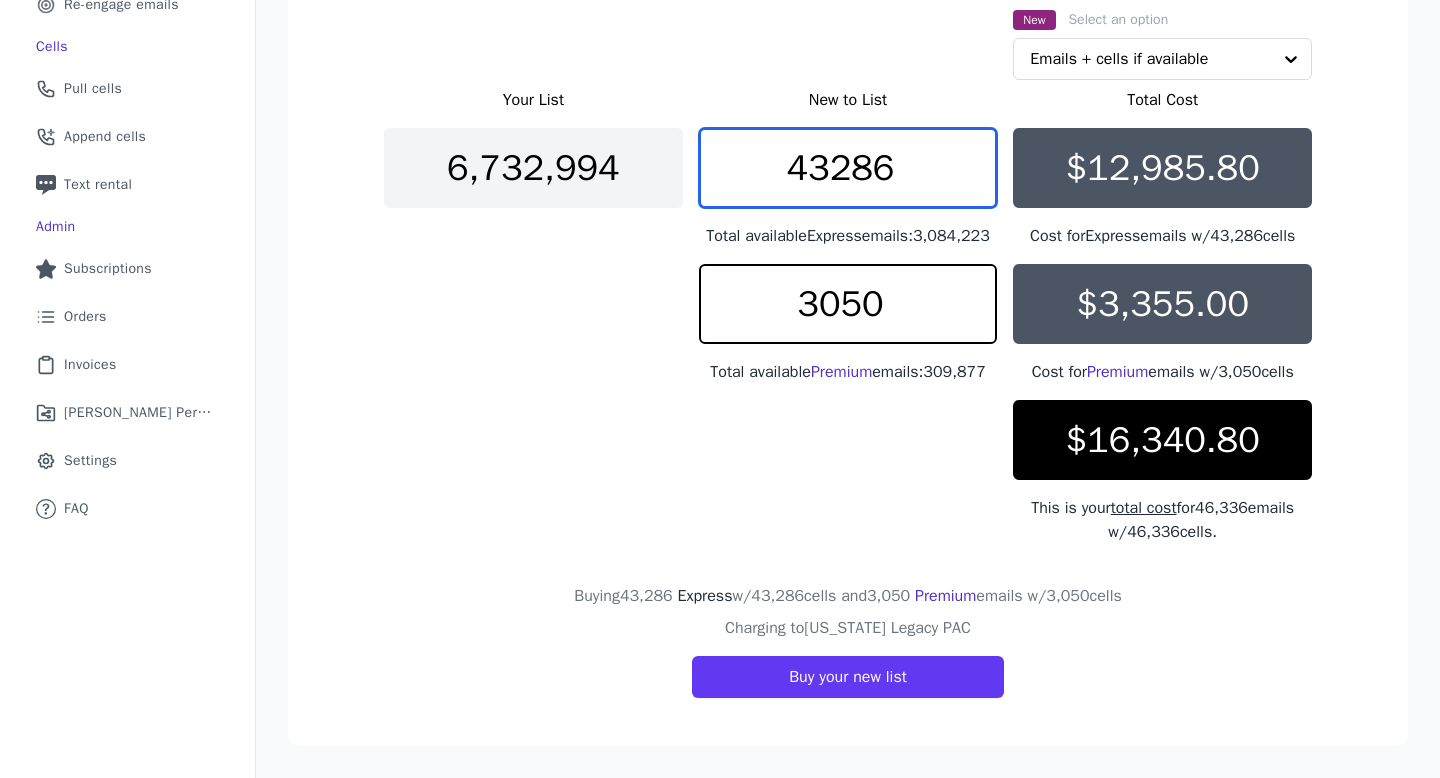 click on "43286" at bounding box center [848, 168] 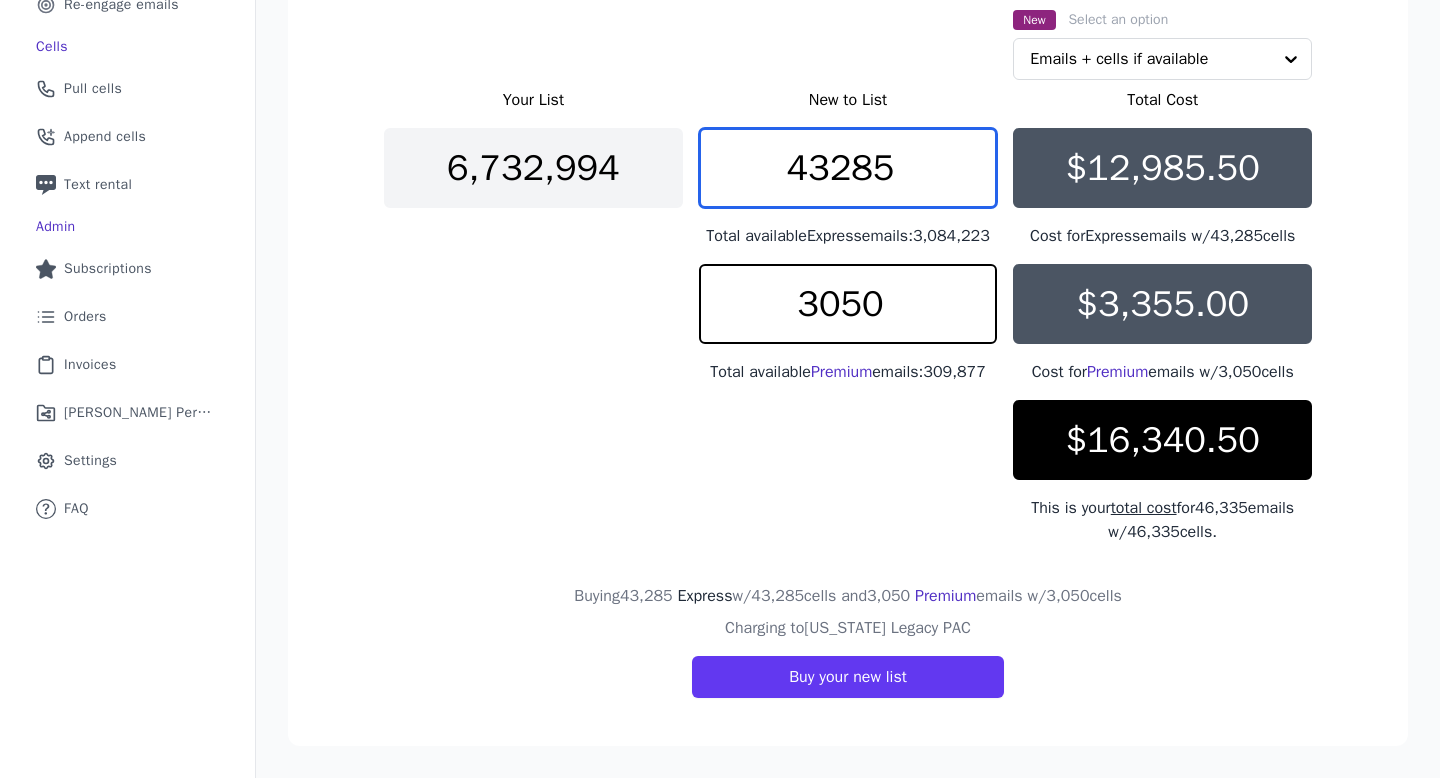 click on "43285" at bounding box center (848, 168) 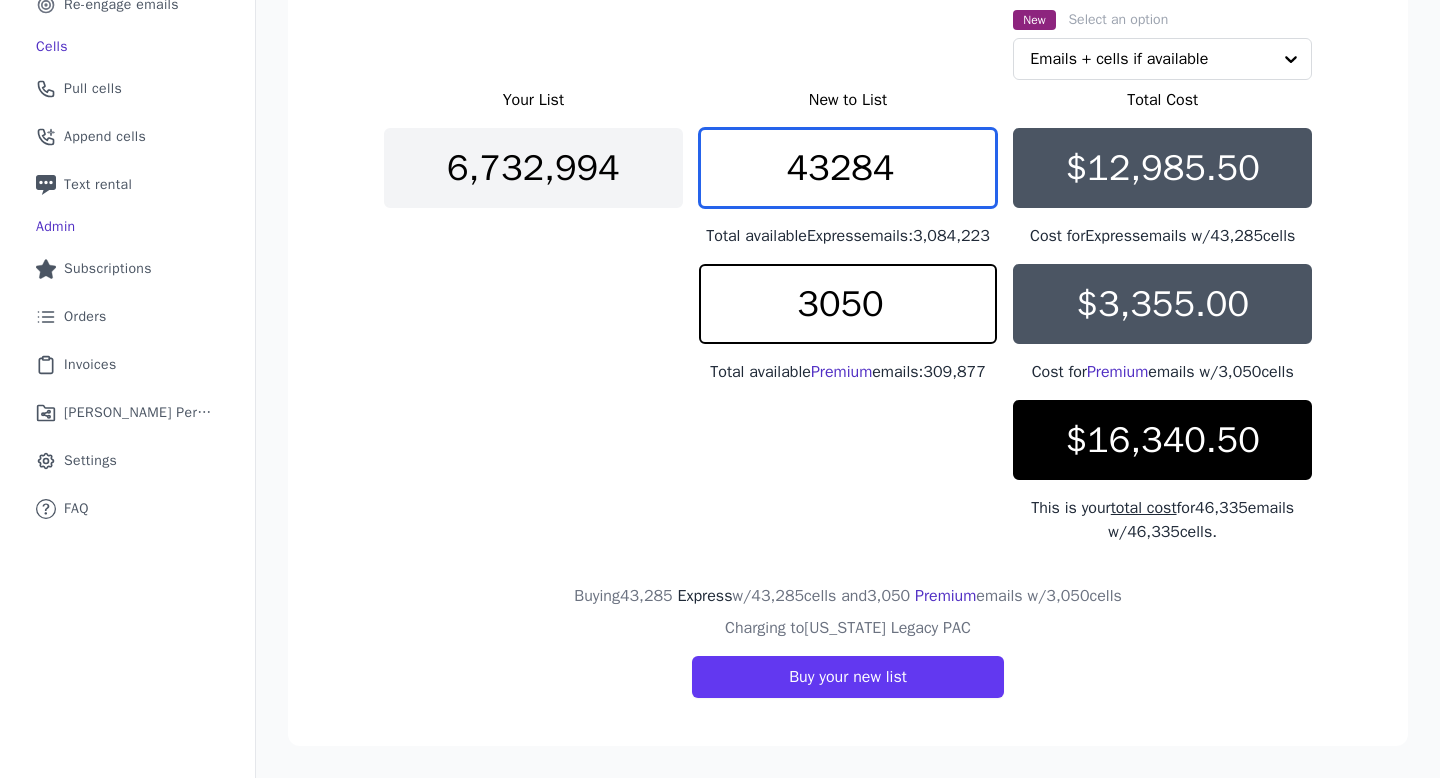 click on "43284" at bounding box center (848, 168) 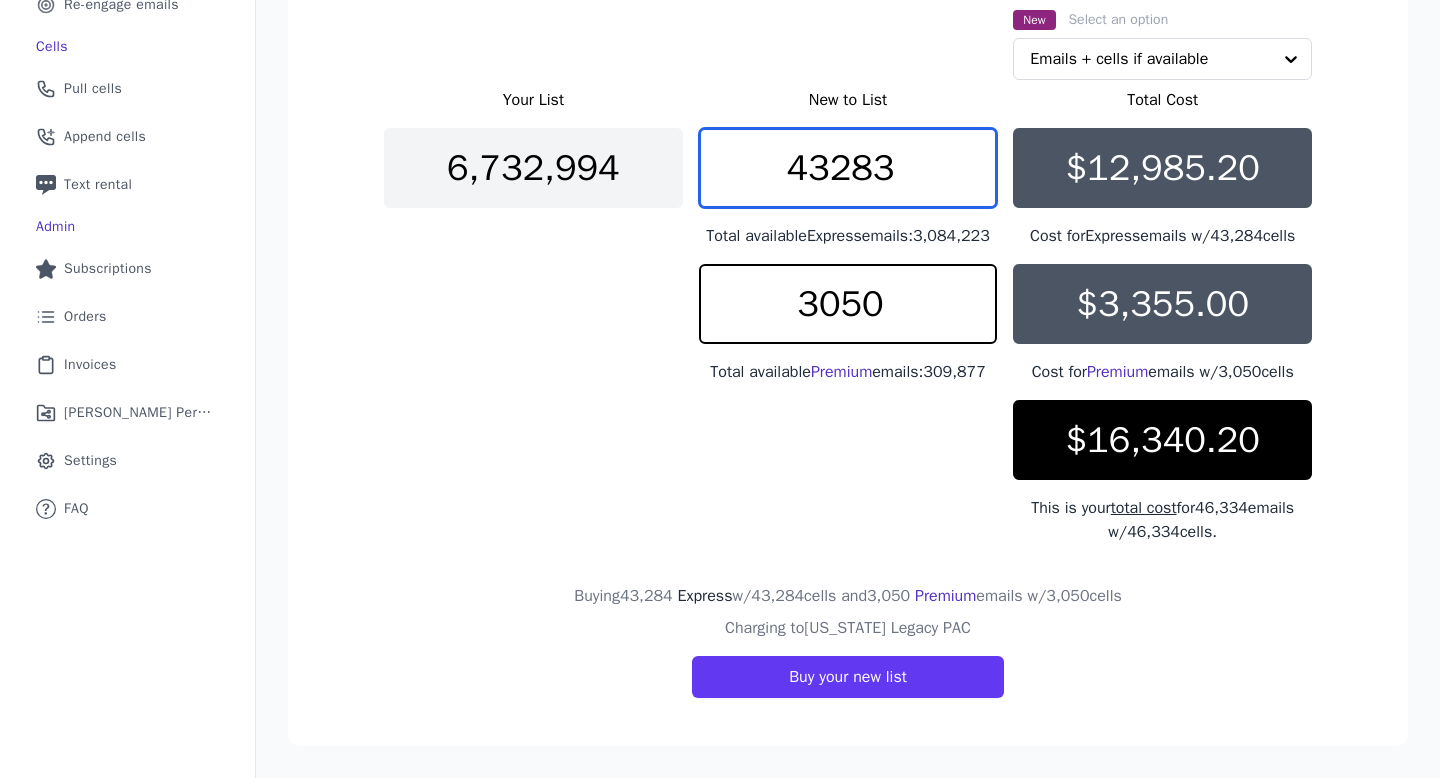 click on "43283" at bounding box center (848, 168) 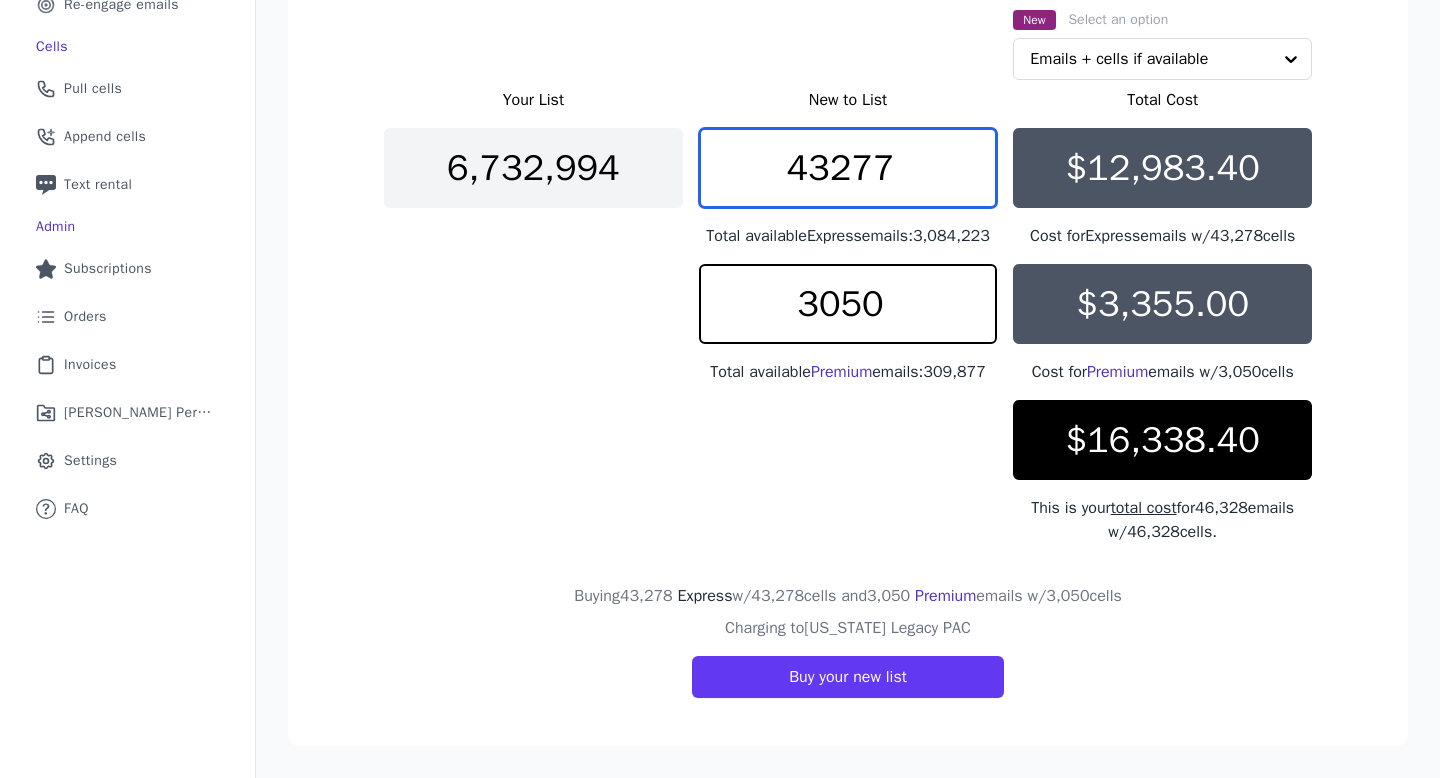 click on "43277" at bounding box center [848, 168] 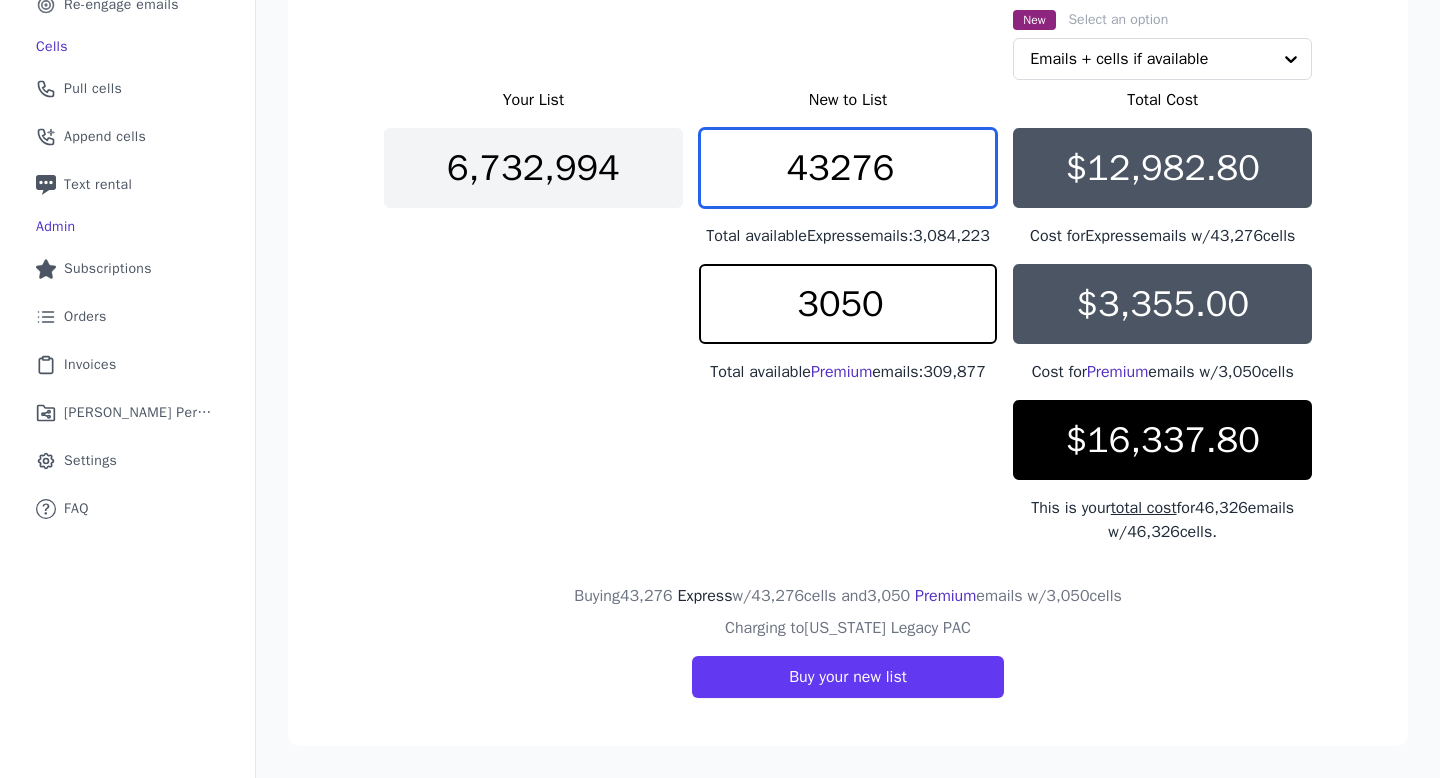 click on "43276" at bounding box center [848, 168] 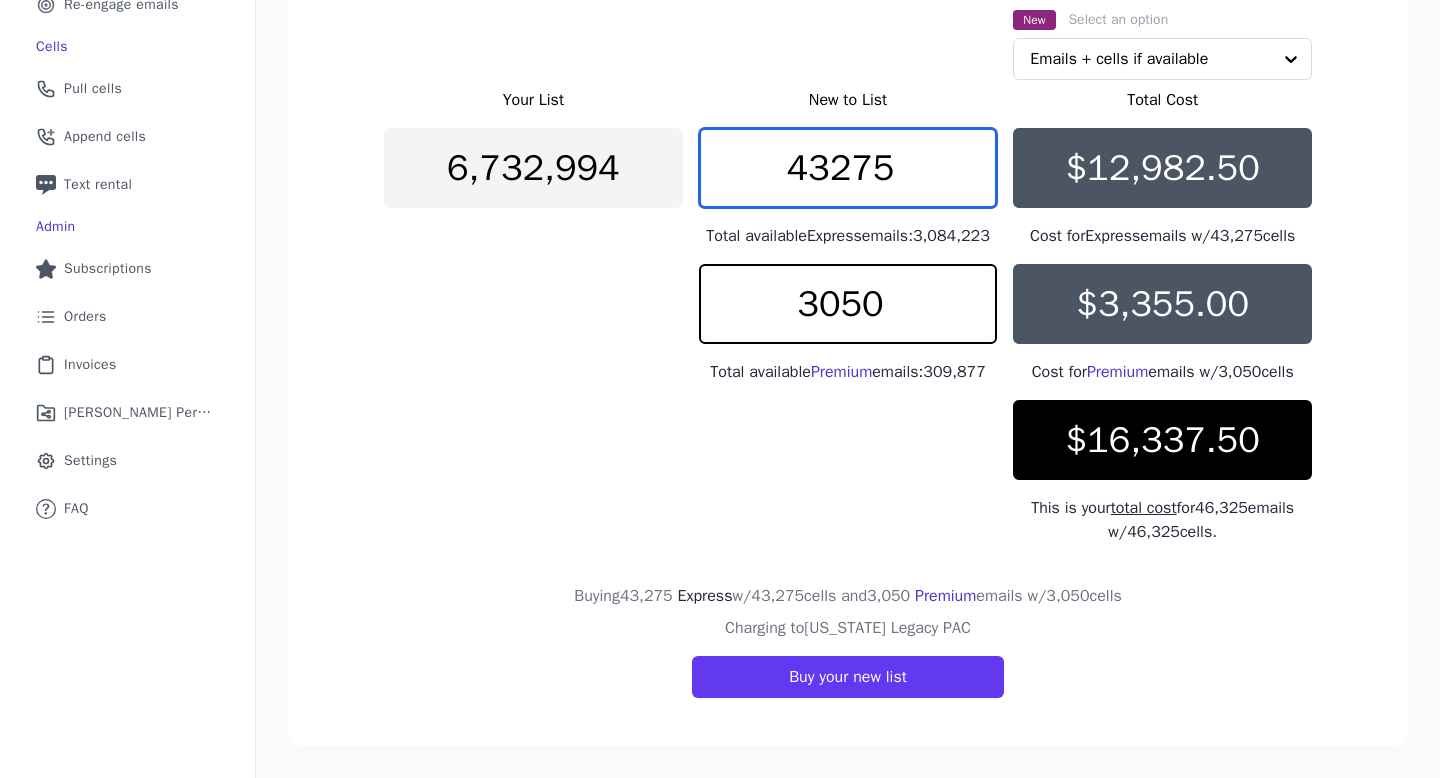 click on "43275" at bounding box center (848, 168) 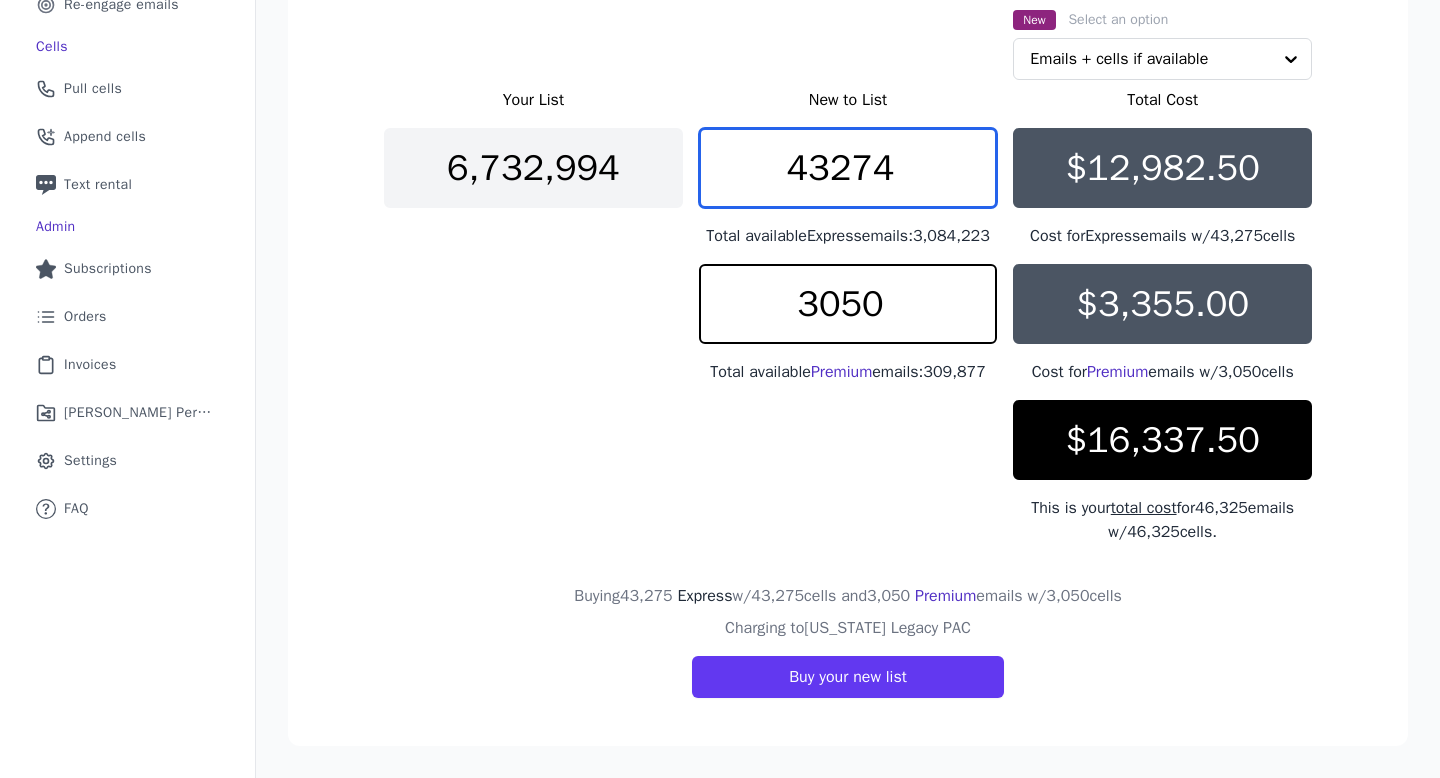type on "43274" 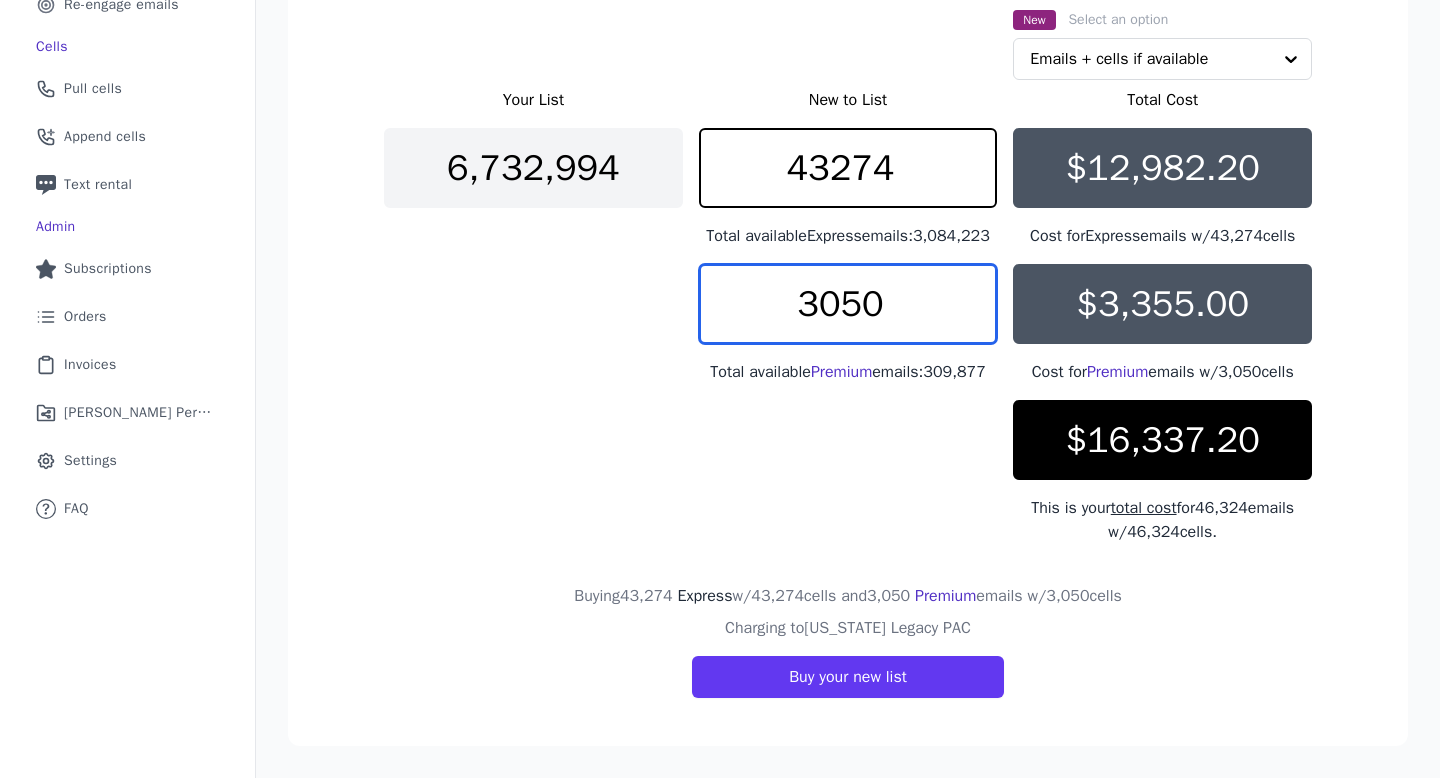 drag, startPoint x: 915, startPoint y: 284, endPoint x: 801, endPoint y: 287, distance: 114.03947 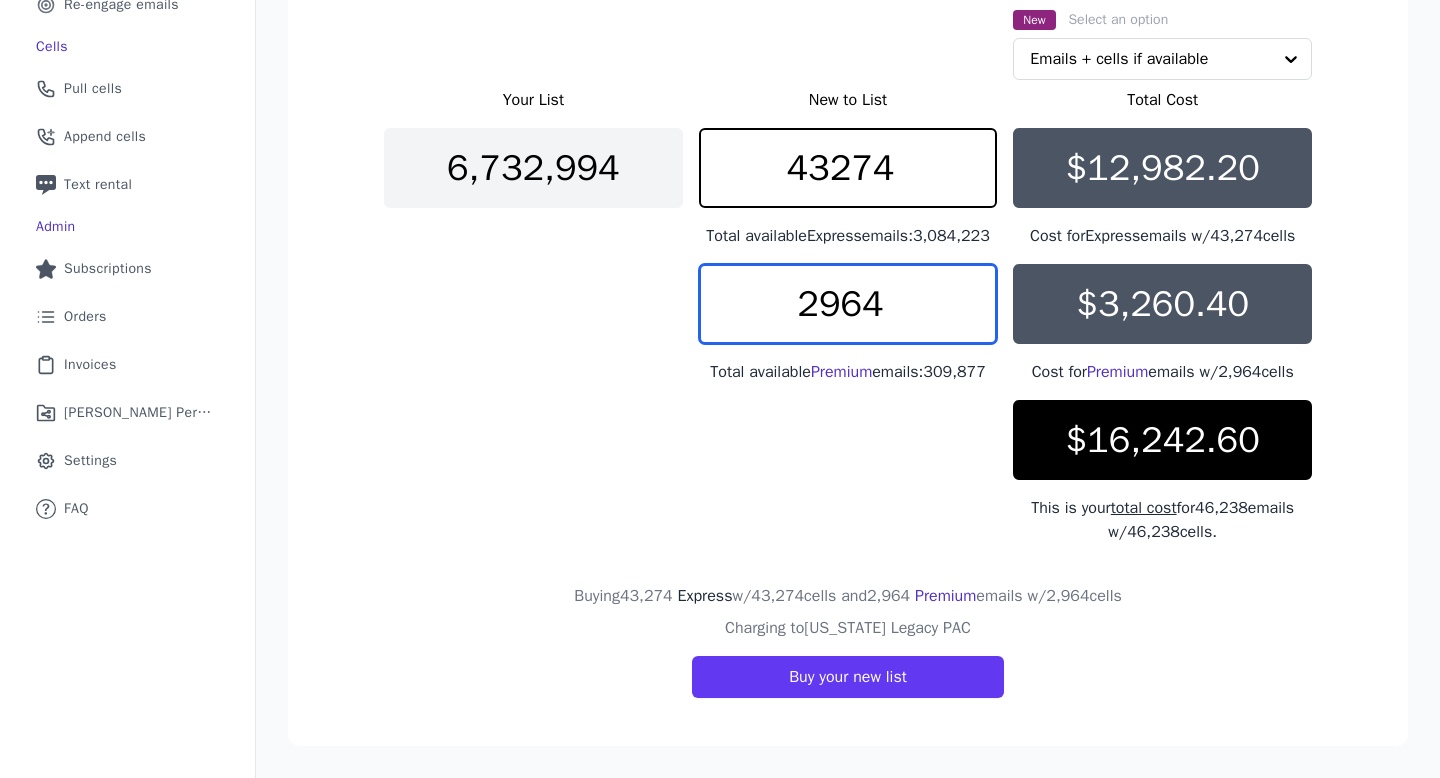 type on "2964" 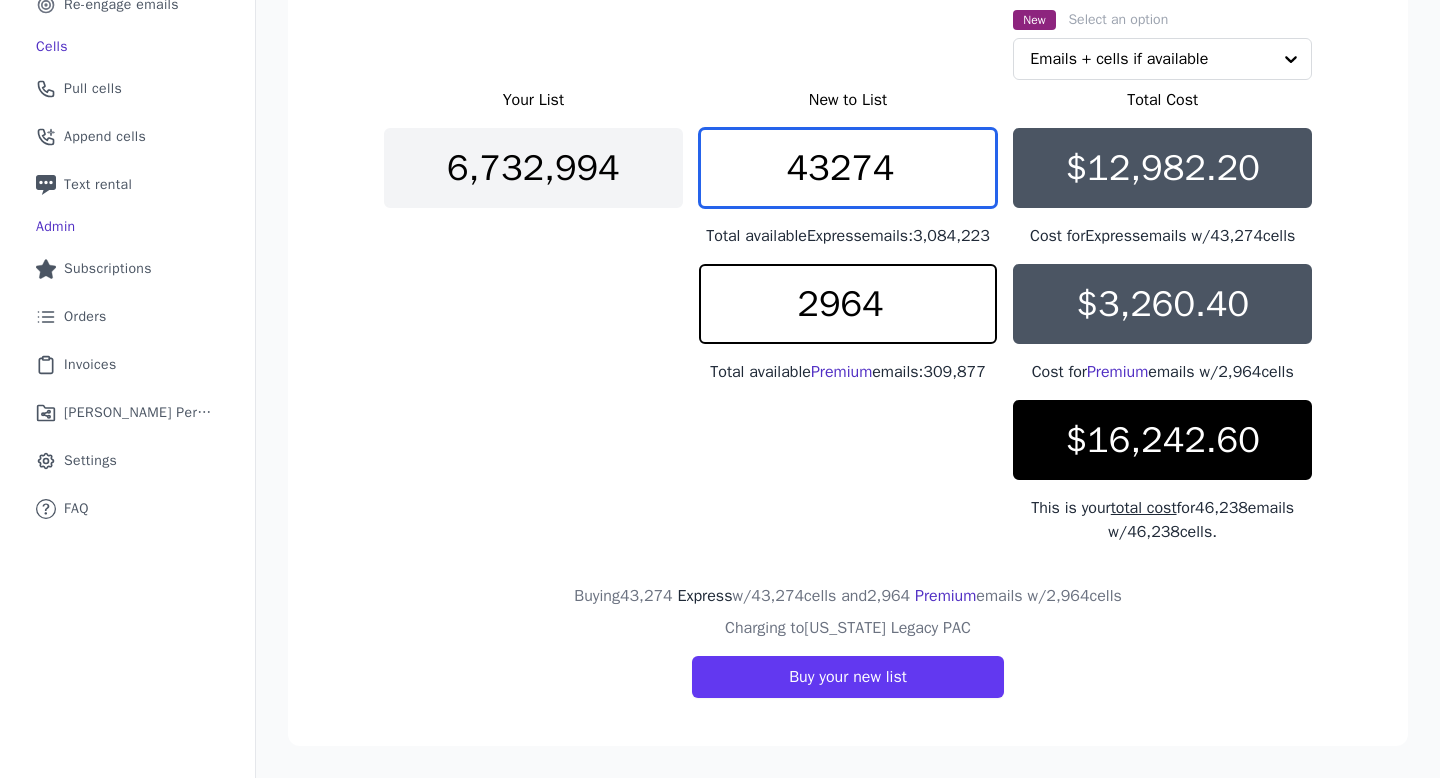 drag, startPoint x: 908, startPoint y: 130, endPoint x: 829, endPoint y: 131, distance: 79.00633 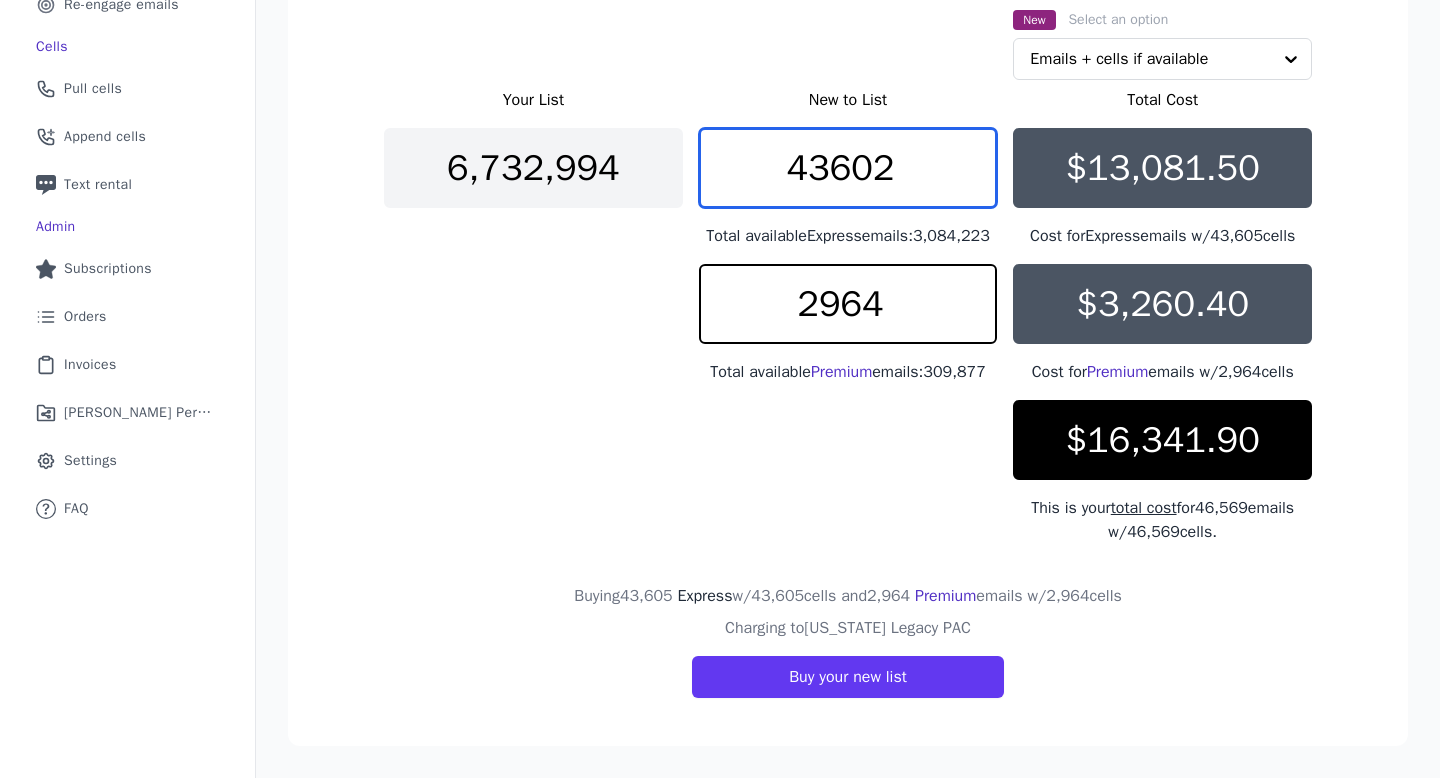 click on "43602" at bounding box center (848, 168) 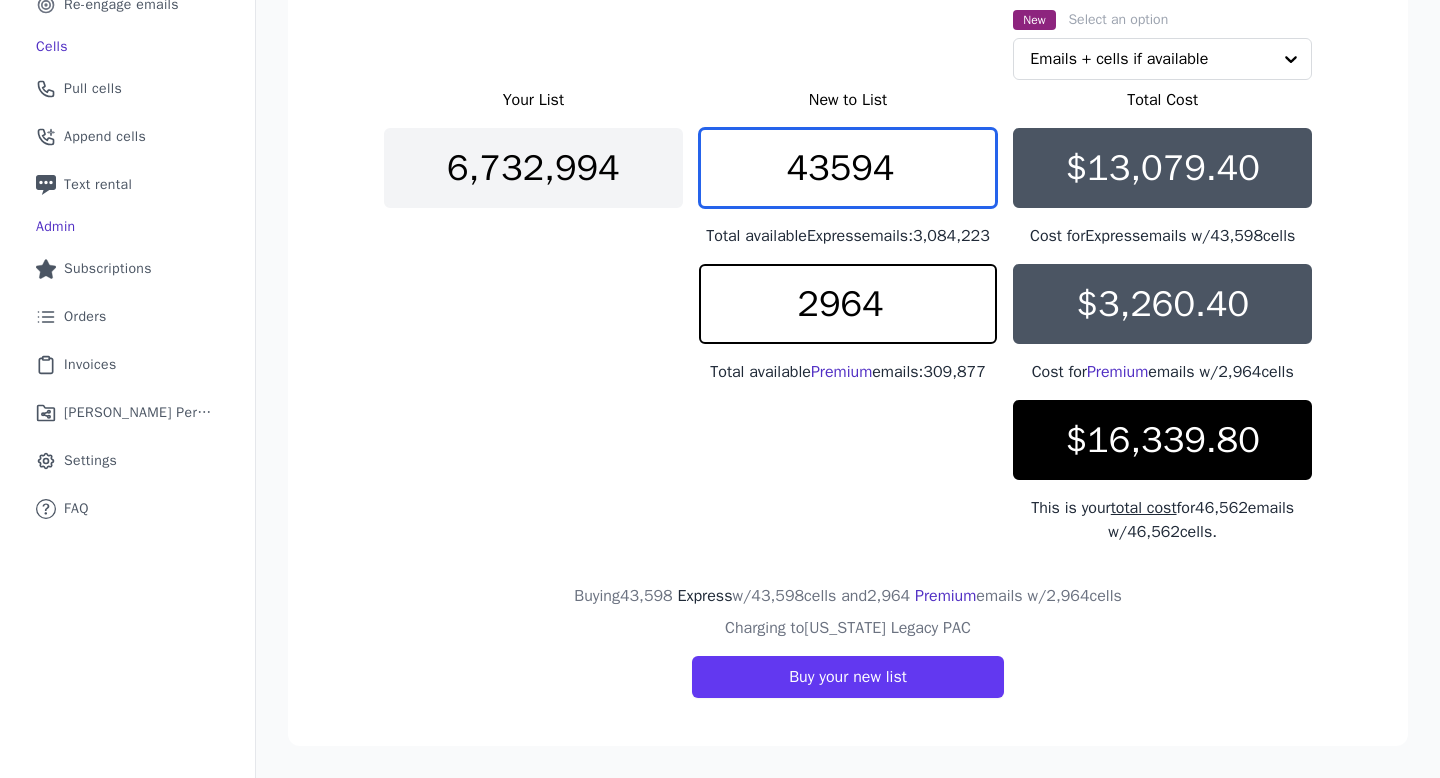 click on "43594" at bounding box center (848, 168) 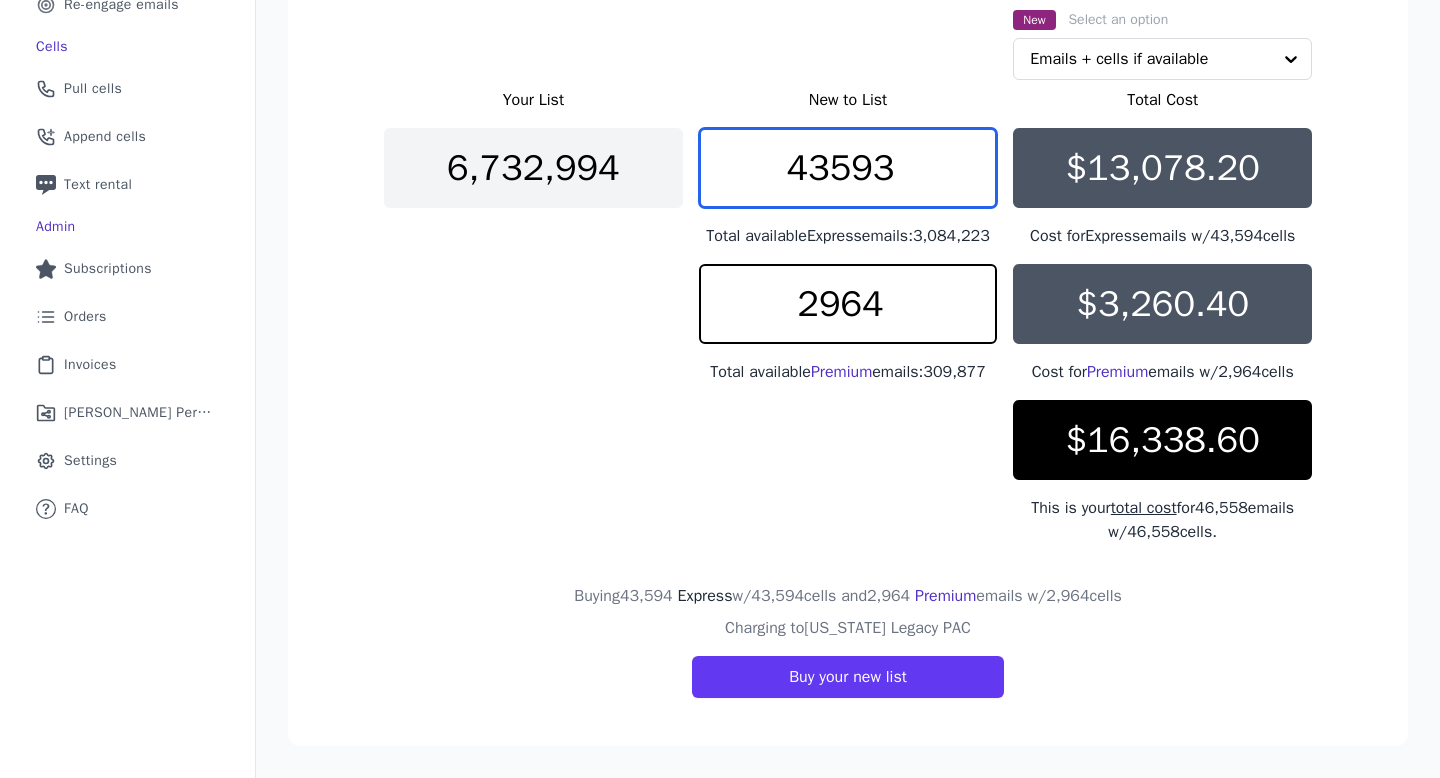 click on "43593" at bounding box center [848, 168] 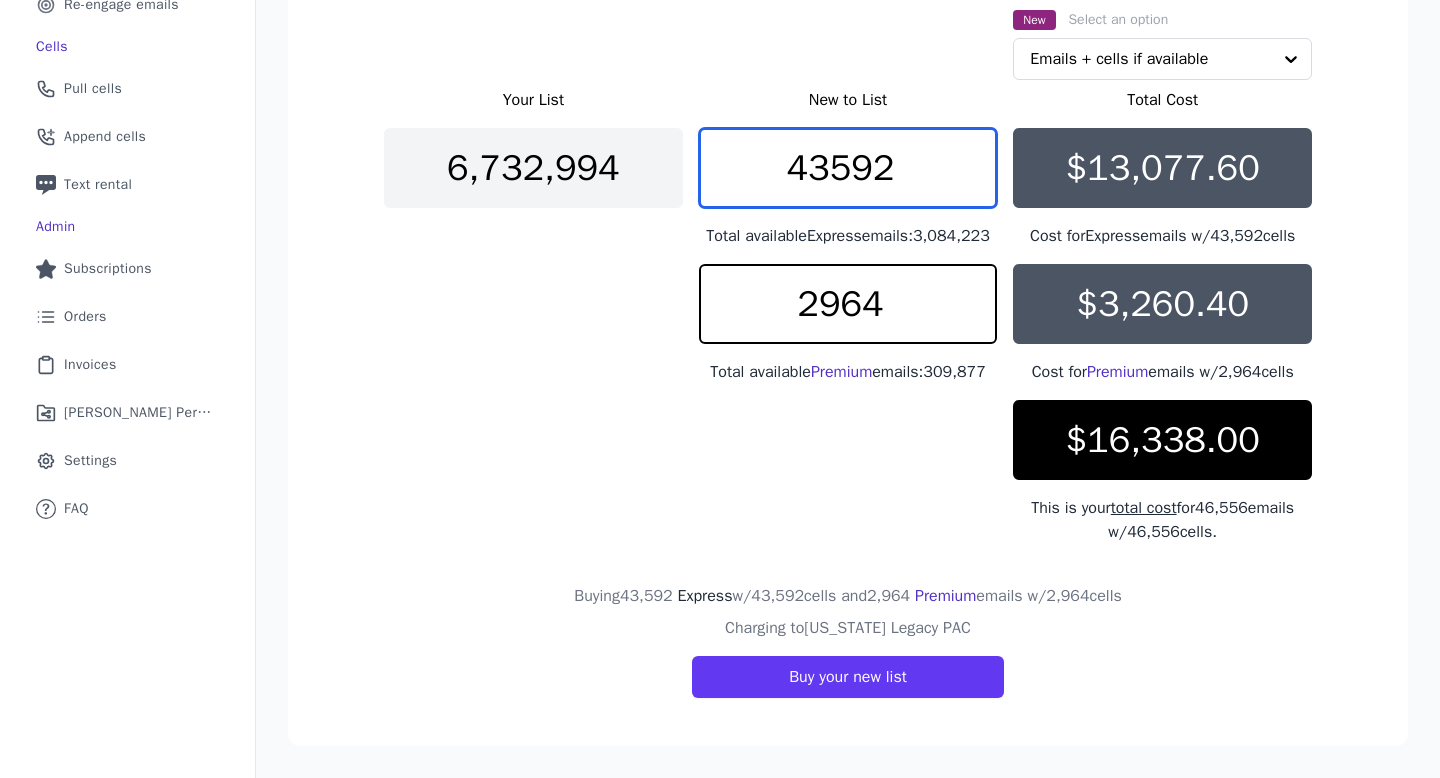 click on "43592" at bounding box center [848, 168] 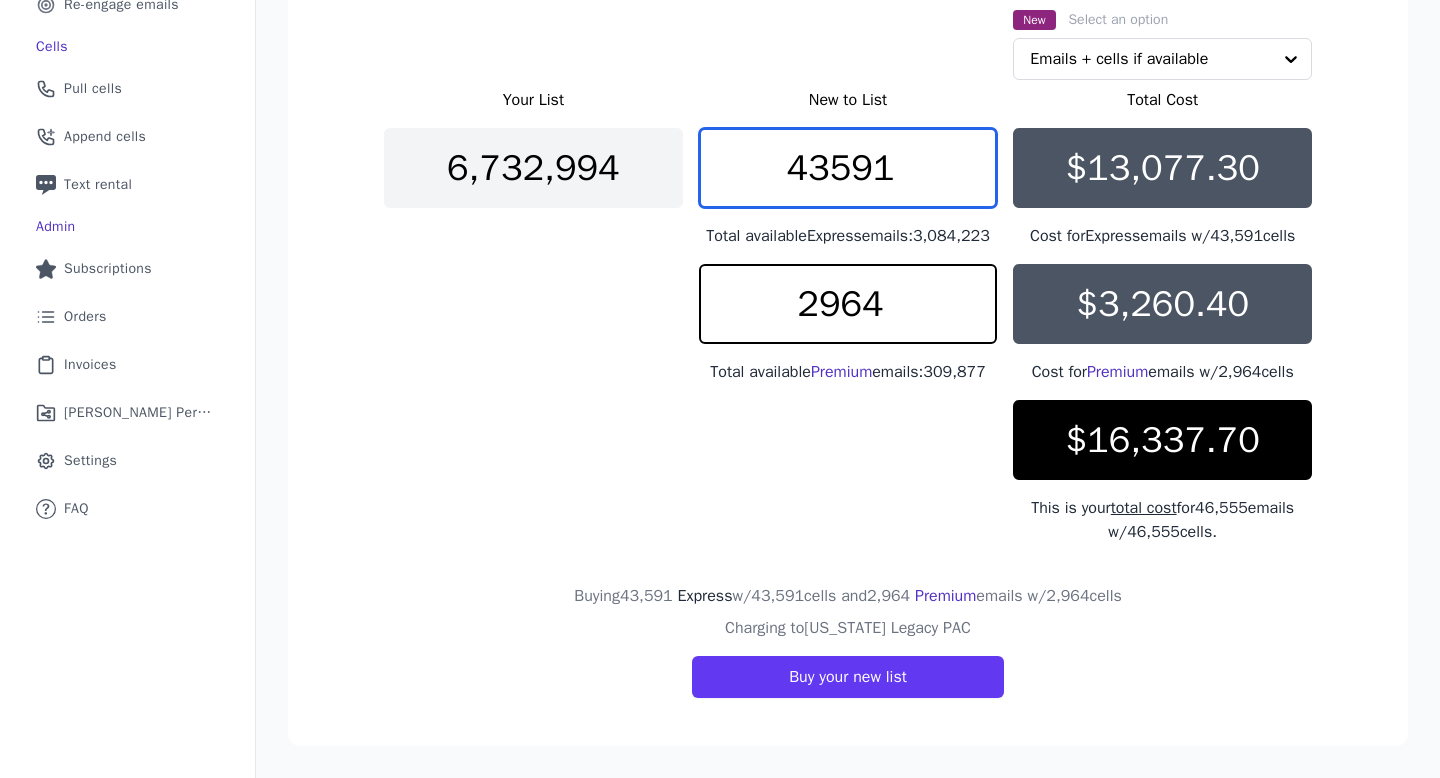 click on "43591" at bounding box center [848, 168] 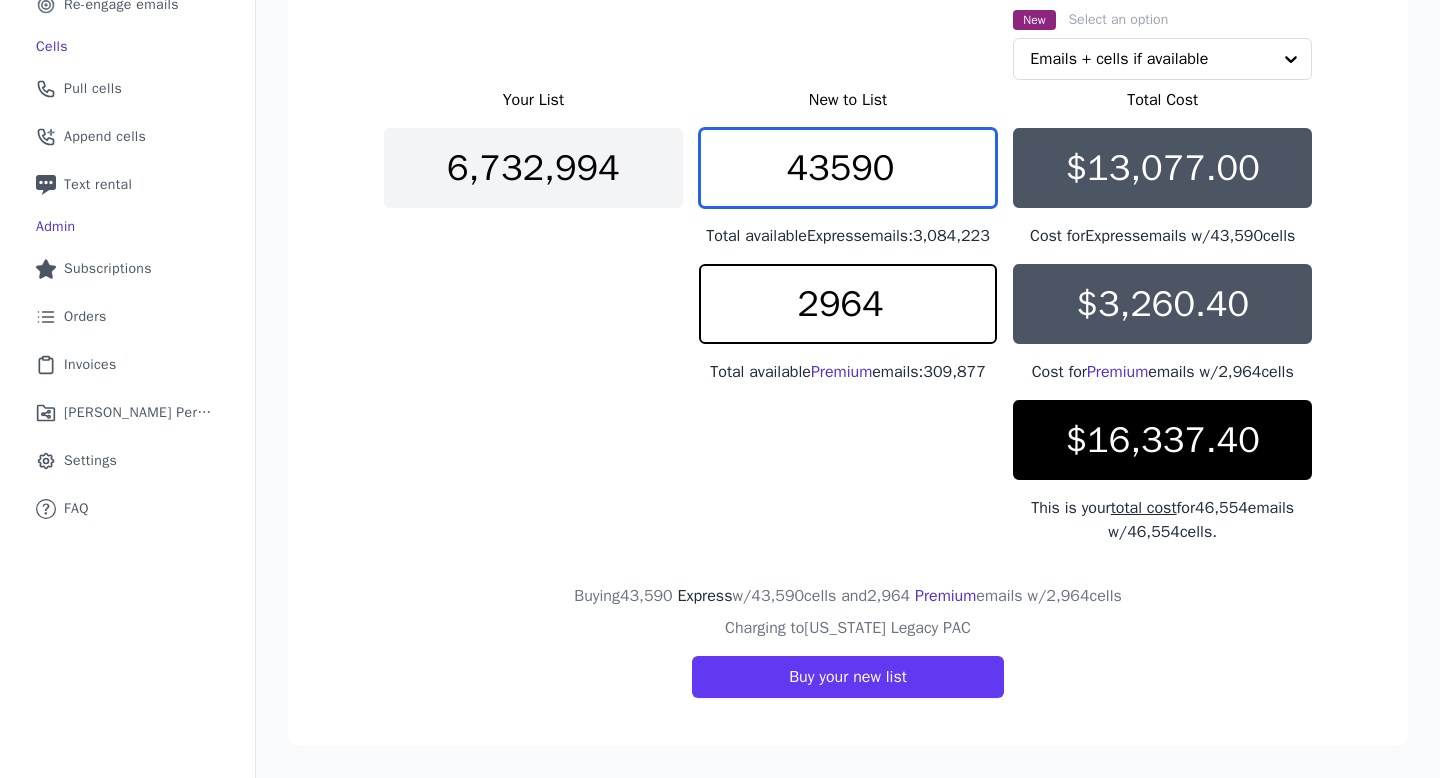 click on "43590" at bounding box center [848, 168] 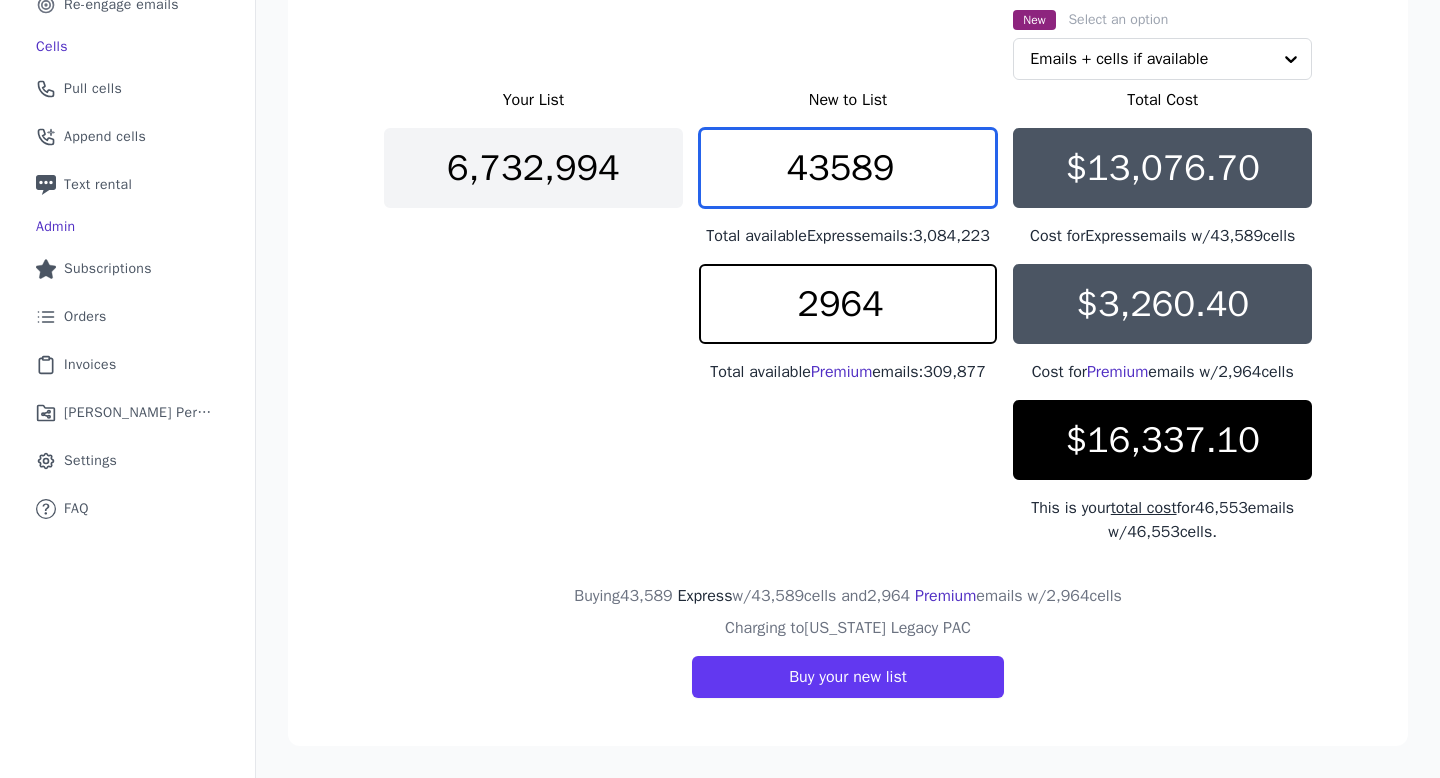 click on "43589" at bounding box center (848, 168) 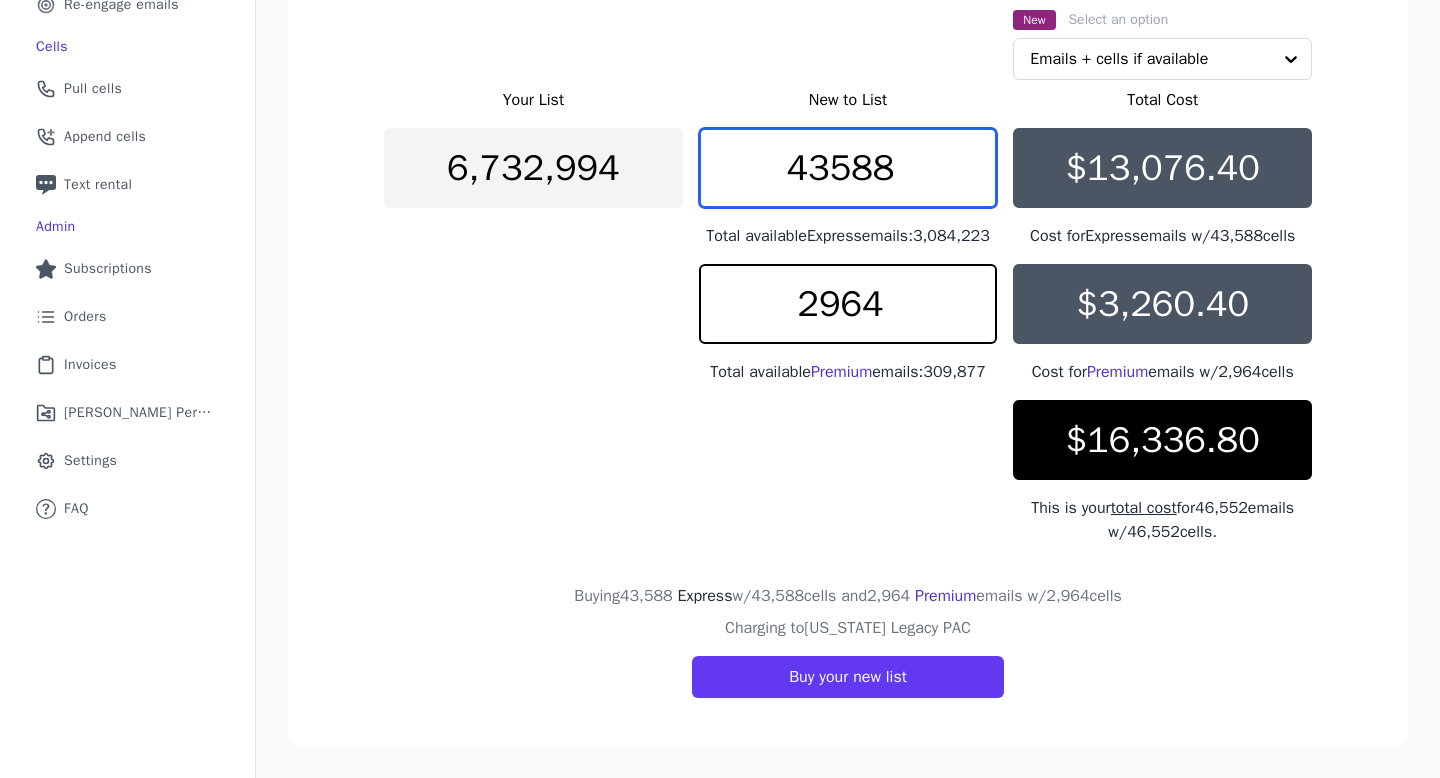 type on "43588" 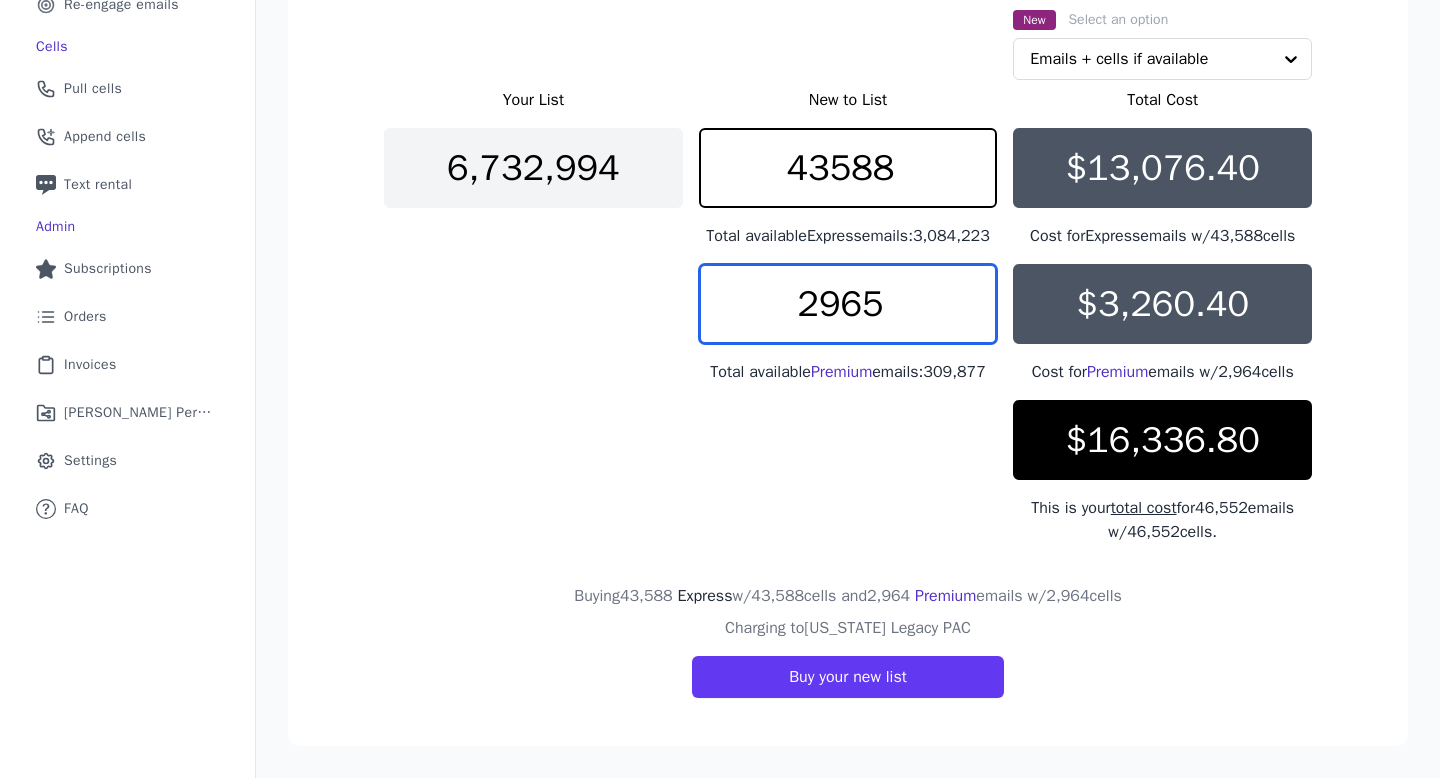type on "2965" 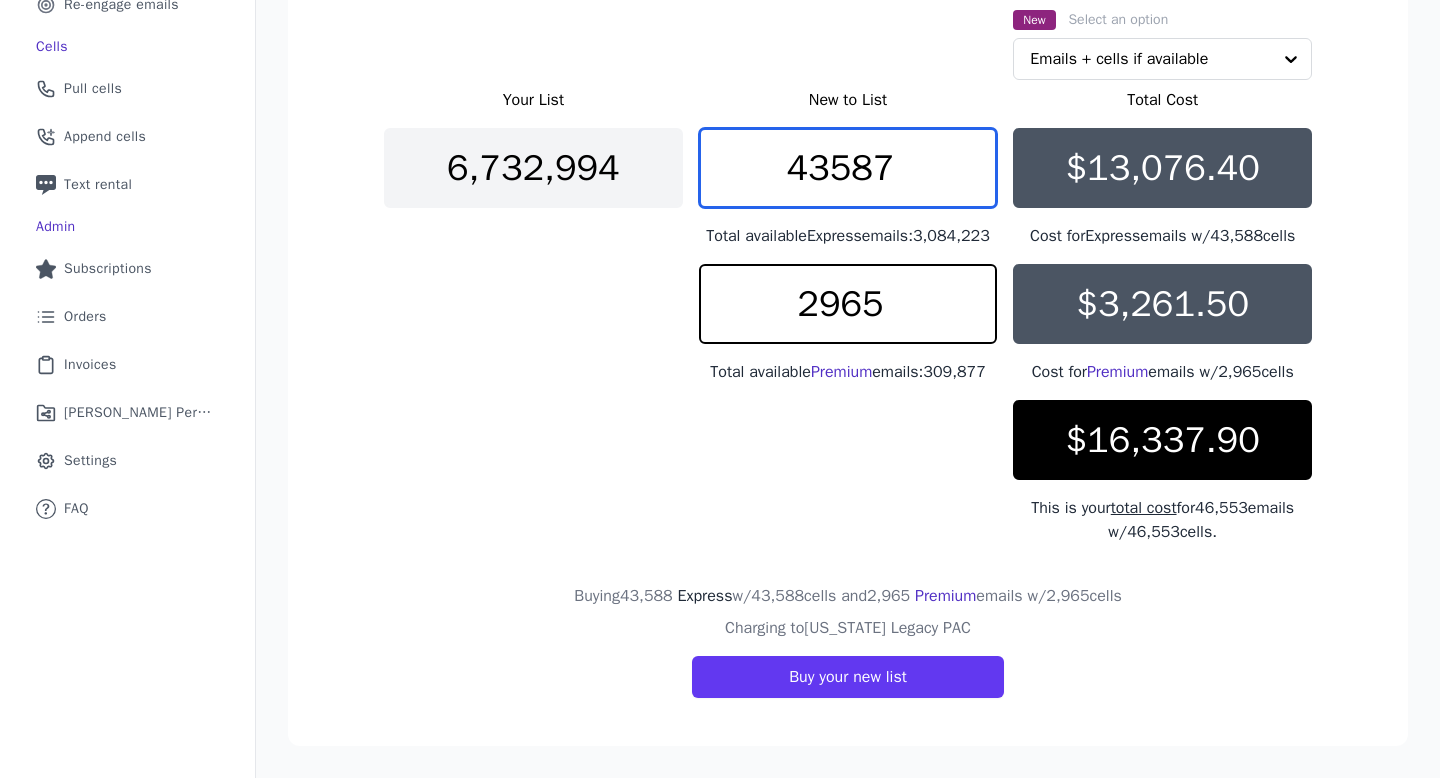 click on "43587" at bounding box center (848, 168) 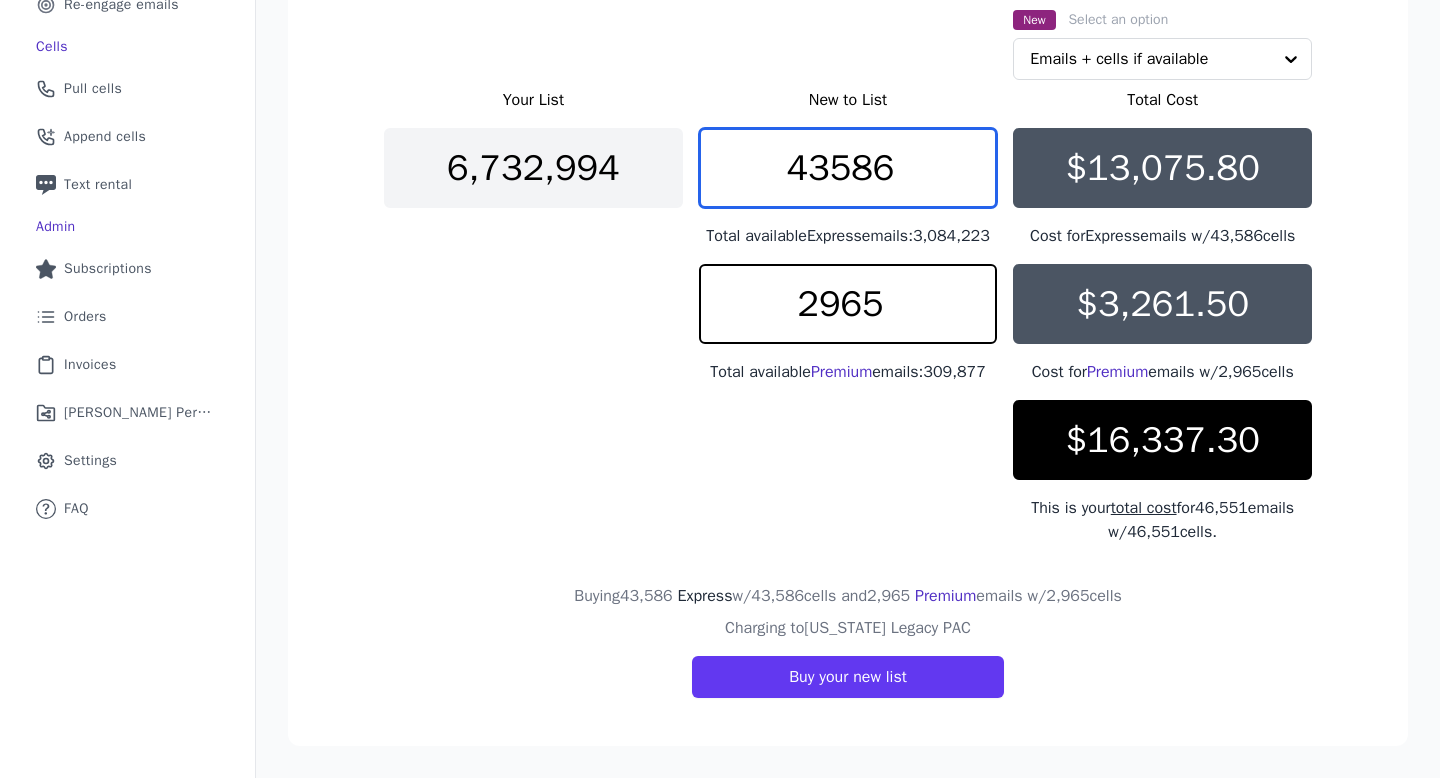 type on "43586" 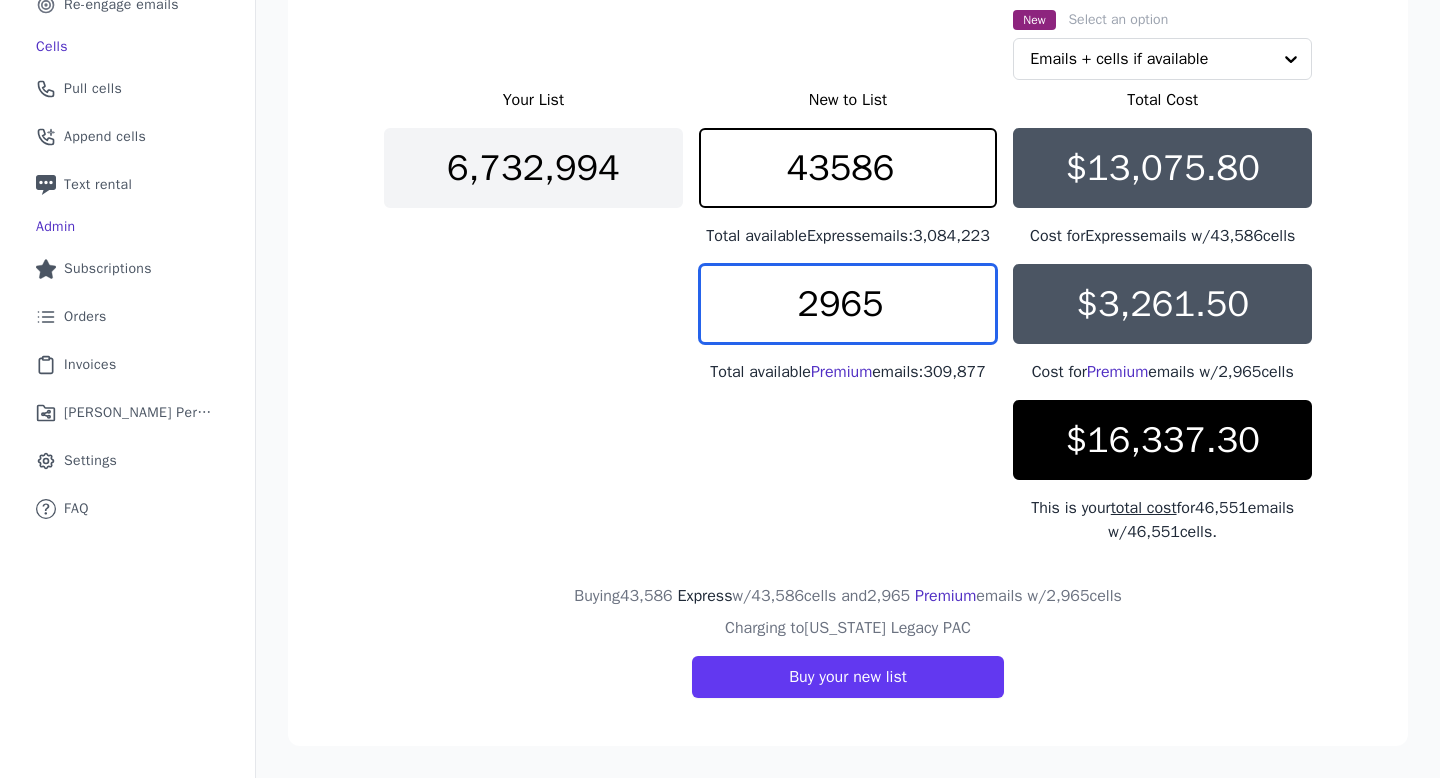 drag, startPoint x: 895, startPoint y: 291, endPoint x: 846, endPoint y: 289, distance: 49.0408 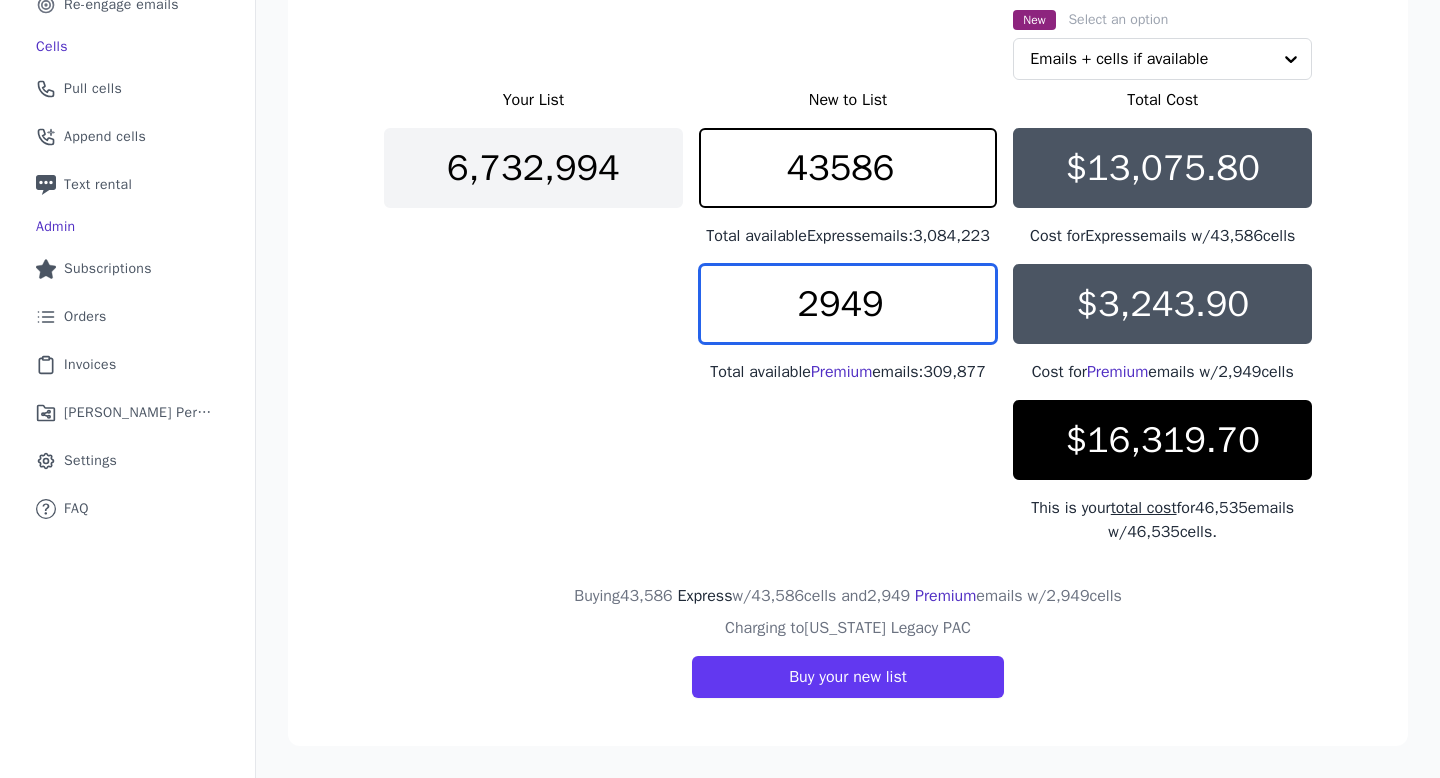 type on "2949" 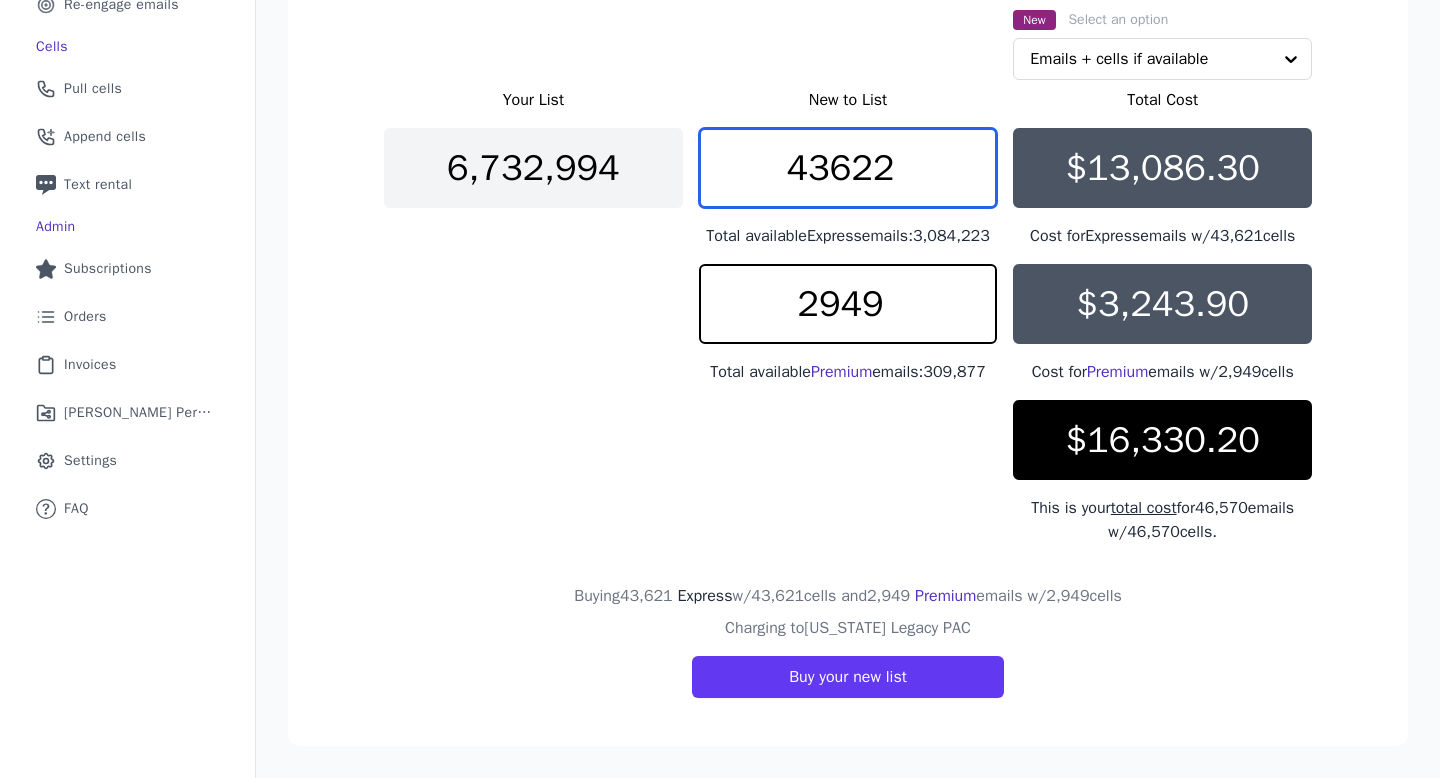 click on "43622" at bounding box center [848, 168] 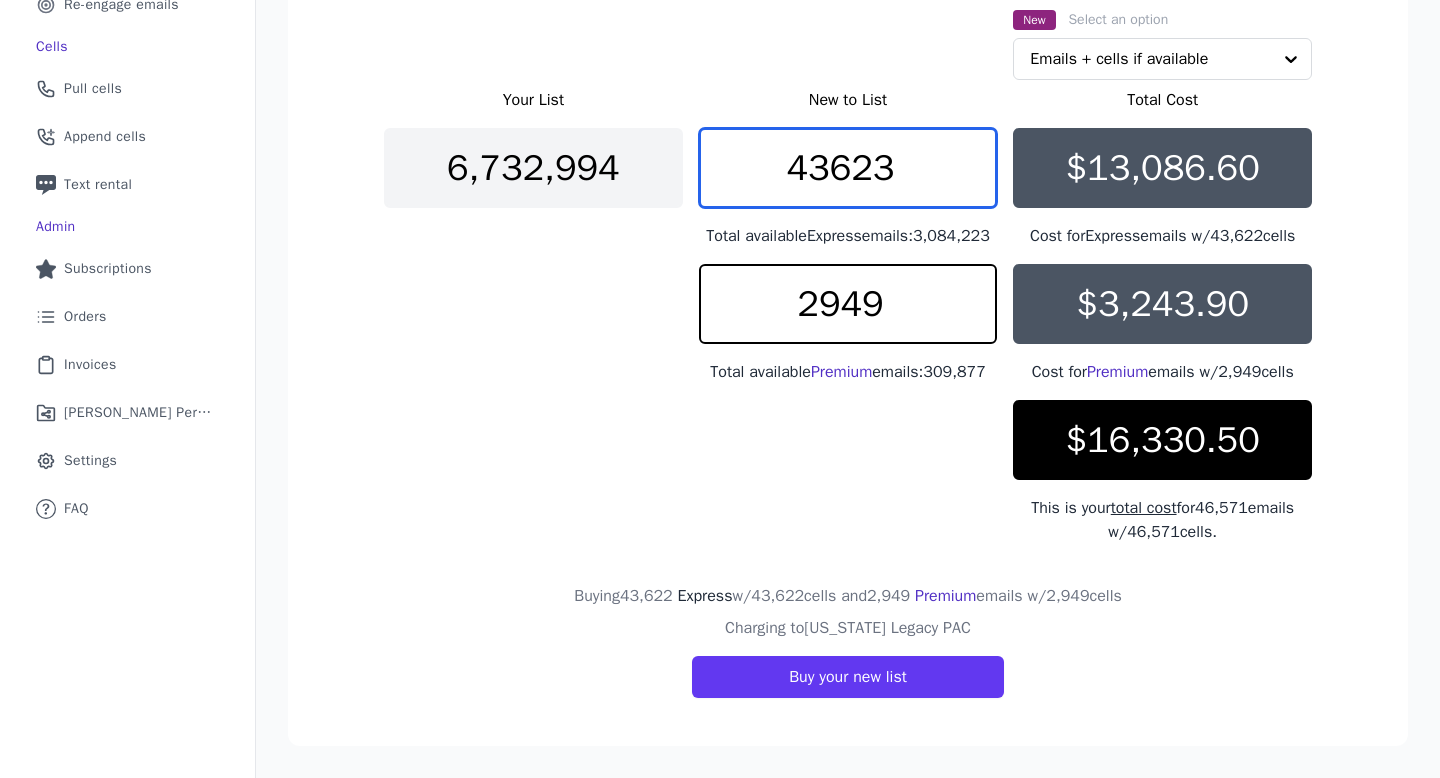 click on "43623" at bounding box center [848, 168] 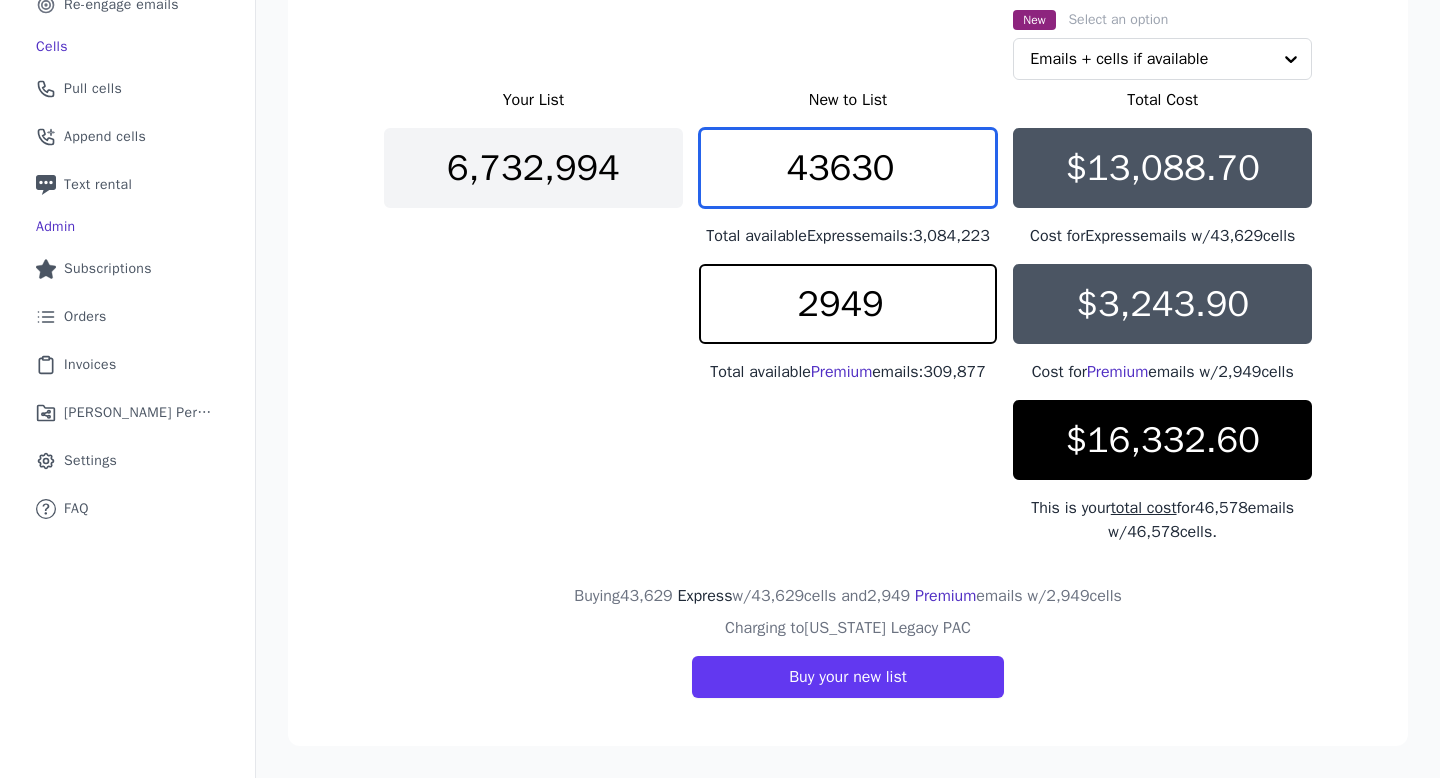 click on "43630" at bounding box center [848, 168] 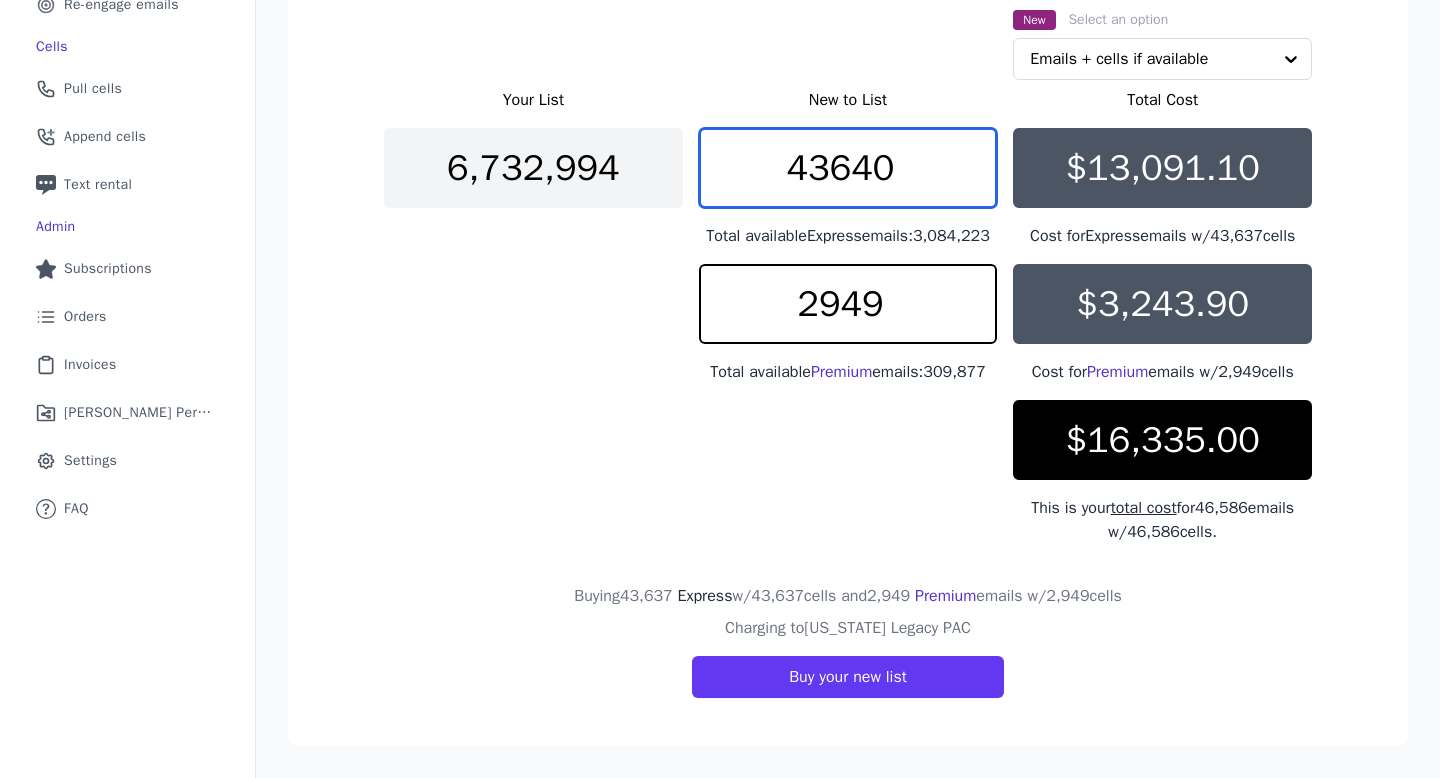 click on "43640" at bounding box center (848, 168) 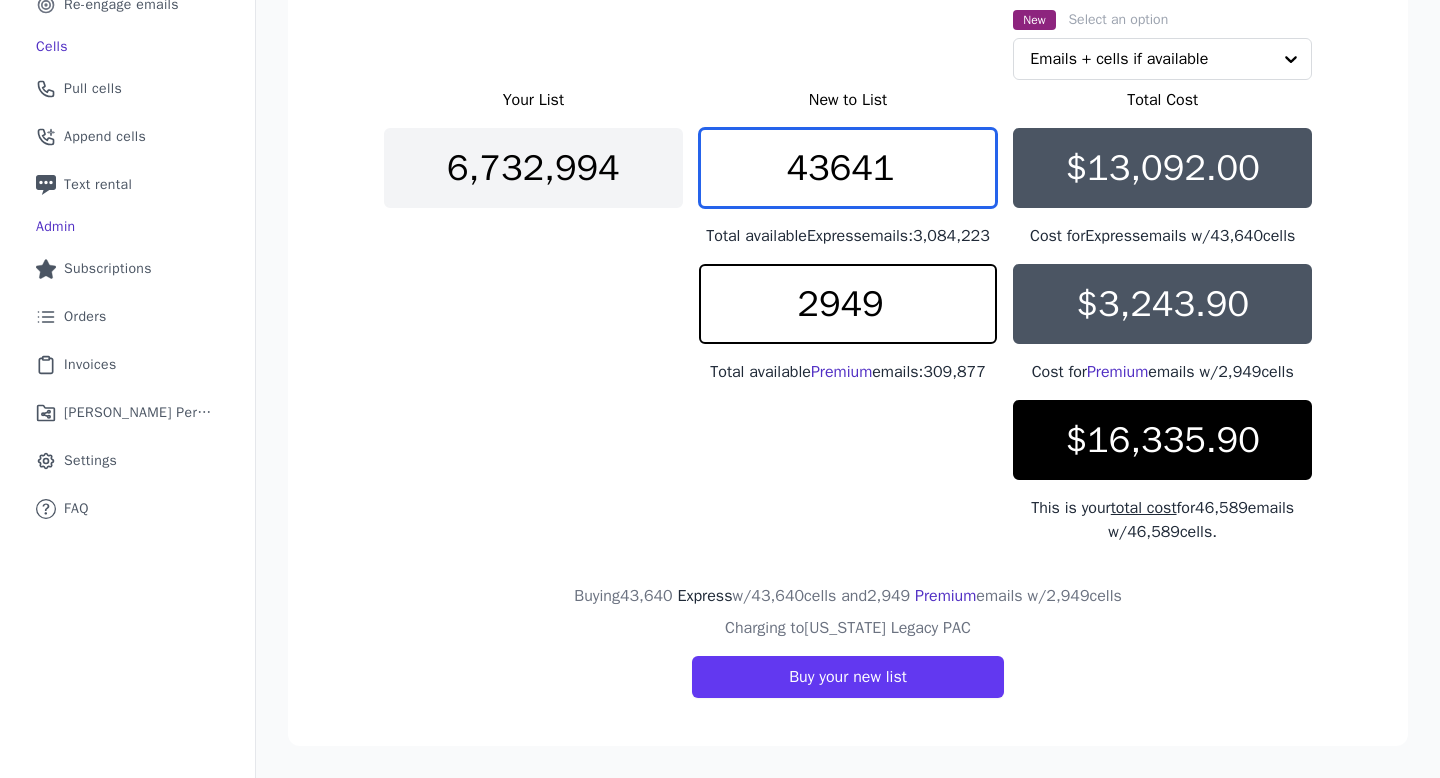 click on "43641" at bounding box center [848, 168] 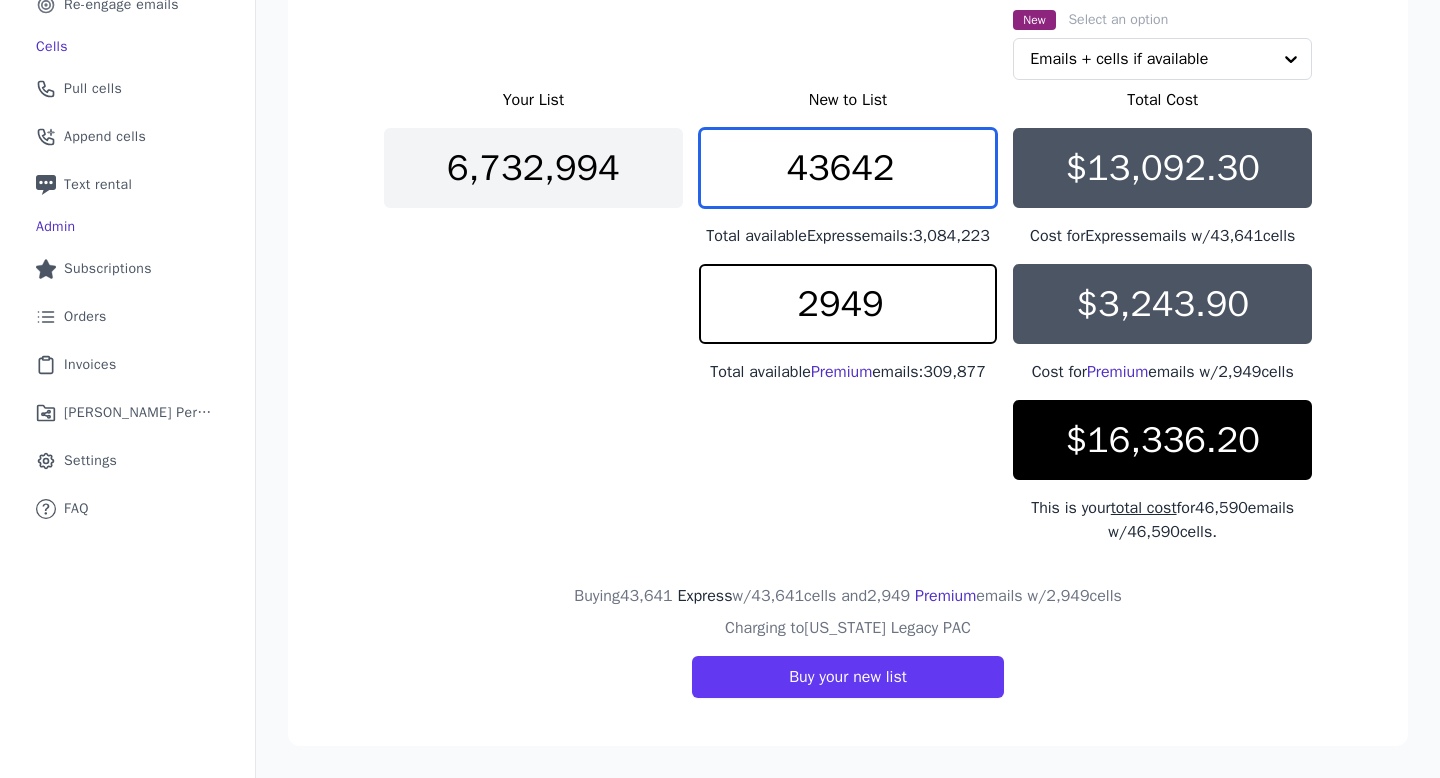 click on "43642" at bounding box center [848, 168] 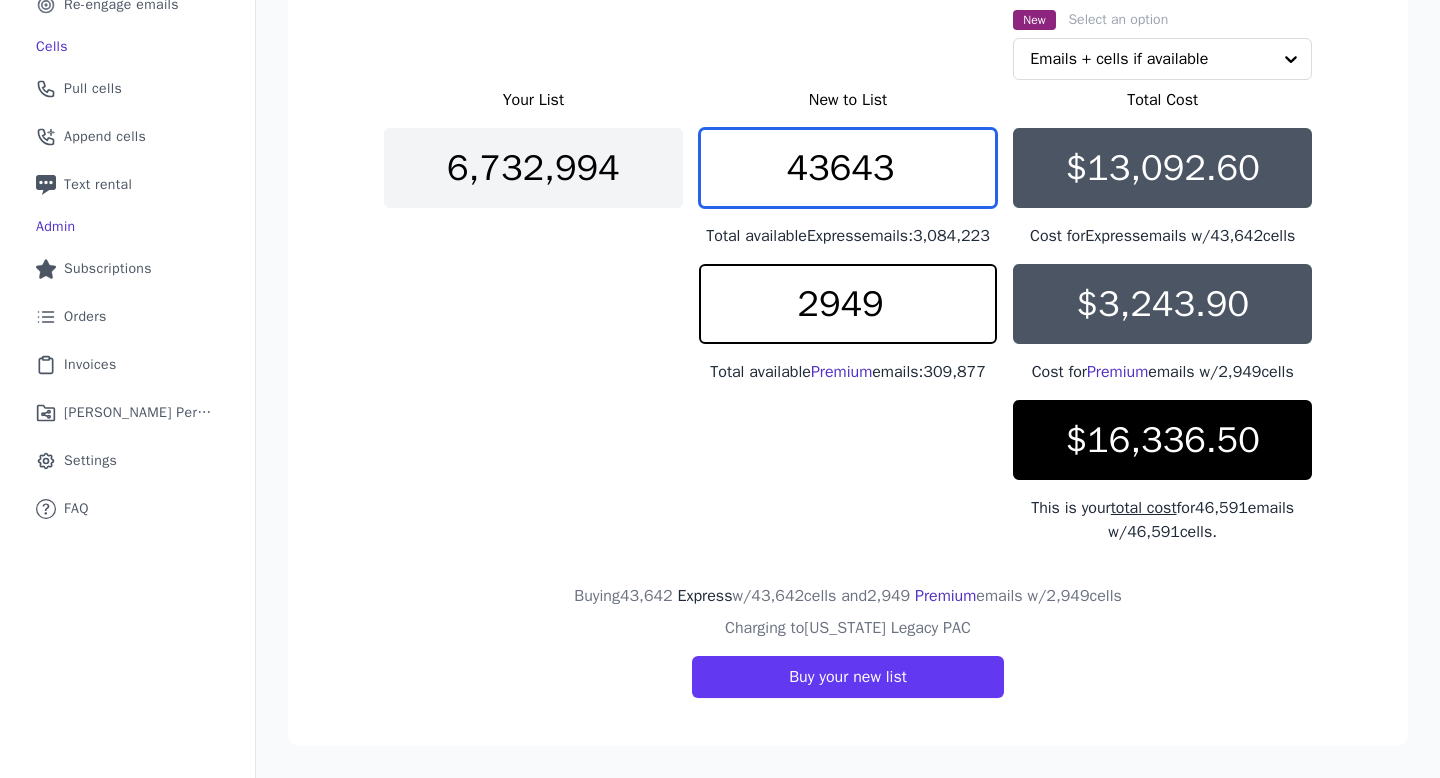 click on "43643" at bounding box center [848, 168] 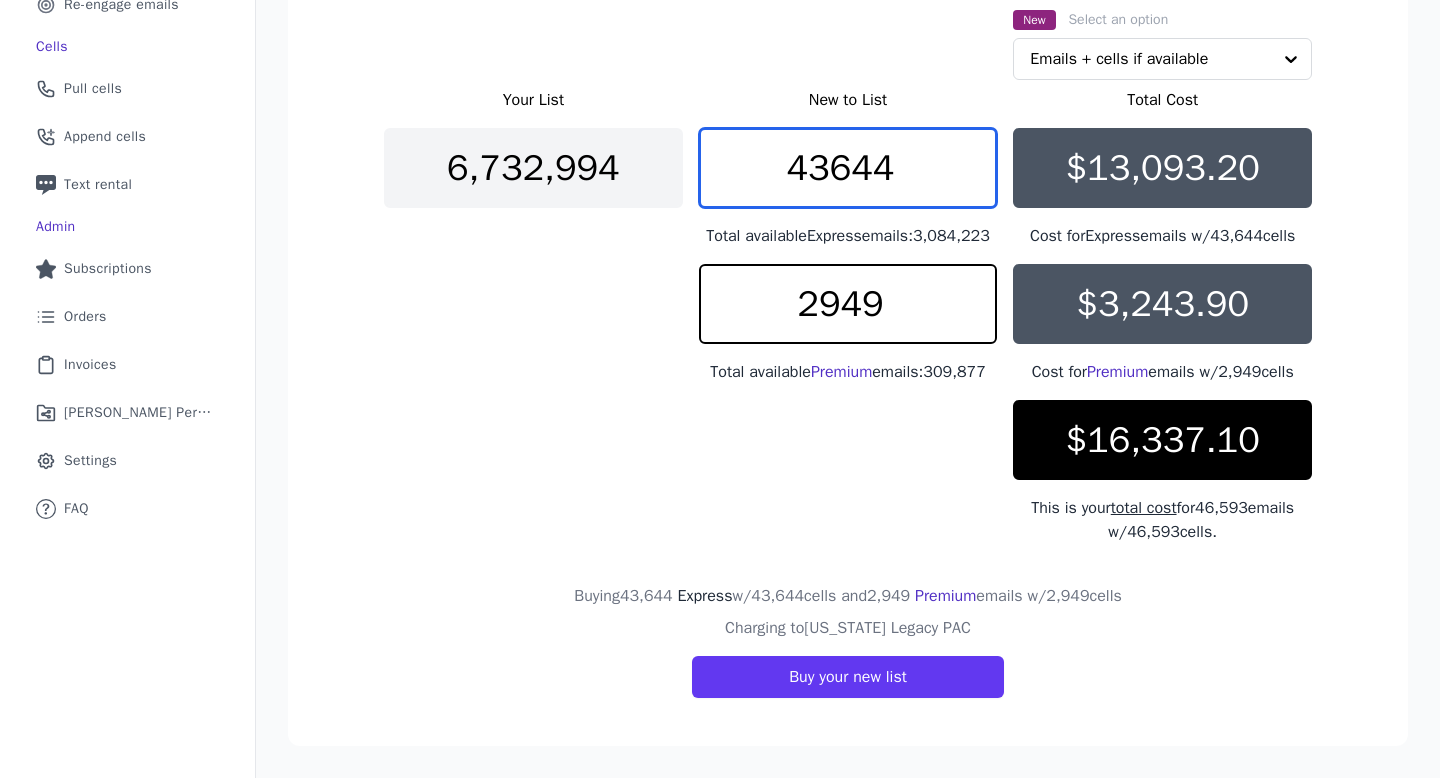 click on "43644" at bounding box center (848, 168) 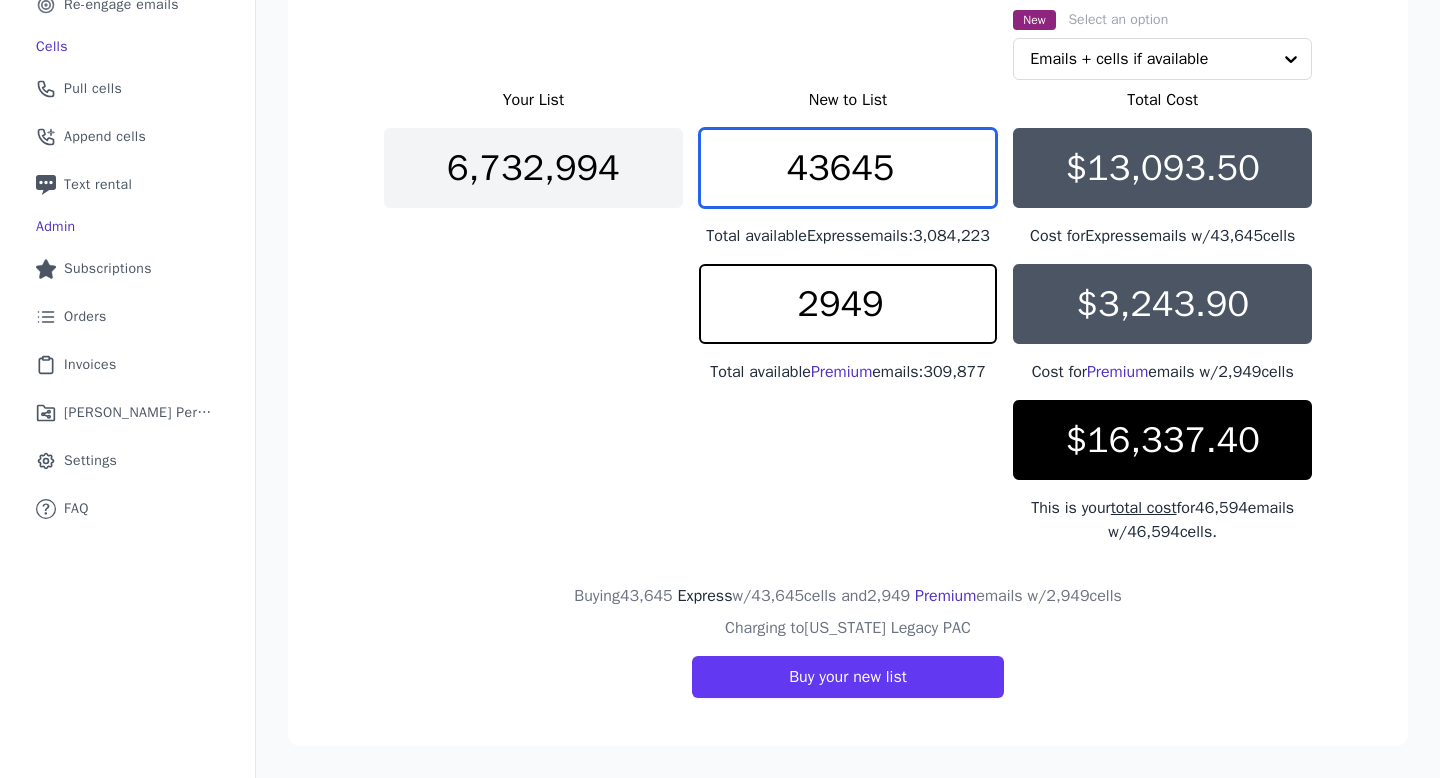 click on "43645" at bounding box center [848, 168] 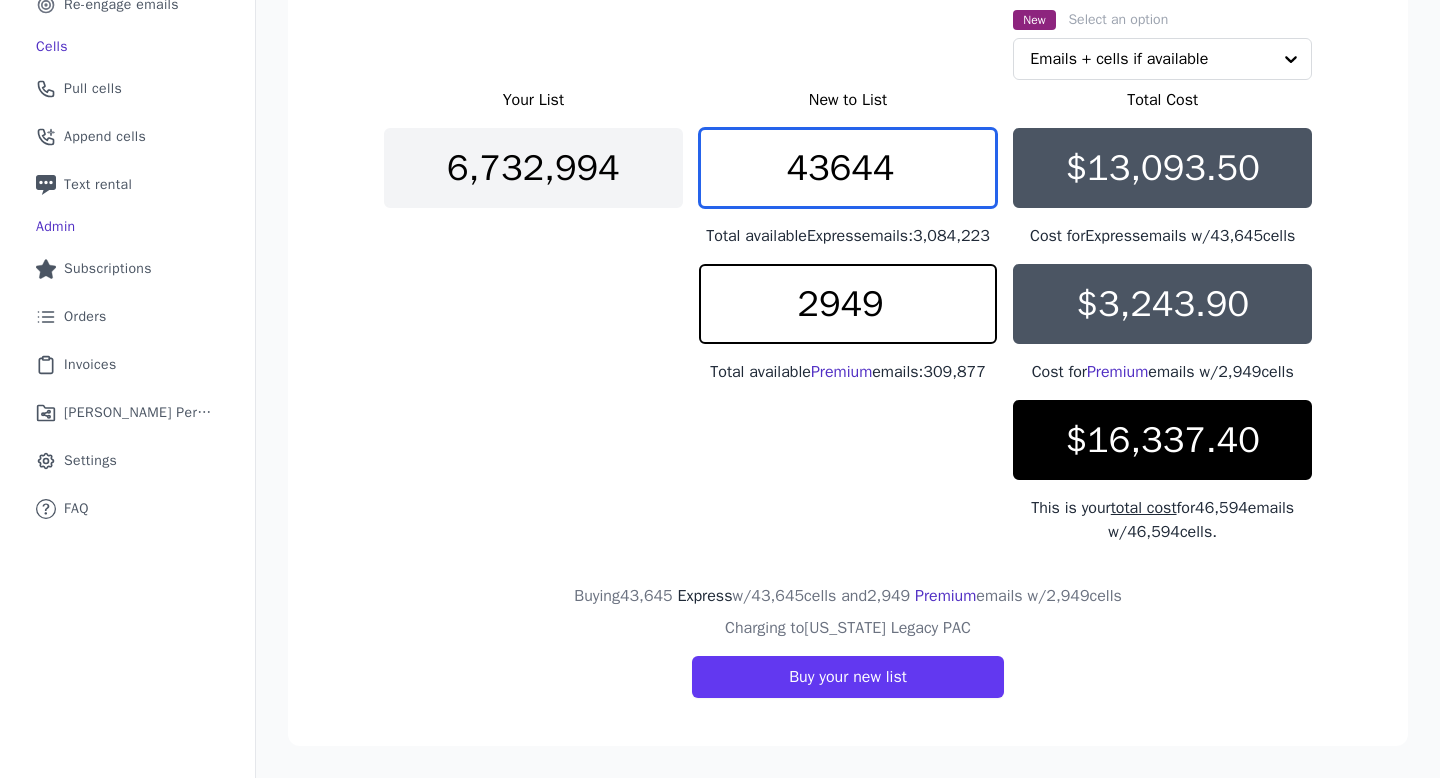 type on "43644" 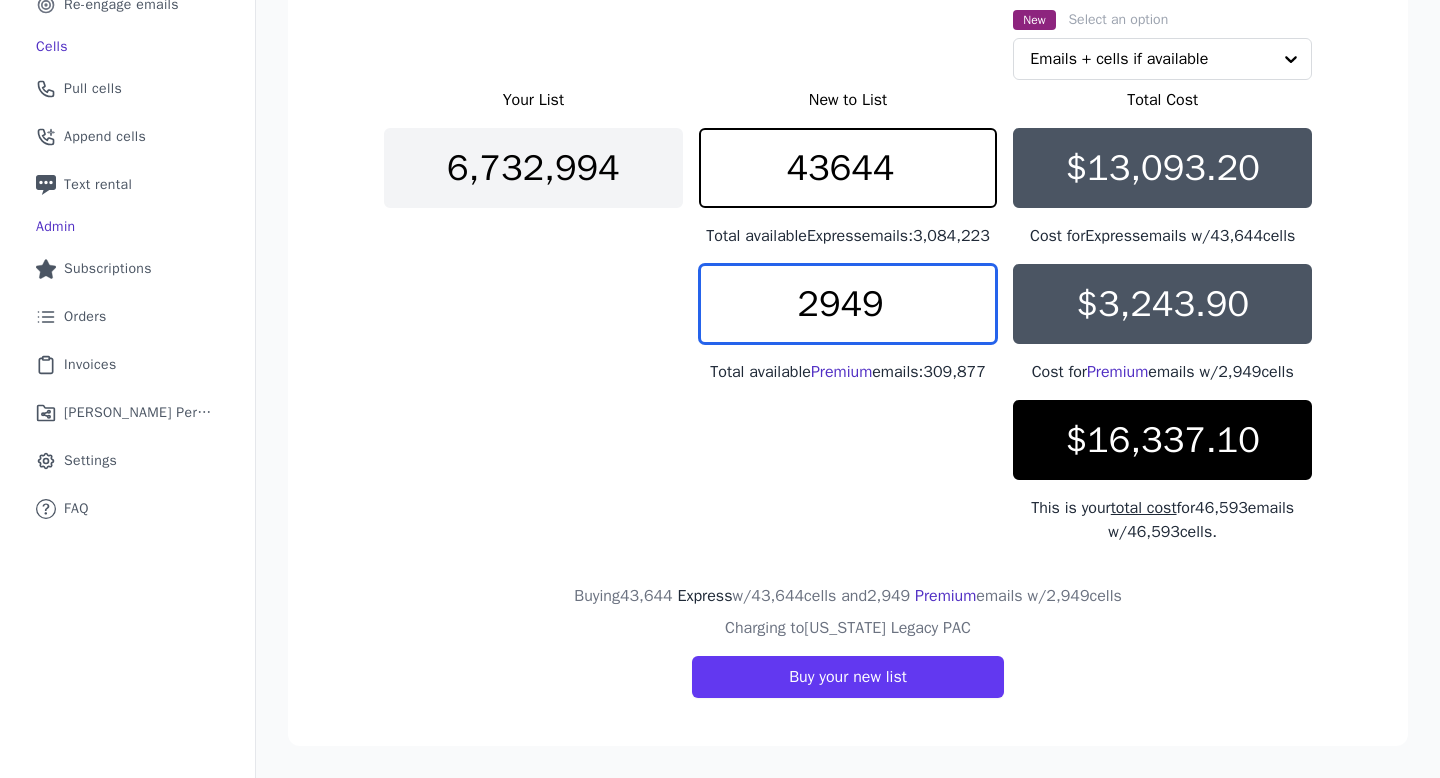 drag, startPoint x: 893, startPoint y: 296, endPoint x: 823, endPoint y: 293, distance: 70.064255 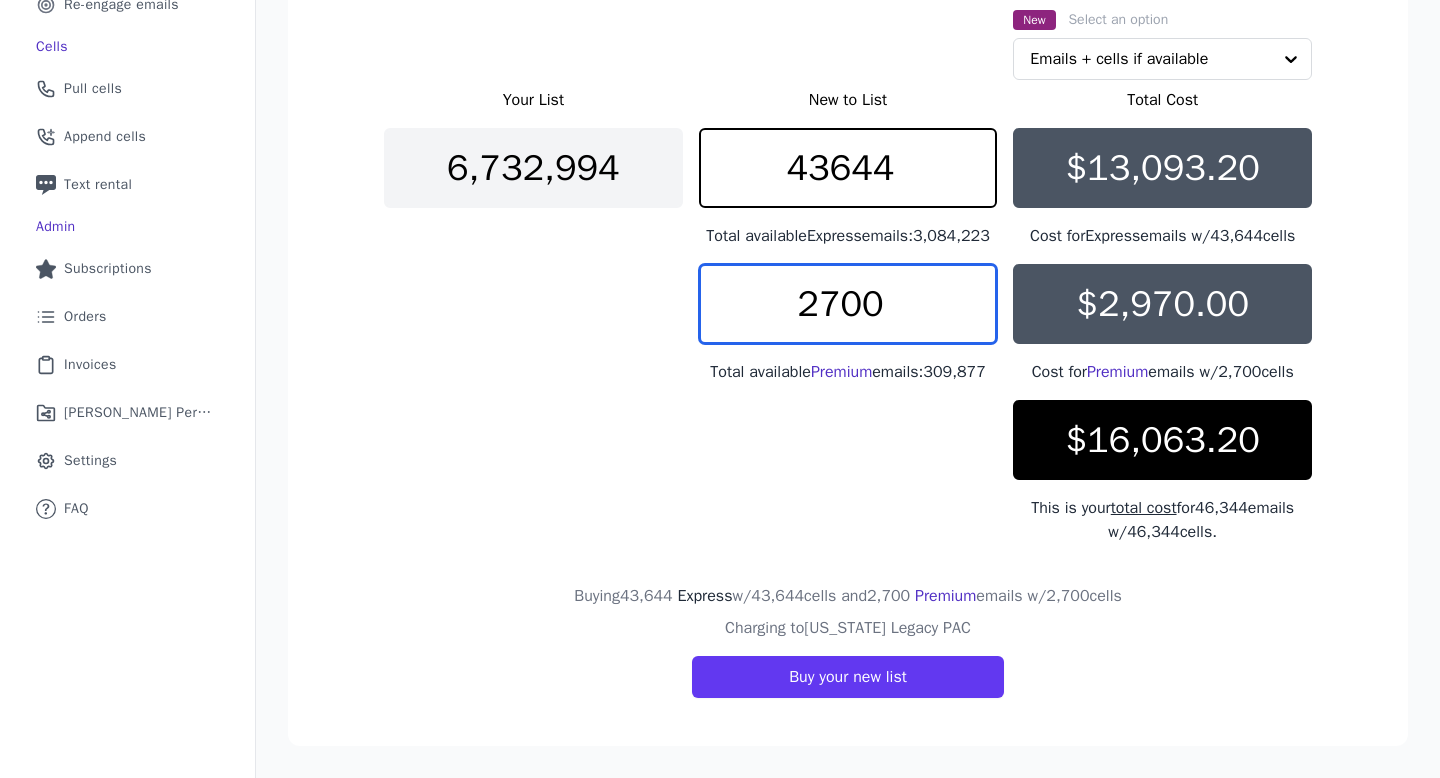 type on "2700" 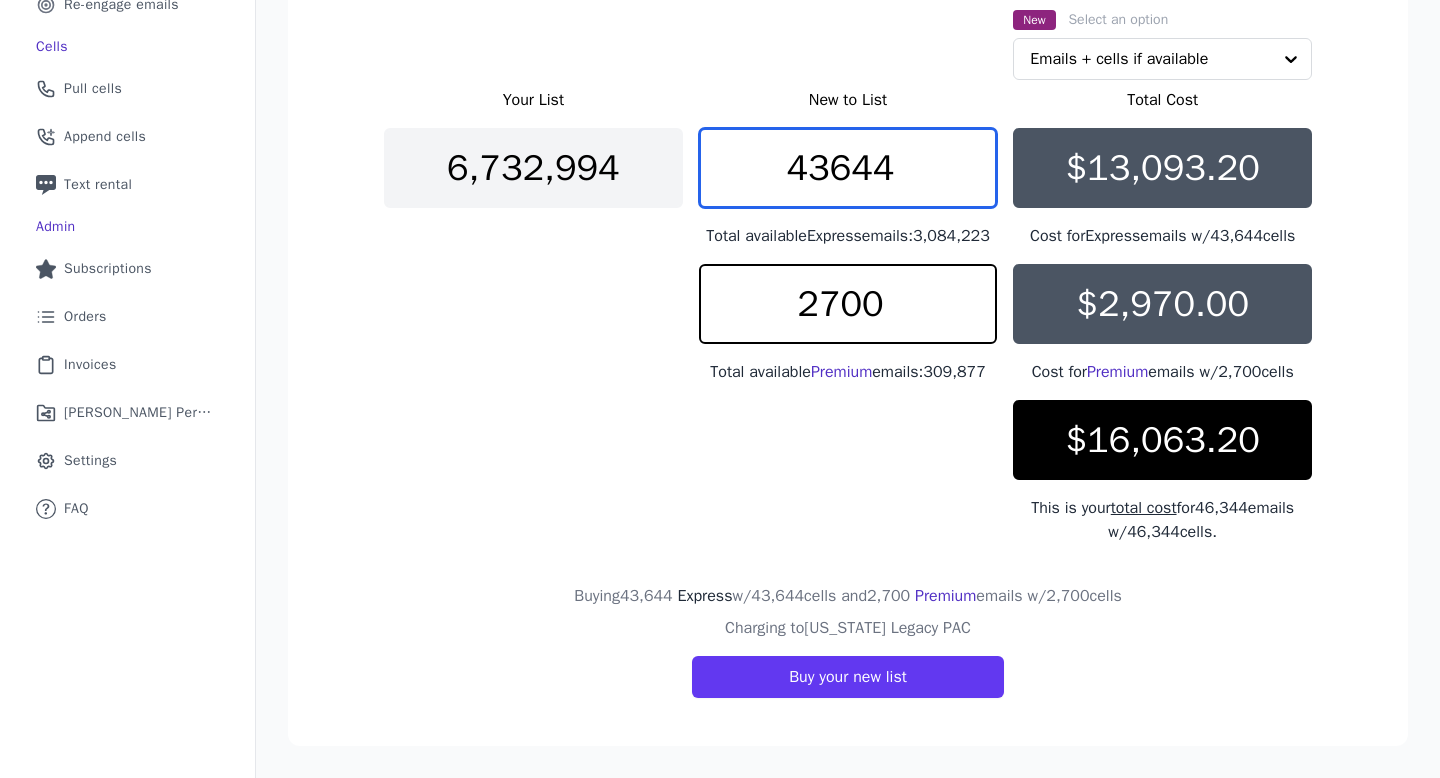 drag, startPoint x: 901, startPoint y: 127, endPoint x: 836, endPoint y: 127, distance: 65 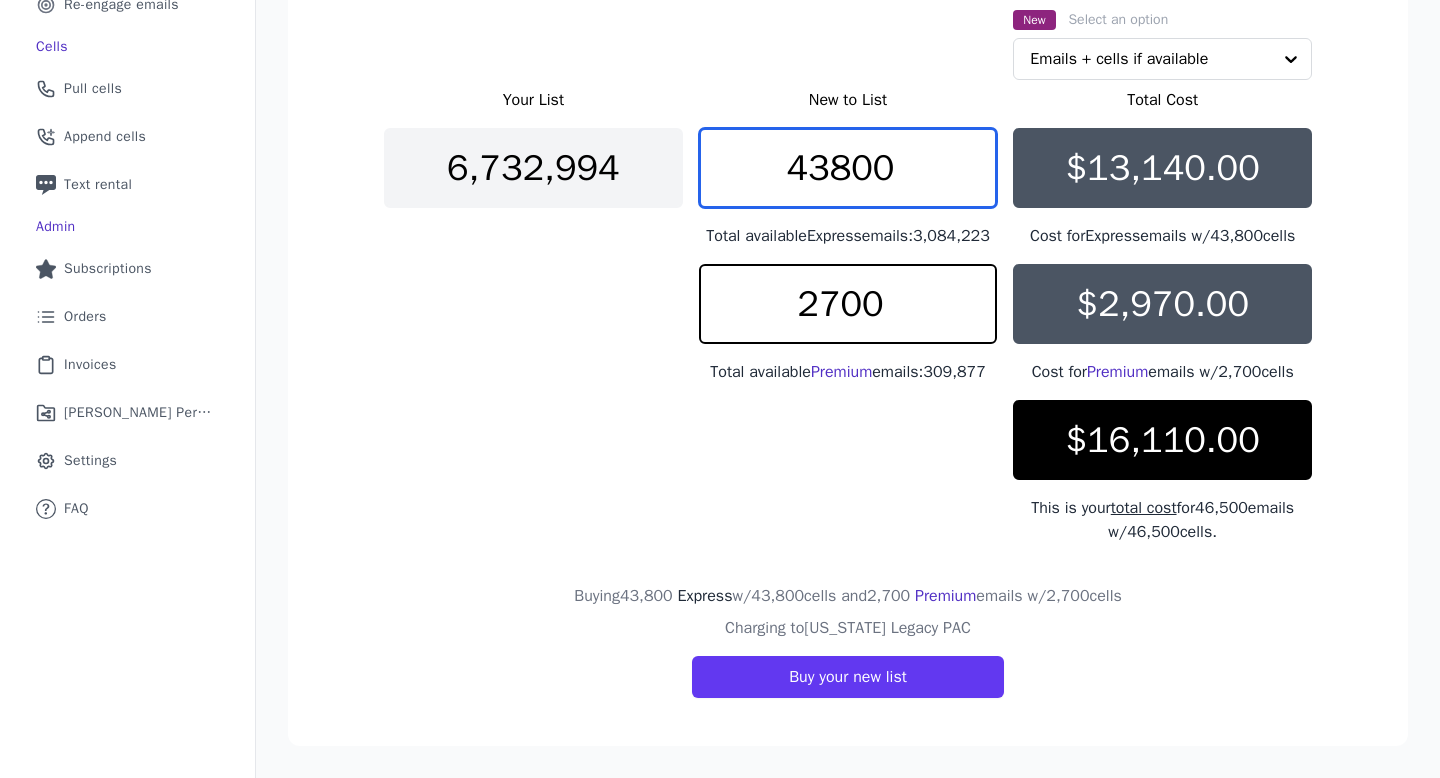 drag, startPoint x: 899, startPoint y: 132, endPoint x: 827, endPoint y: 132, distance: 72 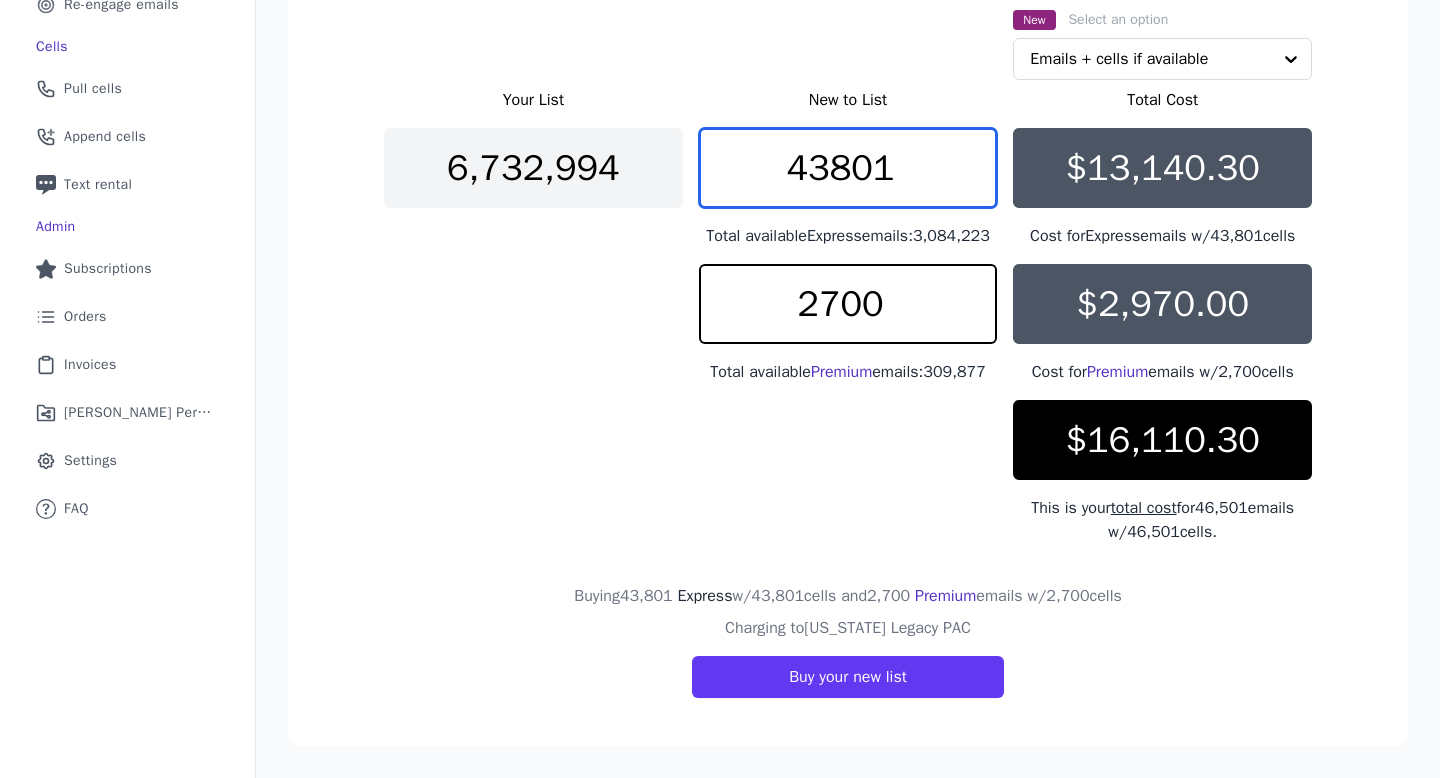 click on "43801" at bounding box center [848, 168] 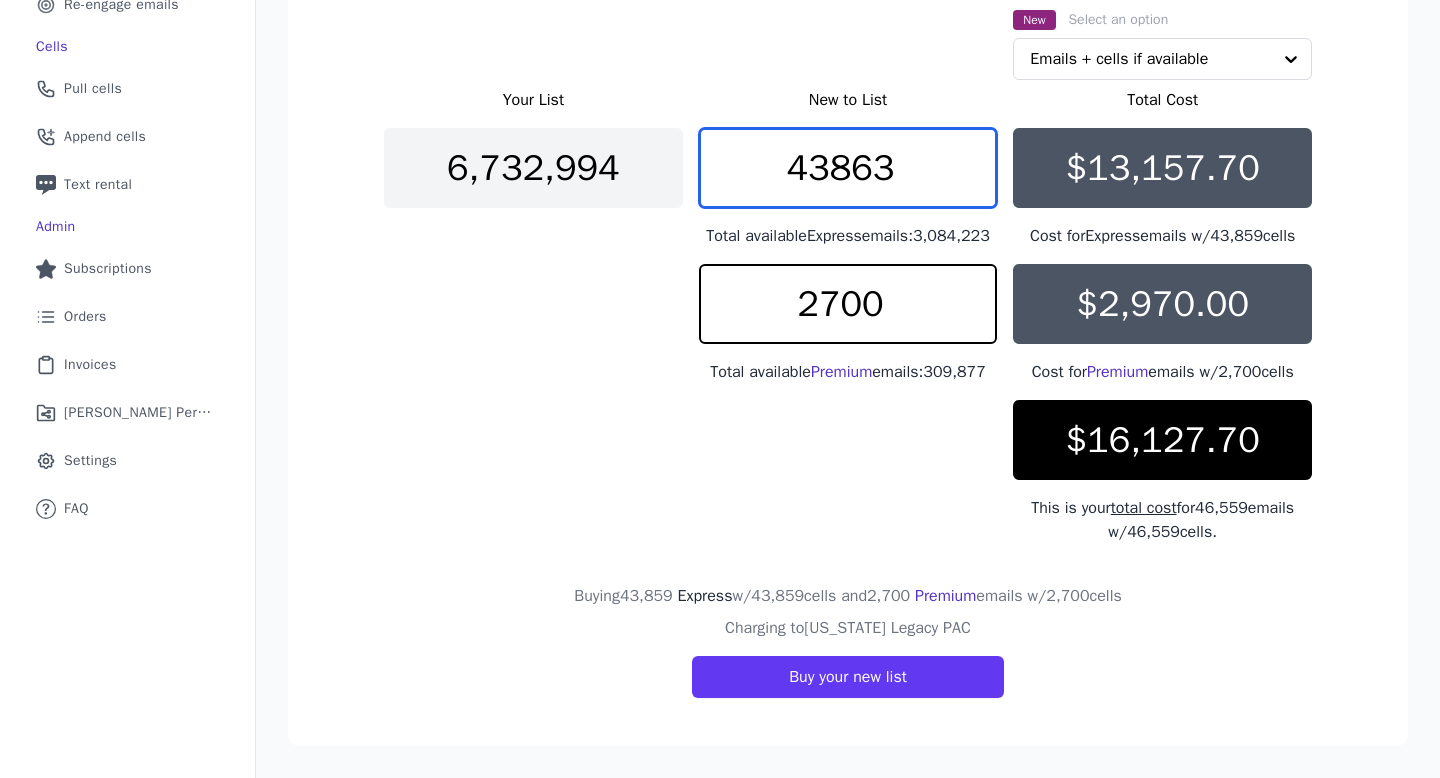 click on "43863" at bounding box center (848, 168) 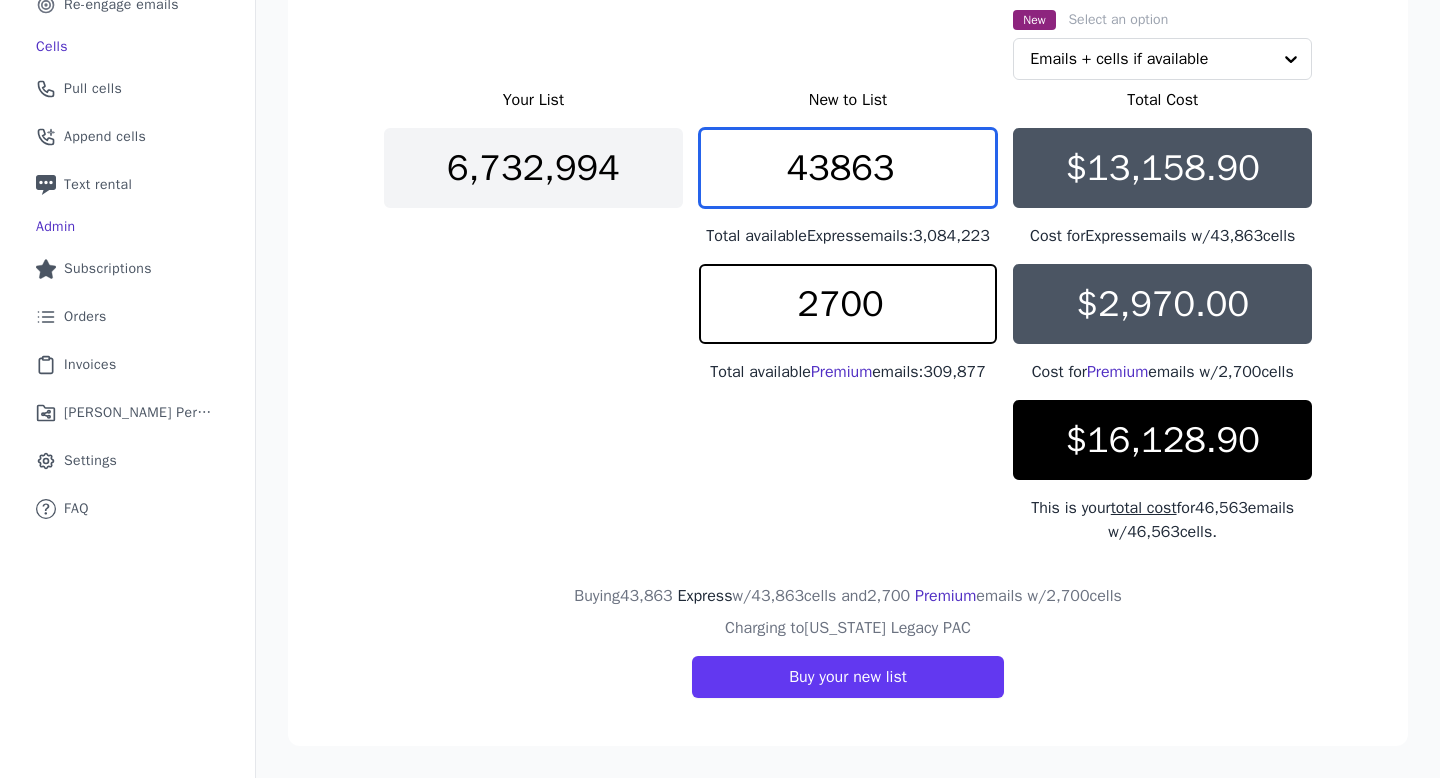 drag, startPoint x: 911, startPoint y: 140, endPoint x: 840, endPoint y: 136, distance: 71.11259 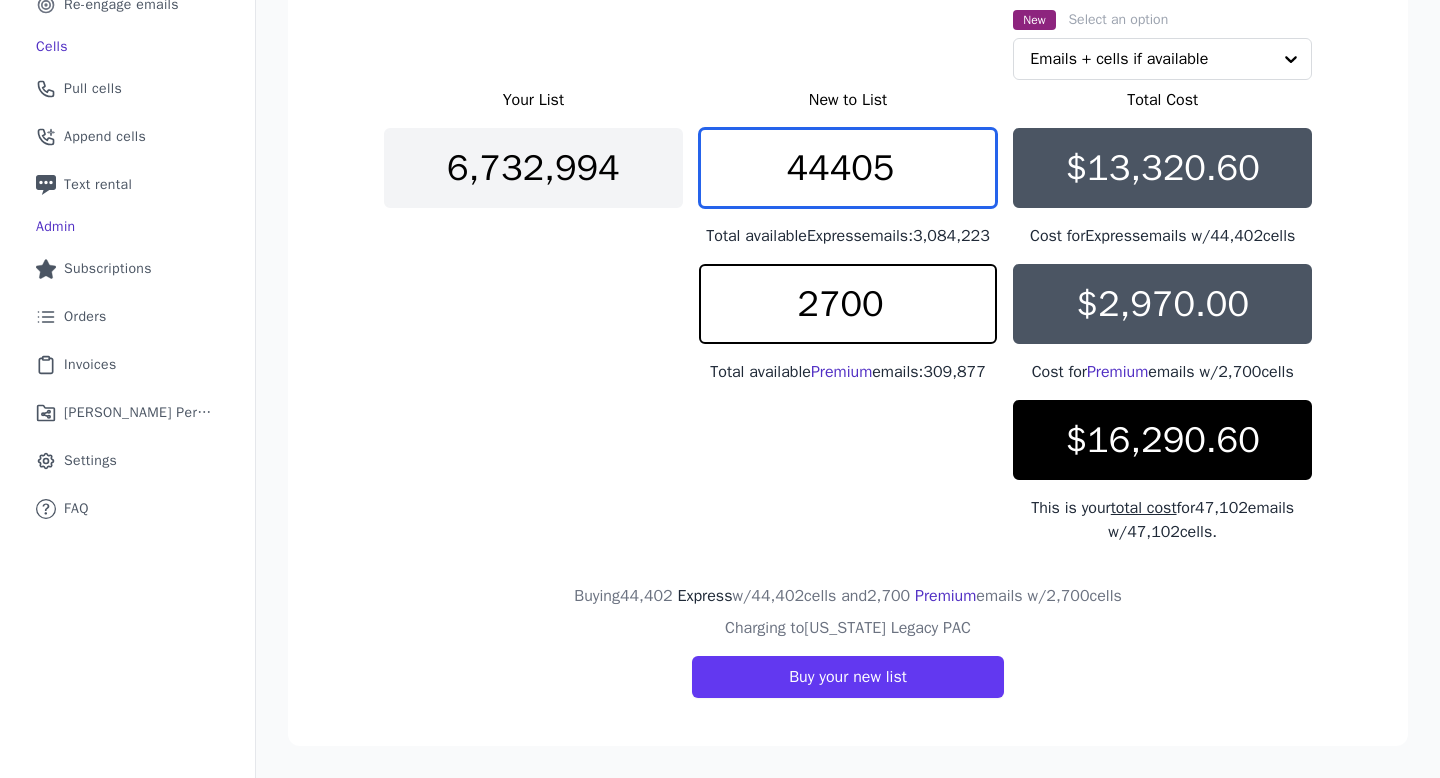 click on "44405" at bounding box center (848, 168) 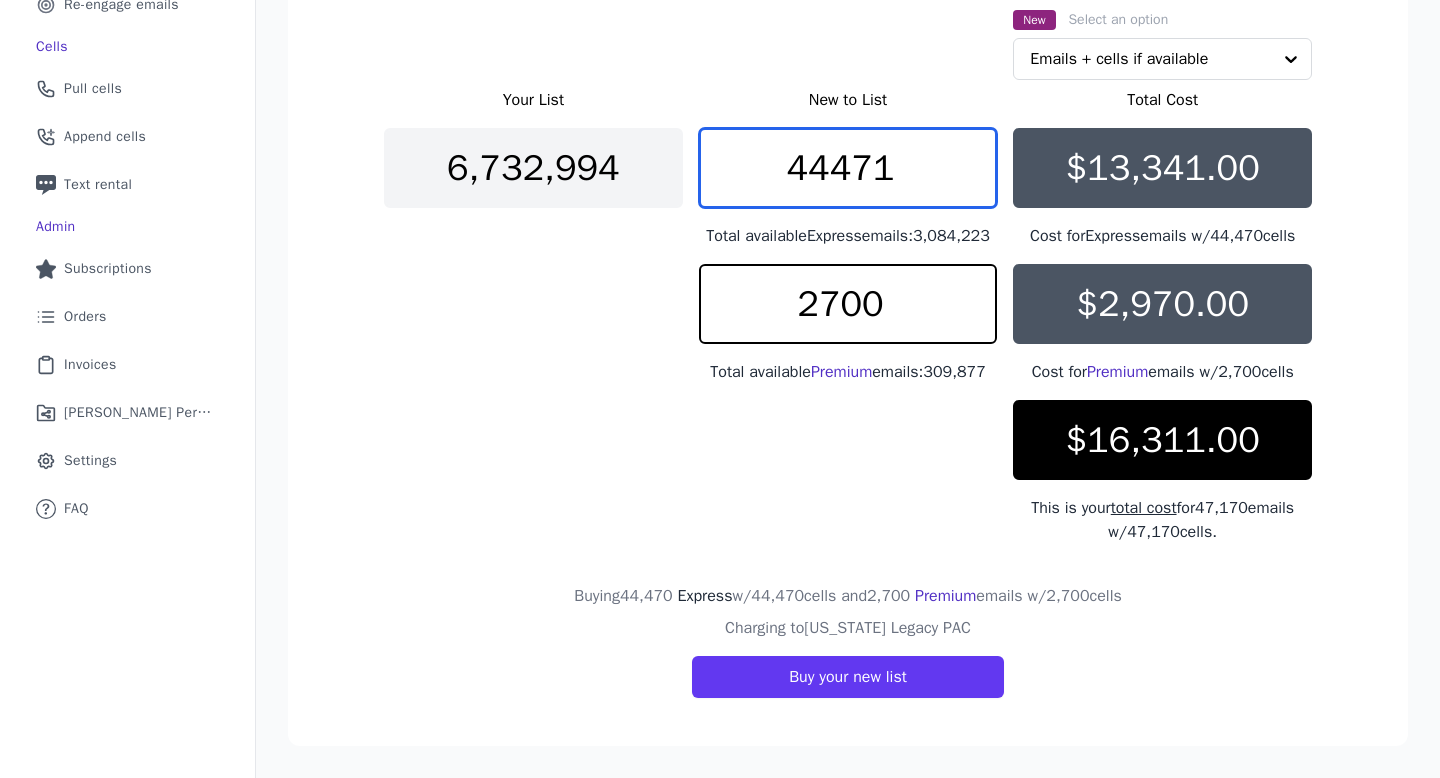 click on "44471" at bounding box center [848, 168] 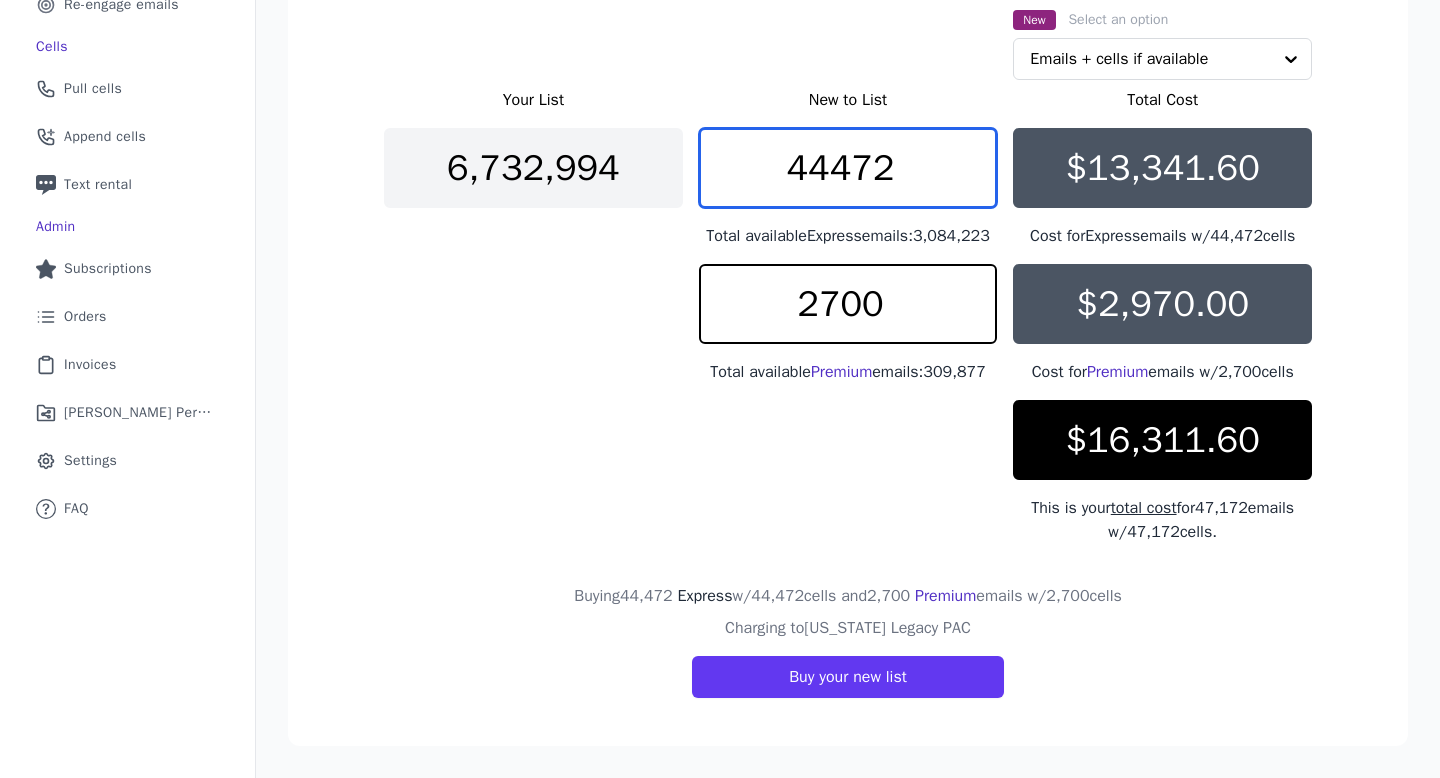 click on "44472" at bounding box center [848, 168] 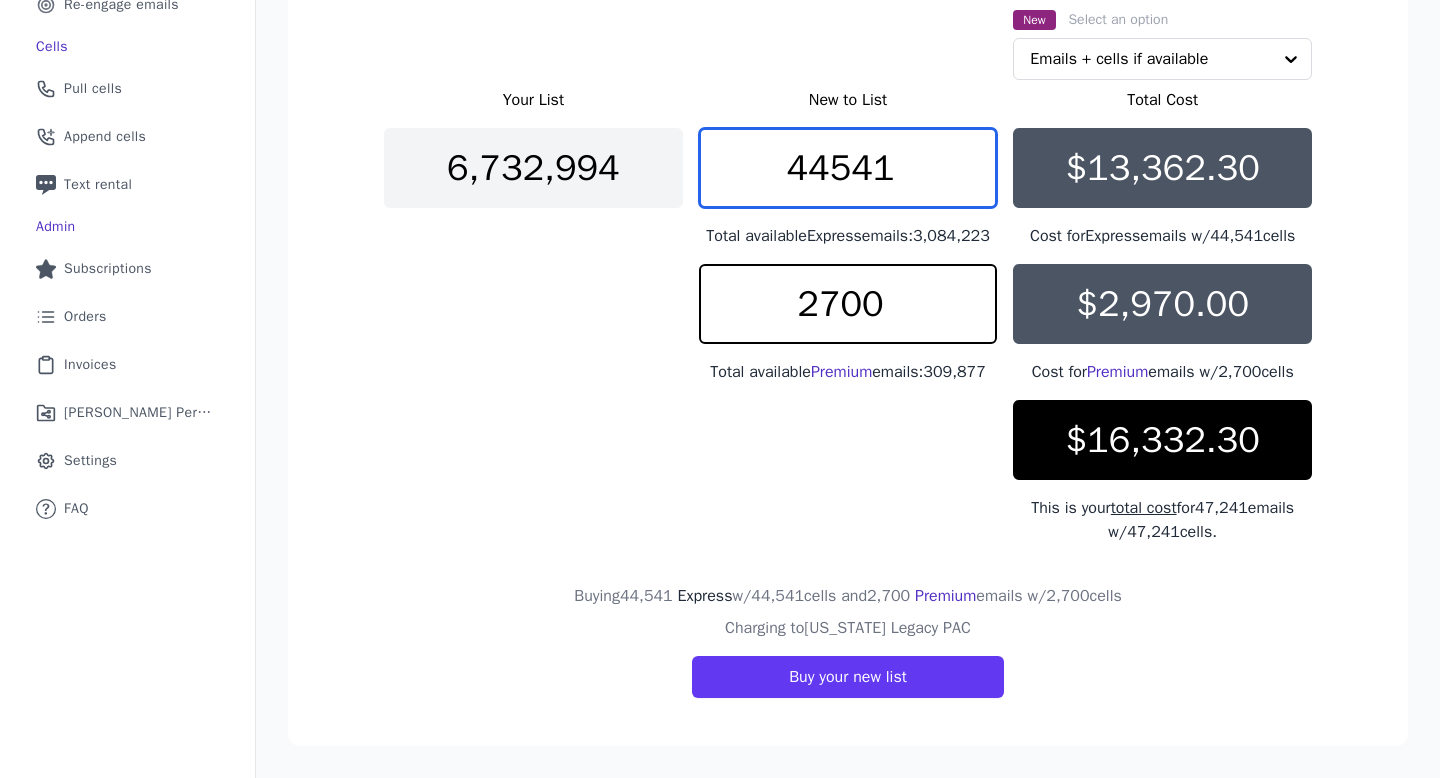 click on "44541" at bounding box center [848, 168] 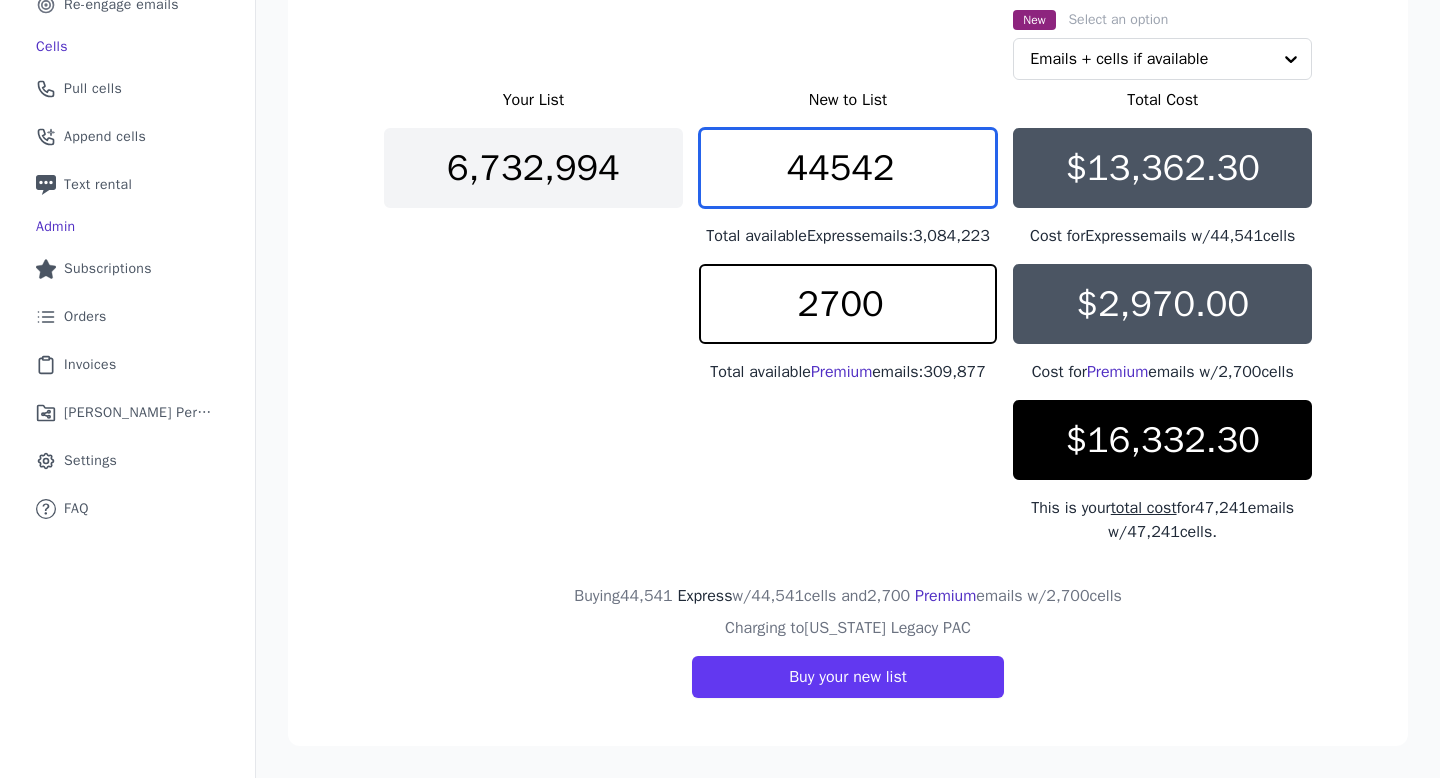 click on "44542" at bounding box center [848, 168] 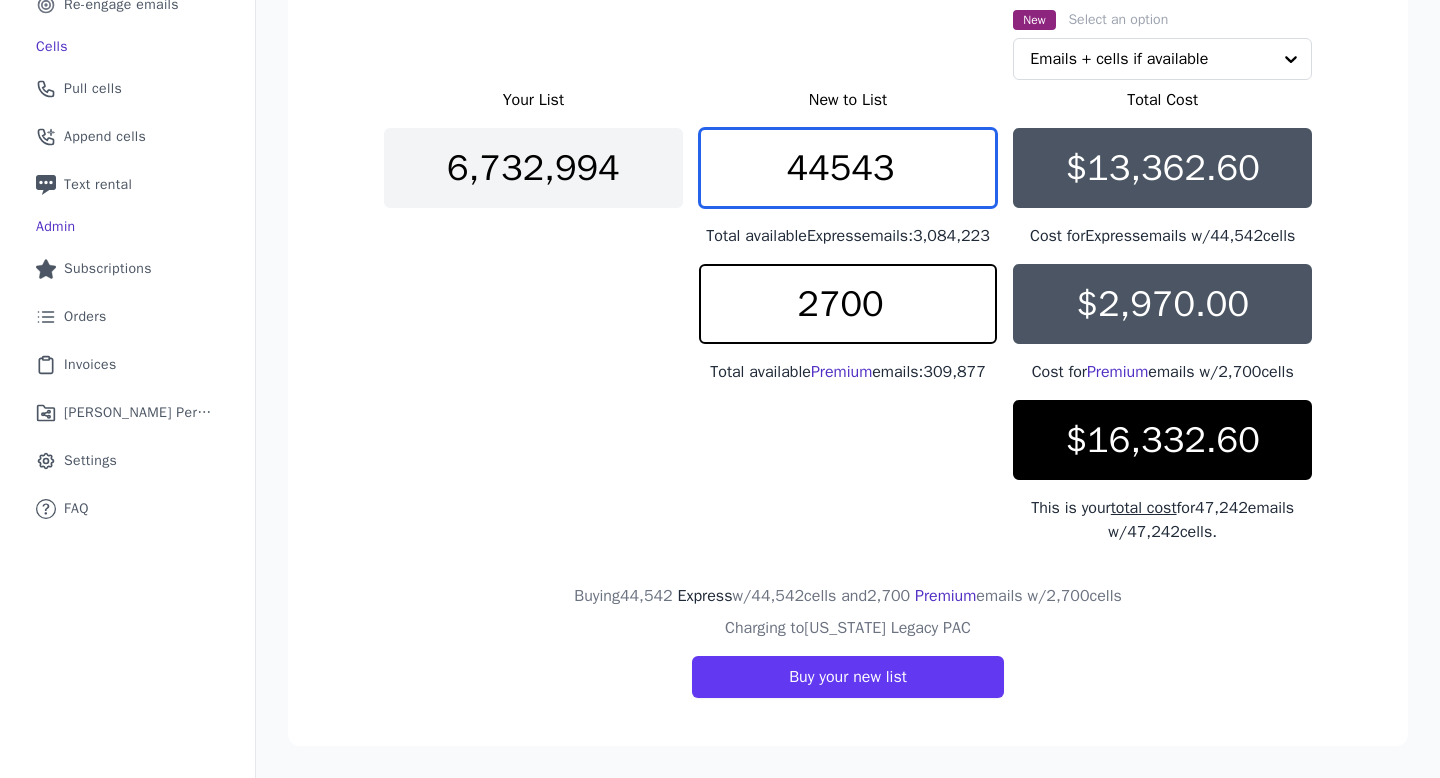 click on "44543" at bounding box center [848, 168] 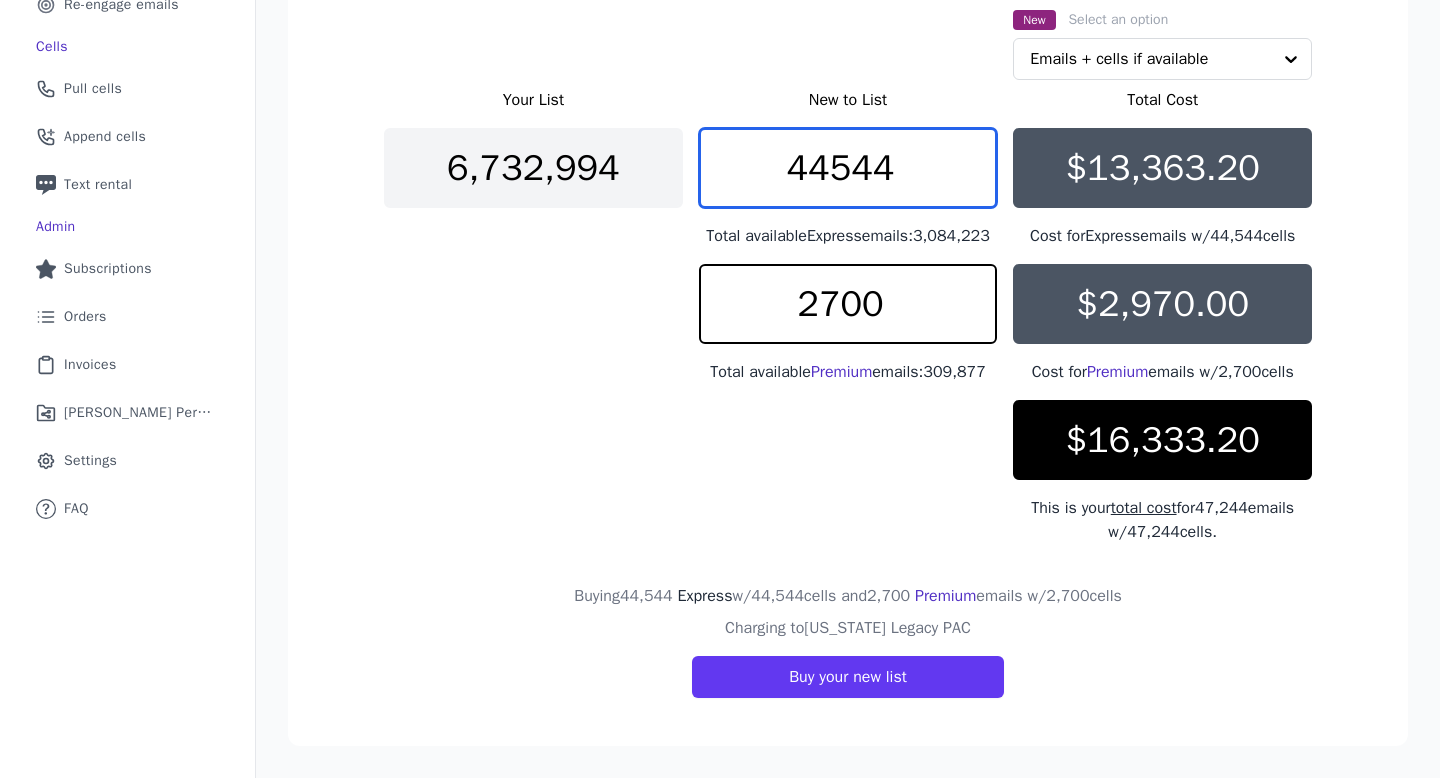 click on "44544" at bounding box center (848, 168) 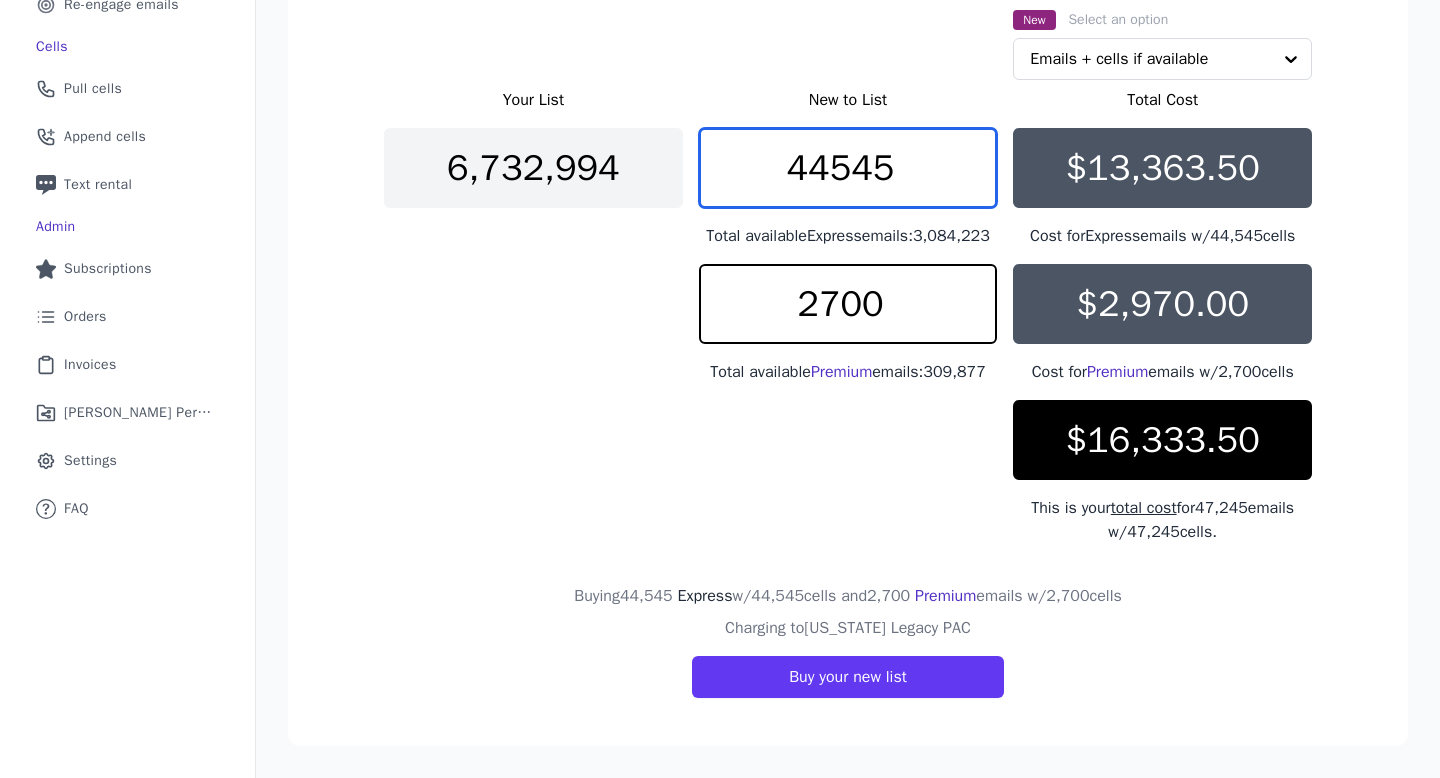 click on "44545" at bounding box center [848, 168] 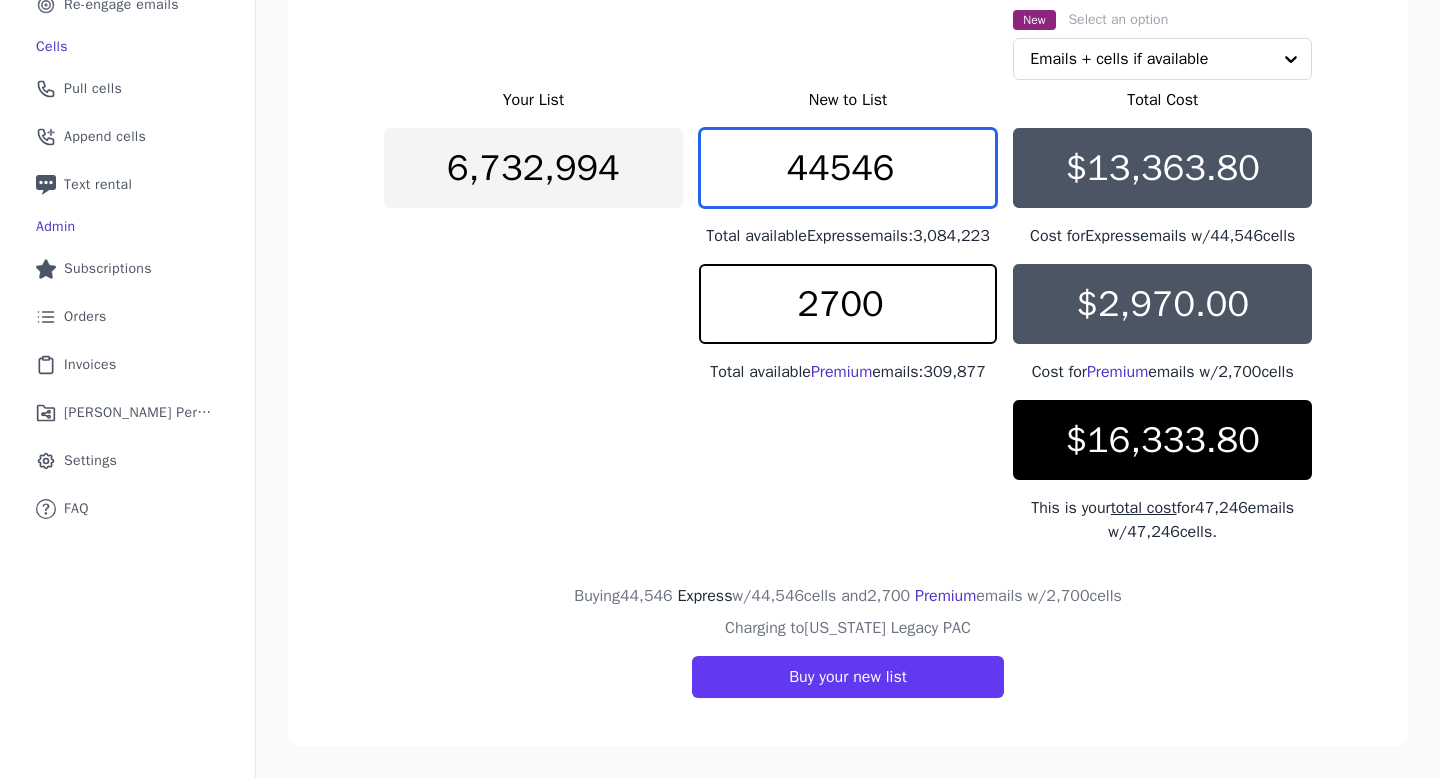 click on "44546" at bounding box center (848, 168) 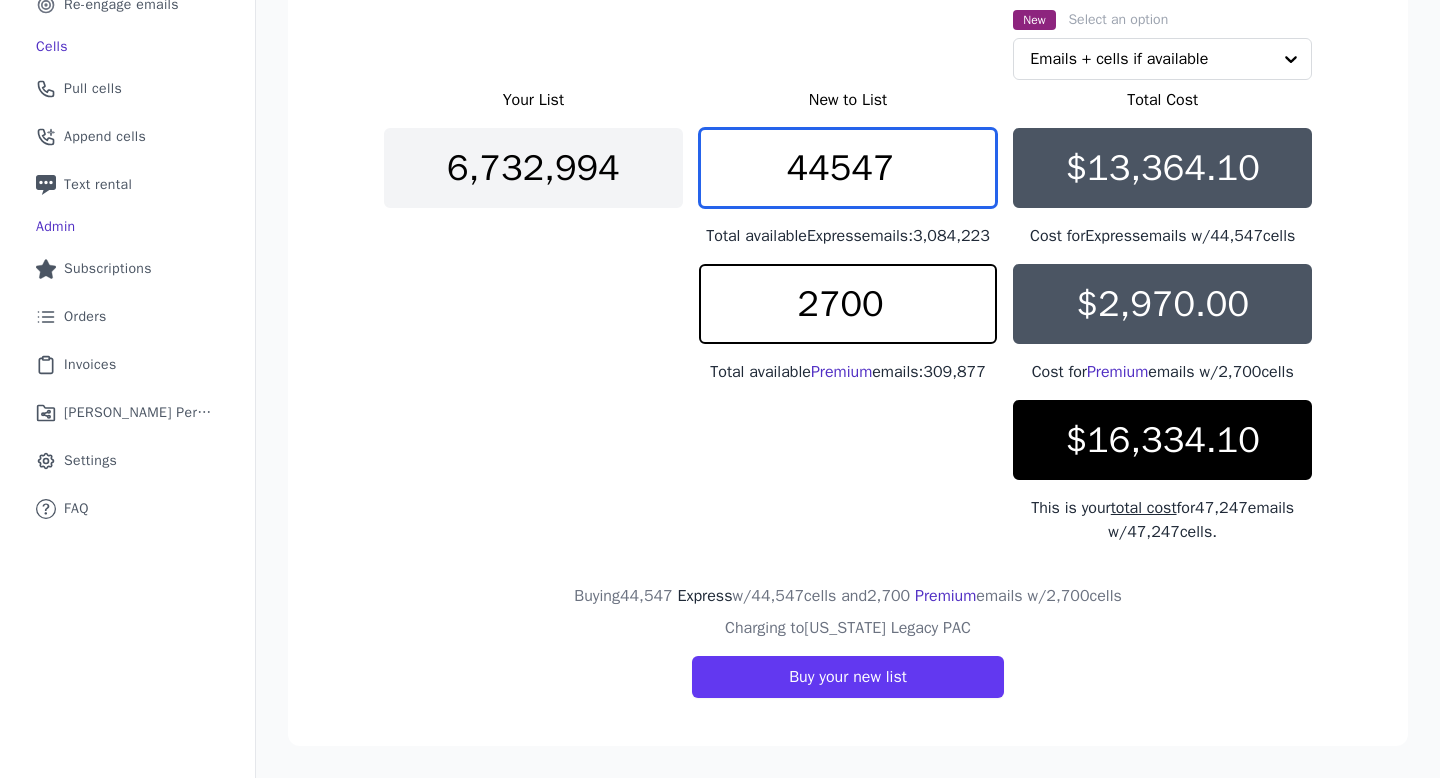 click on "44547" at bounding box center [848, 168] 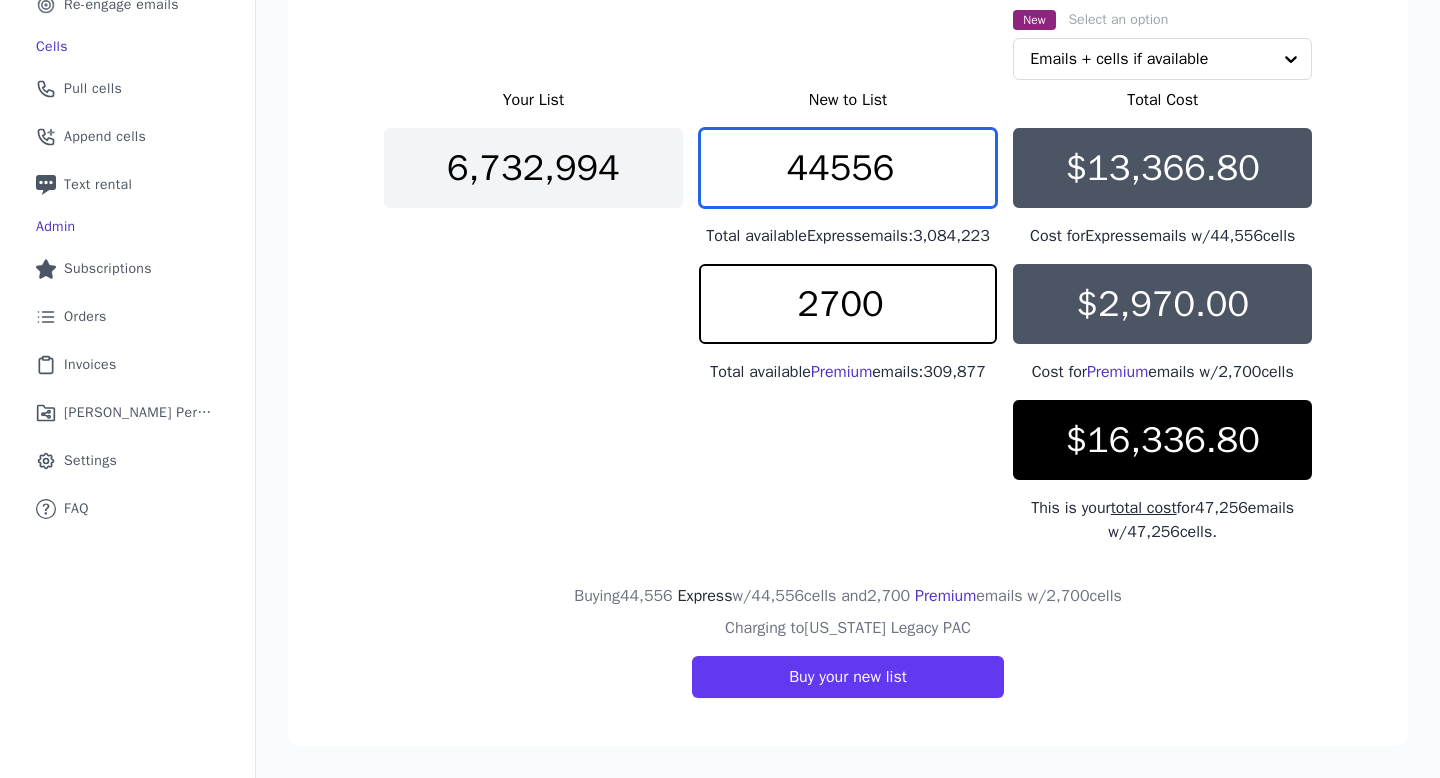 click on "44556" at bounding box center (848, 168) 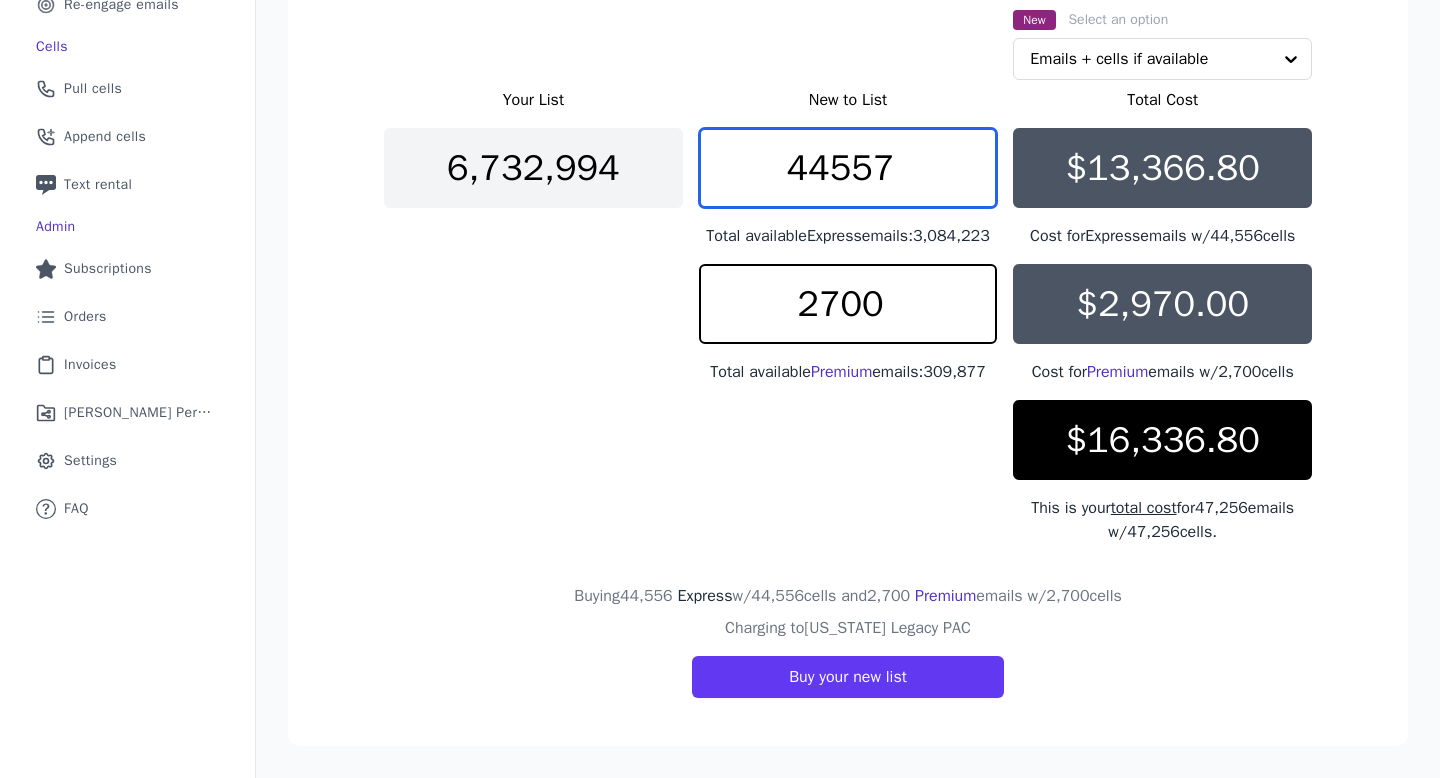 type on "44557" 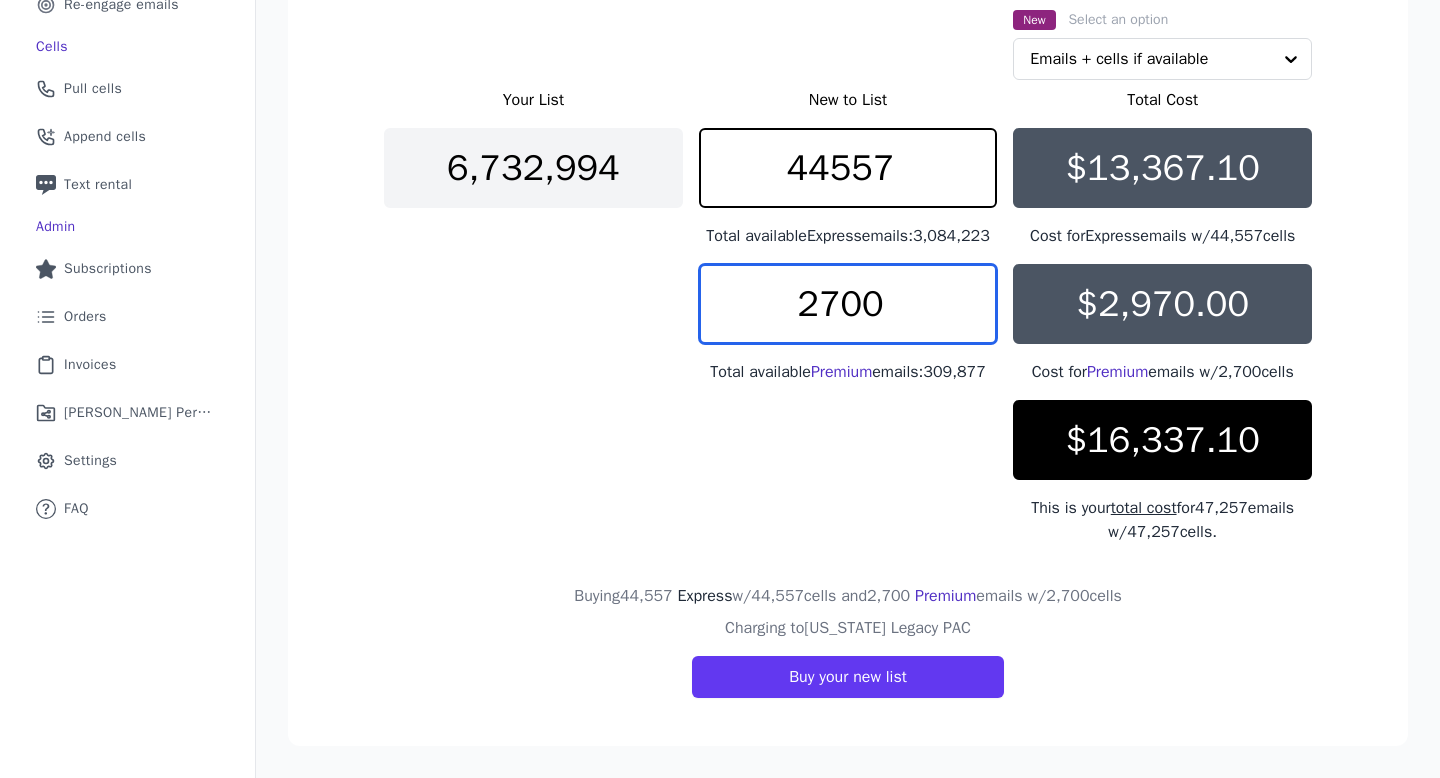click on "2700" at bounding box center (848, 304) 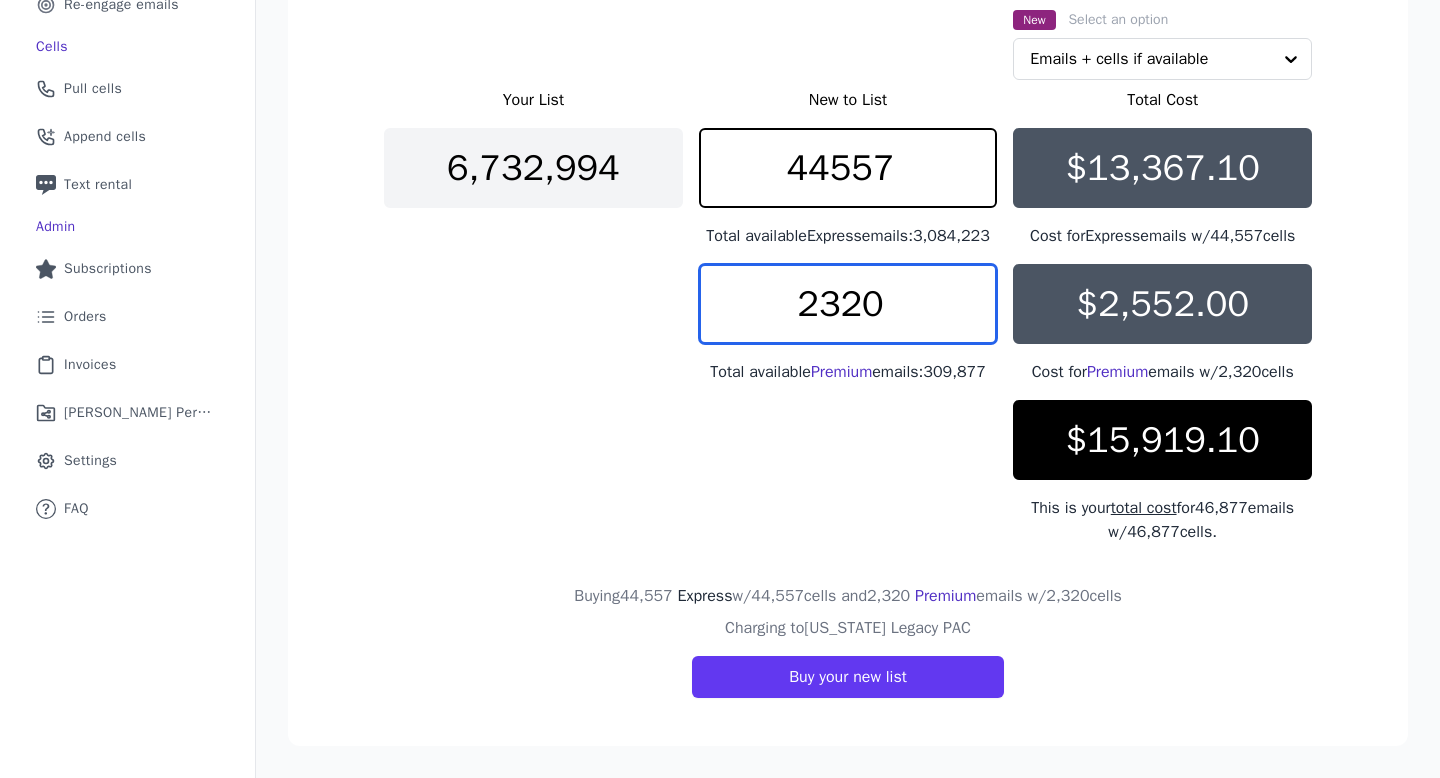 type on "2320" 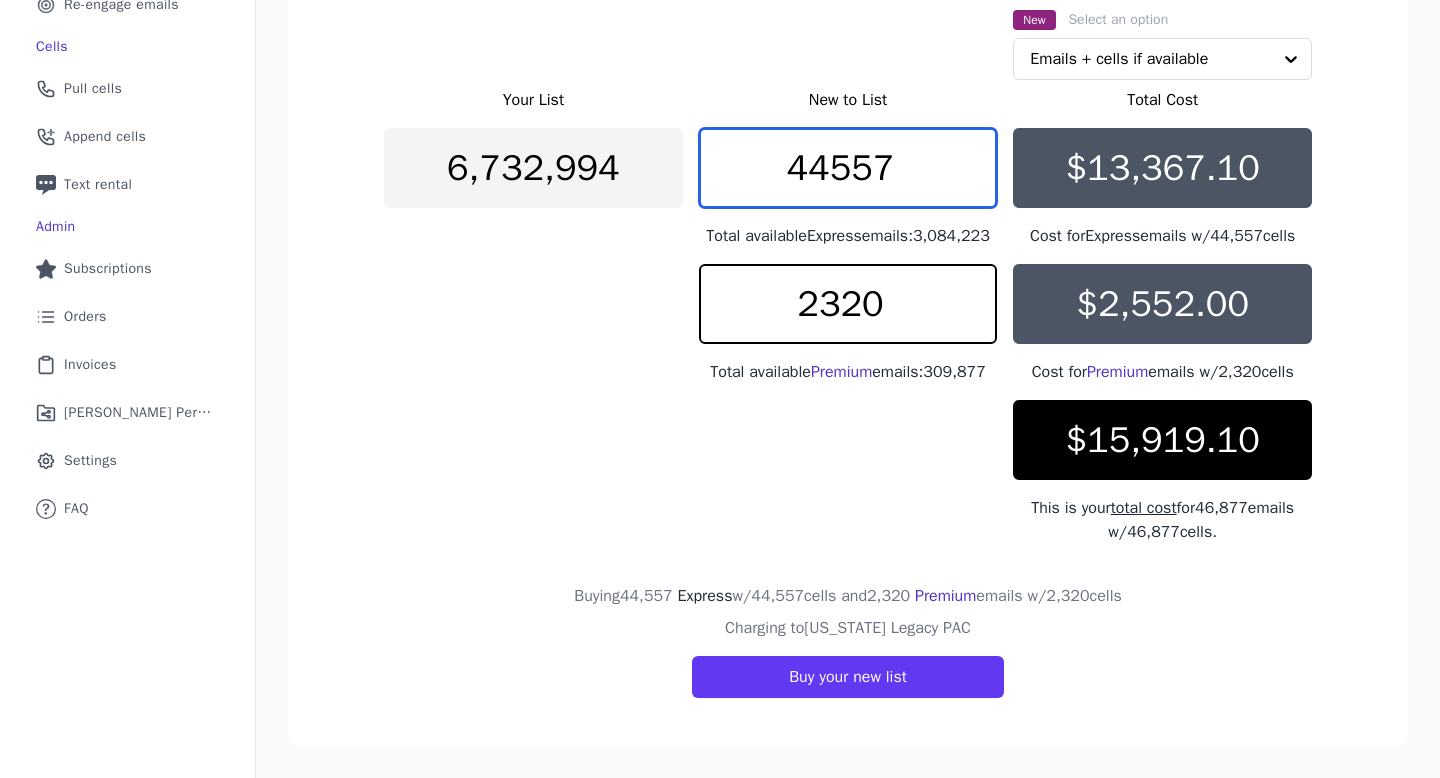 drag, startPoint x: 901, startPoint y: 133, endPoint x: 870, endPoint y: 133, distance: 31 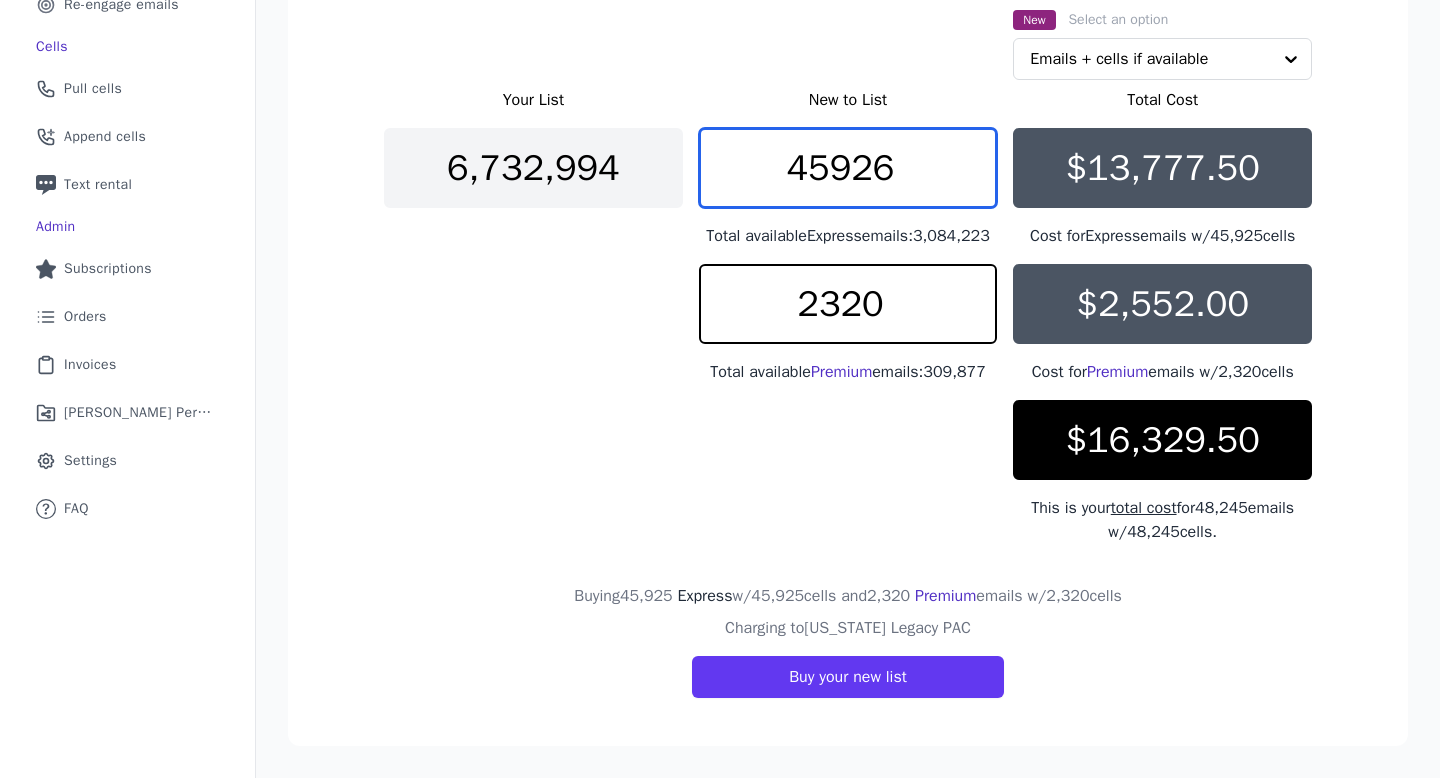 click on "45926" at bounding box center [848, 168] 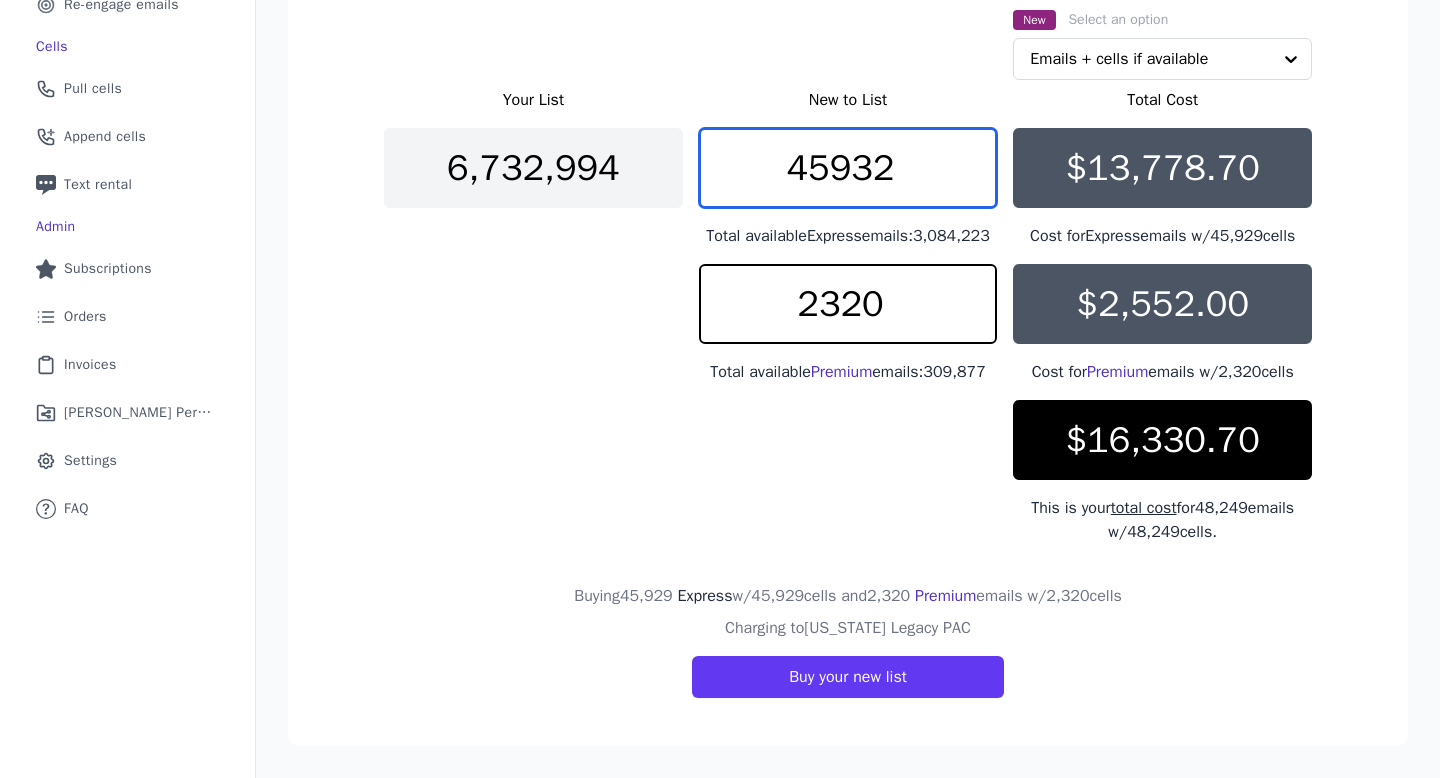click on "45932" at bounding box center [848, 168] 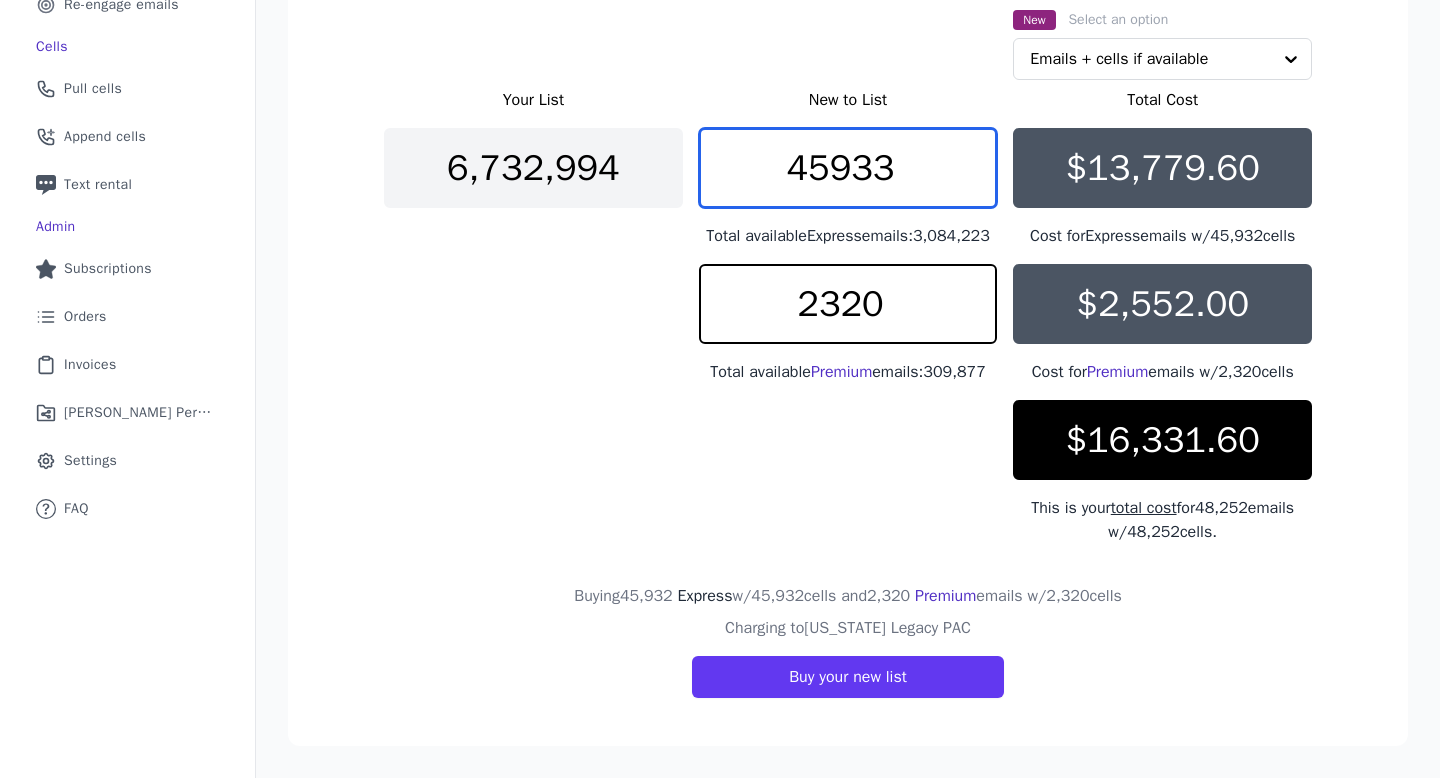 click on "45933" at bounding box center (848, 168) 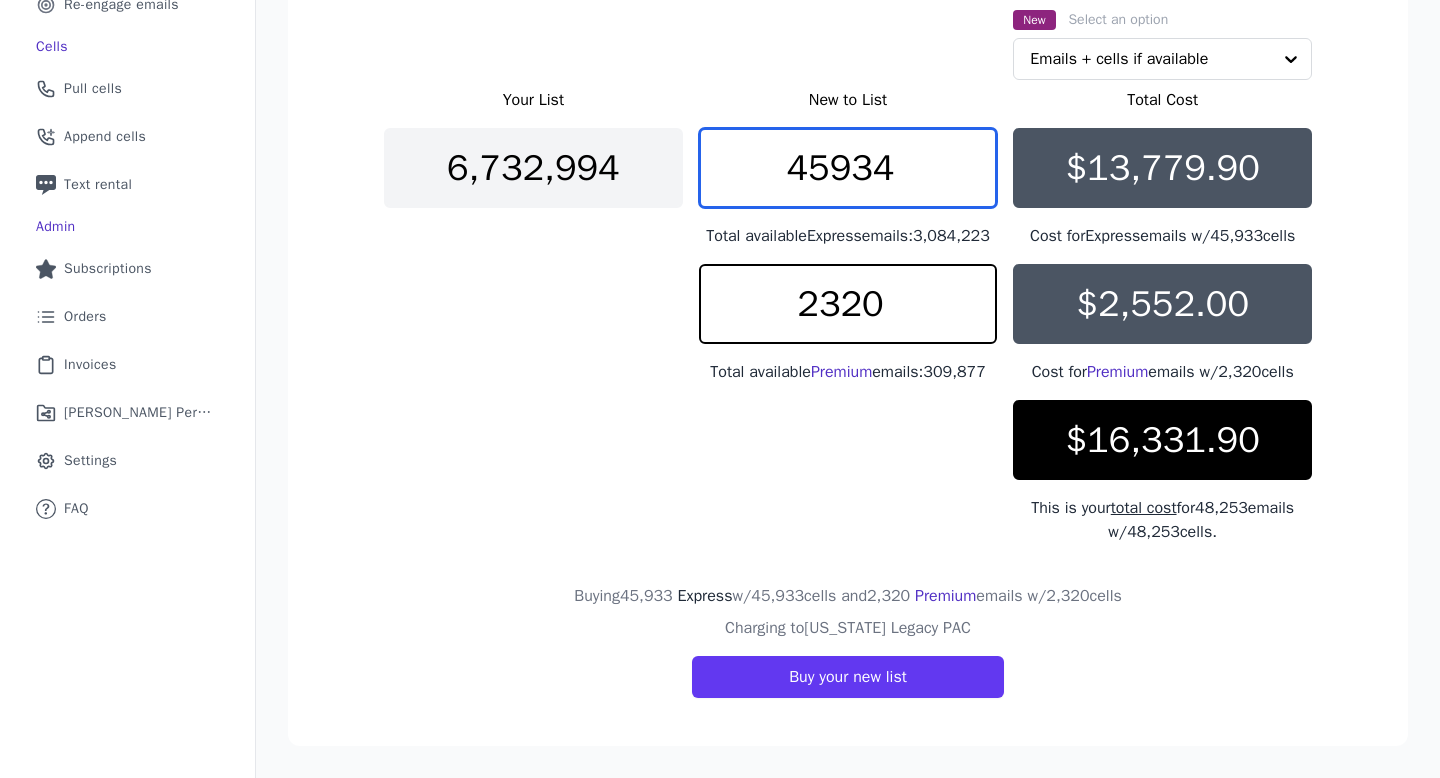 type on "45934" 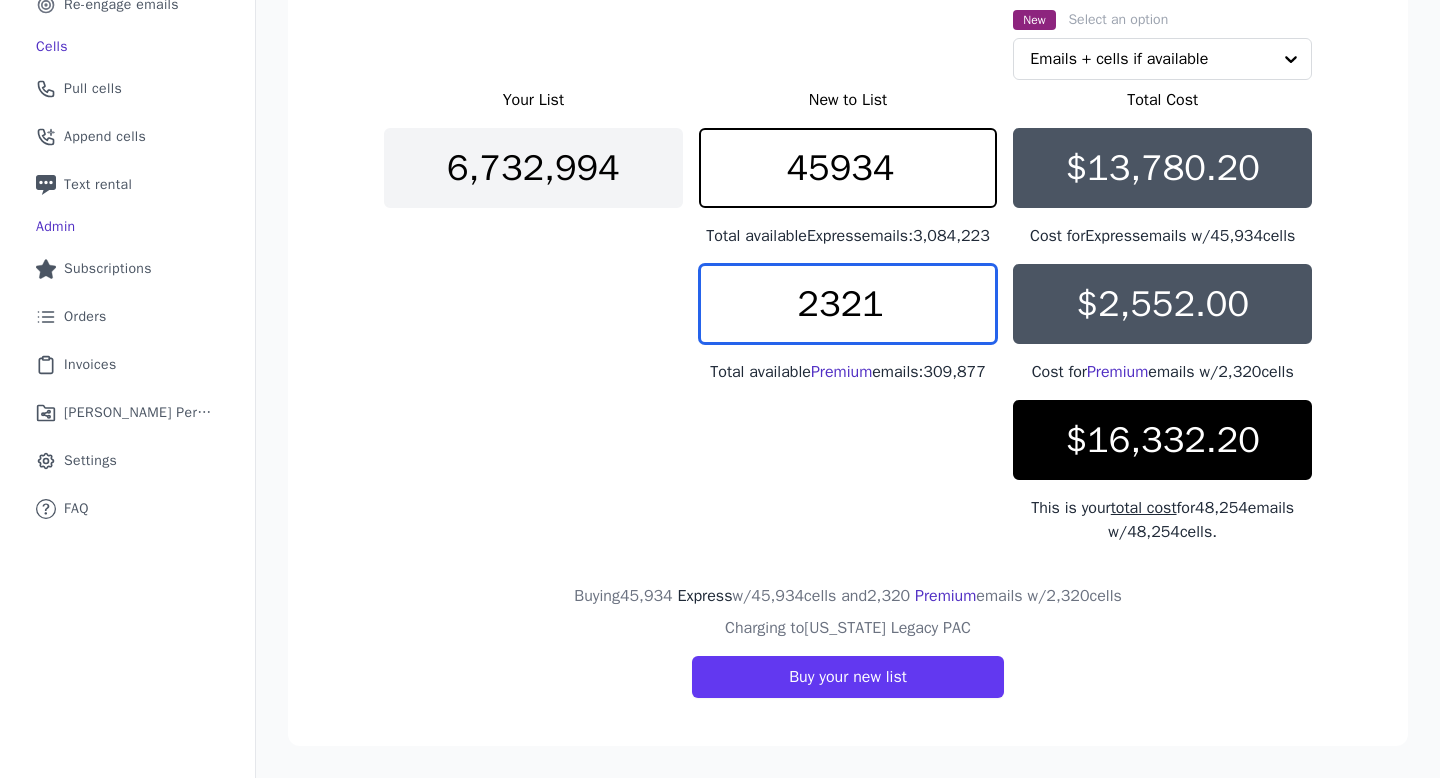 click on "2321" at bounding box center [848, 304] 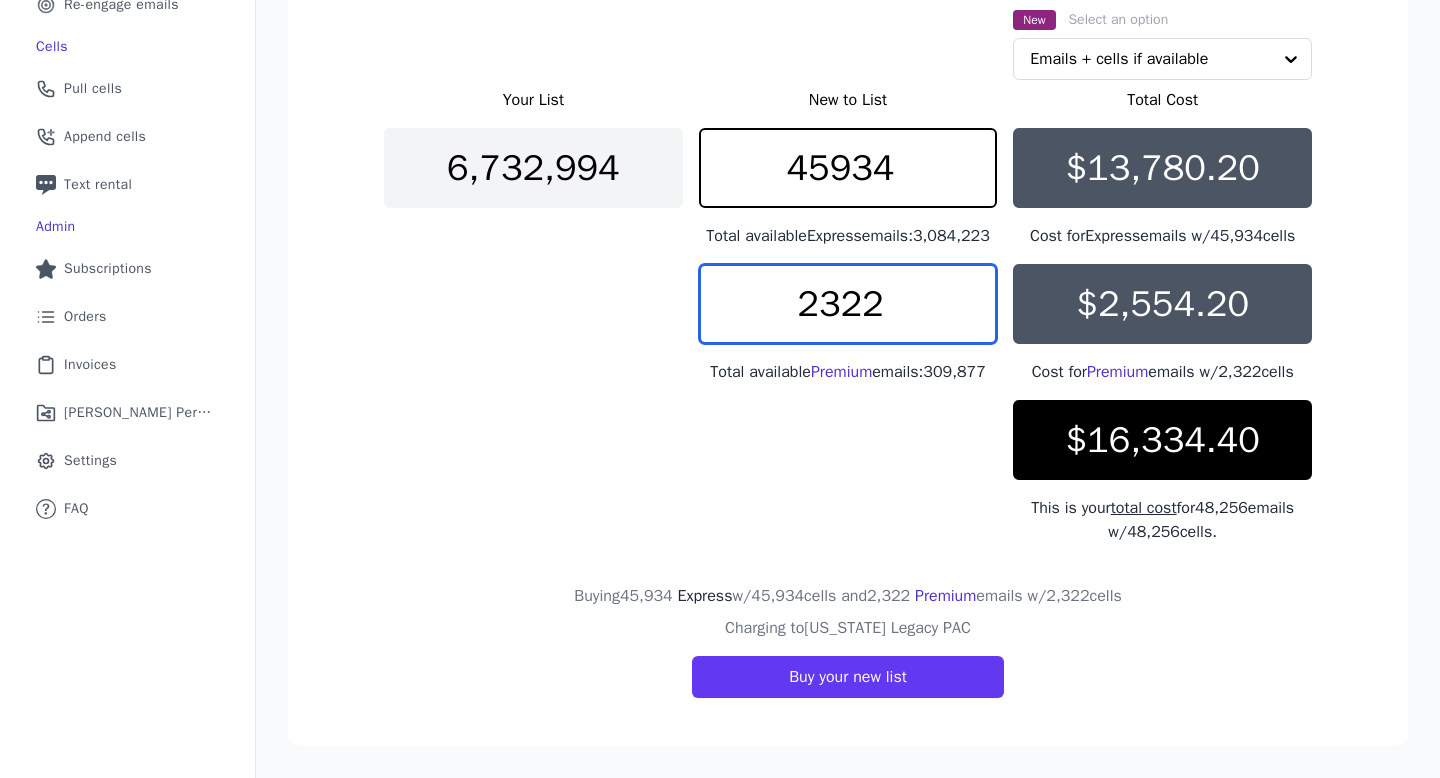 click on "2322" at bounding box center (848, 304) 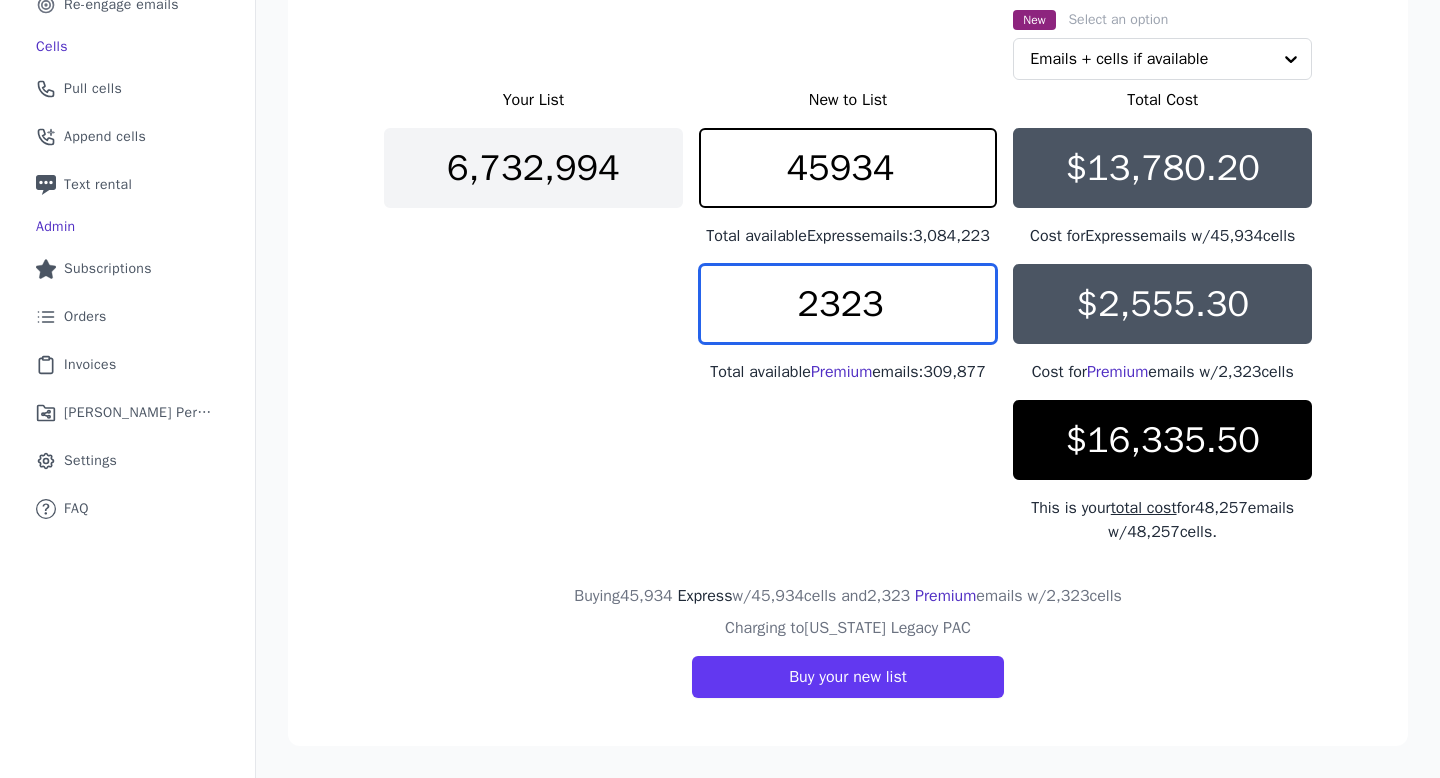 click on "2323" at bounding box center [848, 304] 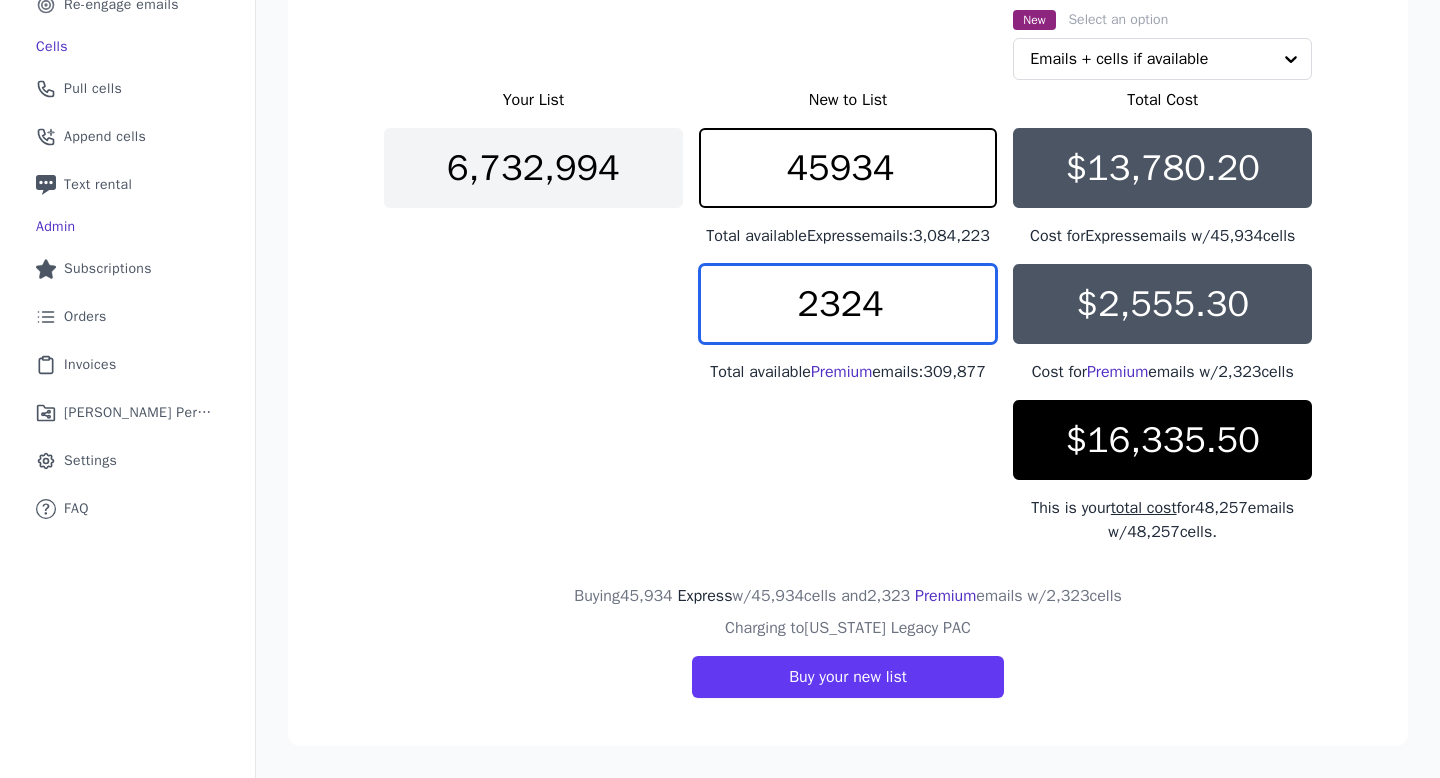 click on "2324" at bounding box center [848, 304] 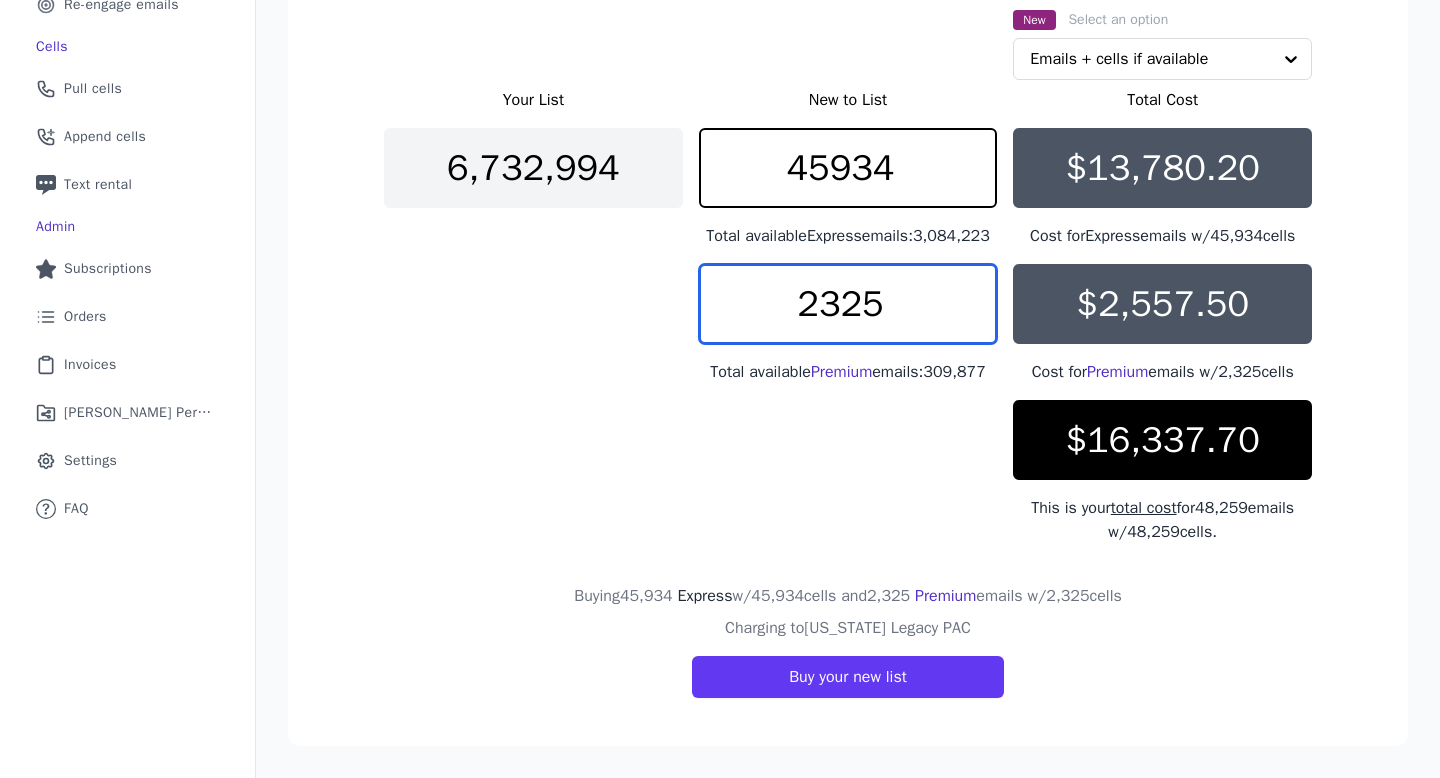type on "2325" 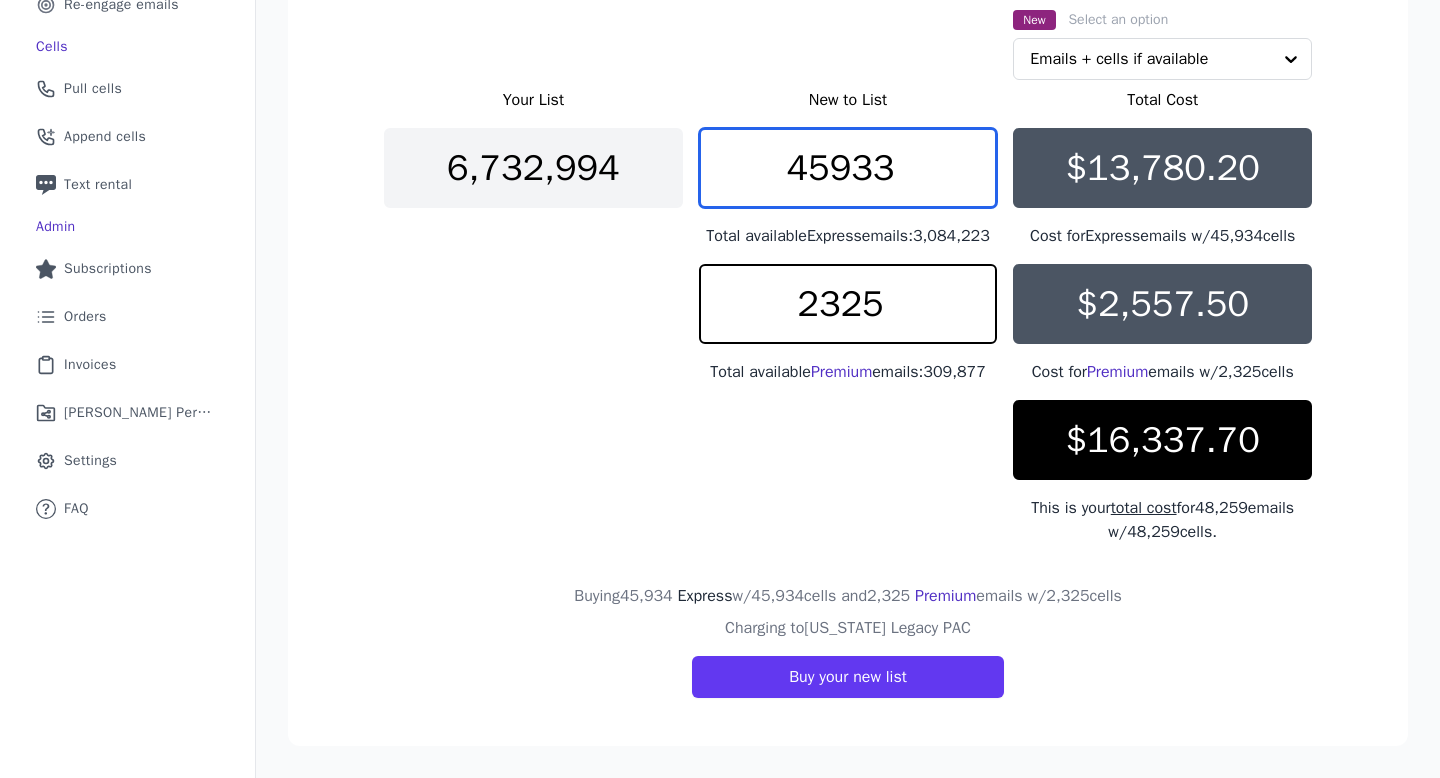 click on "45933" at bounding box center (848, 168) 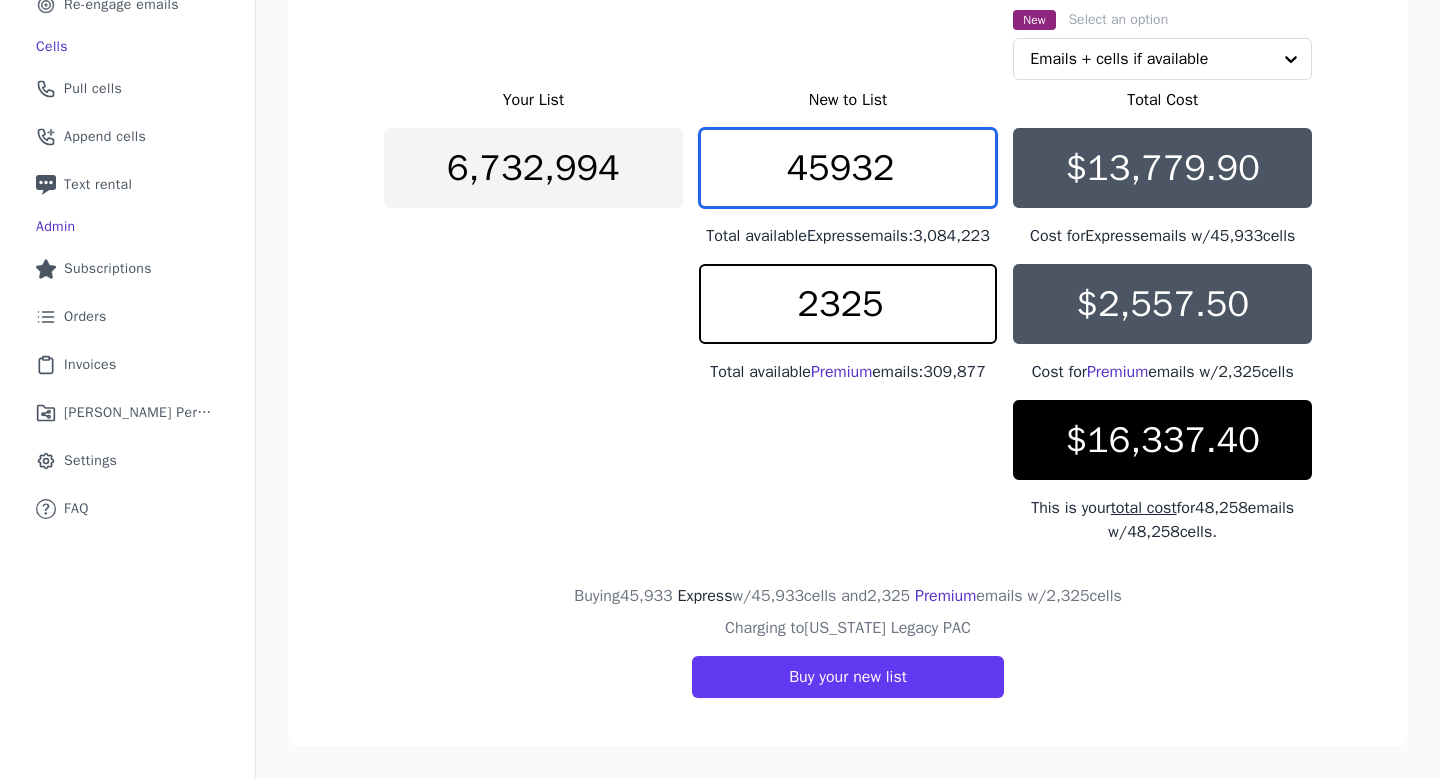 type on "45932" 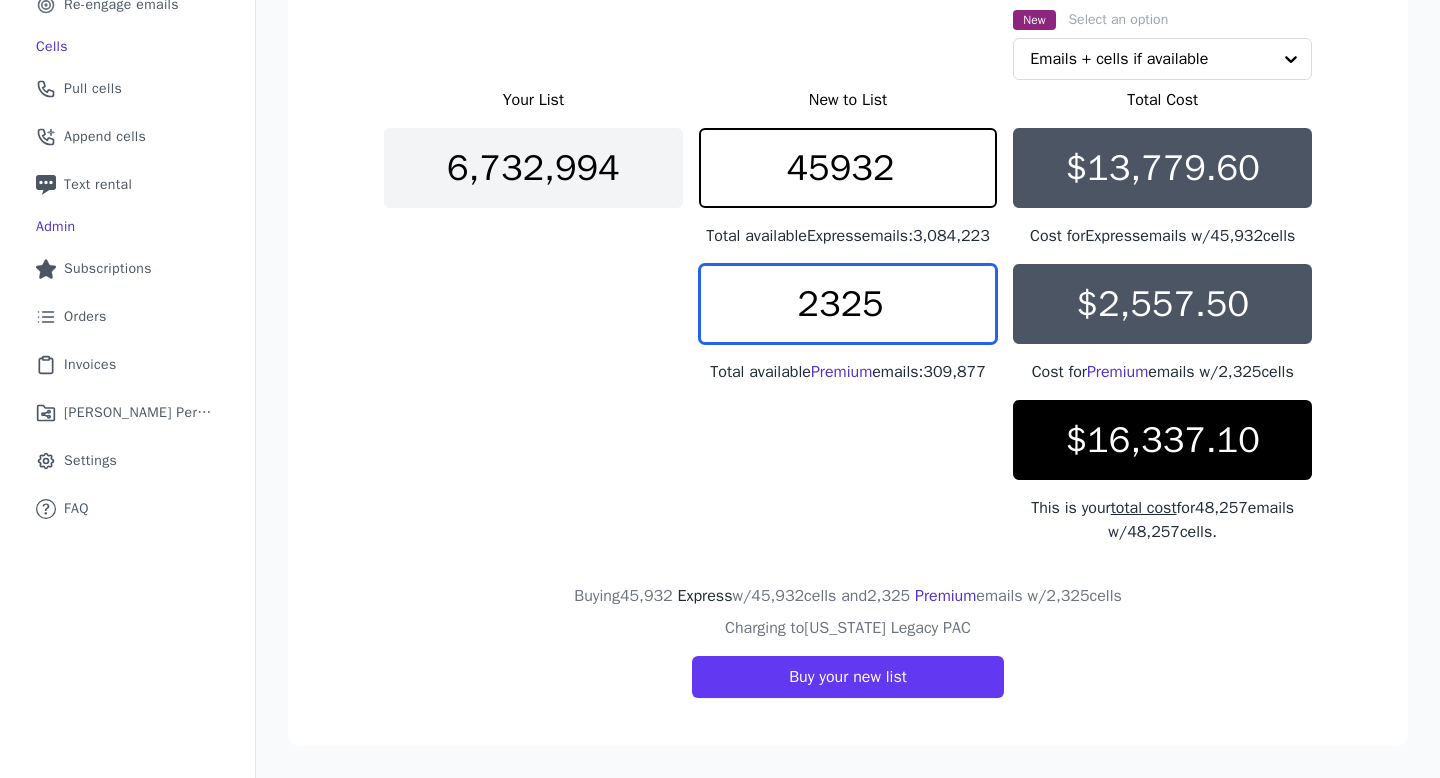 drag, startPoint x: 889, startPoint y: 283, endPoint x: 838, endPoint y: 283, distance: 51 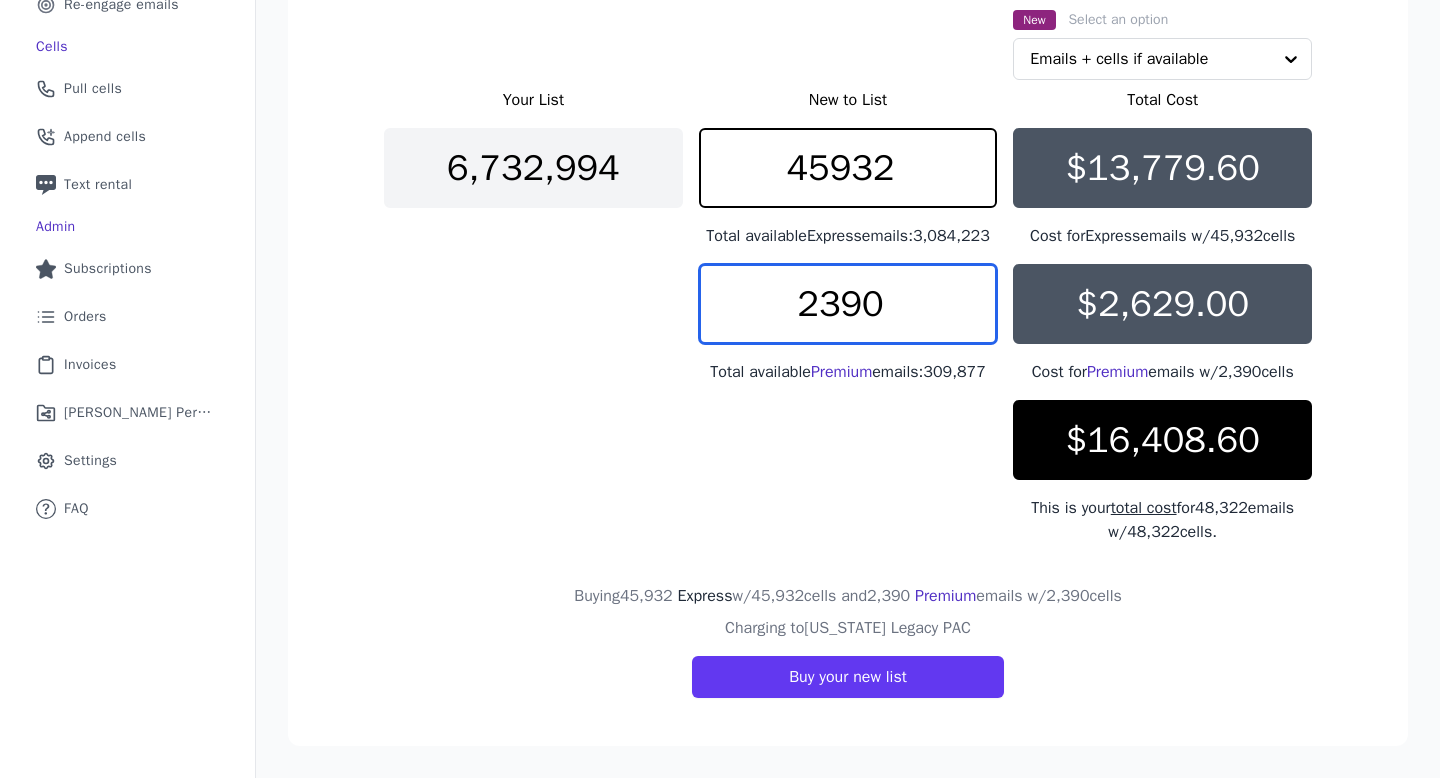 type on "2390" 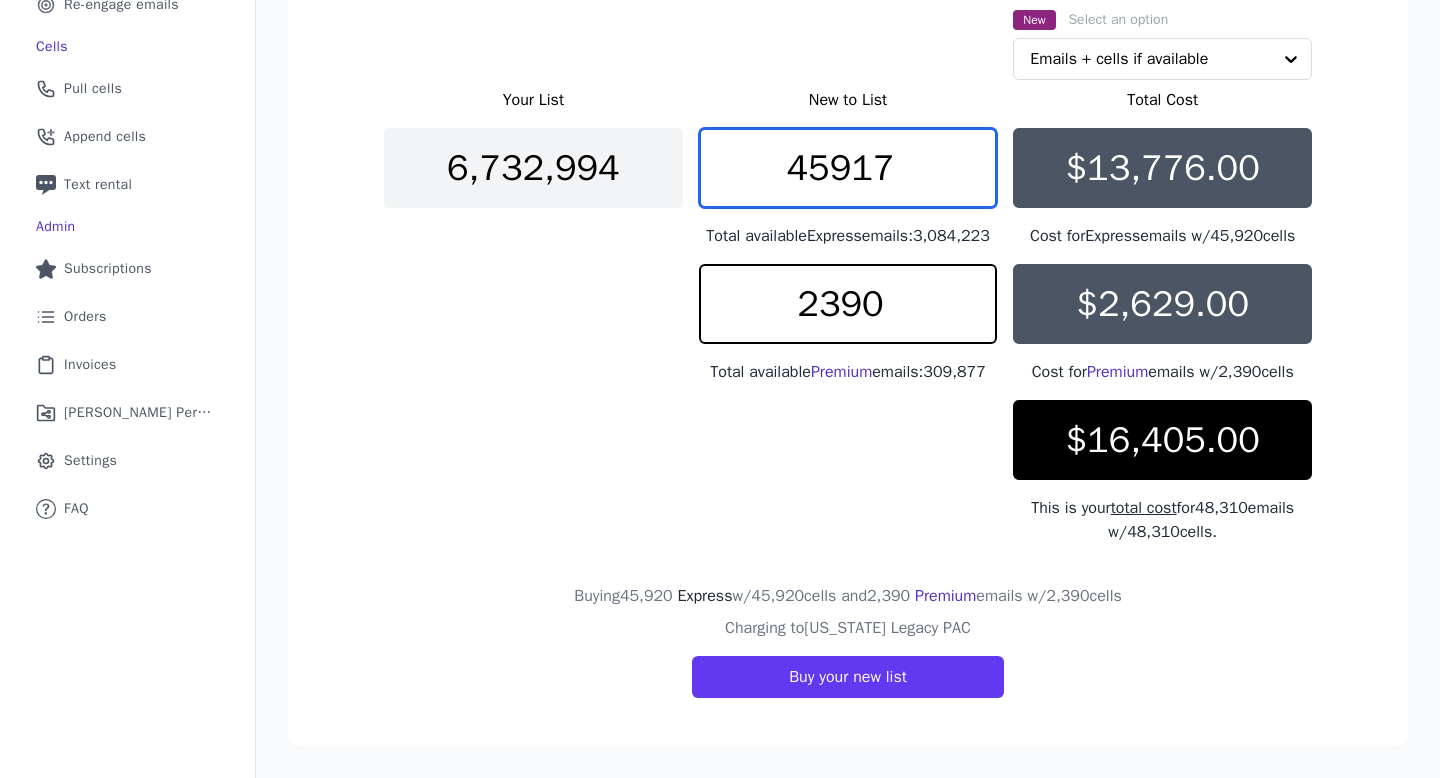 click on "45917" at bounding box center [848, 168] 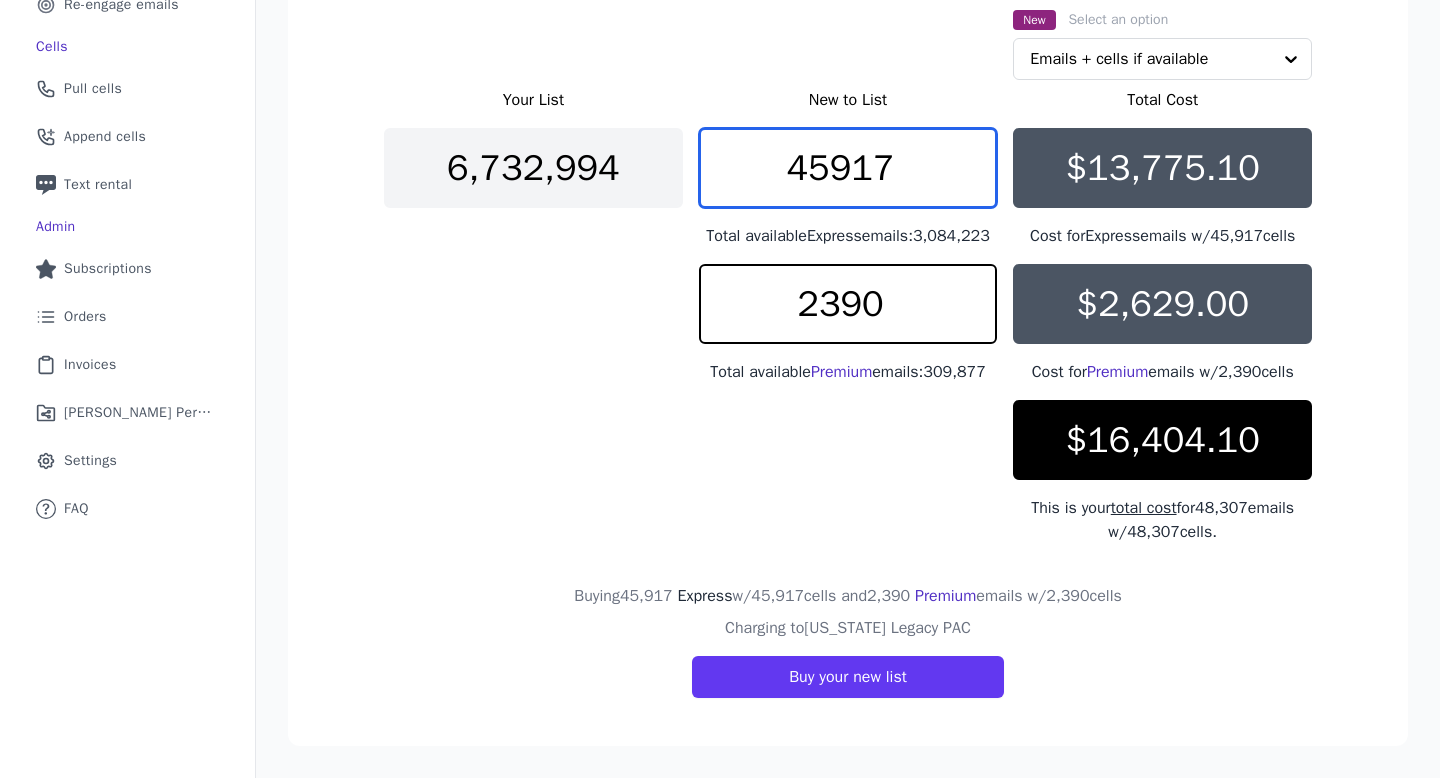 drag, startPoint x: 919, startPoint y: 131, endPoint x: 842, endPoint y: 129, distance: 77.02597 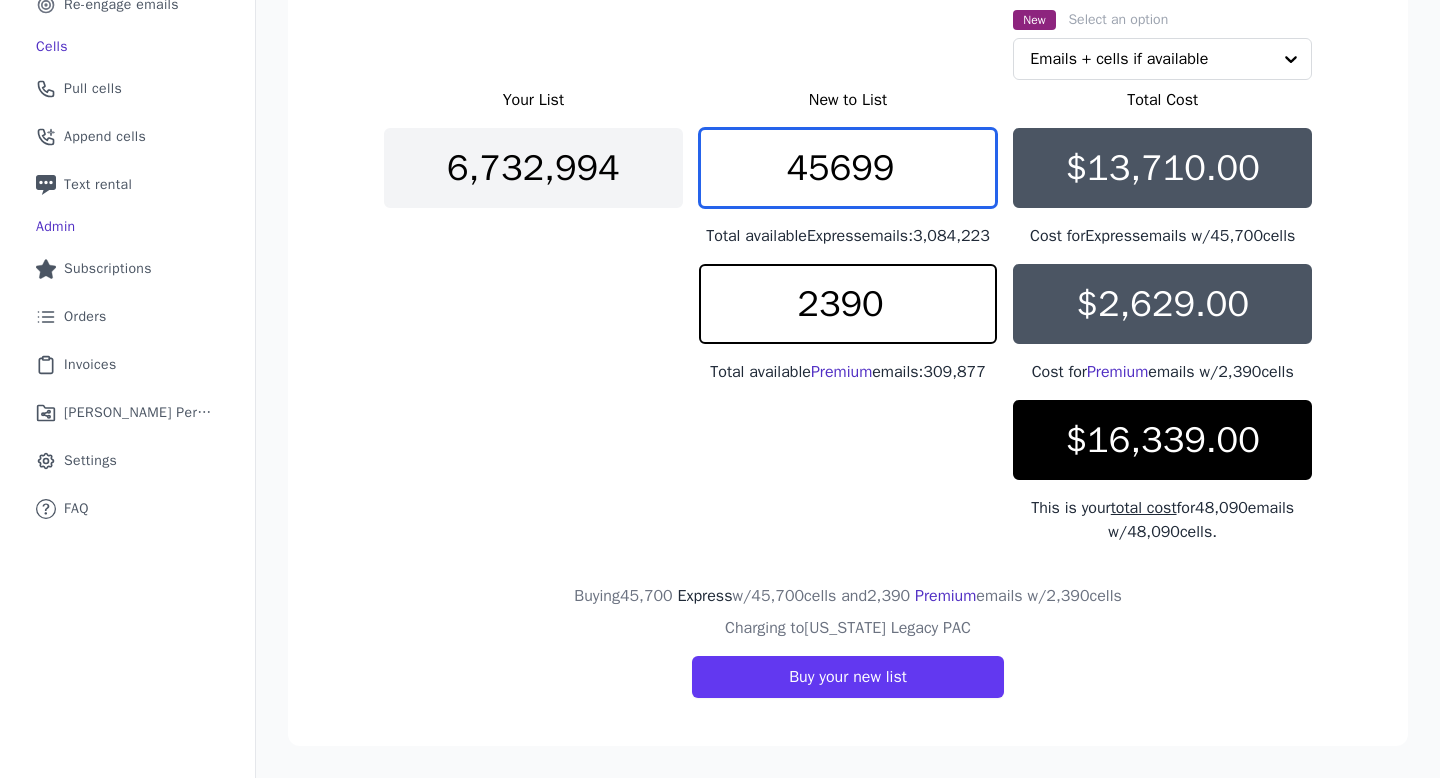 click on "45699" at bounding box center (848, 168) 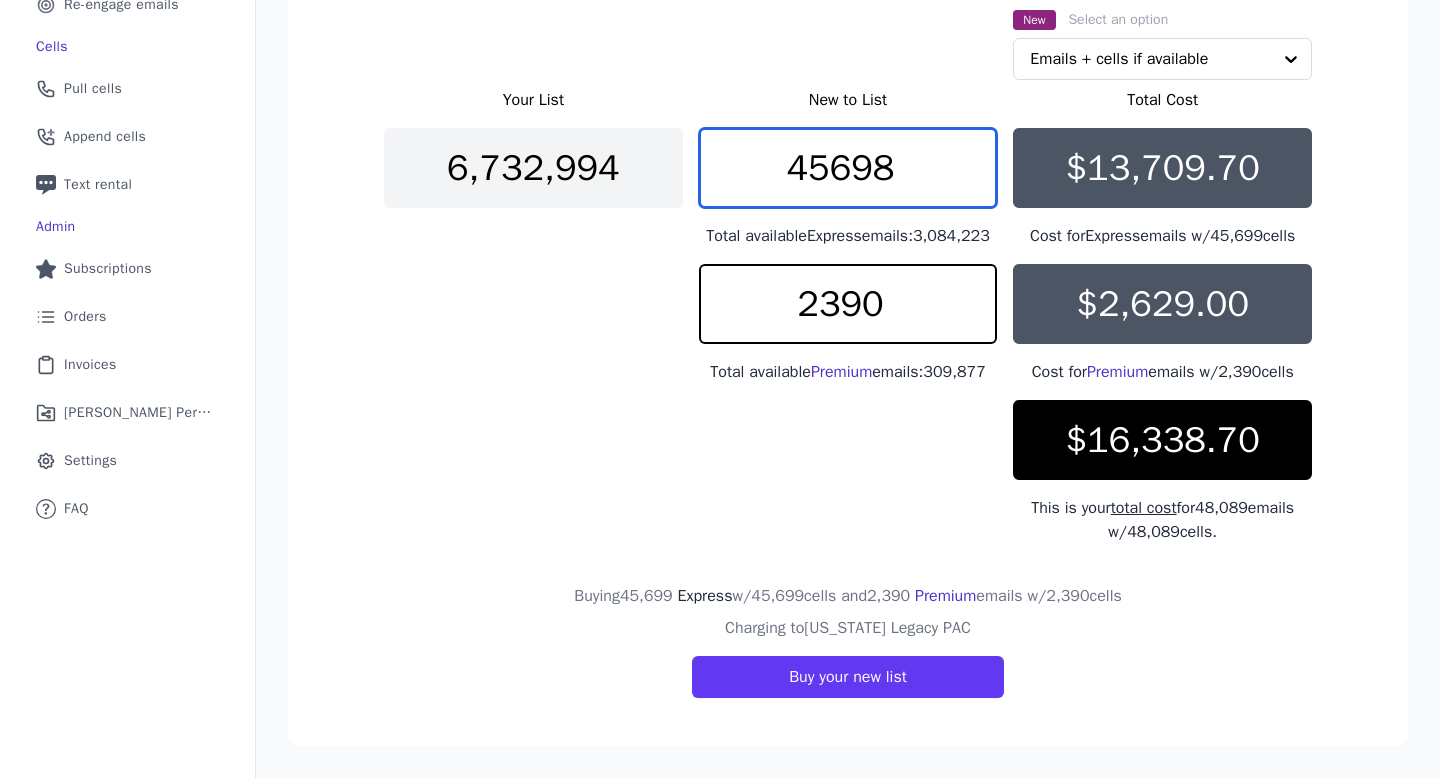 click on "45698" at bounding box center (848, 168) 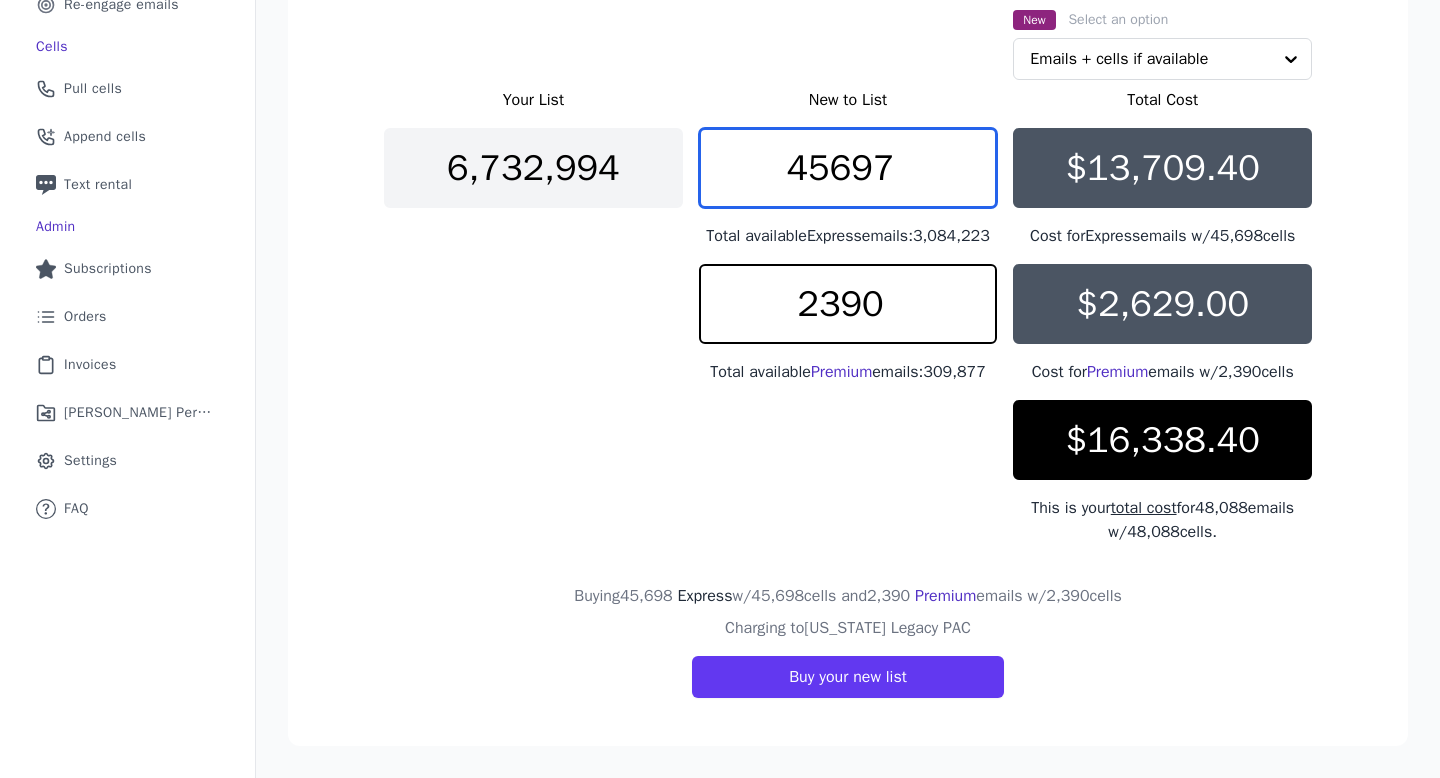 click on "45697" at bounding box center [848, 168] 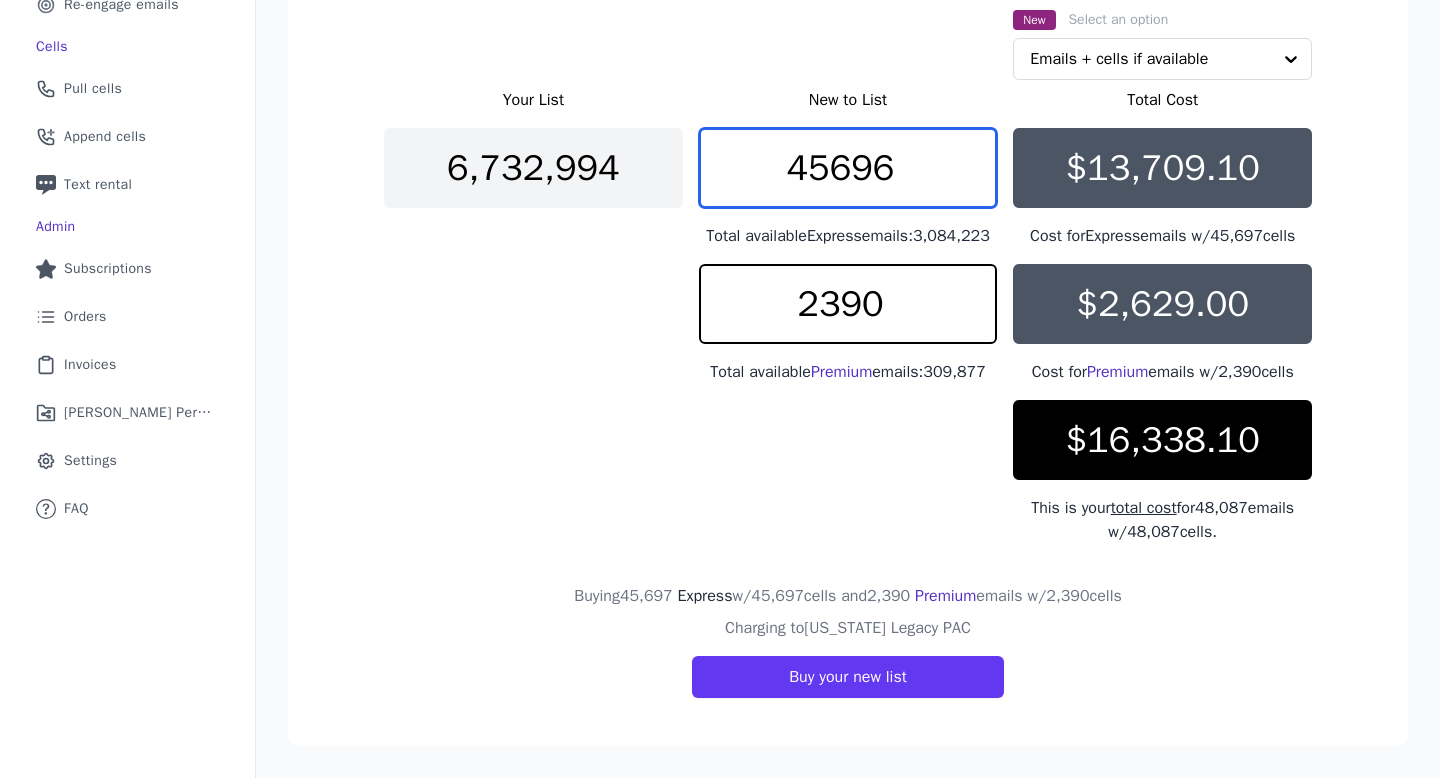 click on "45696" at bounding box center [848, 168] 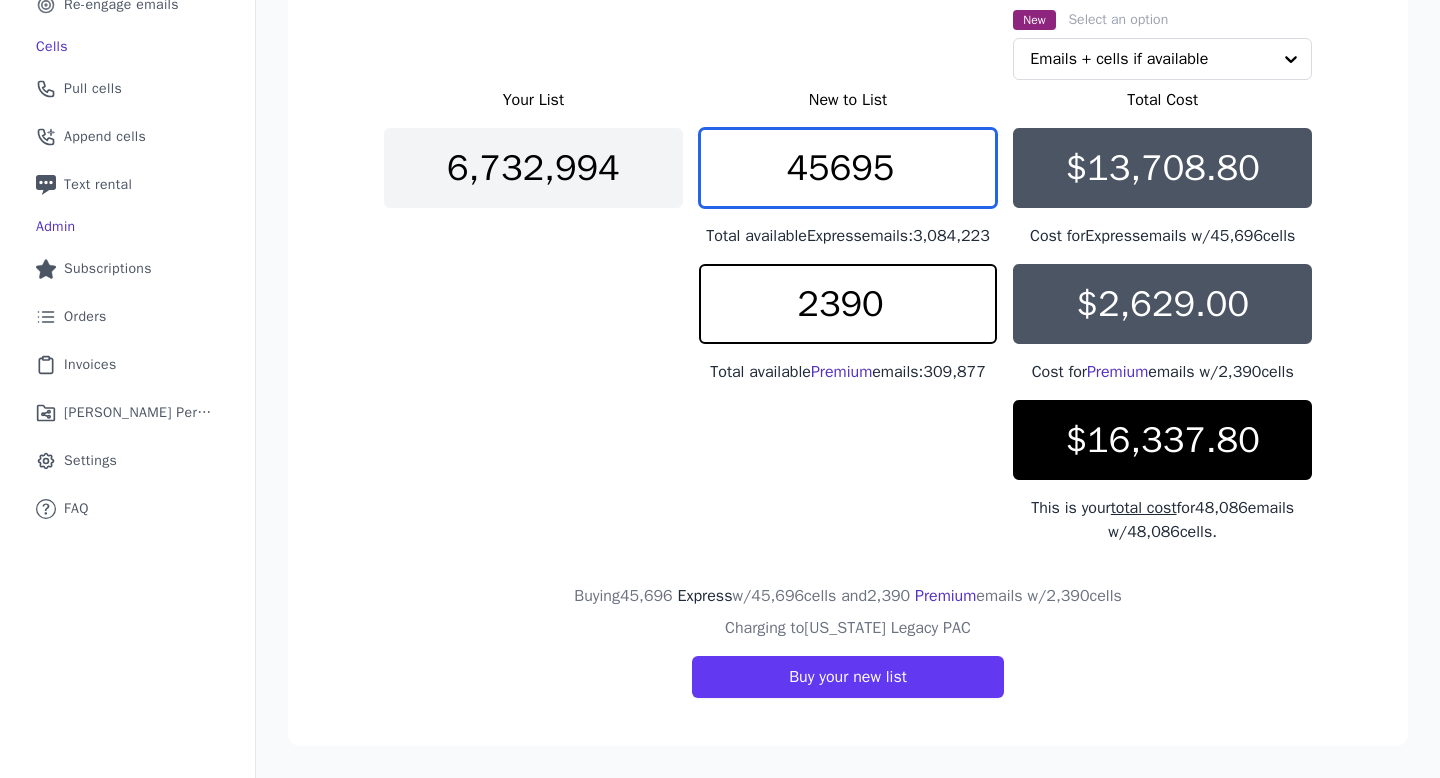 click on "45695" at bounding box center (848, 168) 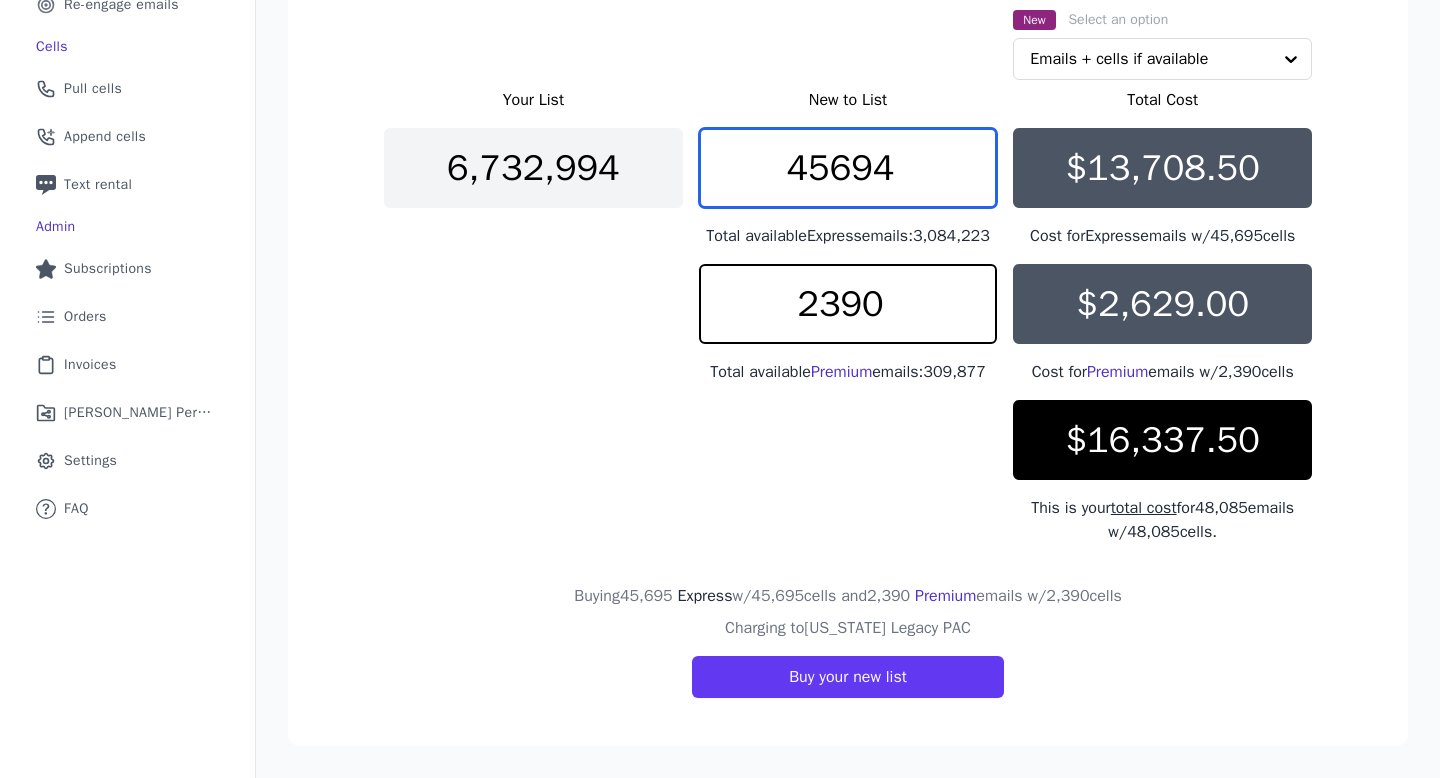 type on "45694" 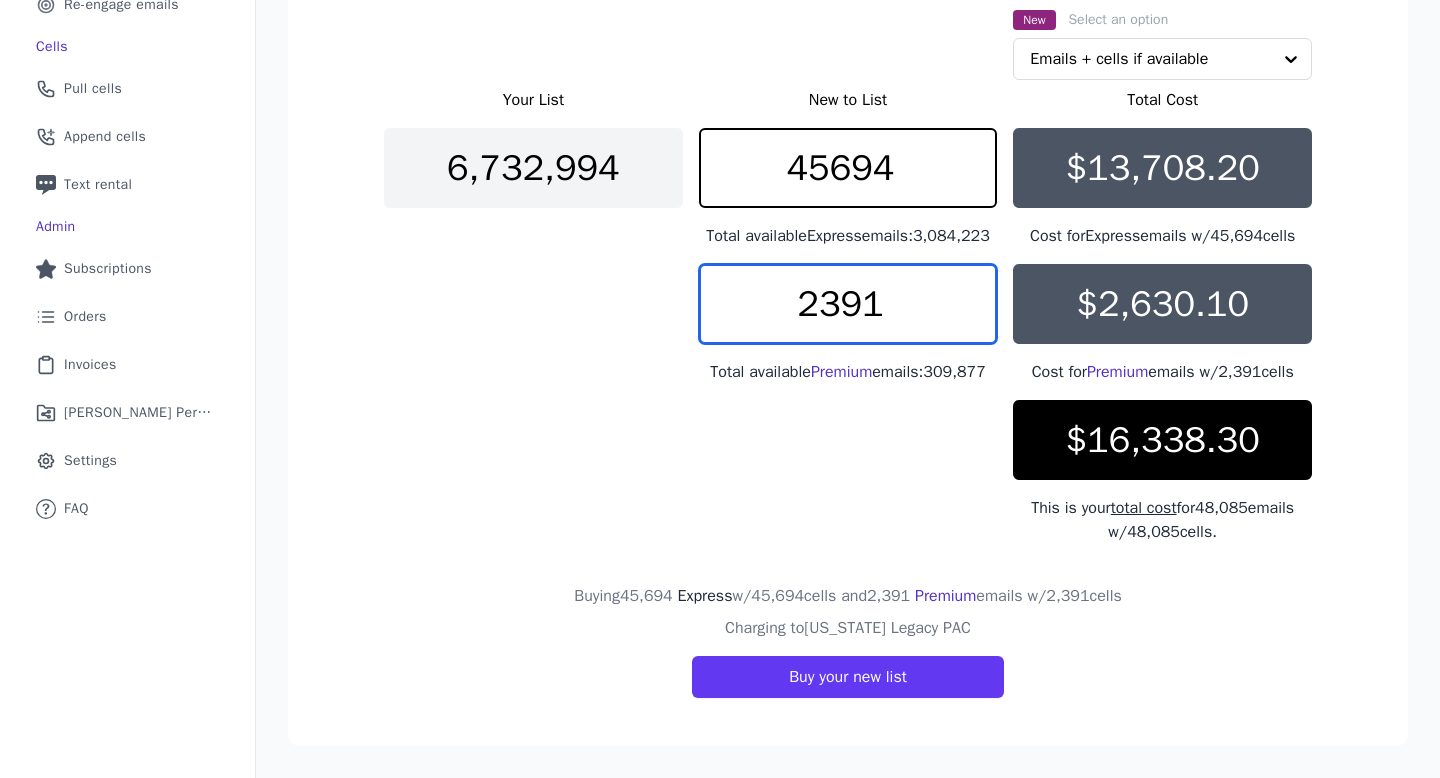 click on "2391" at bounding box center [848, 304] 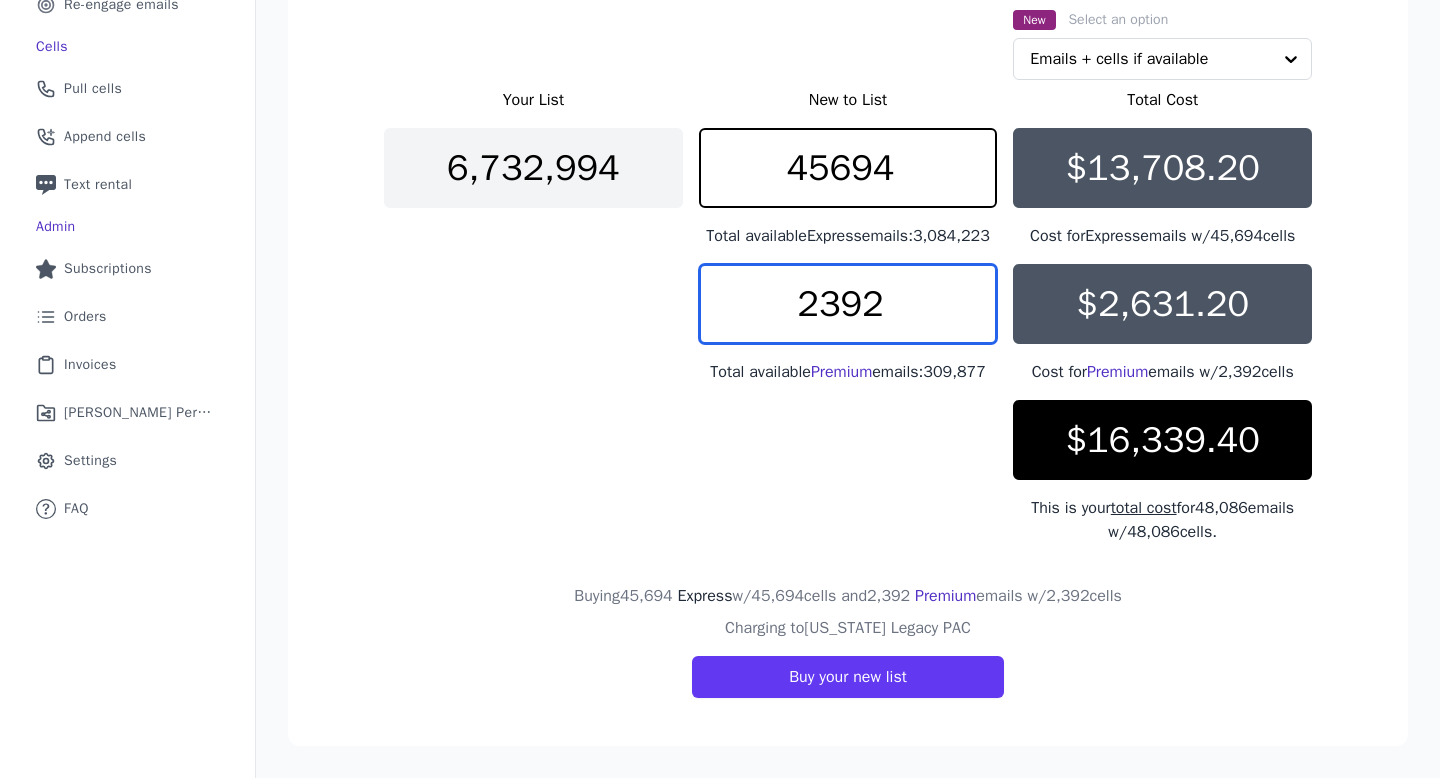 click on "2392" at bounding box center (848, 304) 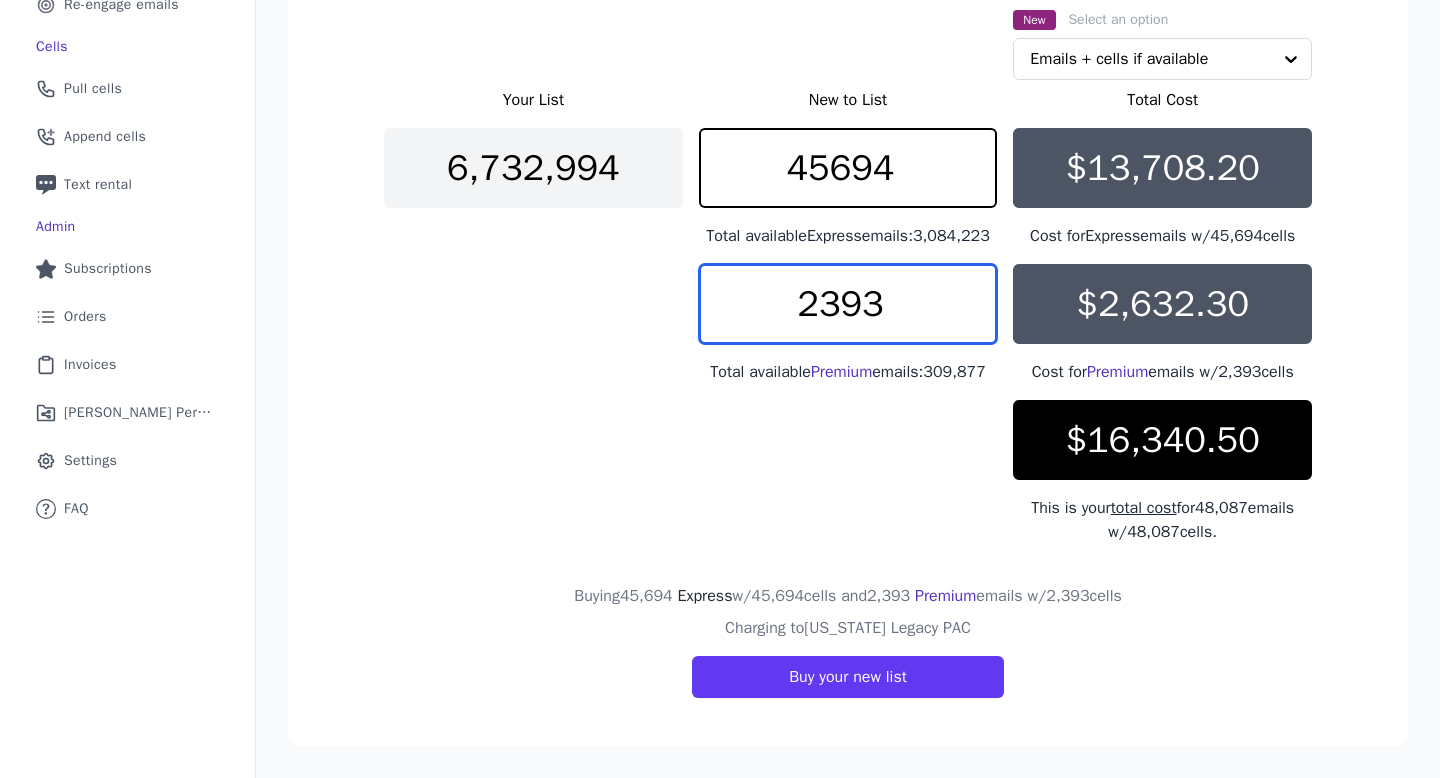 click on "2393" at bounding box center [848, 304] 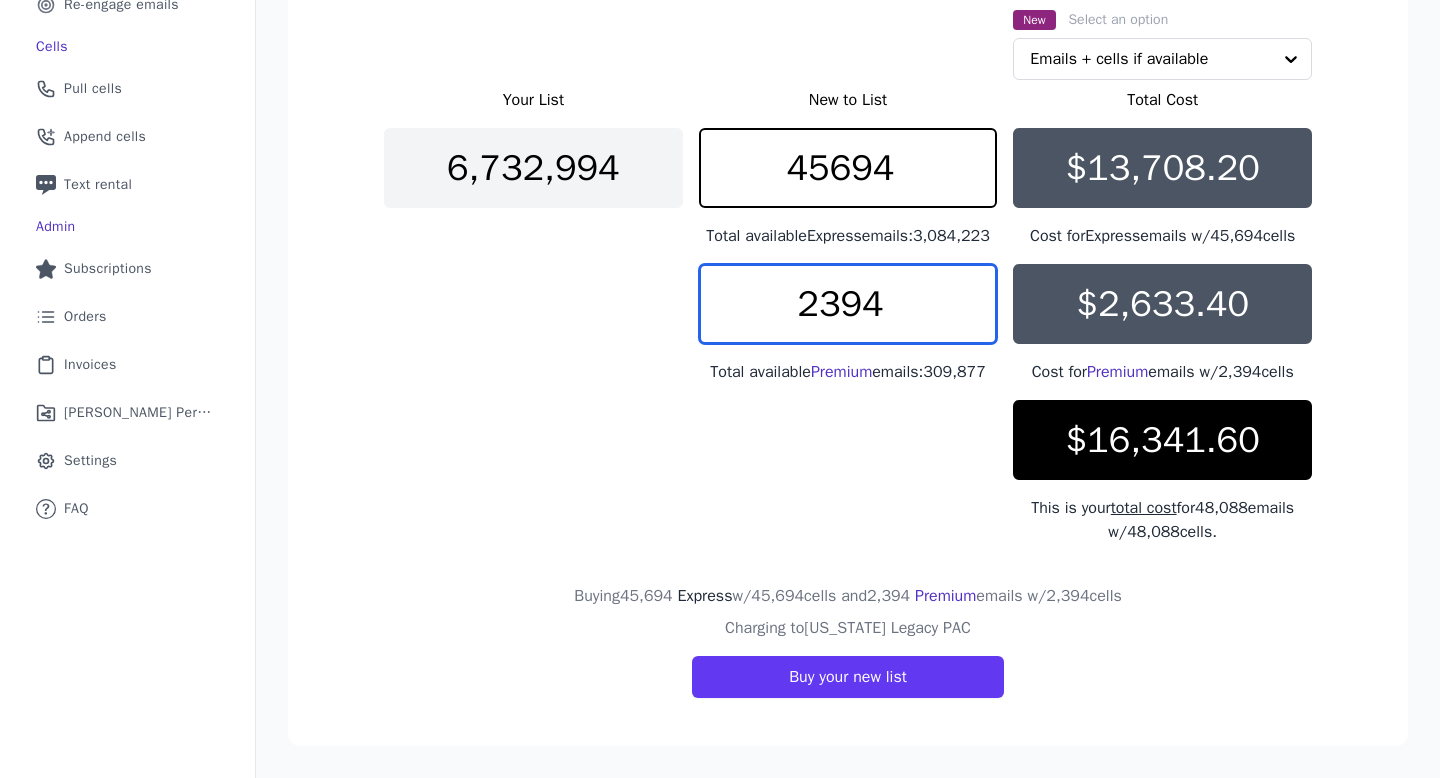 click on "2394" at bounding box center [848, 304] 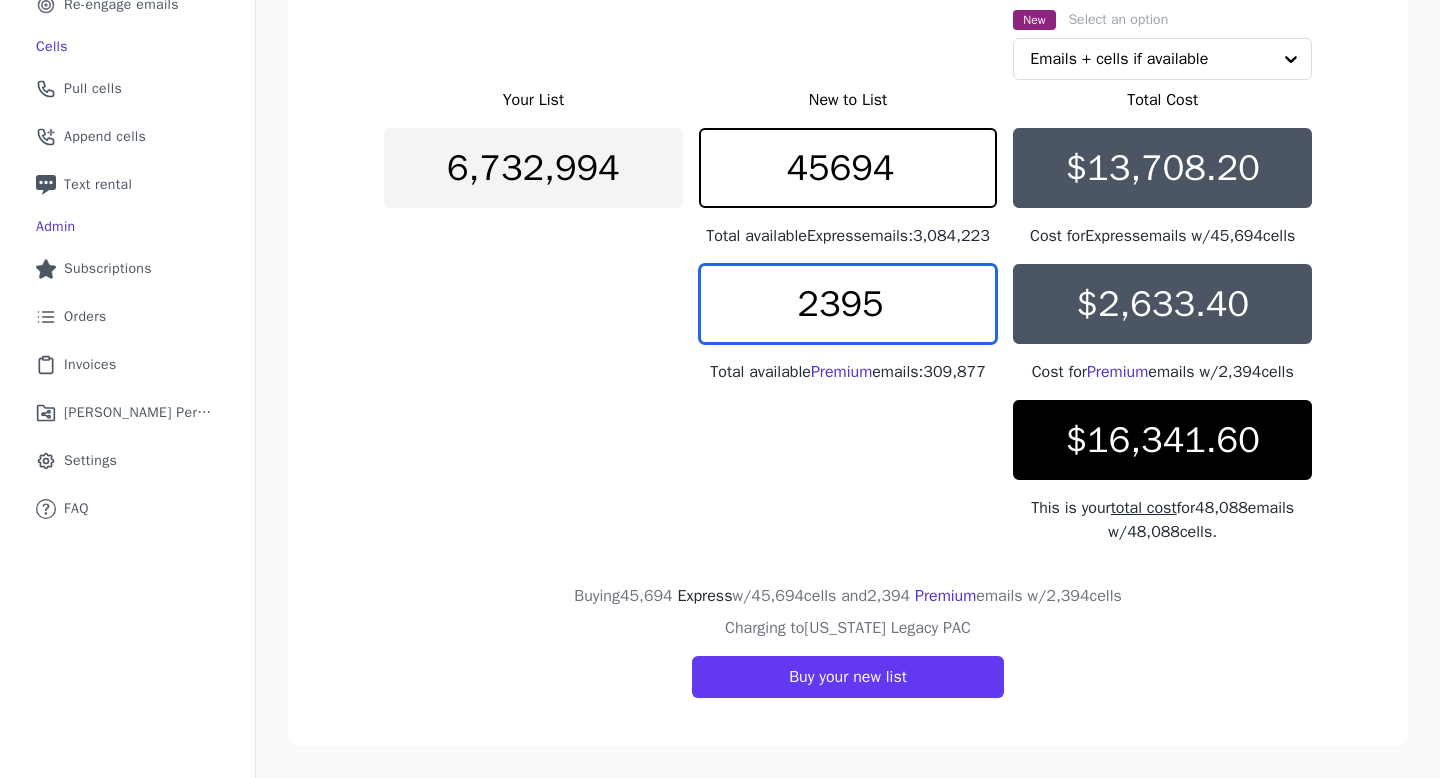 click on "2395" at bounding box center [848, 304] 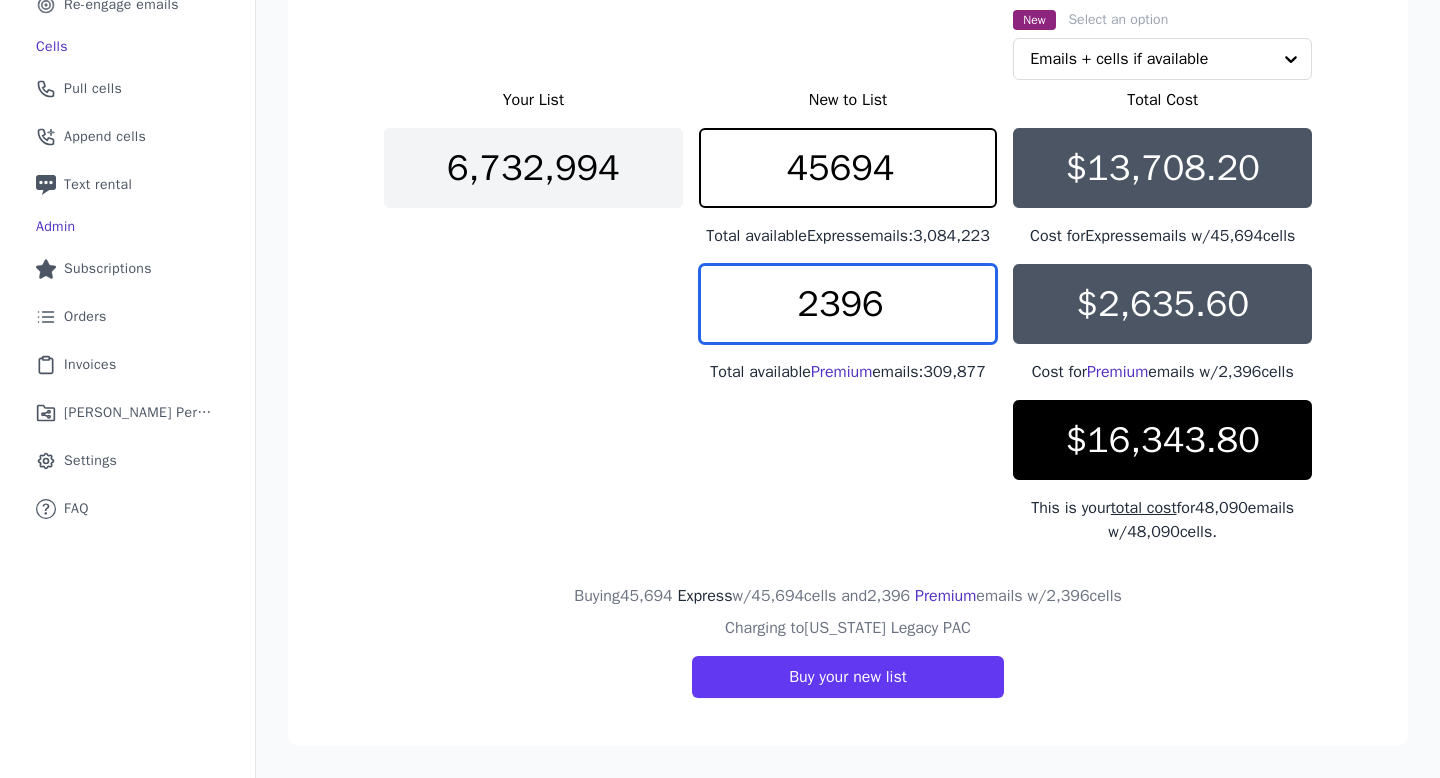 click on "2396" at bounding box center (848, 304) 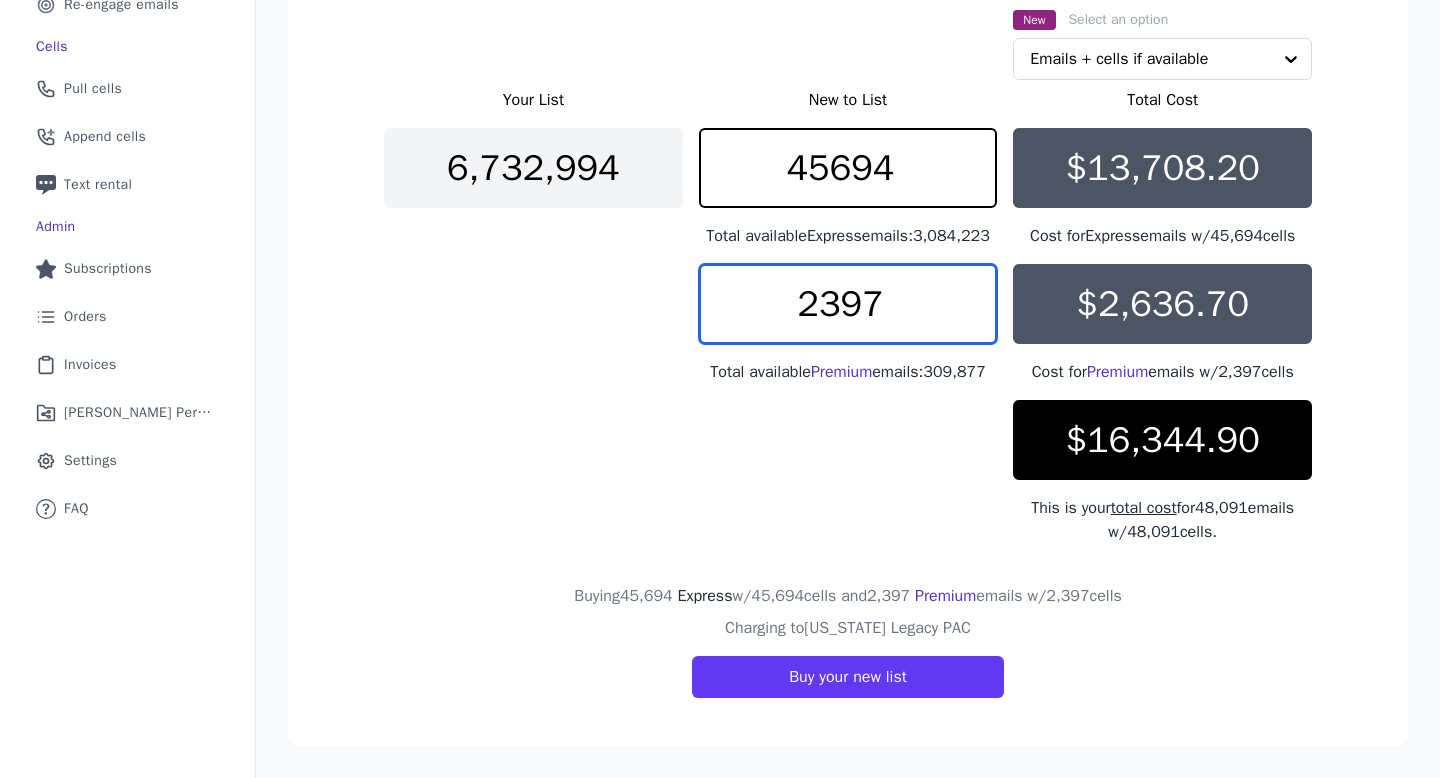 click on "2397" at bounding box center (848, 304) 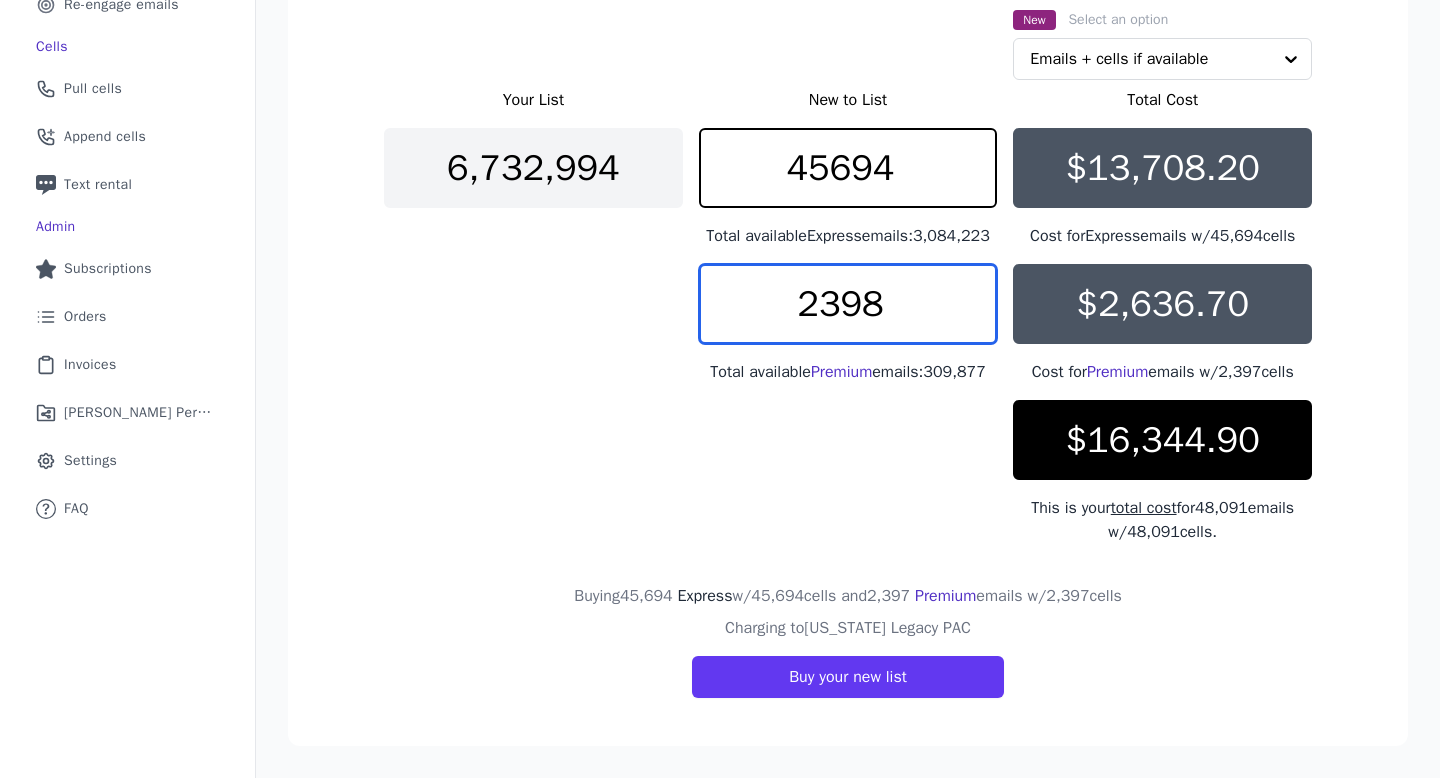 click on "2398" at bounding box center [848, 304] 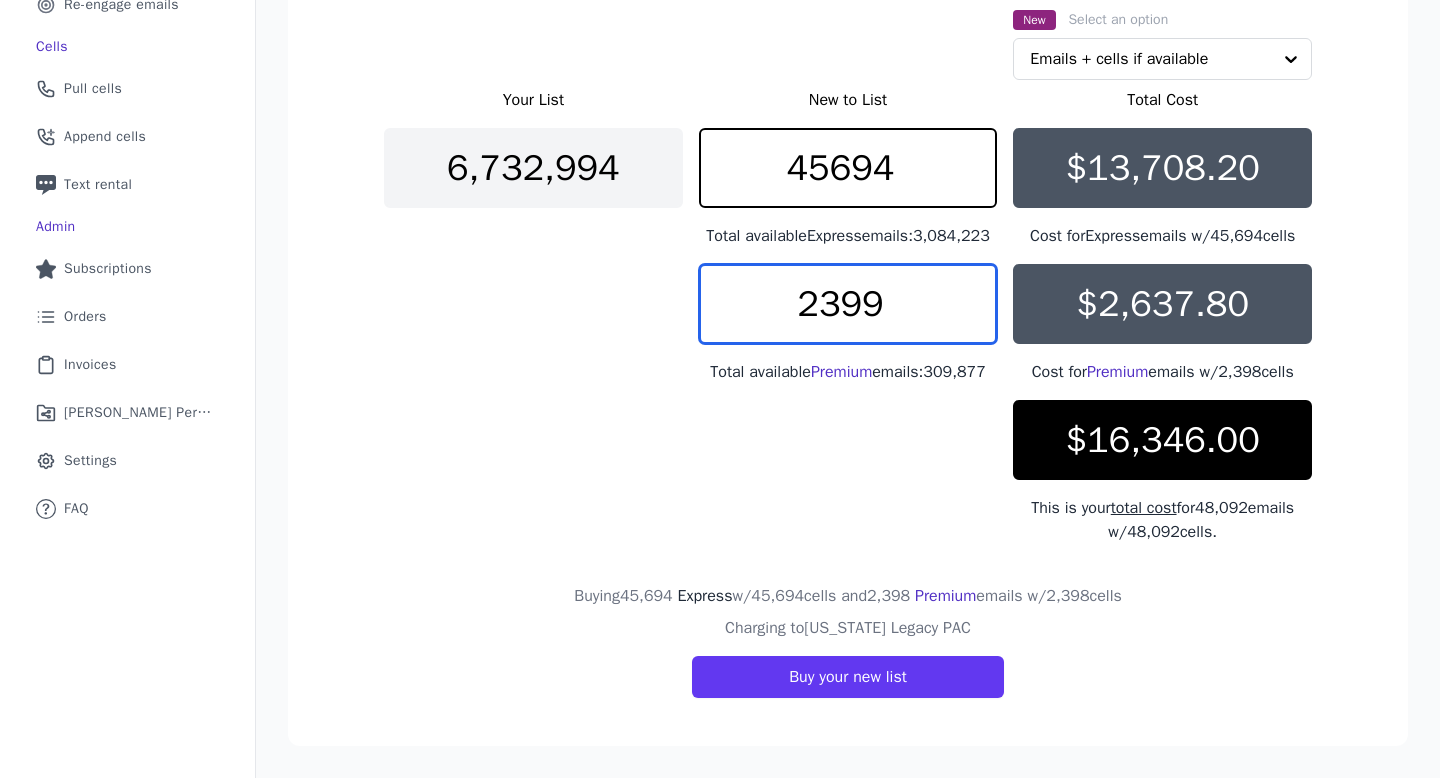 click on "2399" at bounding box center (848, 304) 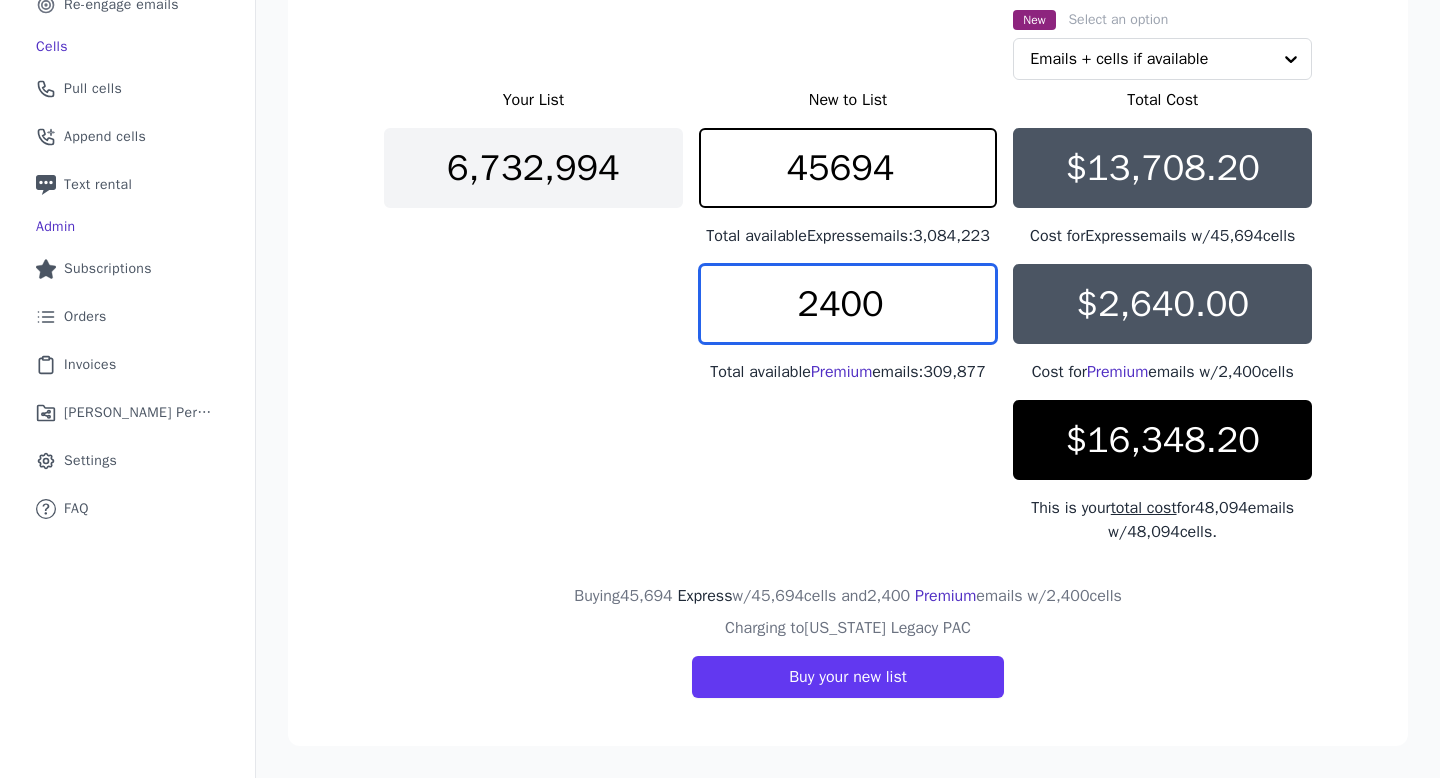 type on "2400" 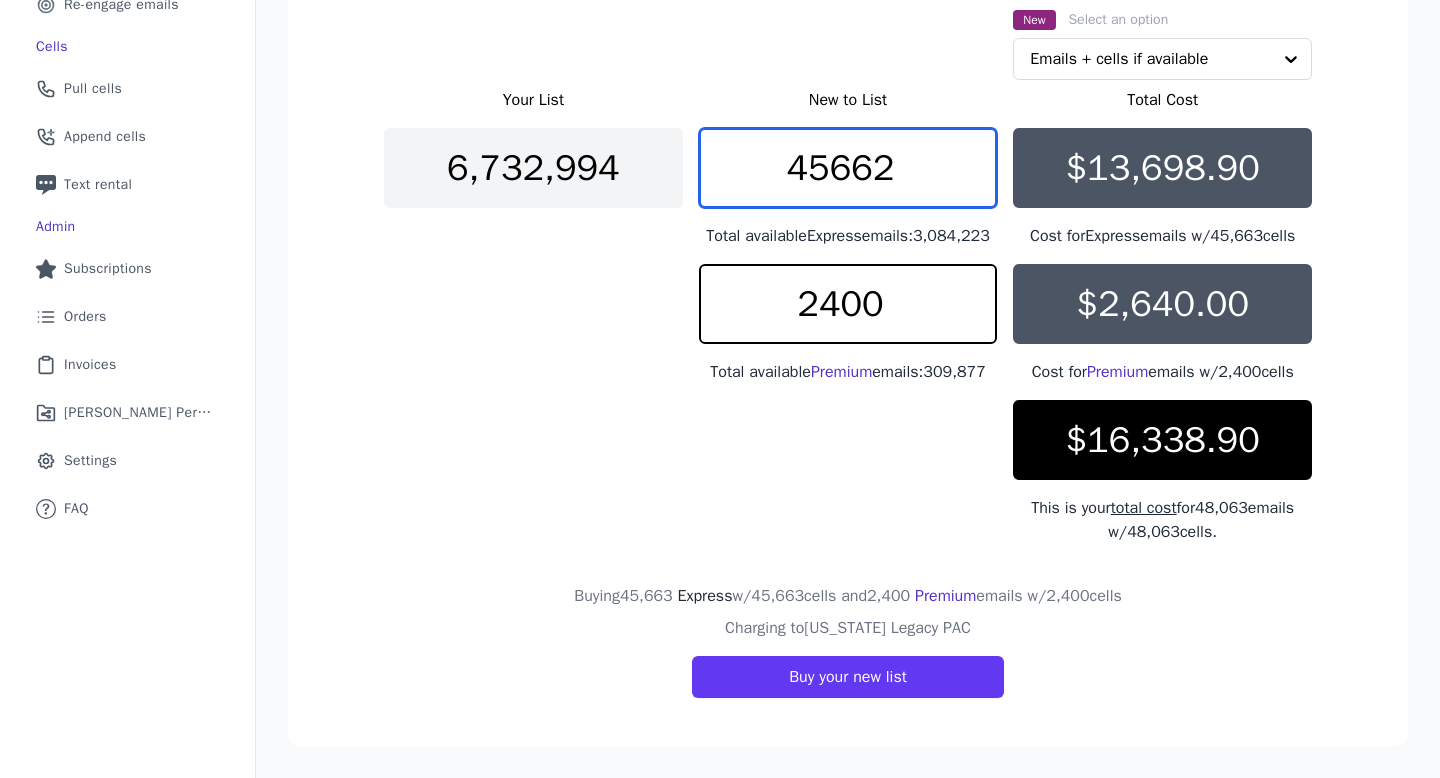 click on "45662" at bounding box center [848, 168] 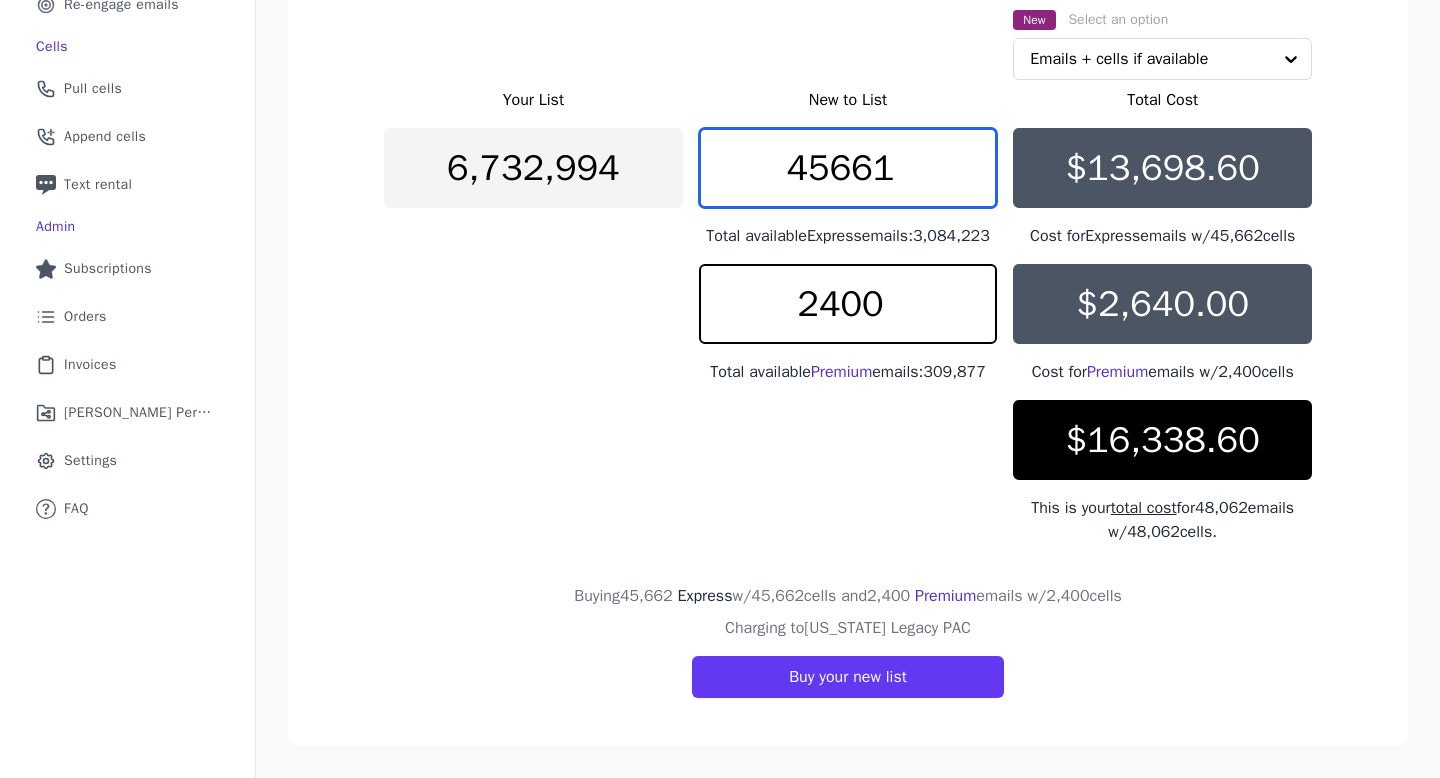 click on "45661" at bounding box center [848, 168] 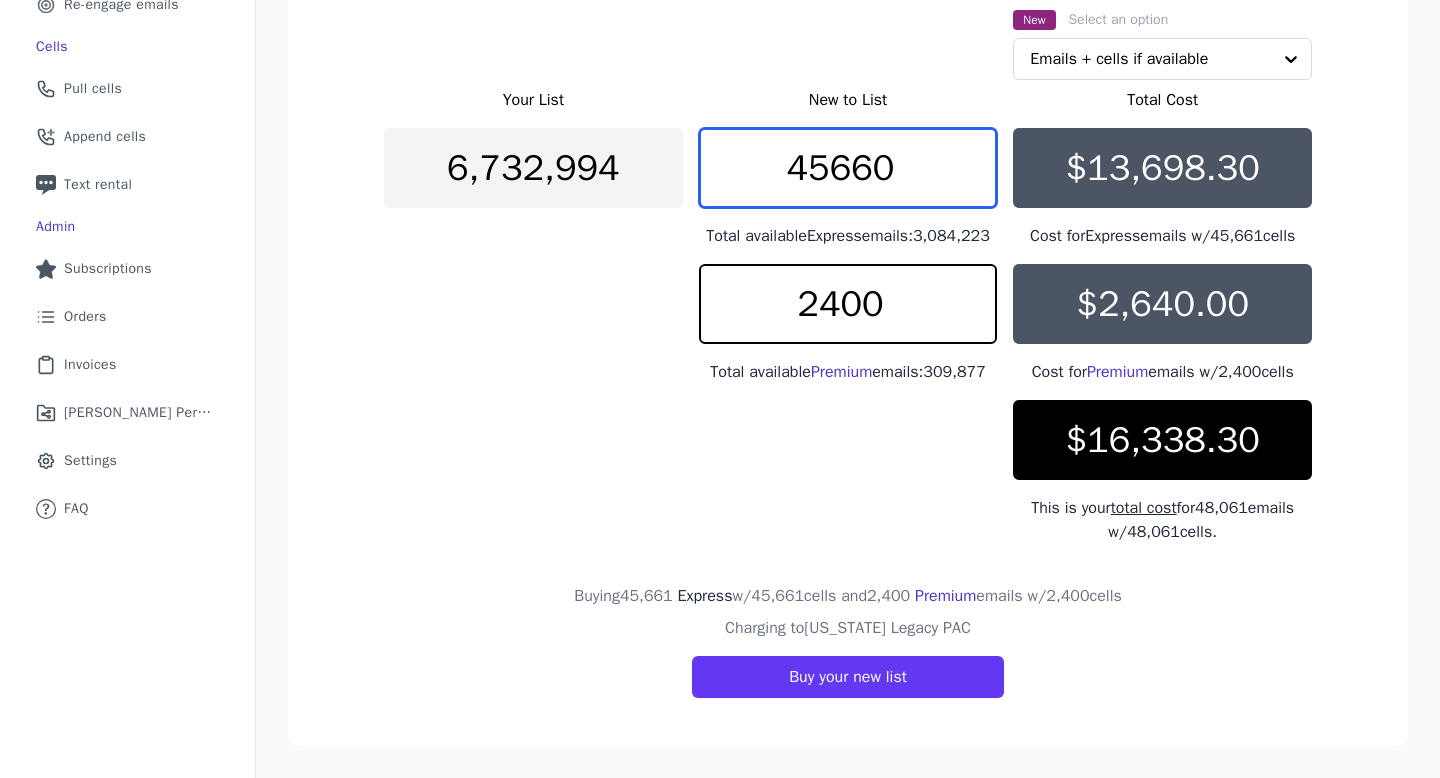 click on "45660" at bounding box center (848, 168) 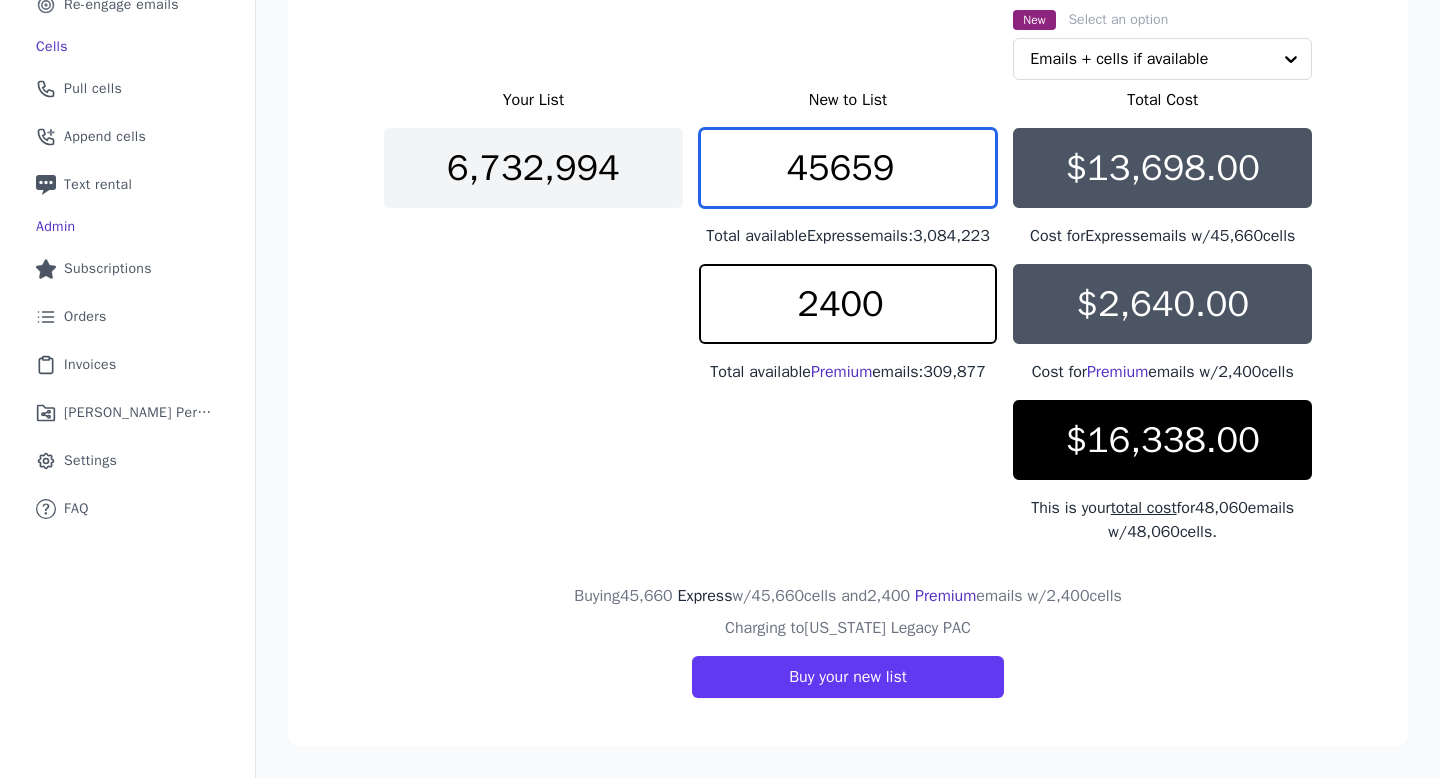 click on "45659" at bounding box center [848, 168] 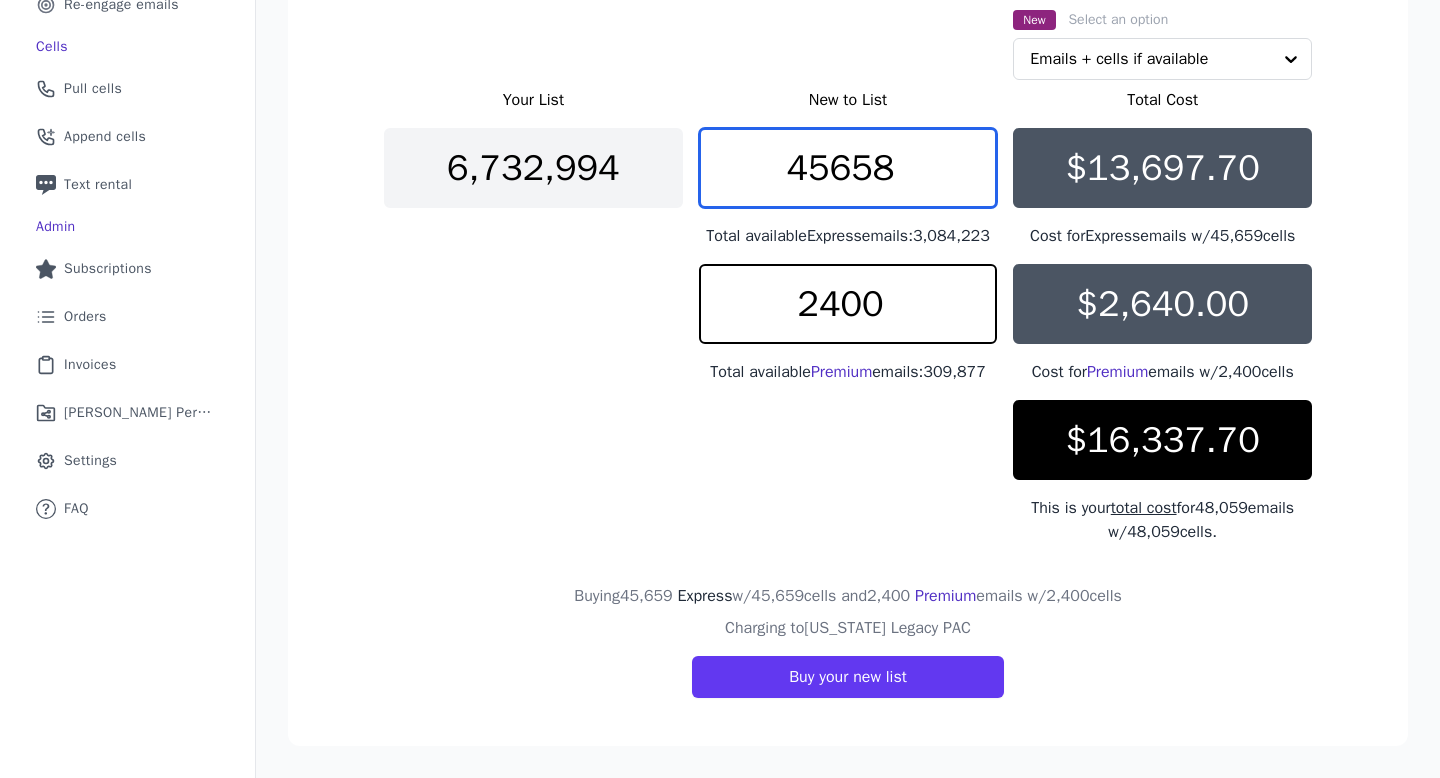 click on "45658" at bounding box center (848, 168) 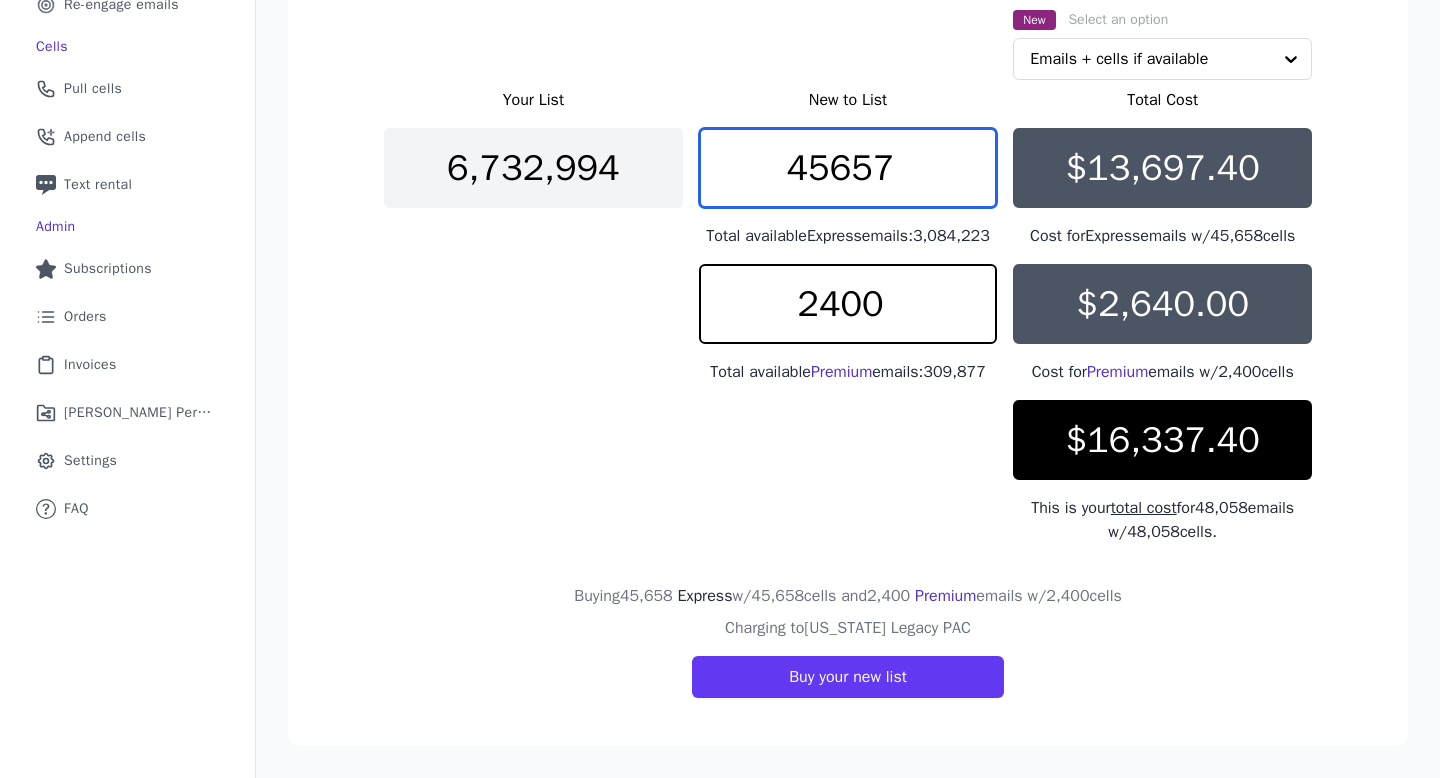 type on "45657" 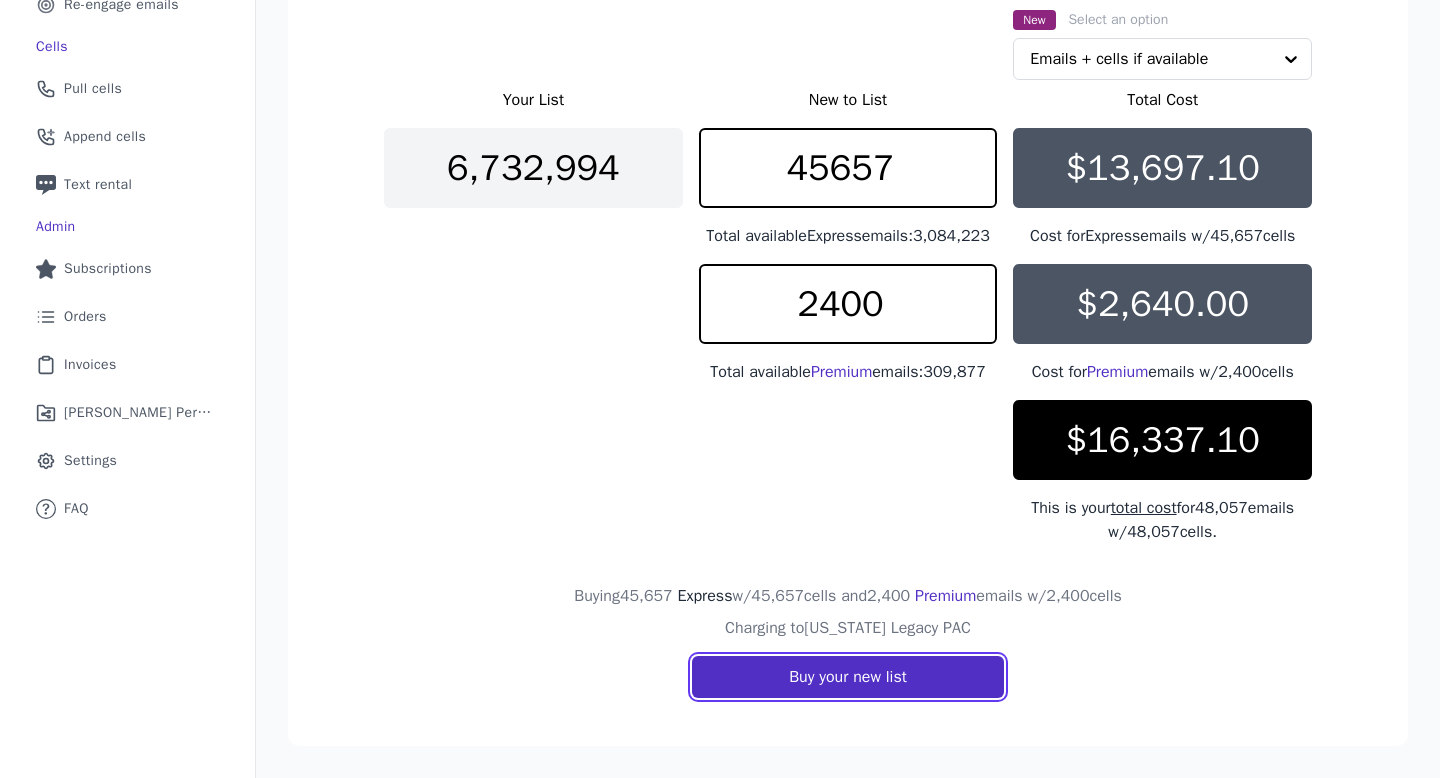 click on "Buy your new list" at bounding box center (848, 677) 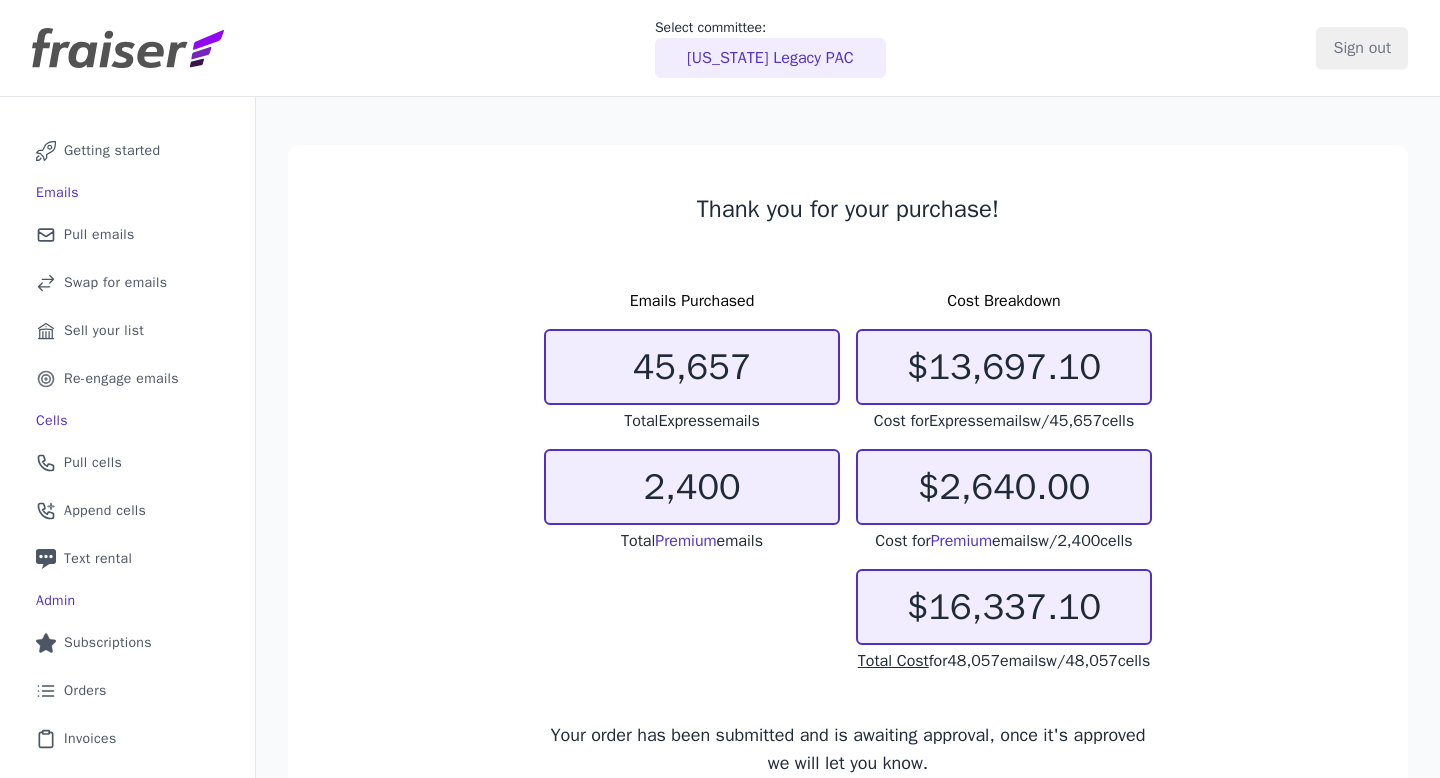 scroll, scrollTop: 0, scrollLeft: 0, axis: both 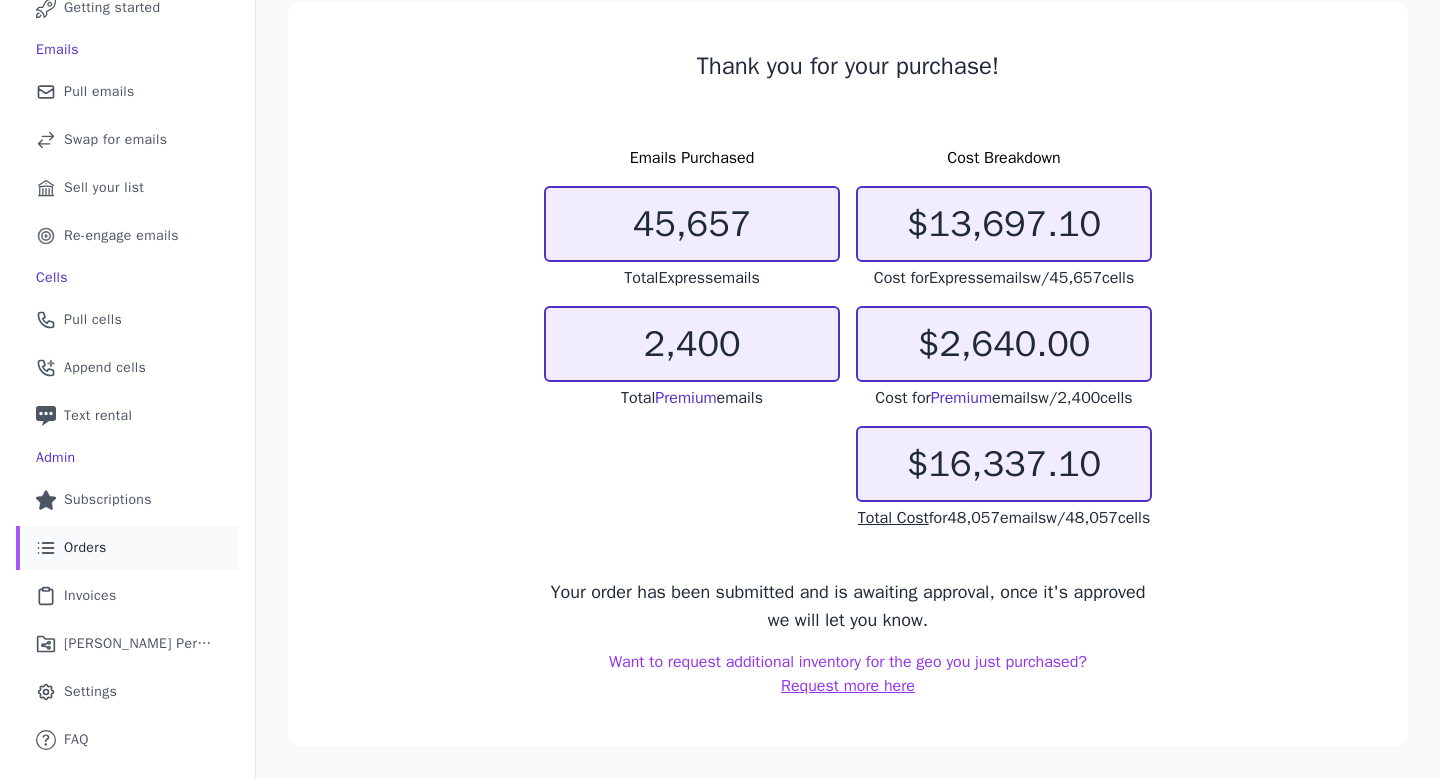 click on "Orders" at bounding box center [85, 548] 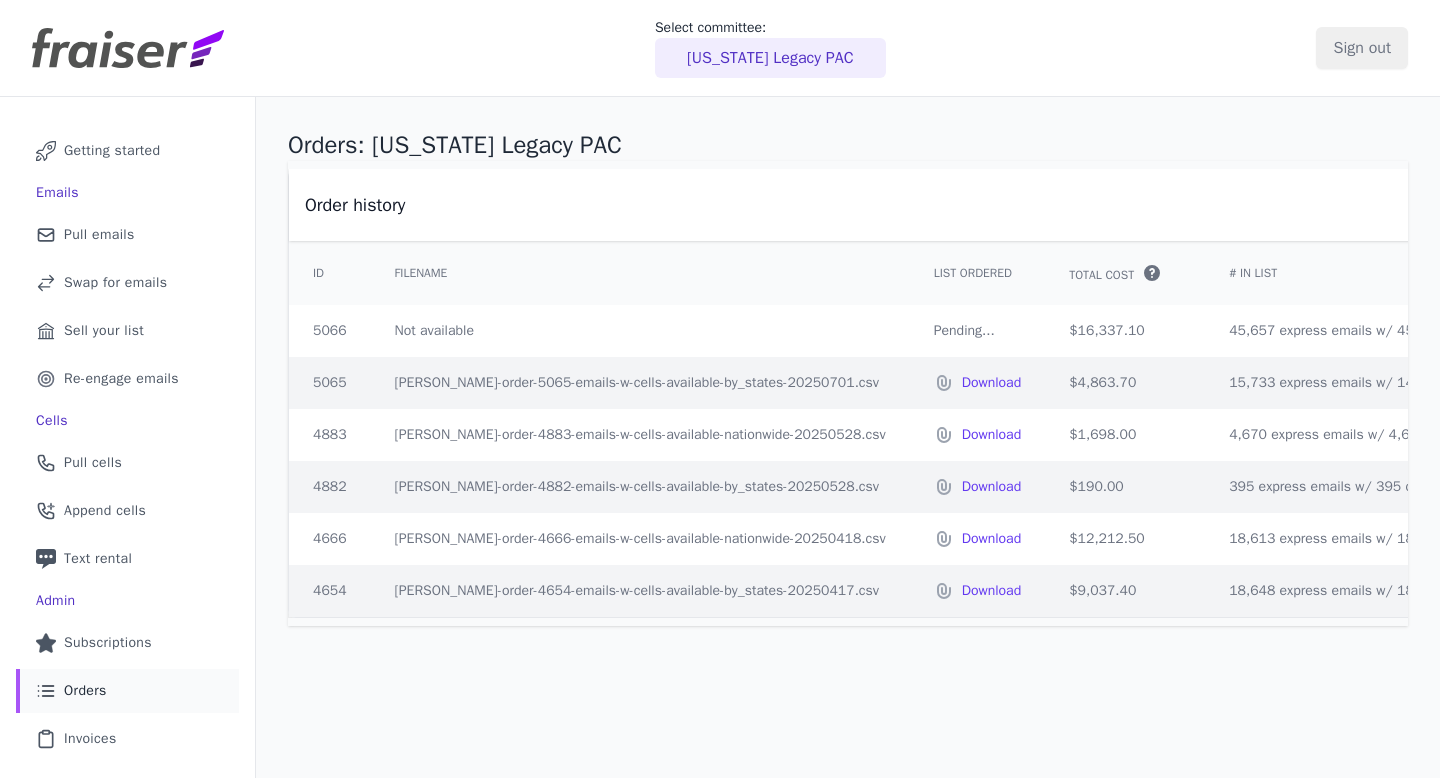 scroll, scrollTop: 0, scrollLeft: 0, axis: both 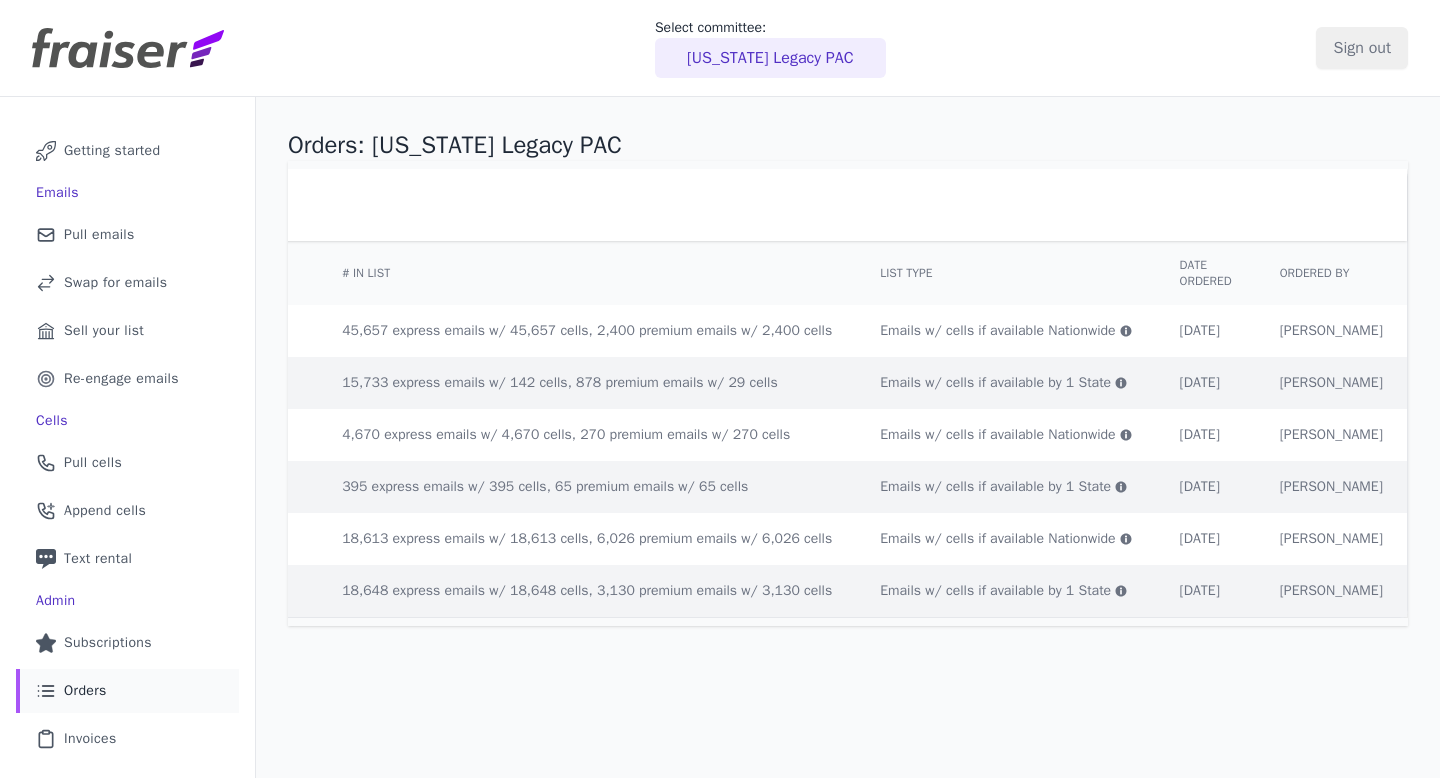 click 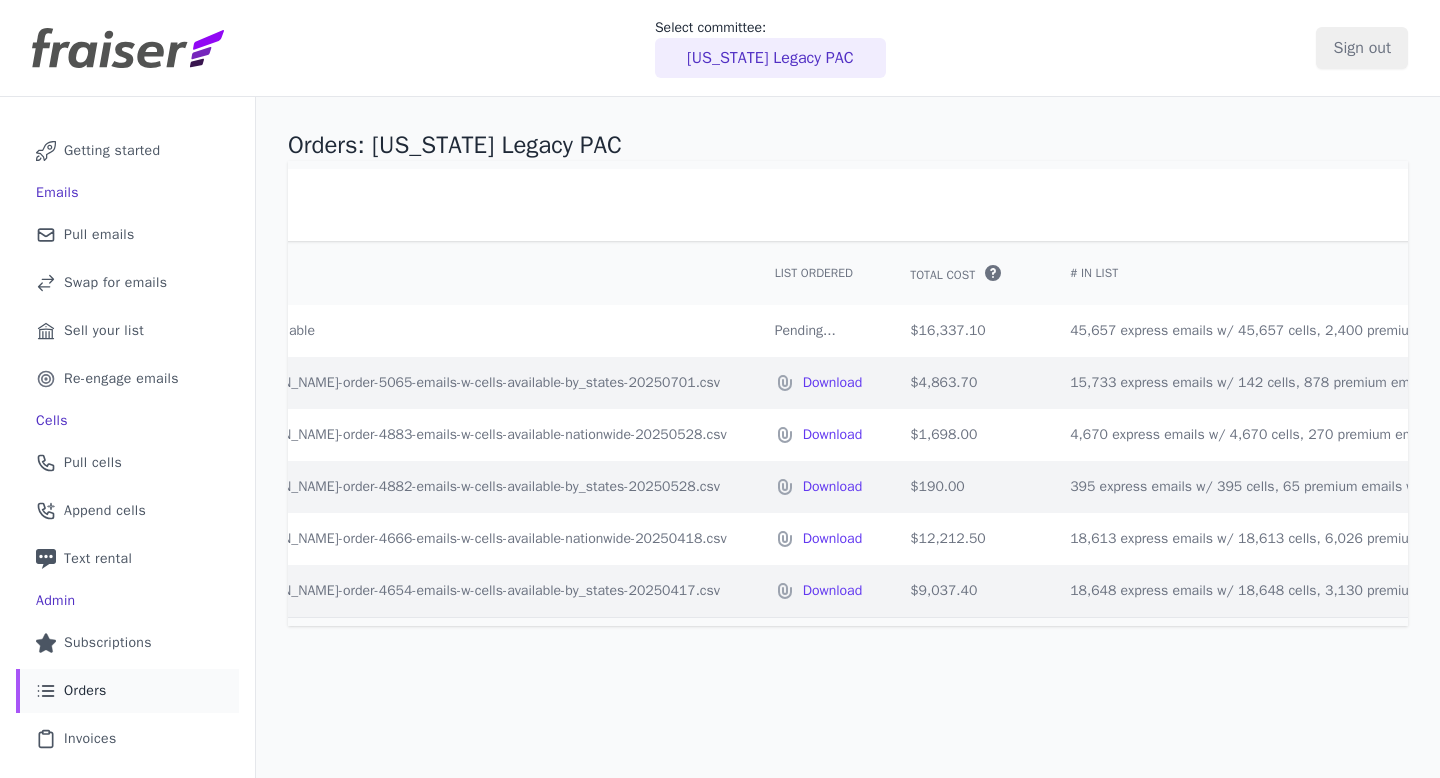 scroll, scrollTop: 0, scrollLeft: 0, axis: both 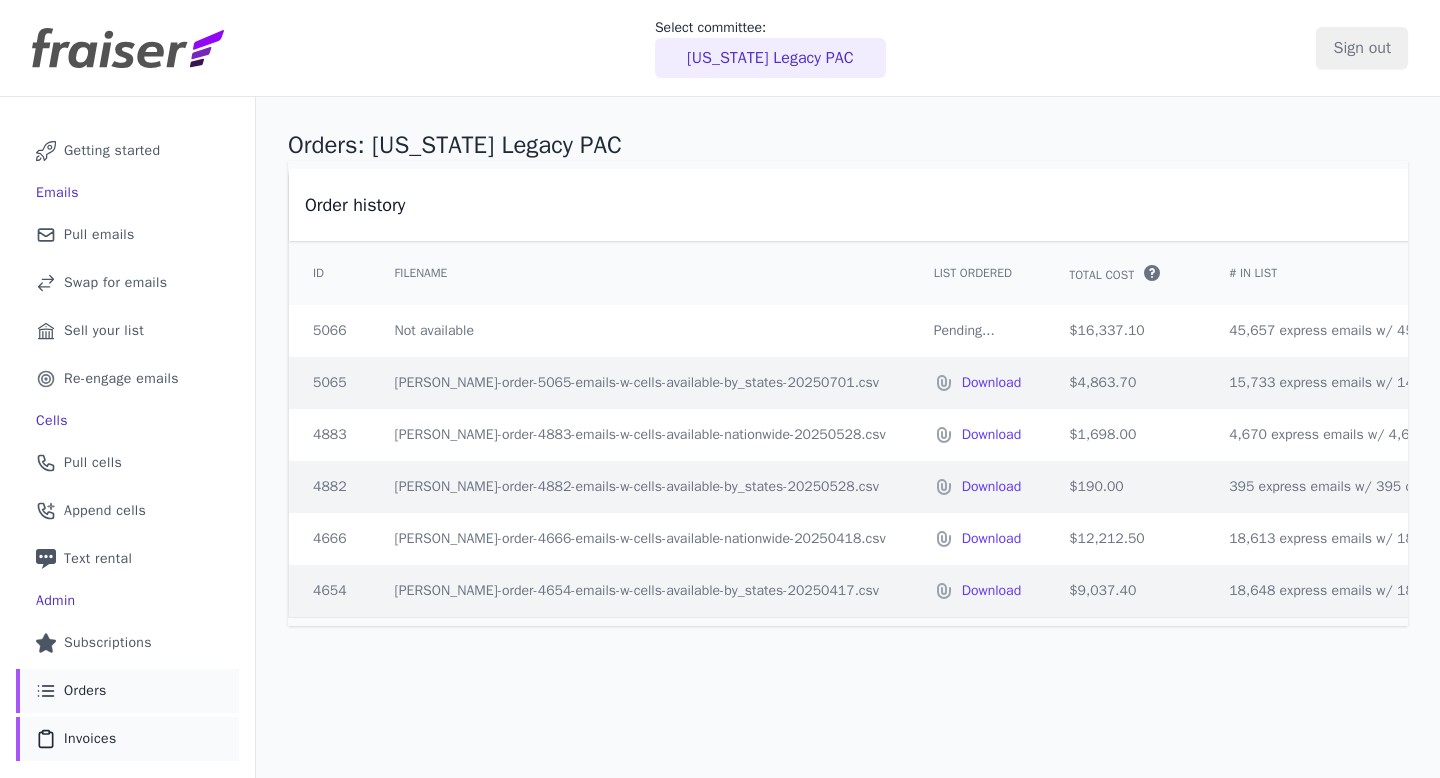click on "Clipboard Icon Outline of a clipboard
Invoices" at bounding box center [127, 739] 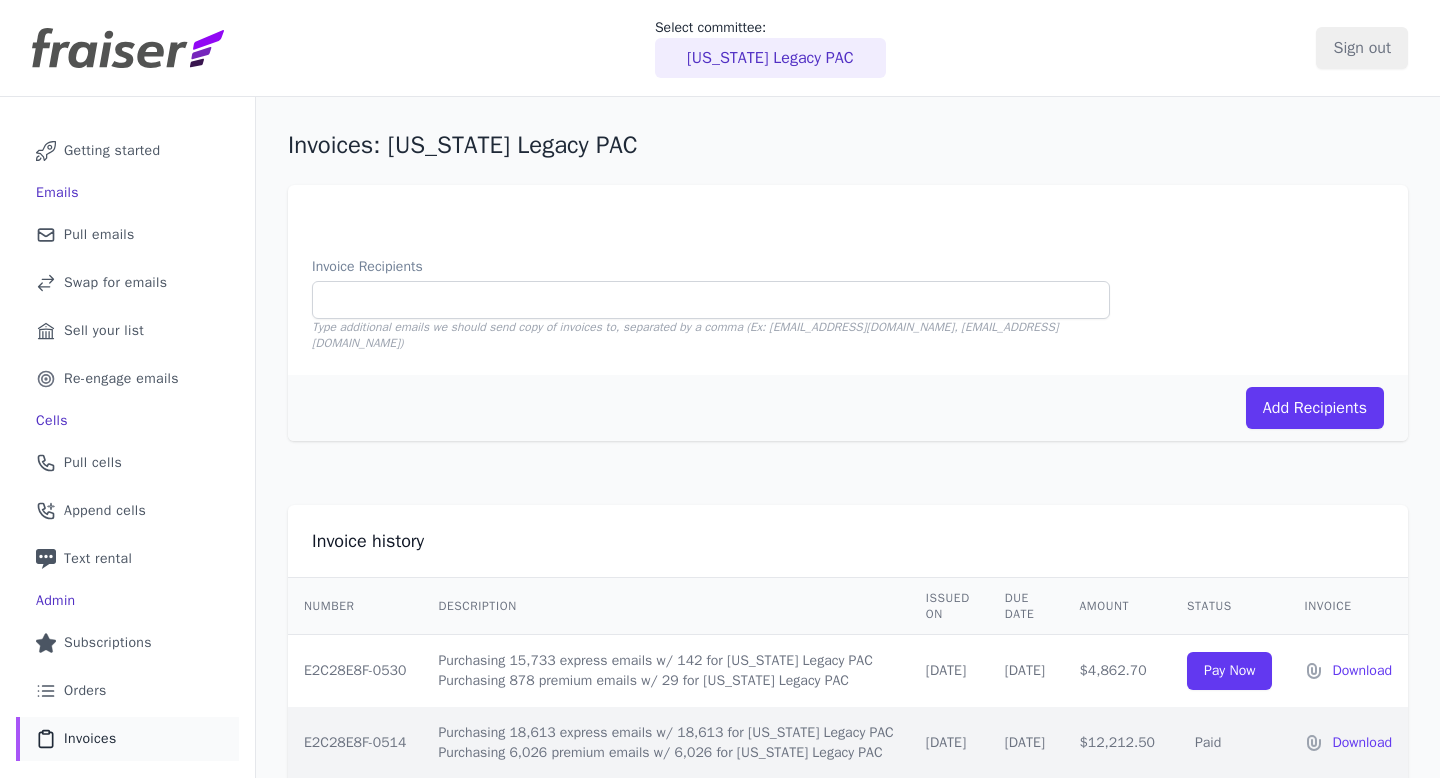 scroll, scrollTop: 0, scrollLeft: 0, axis: both 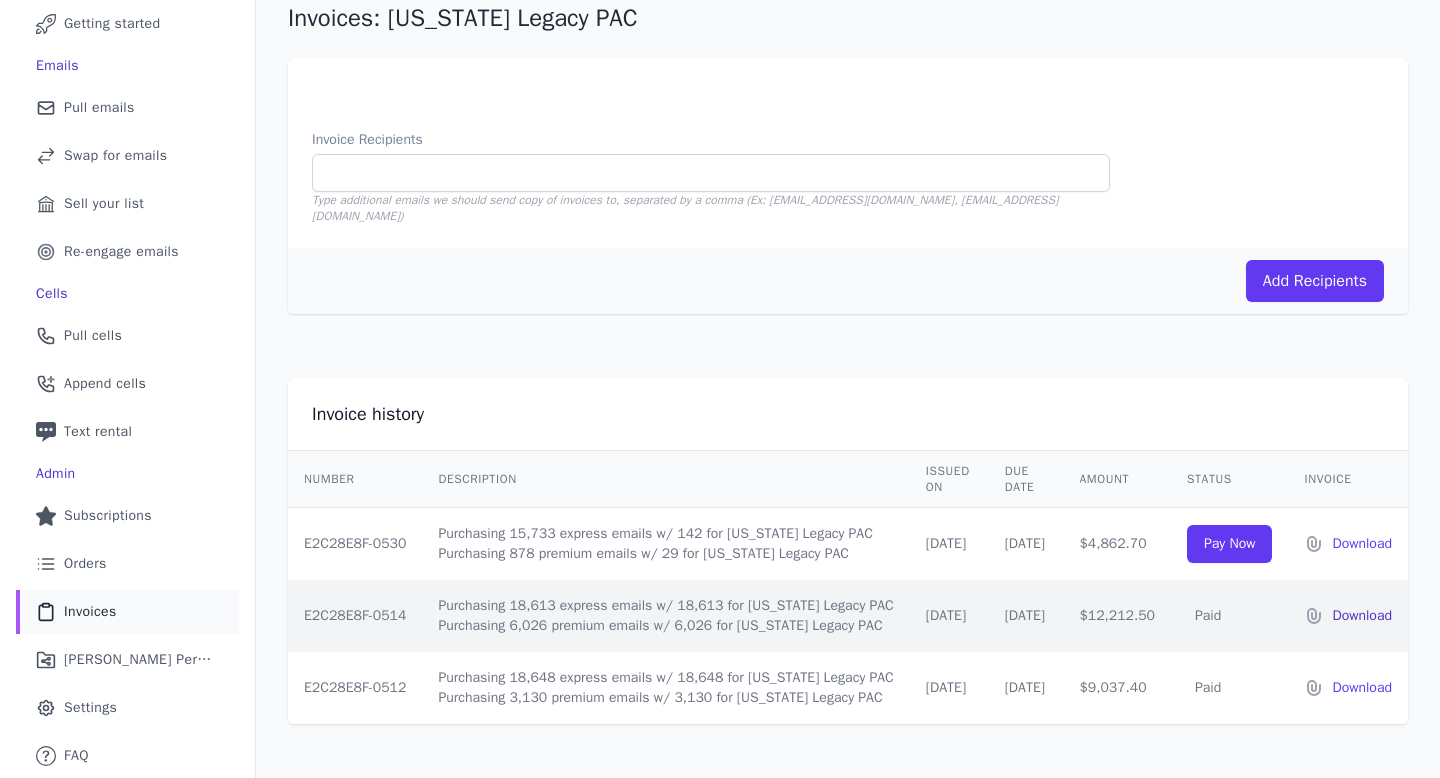 click on "Download" at bounding box center [1362, 616] 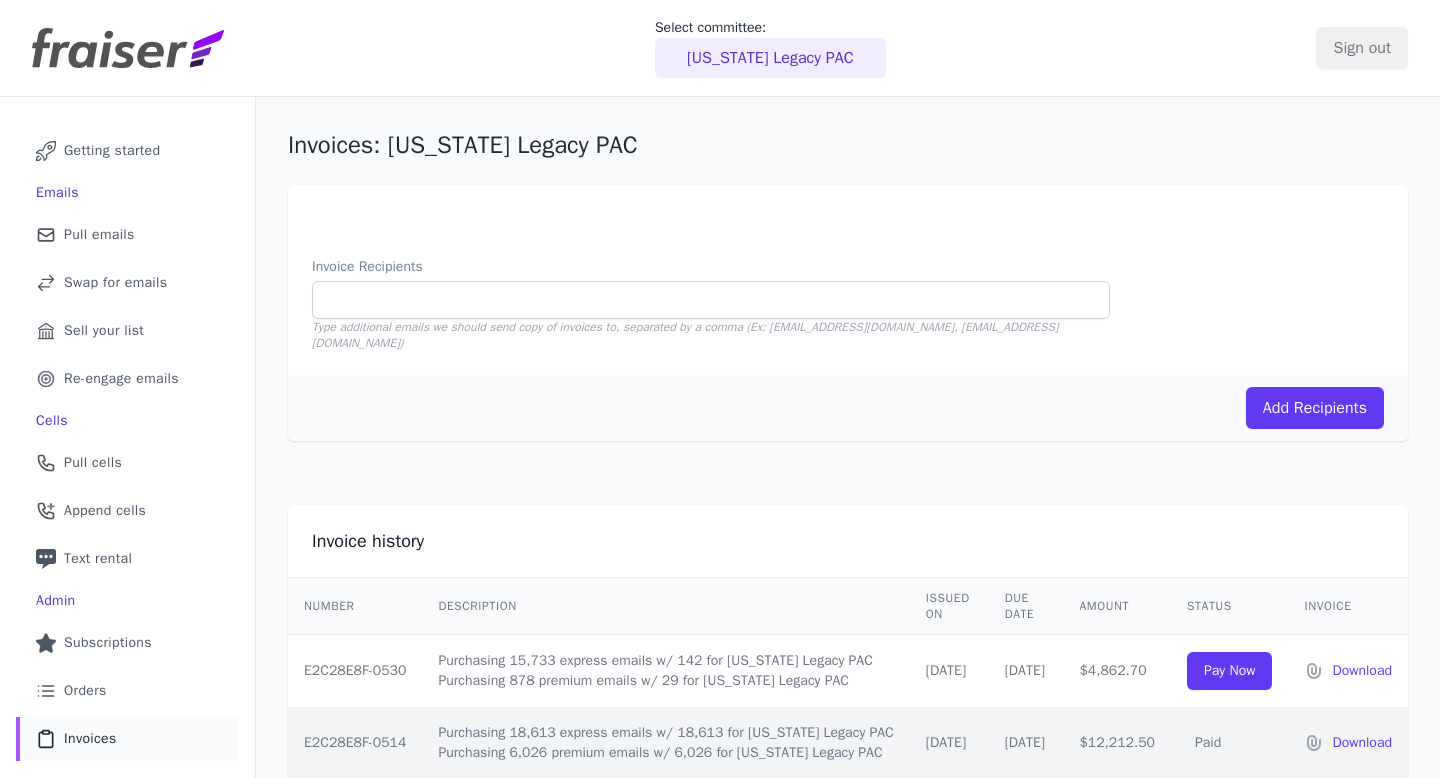 scroll, scrollTop: 0, scrollLeft: 0, axis: both 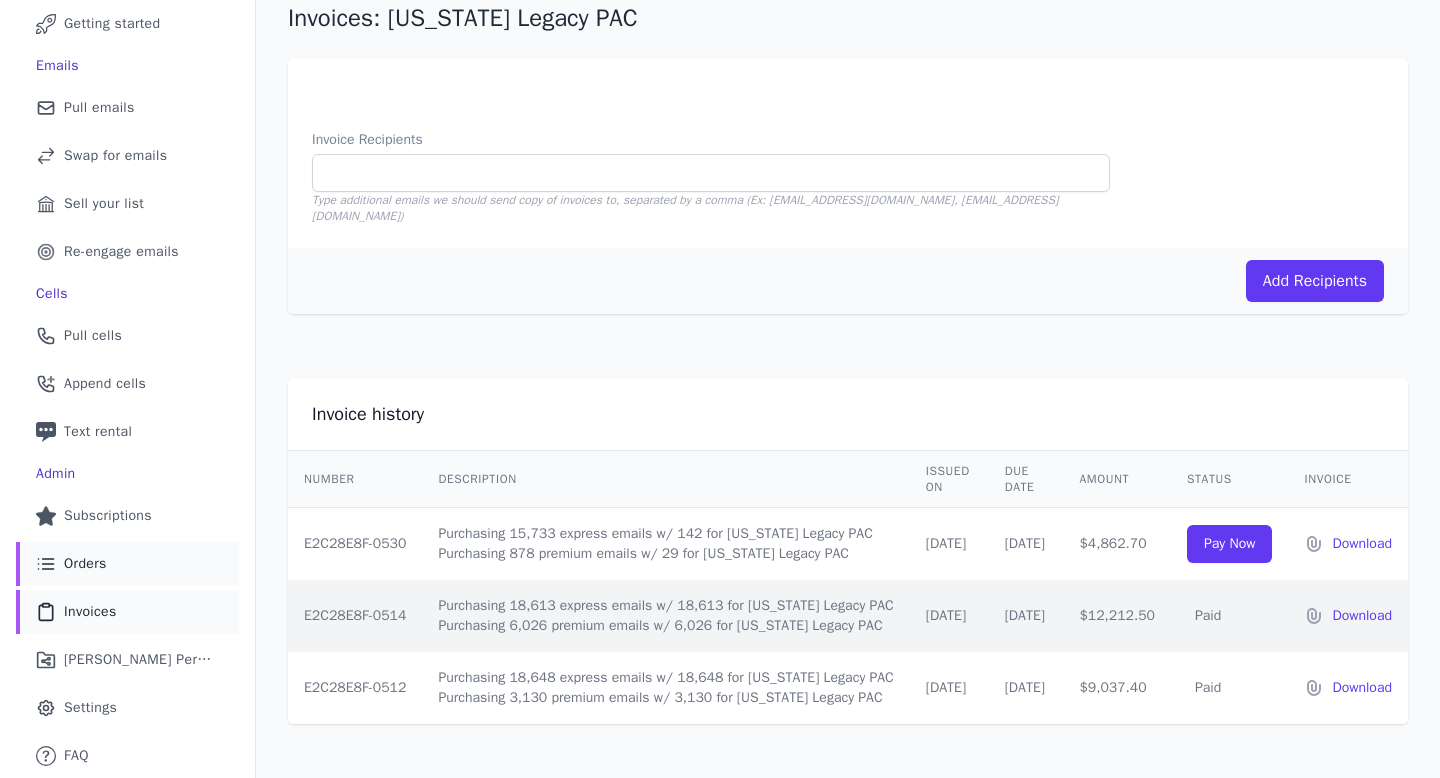 click on "List Icon Outline of bulleted list
Orders" at bounding box center [127, 564] 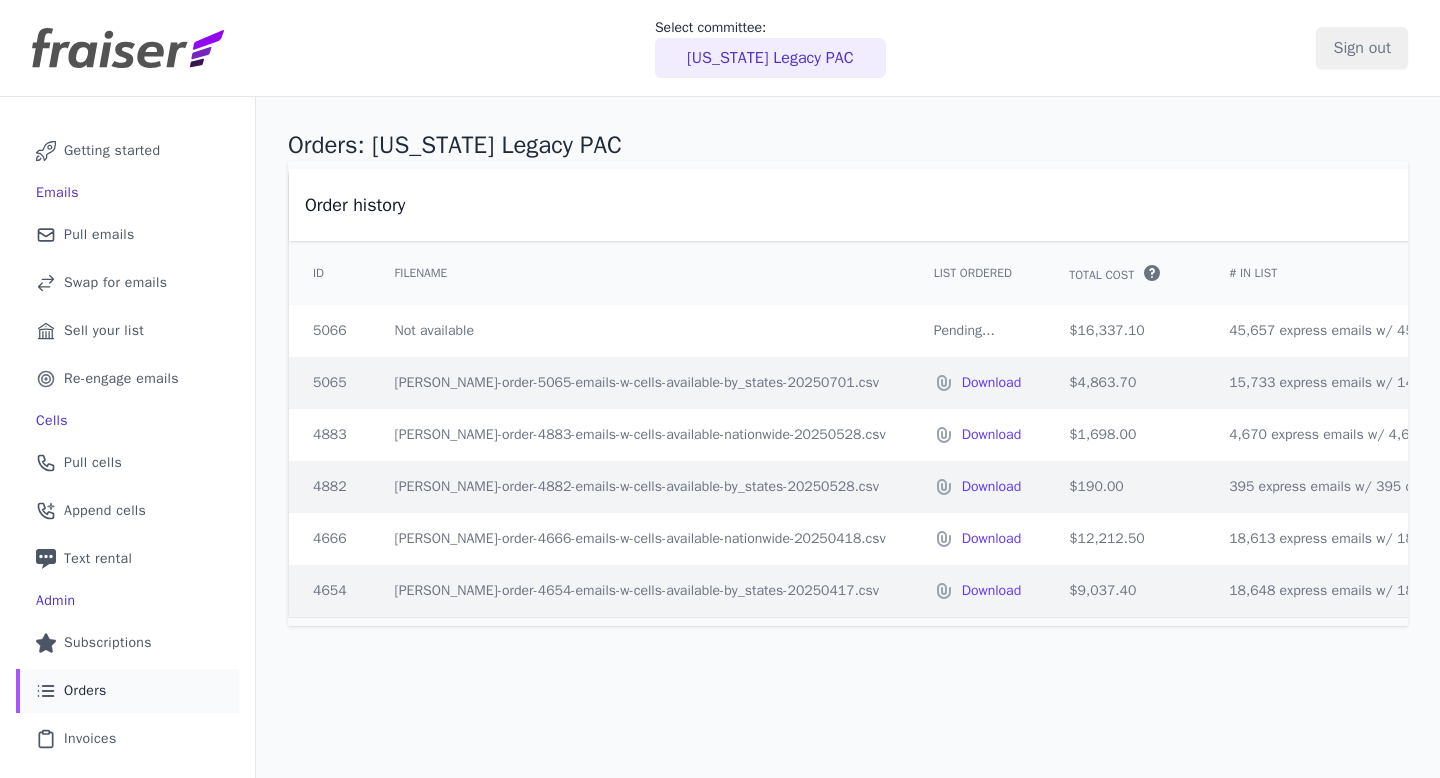 scroll, scrollTop: 0, scrollLeft: 0, axis: both 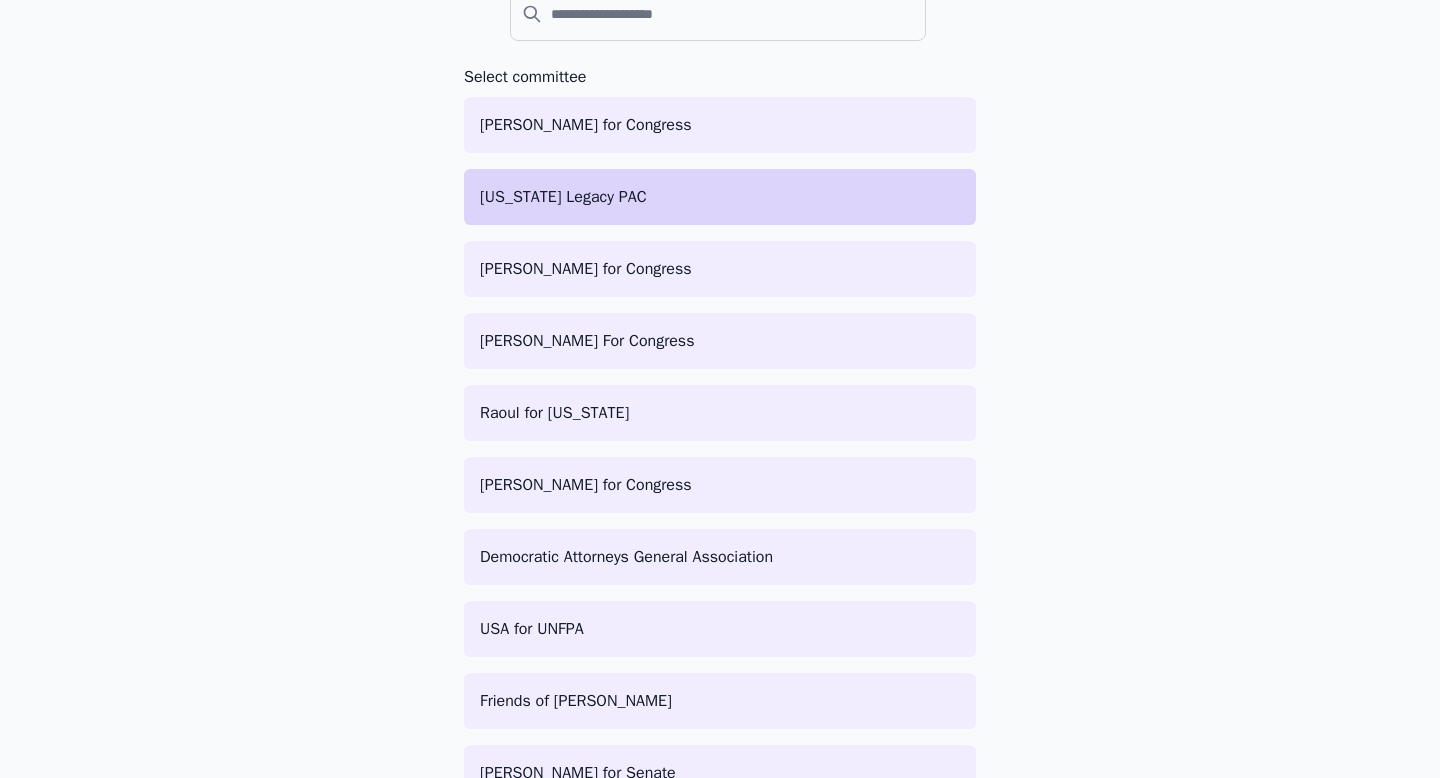 click on "[US_STATE] Legacy PAC" at bounding box center (720, 197) 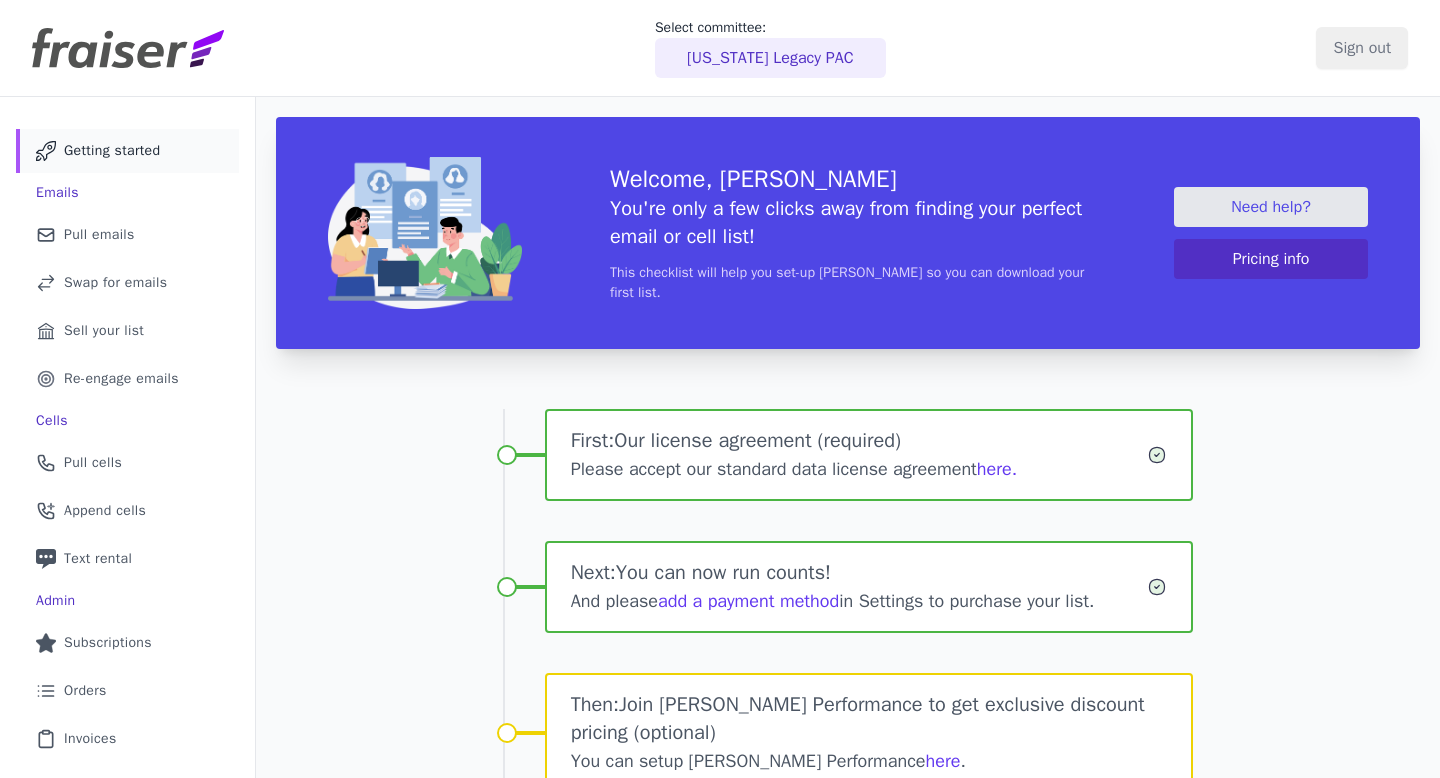 scroll, scrollTop: 0, scrollLeft: 0, axis: both 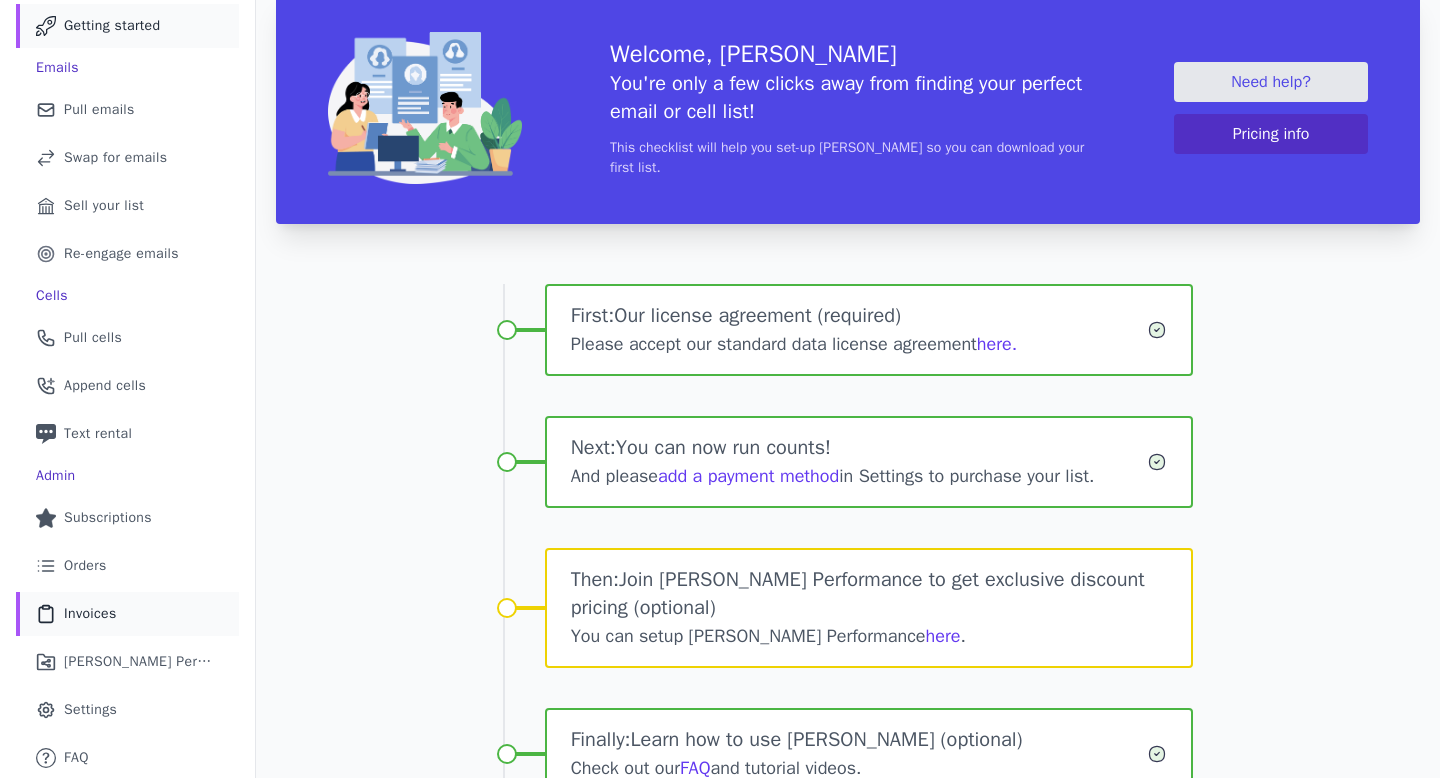 click on "Clipboard Icon Outline of a clipboard
Invoices" at bounding box center (127, 614) 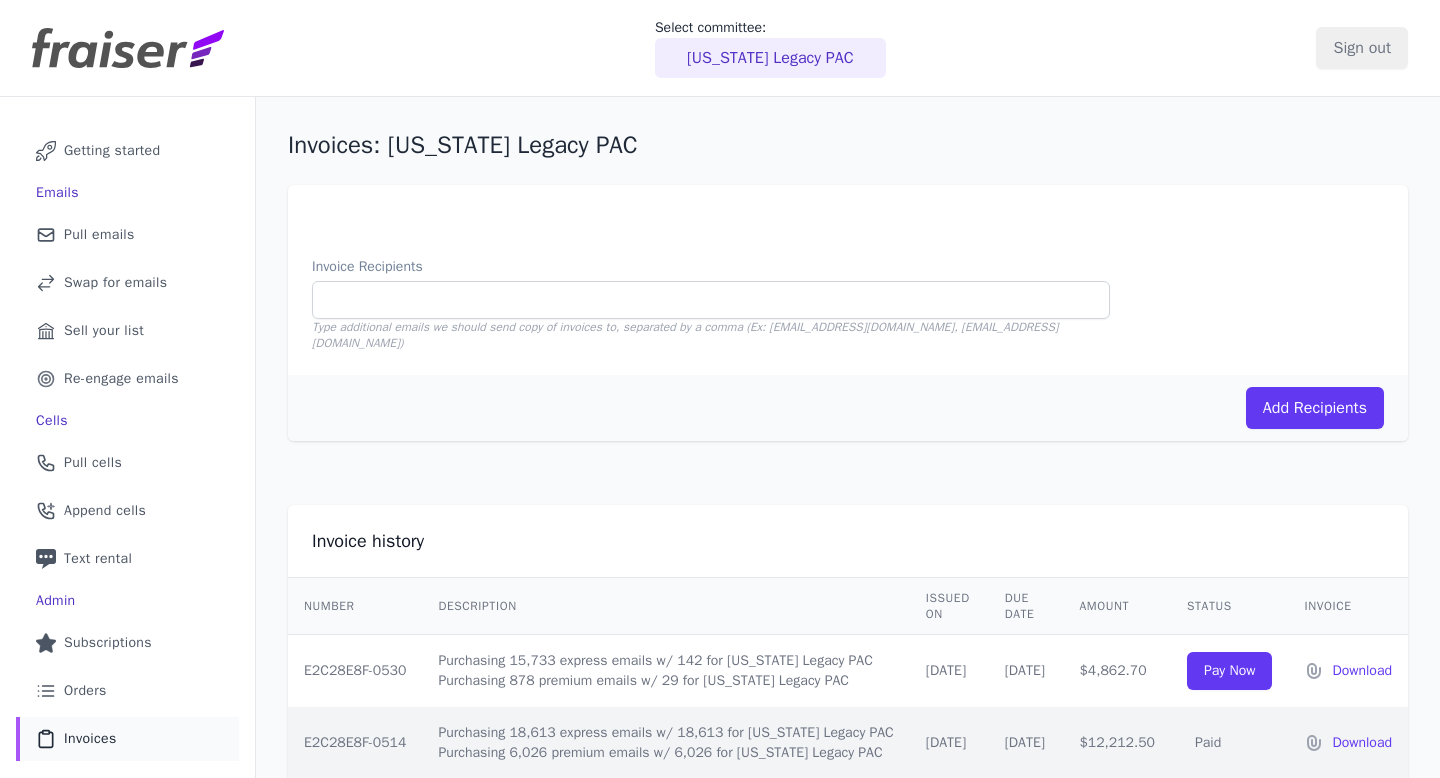 scroll, scrollTop: 0, scrollLeft: 0, axis: both 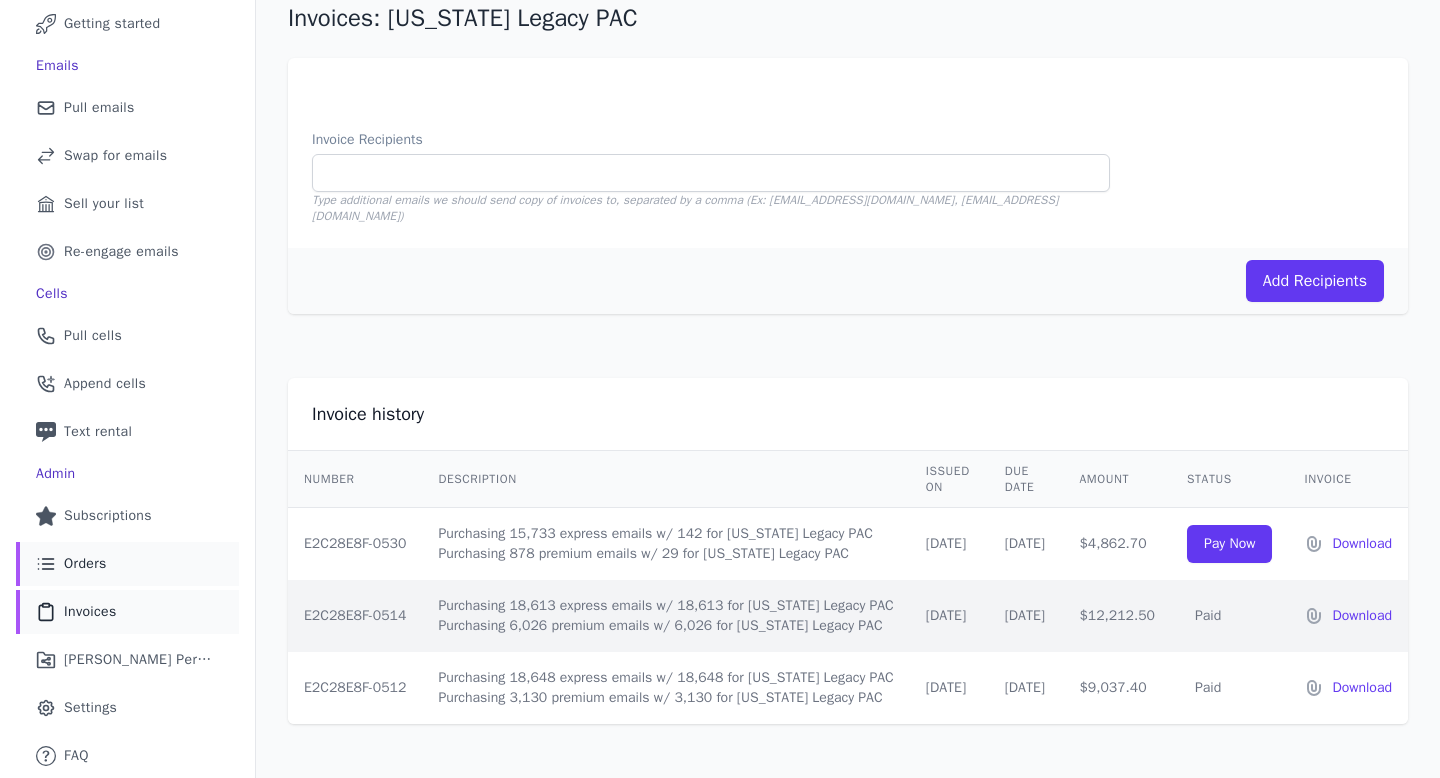 click on "List Icon Outline of bulleted list" 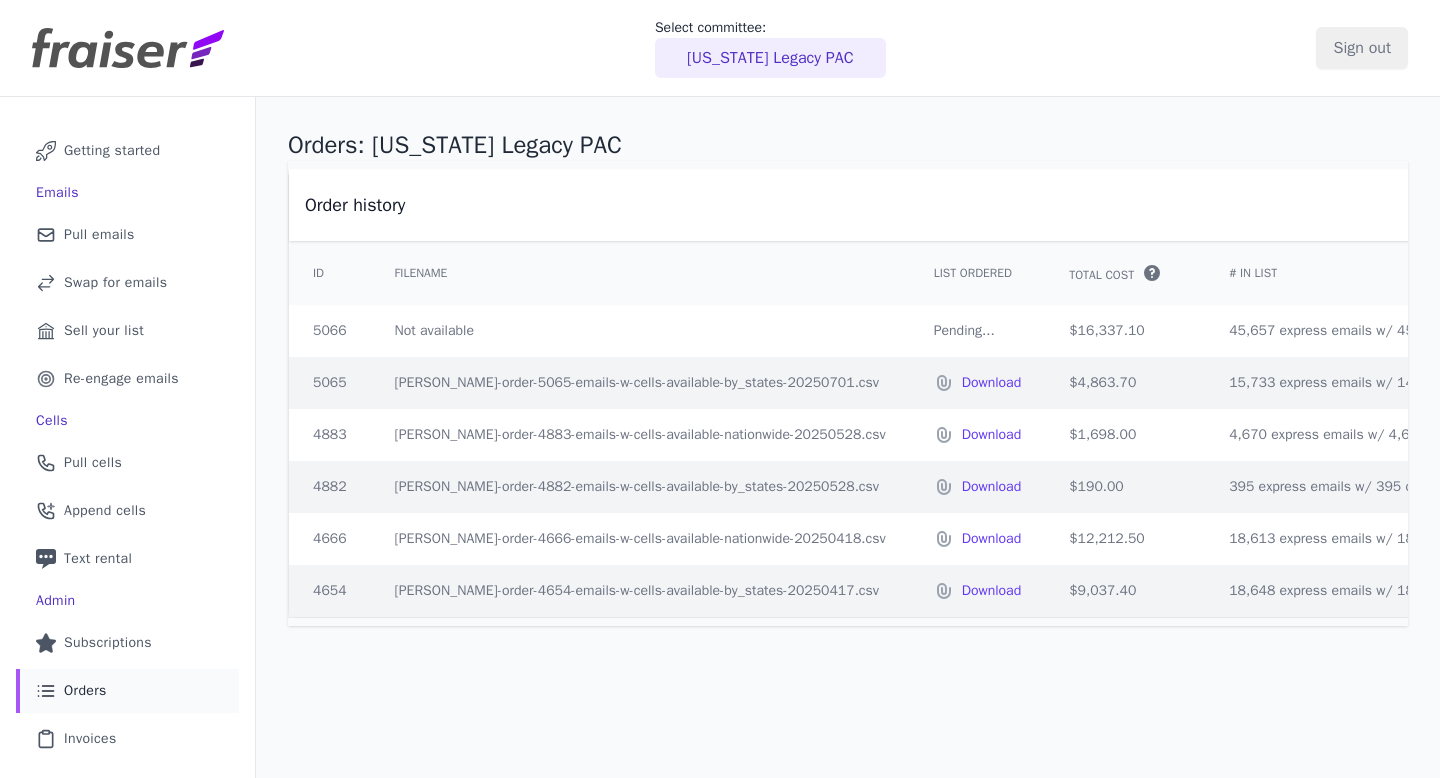 scroll, scrollTop: 0, scrollLeft: 0, axis: both 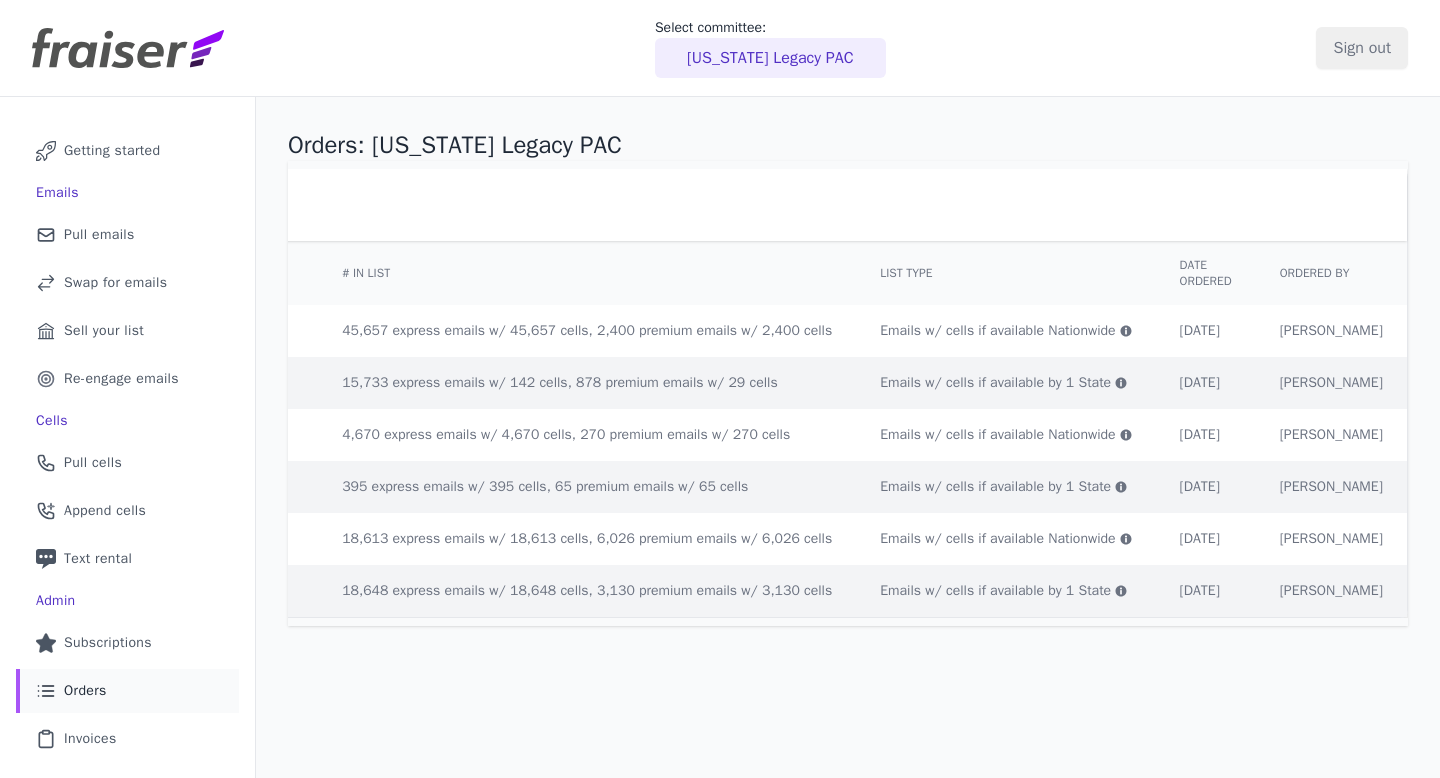 click 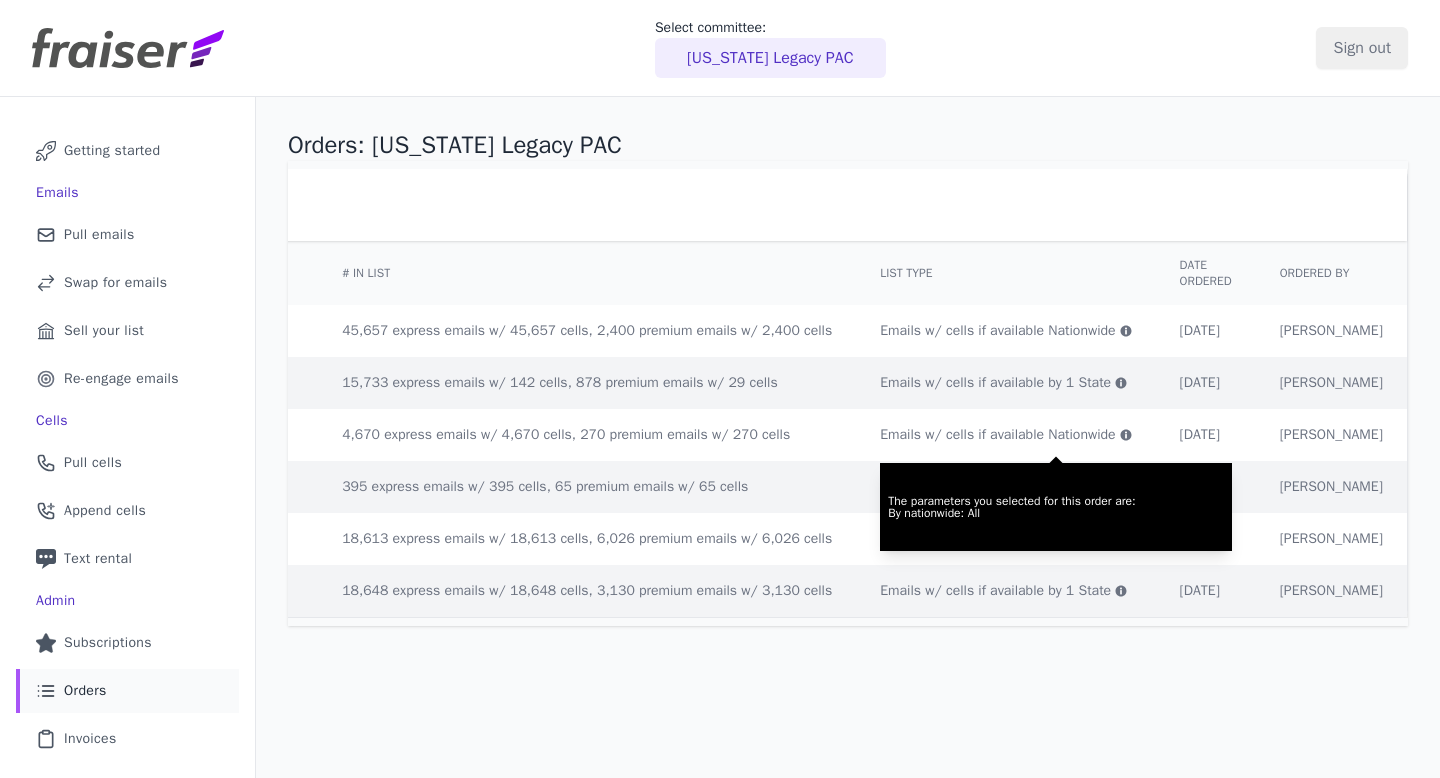 click 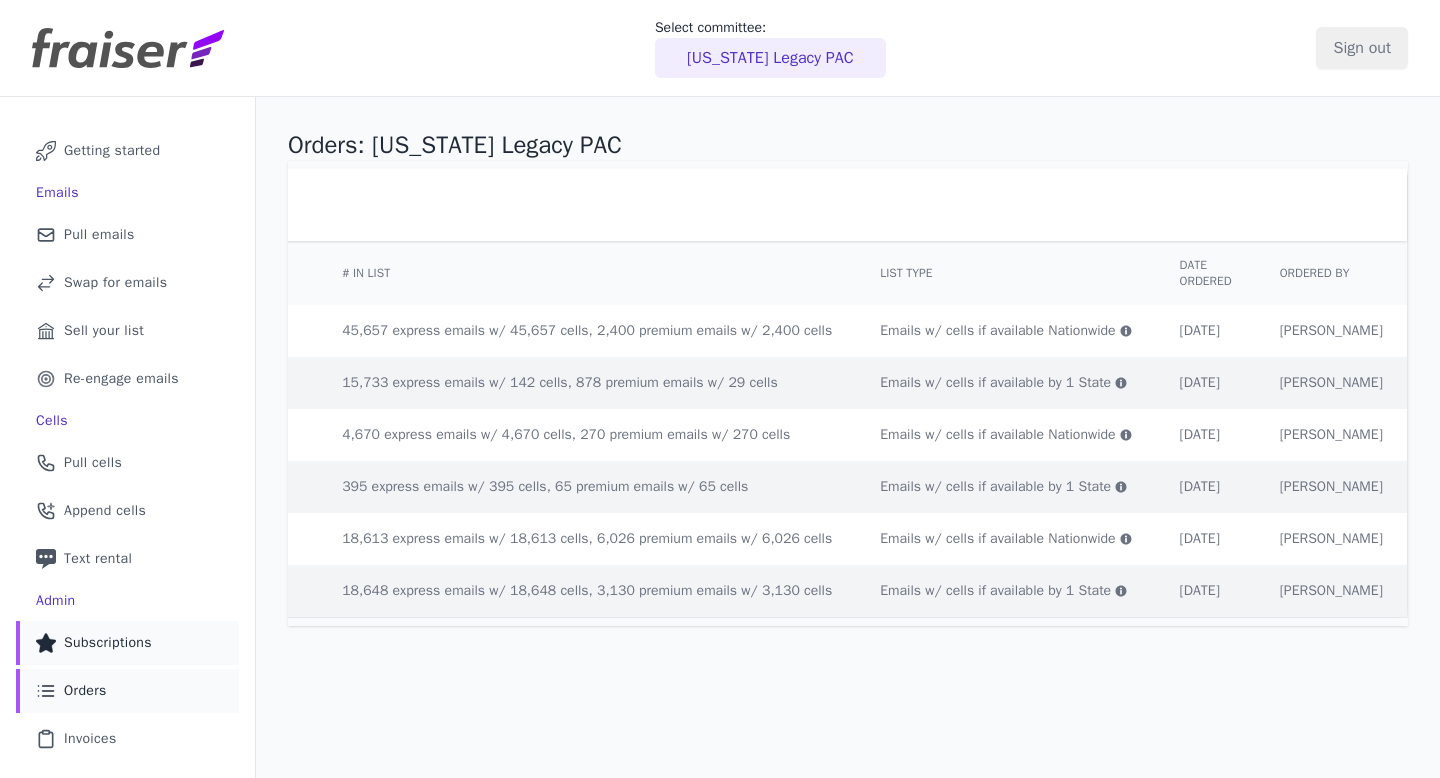 scroll, scrollTop: 127, scrollLeft: 0, axis: vertical 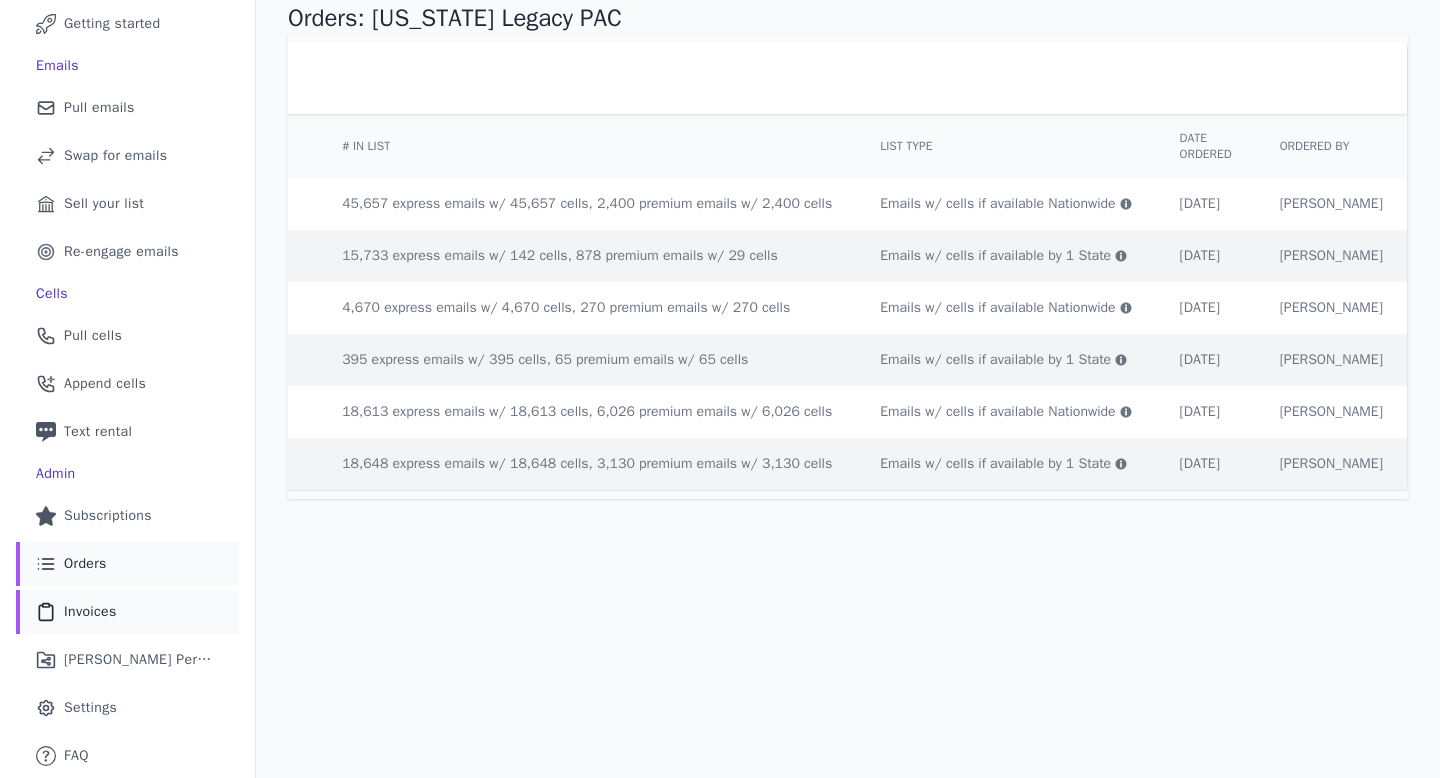 click on "Invoices" at bounding box center (90, 612) 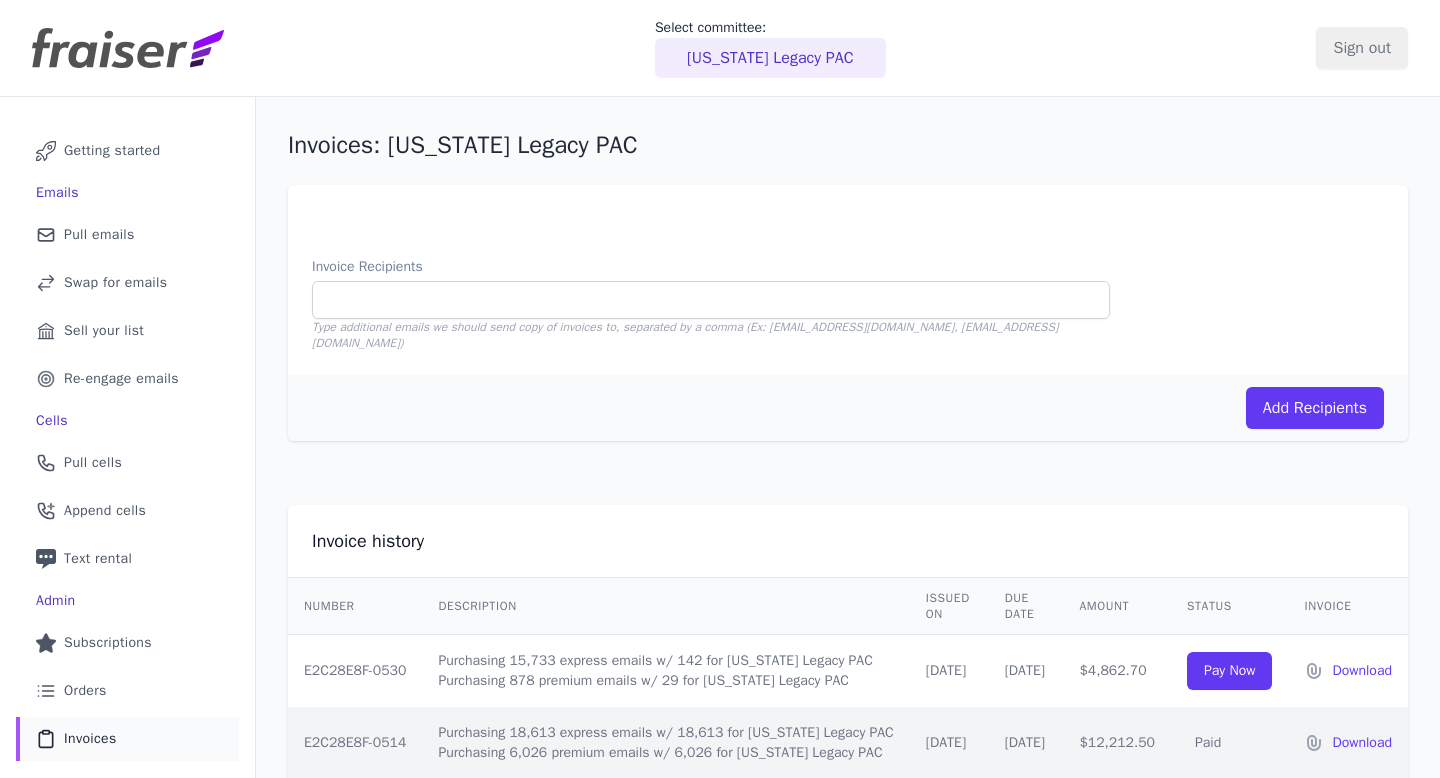 scroll, scrollTop: 0, scrollLeft: 0, axis: both 